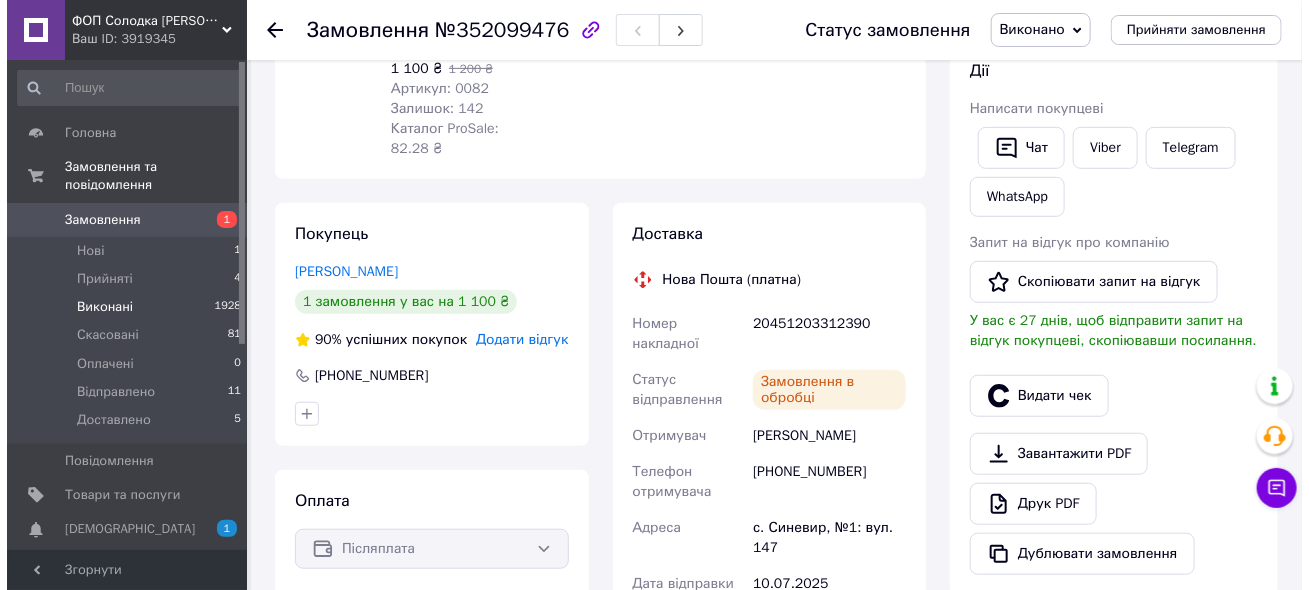 scroll, scrollTop: 0, scrollLeft: 0, axis: both 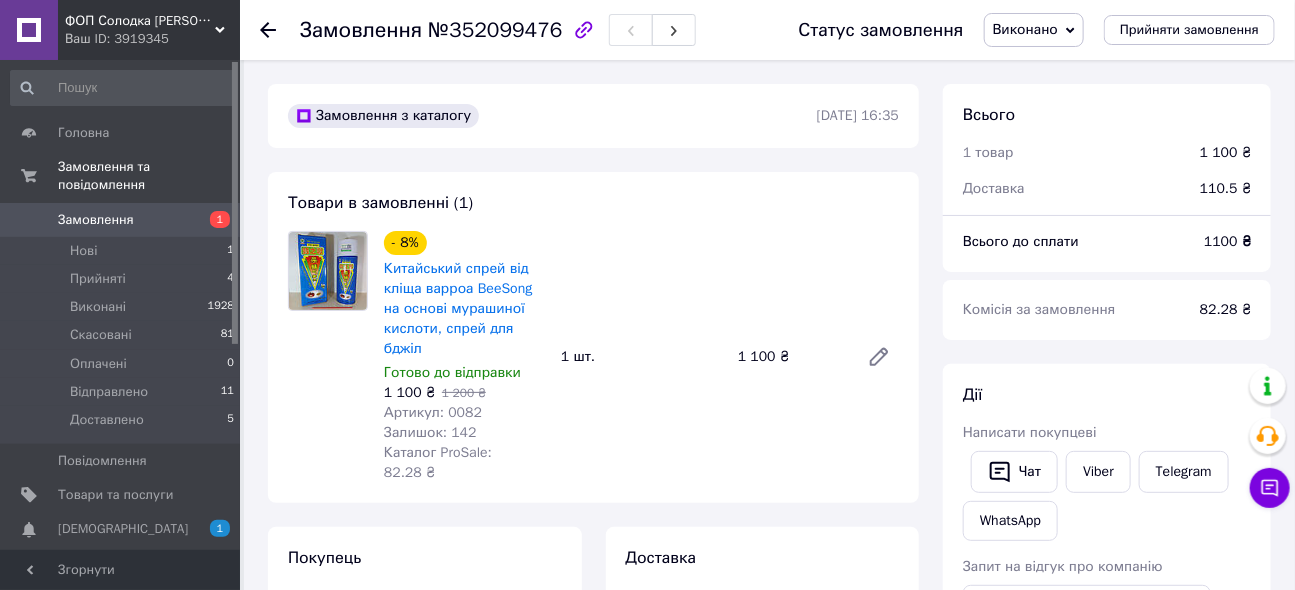 click on "Замовлення 1" at bounding box center [123, 220] 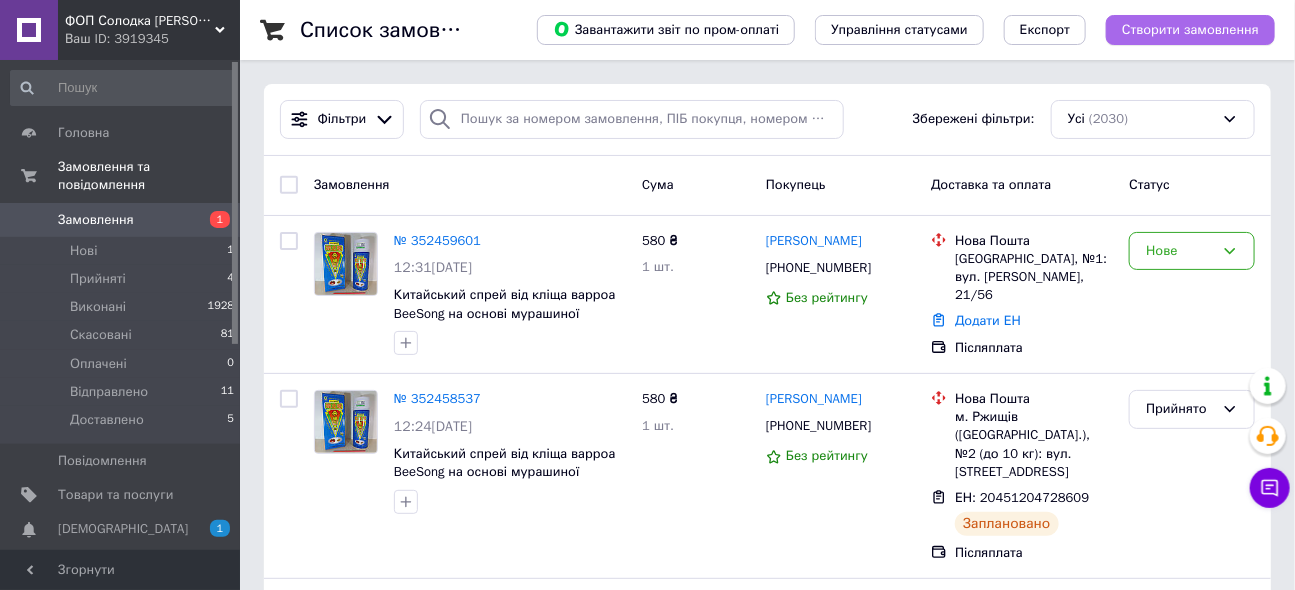 click on "Створити замовлення" at bounding box center [1190, 30] 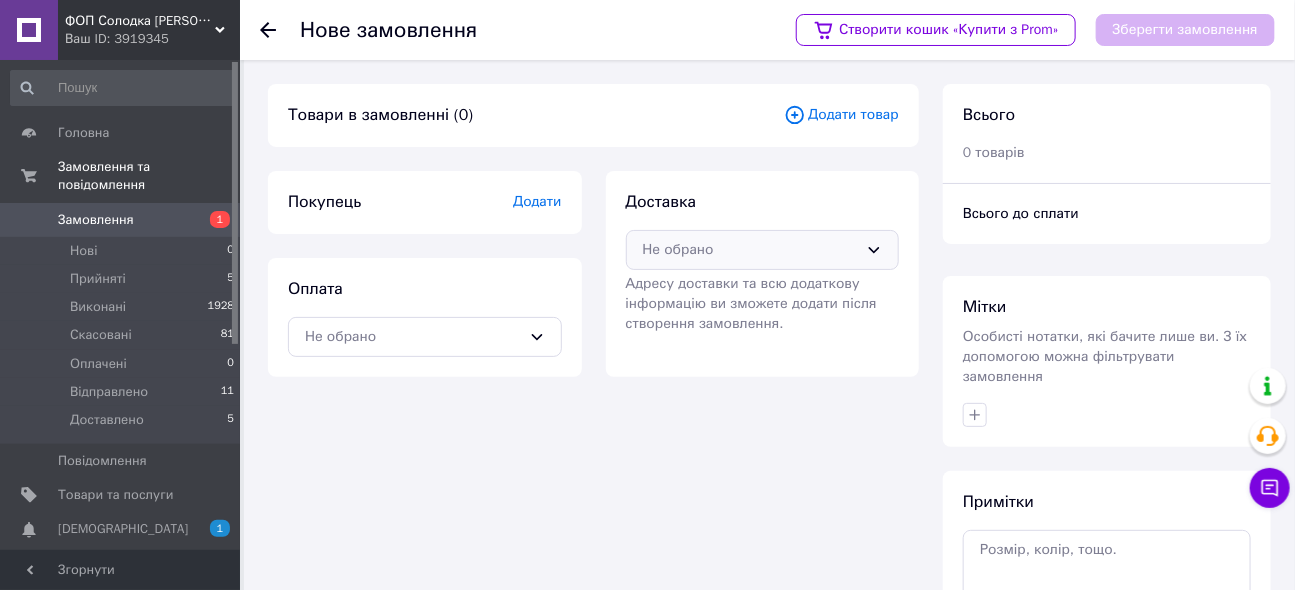 click on "Не обрано" at bounding box center [751, 250] 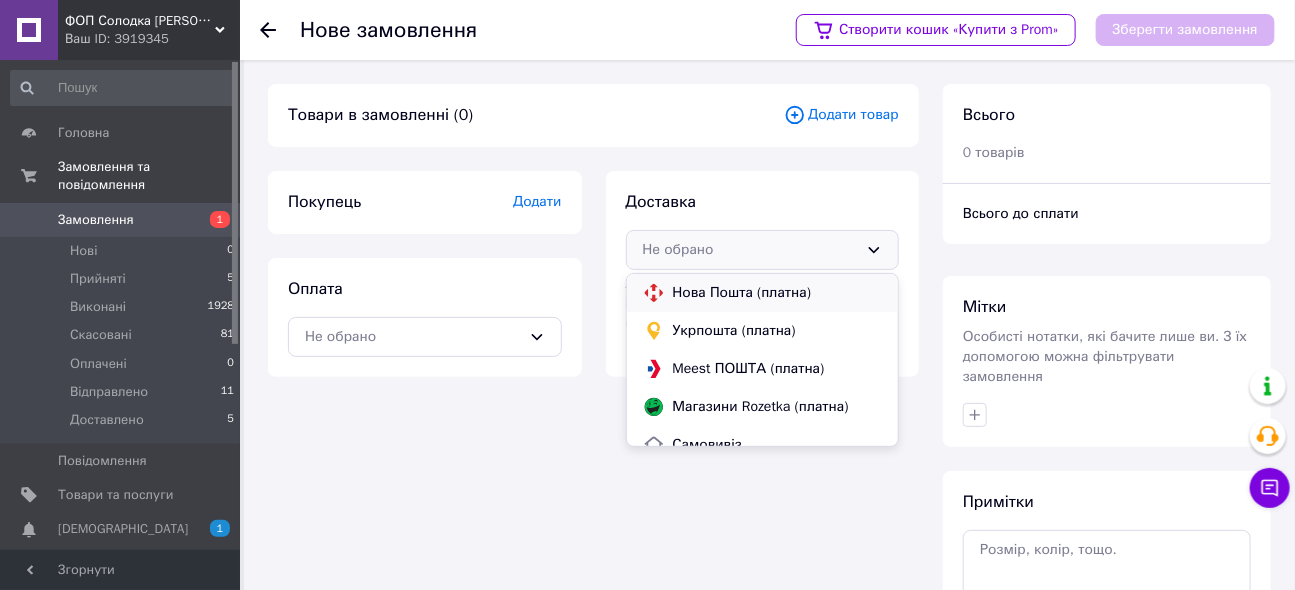 click on "Нова Пошта (платна)" at bounding box center (778, 293) 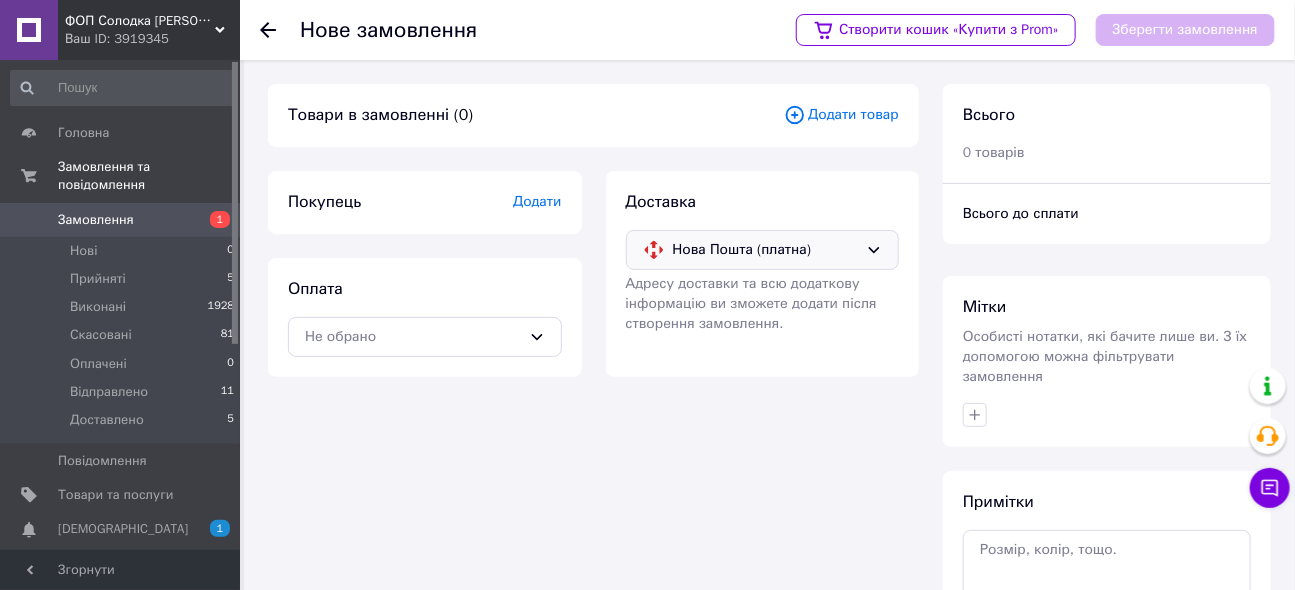 click on "Додати" at bounding box center [537, 201] 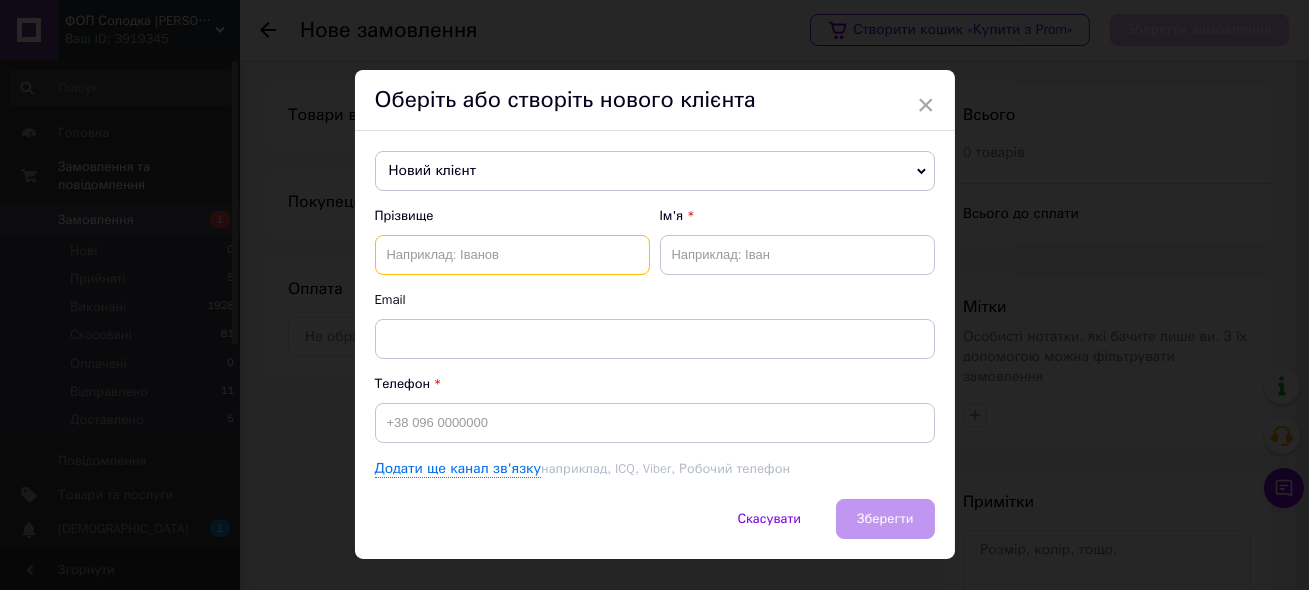 click at bounding box center (512, 255) 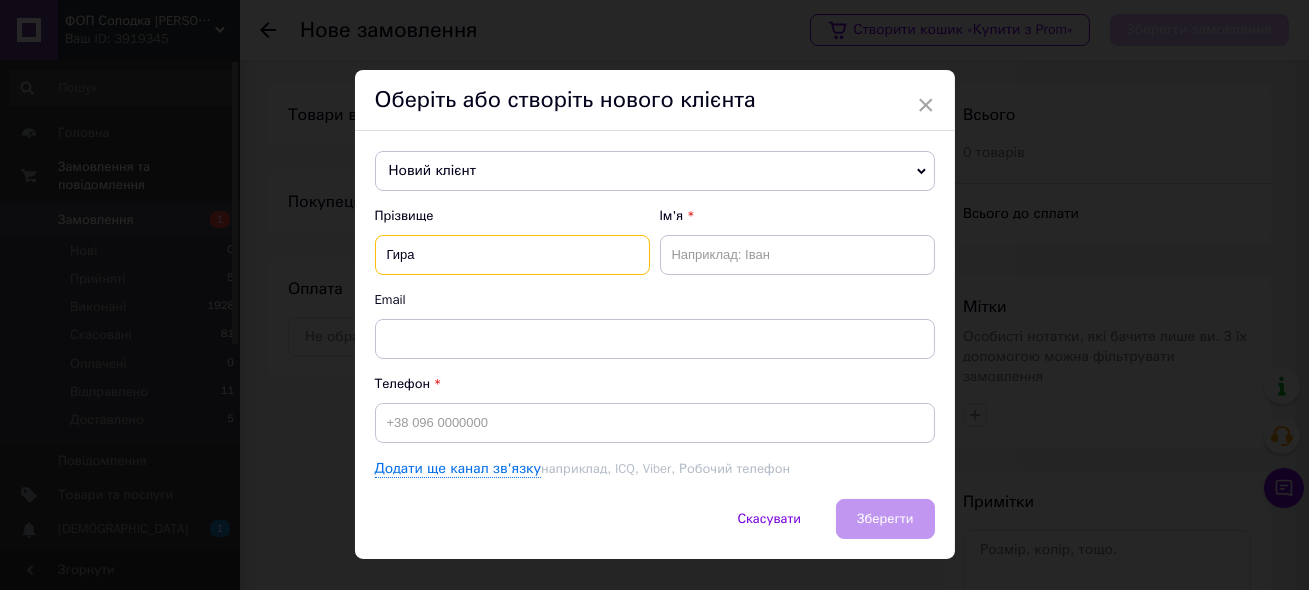 type on "Гира" 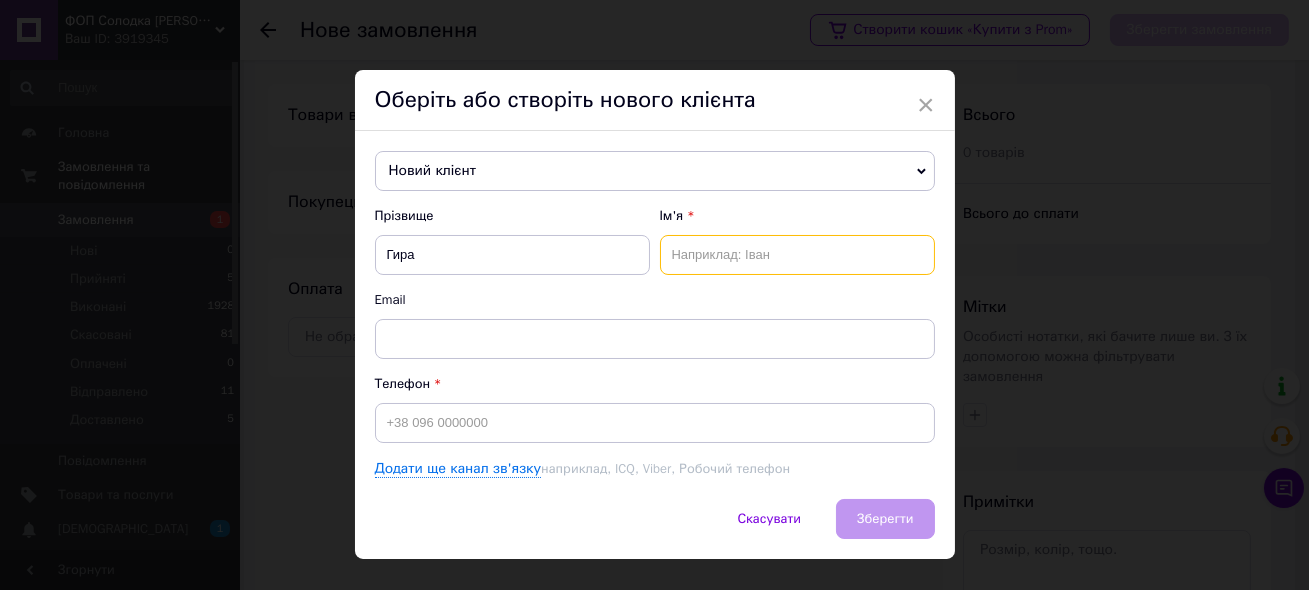 click at bounding box center [797, 255] 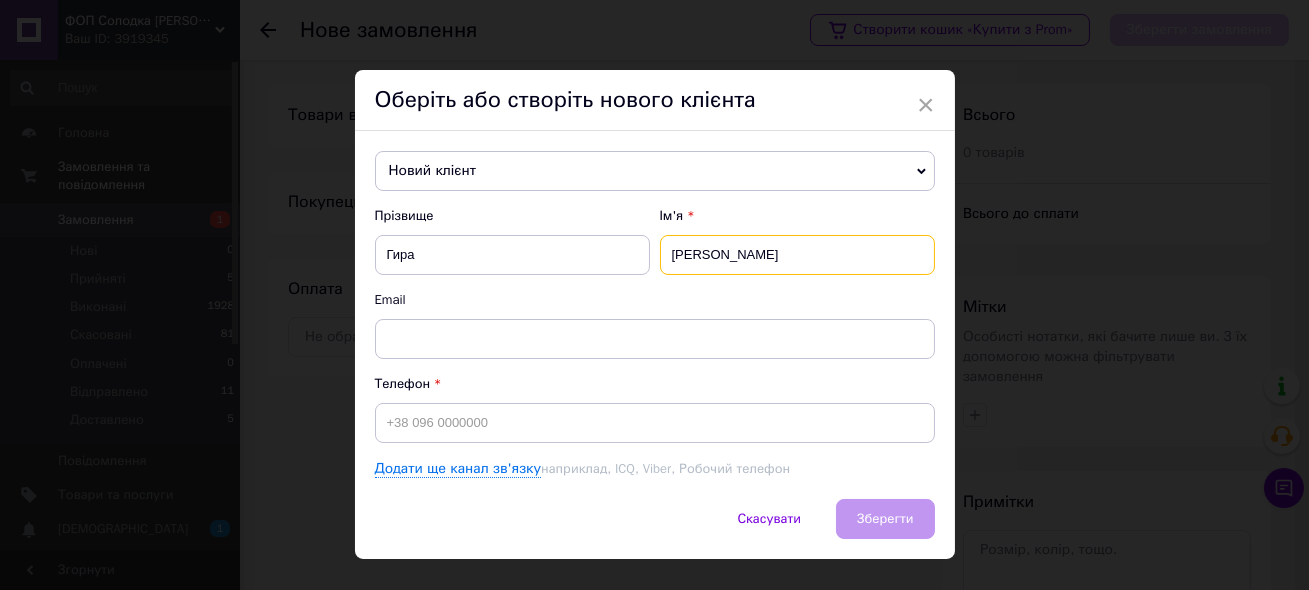 type on "[PERSON_NAME]" 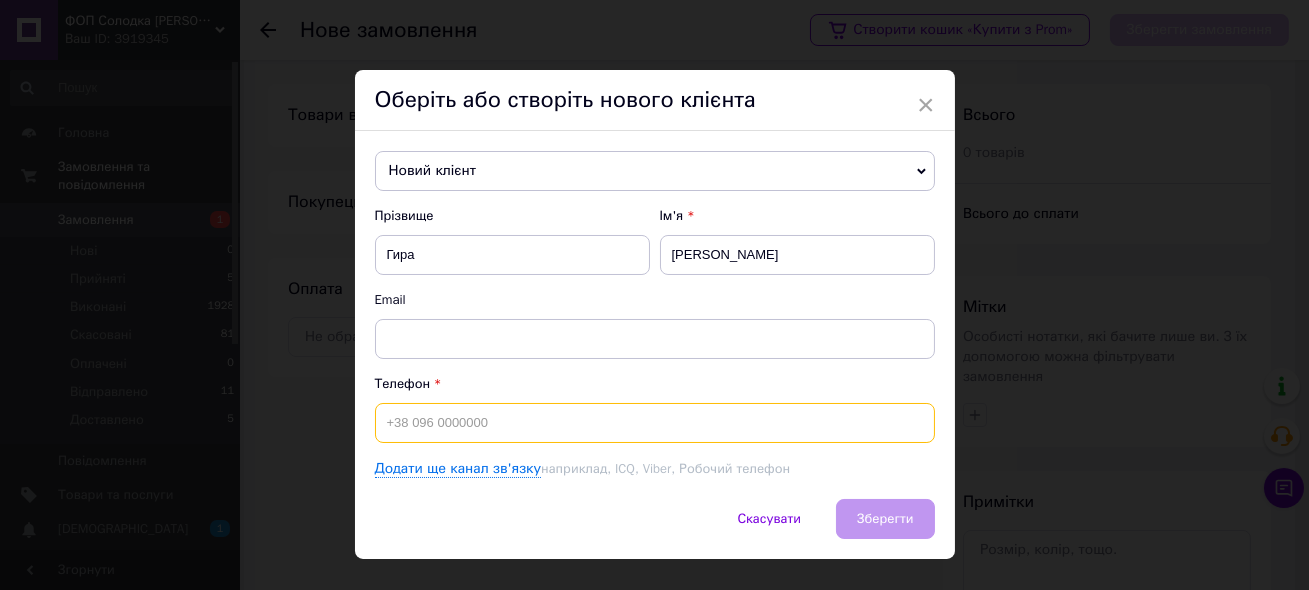 click at bounding box center (655, 423) 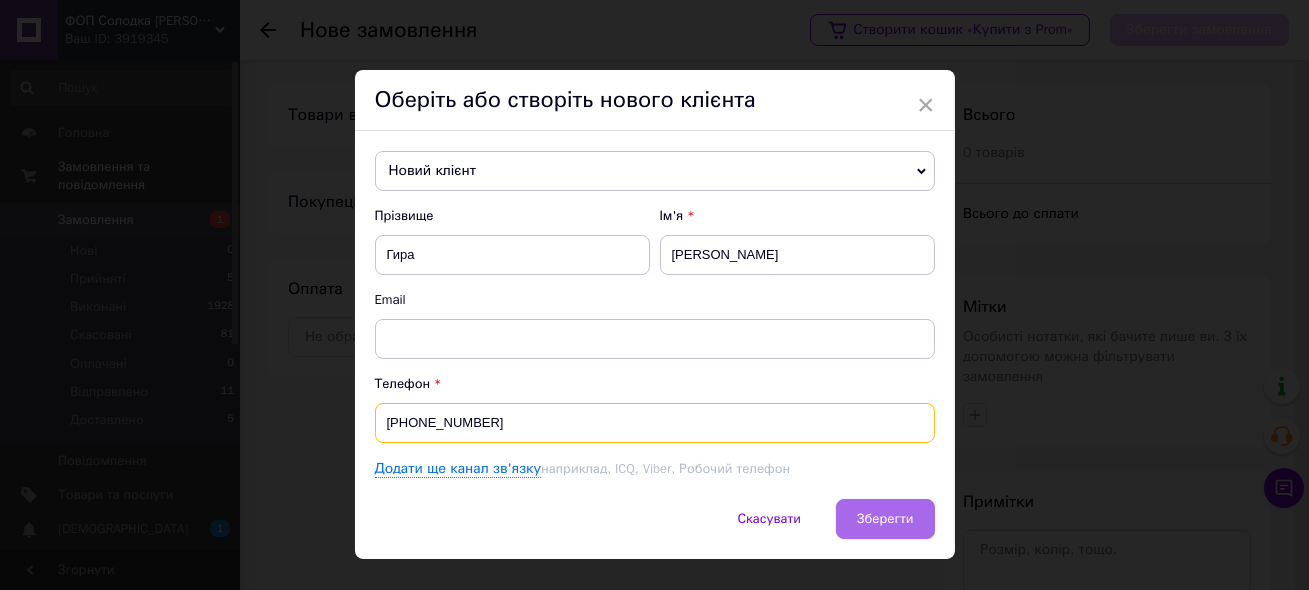type on "[PHONE_NUMBER]" 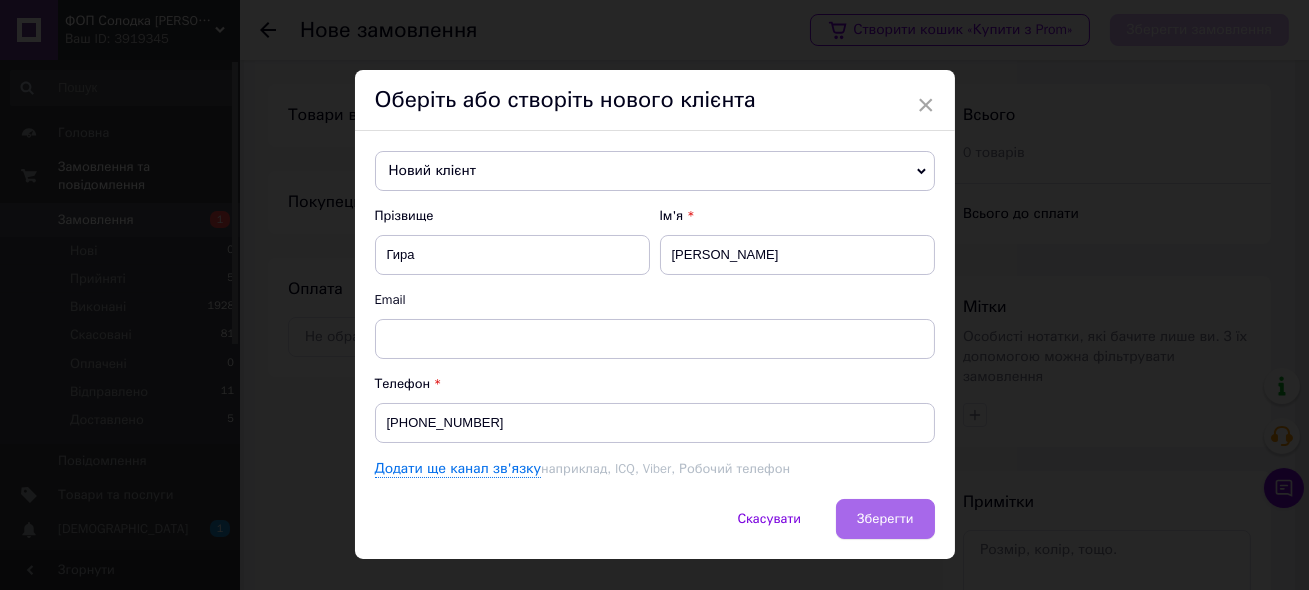 click on "Зберегти" at bounding box center (885, 519) 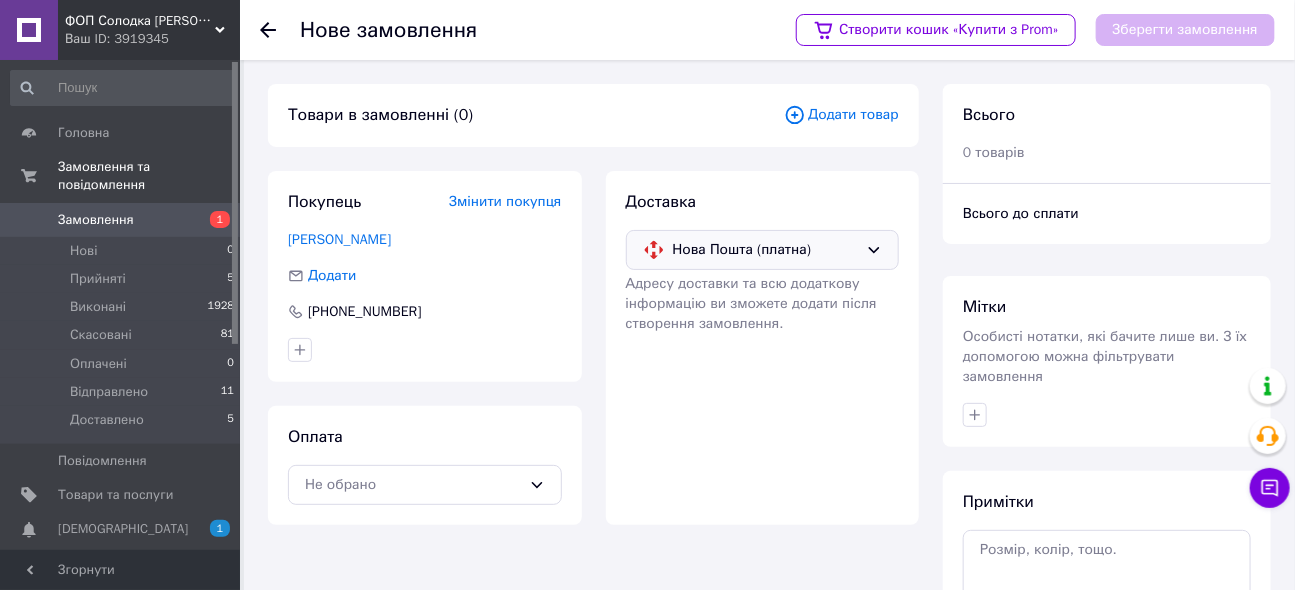 click on "Додати товар" at bounding box center [841, 115] 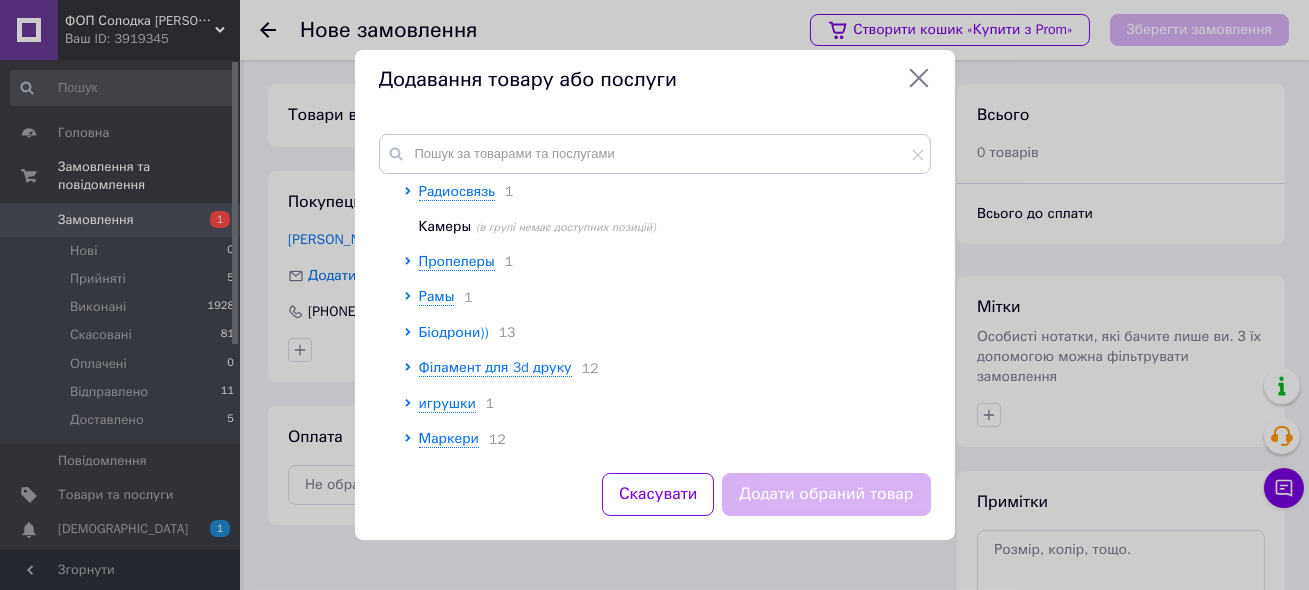 click on "Біодрони))" at bounding box center (454, 332) 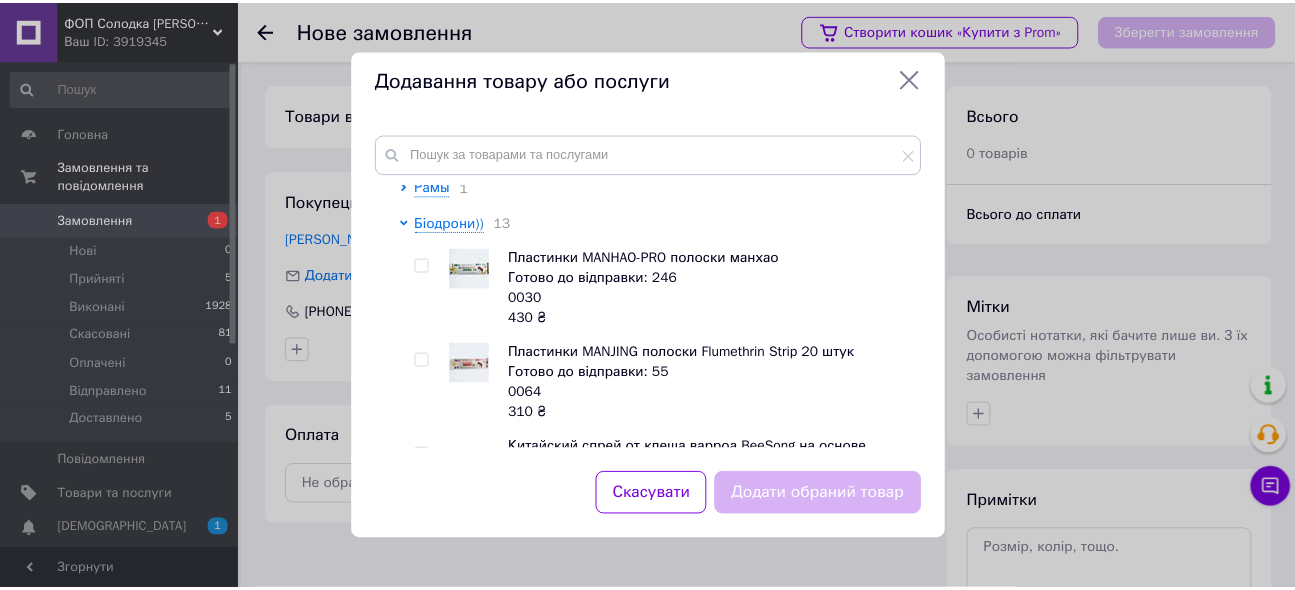 scroll, scrollTop: 511, scrollLeft: 0, axis: vertical 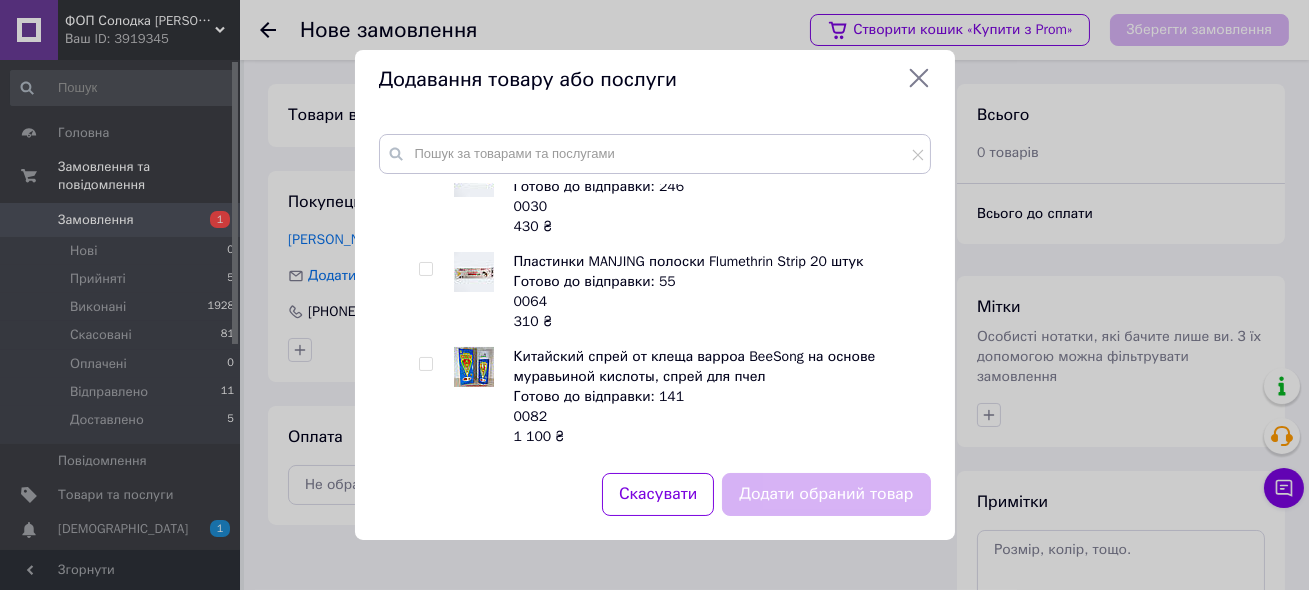 click at bounding box center (425, 364) 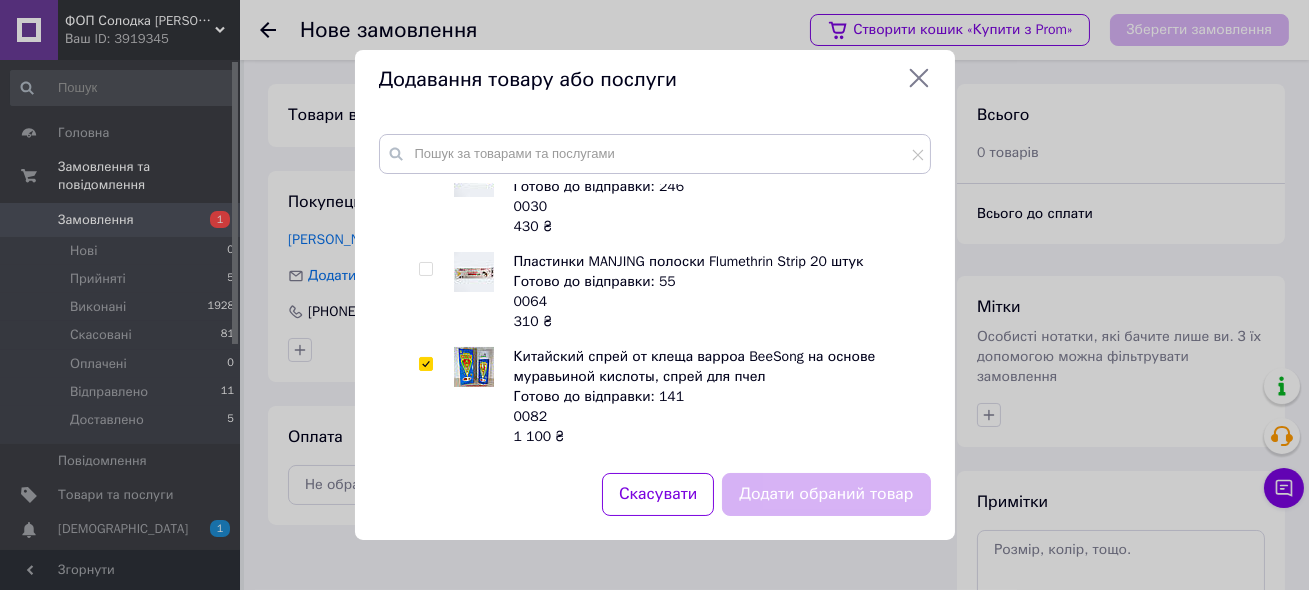 checkbox on "true" 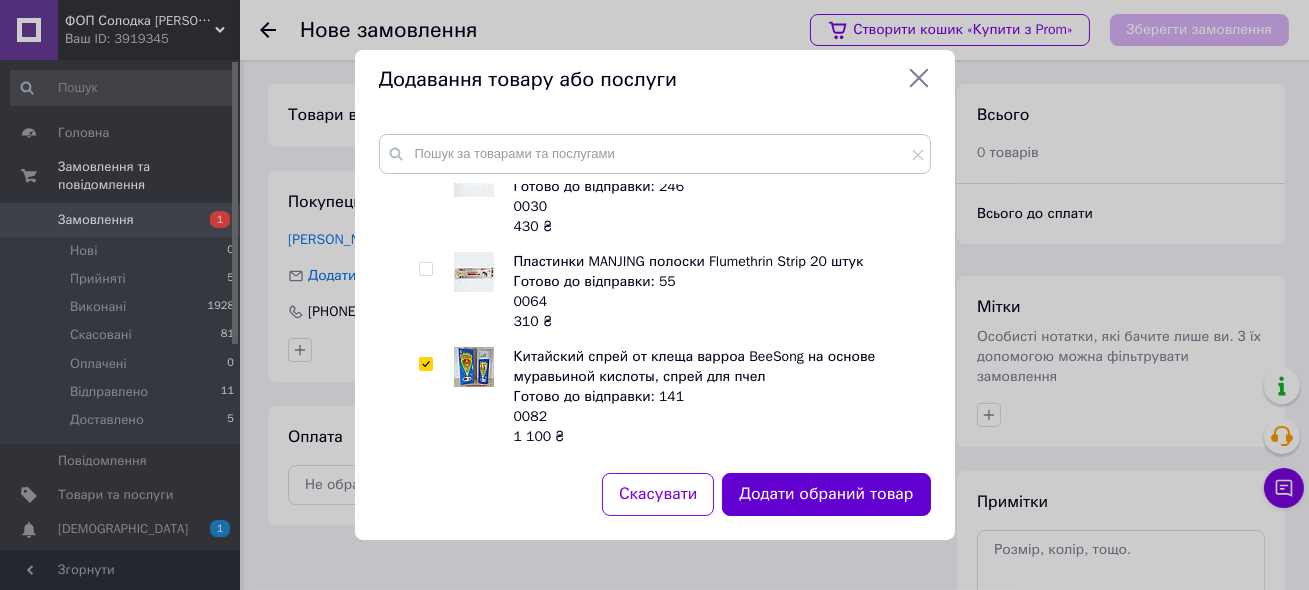click on "Додати обраний товар" at bounding box center (826, 494) 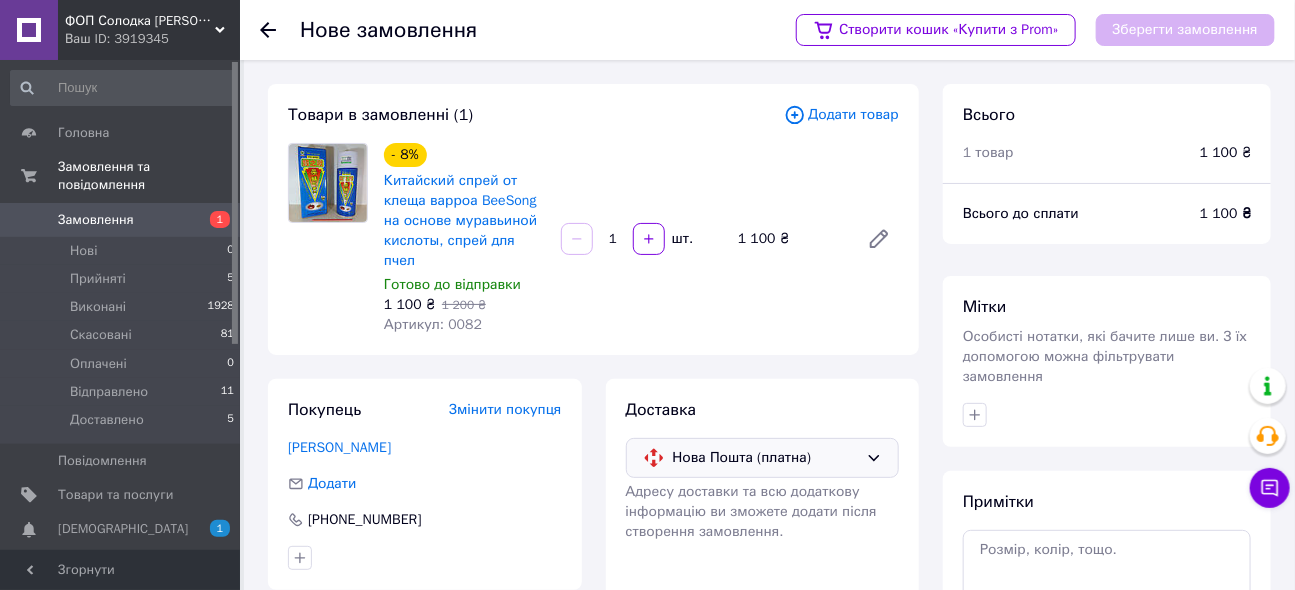 scroll, scrollTop: 181, scrollLeft: 0, axis: vertical 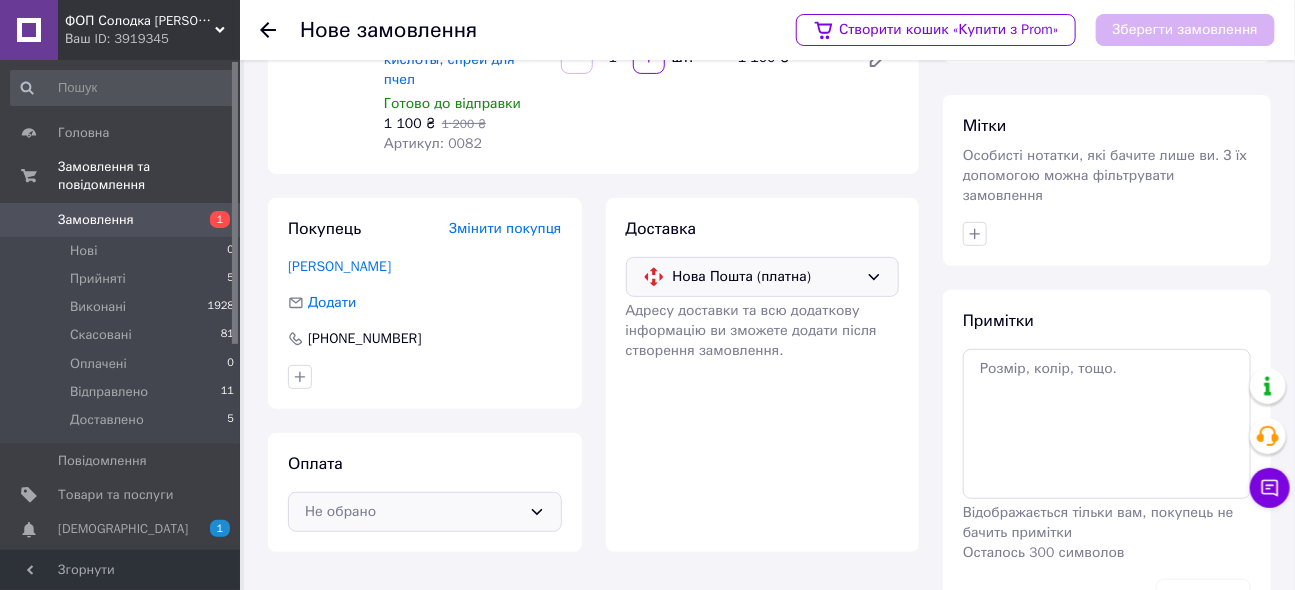 click on "Не обрано" at bounding box center [425, 512] 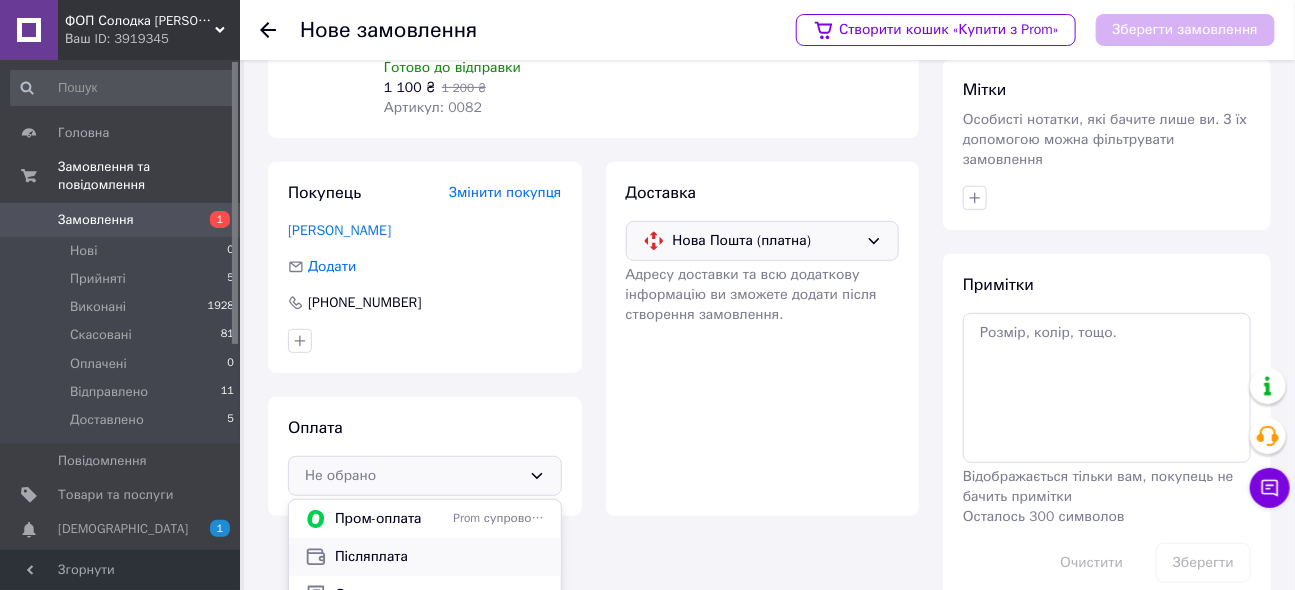 scroll, scrollTop: 233, scrollLeft: 0, axis: vertical 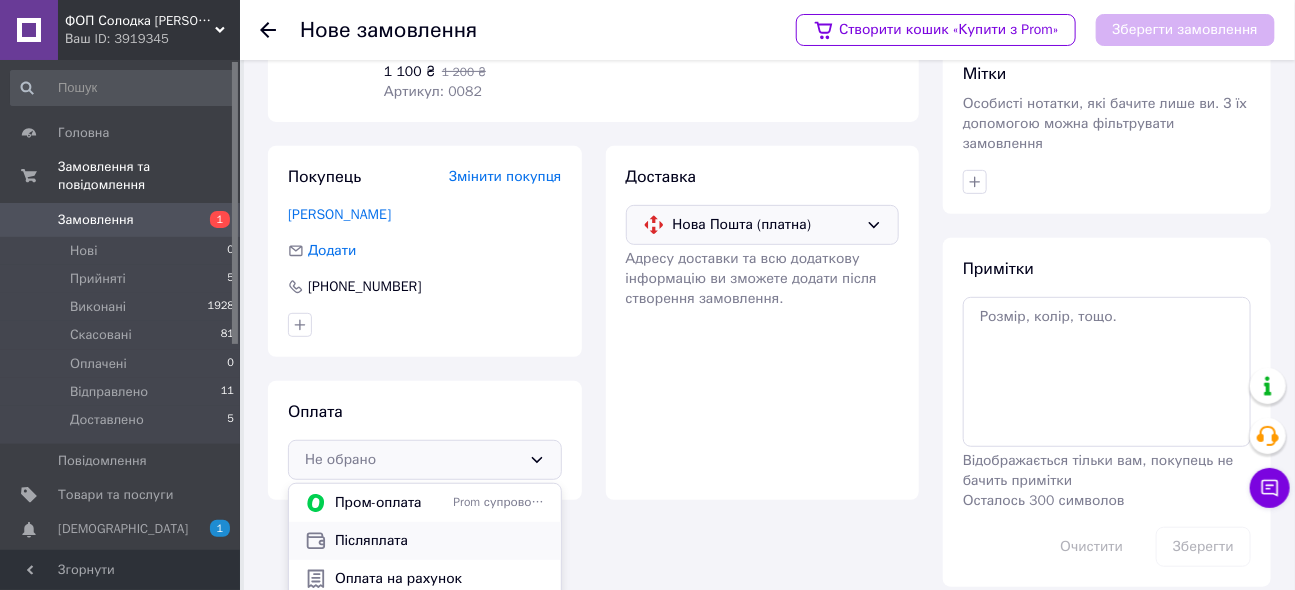 click on "Післяплата" at bounding box center [440, 541] 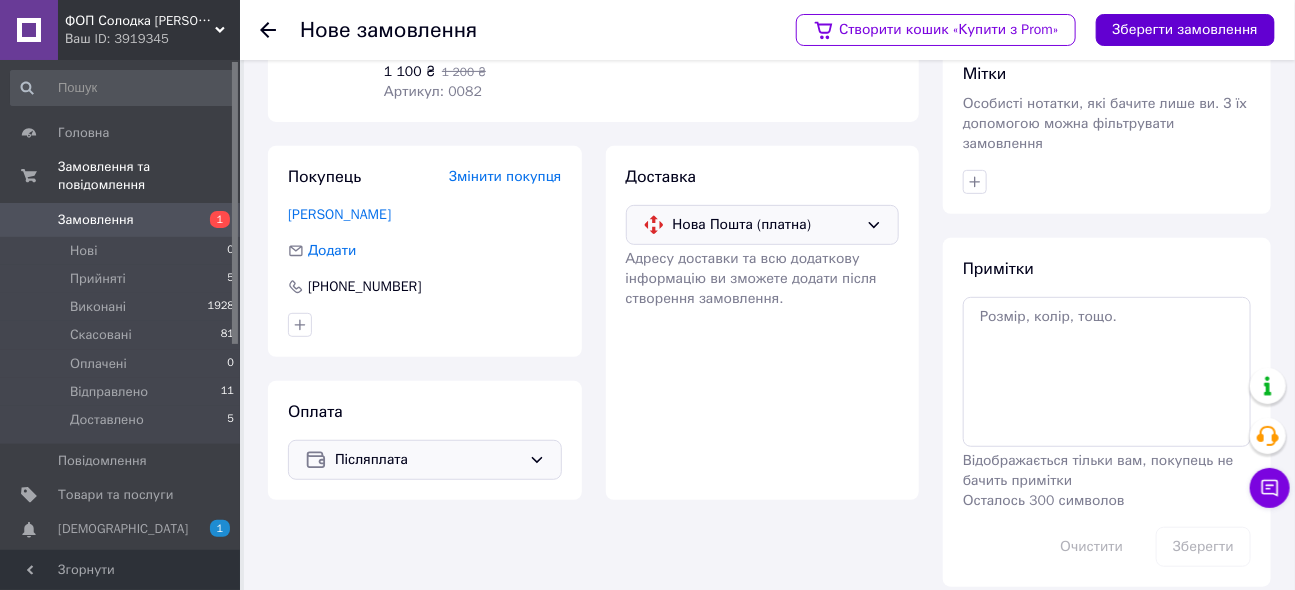 click on "Зберегти замовлення" at bounding box center [1185, 30] 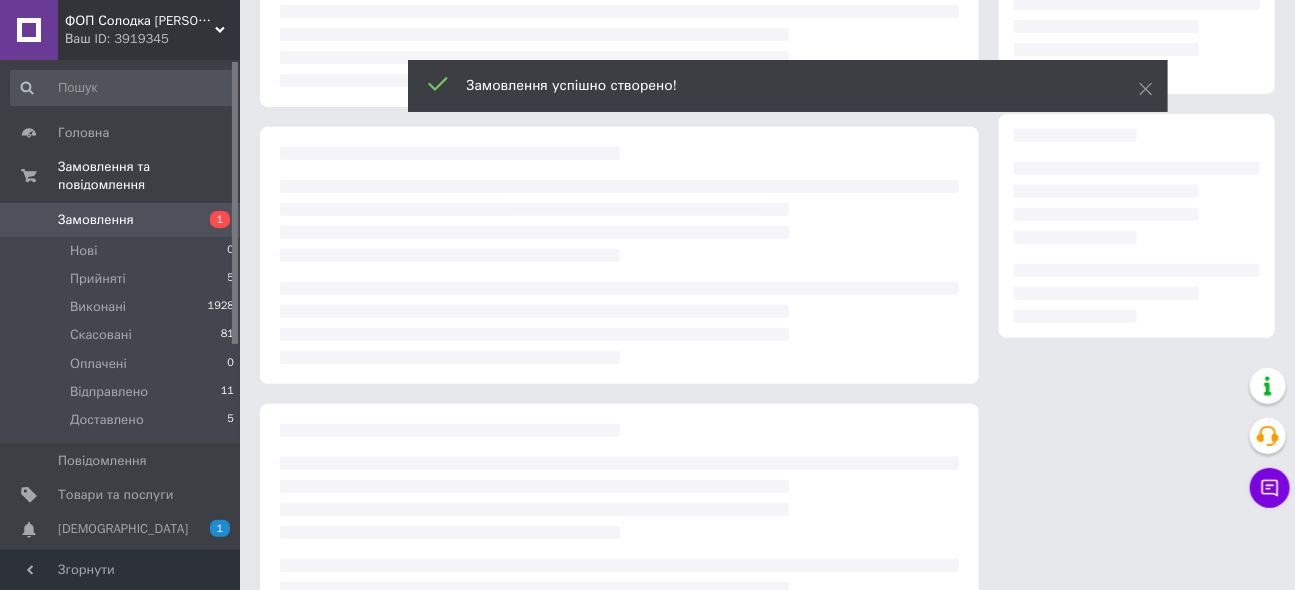 scroll, scrollTop: 0, scrollLeft: 0, axis: both 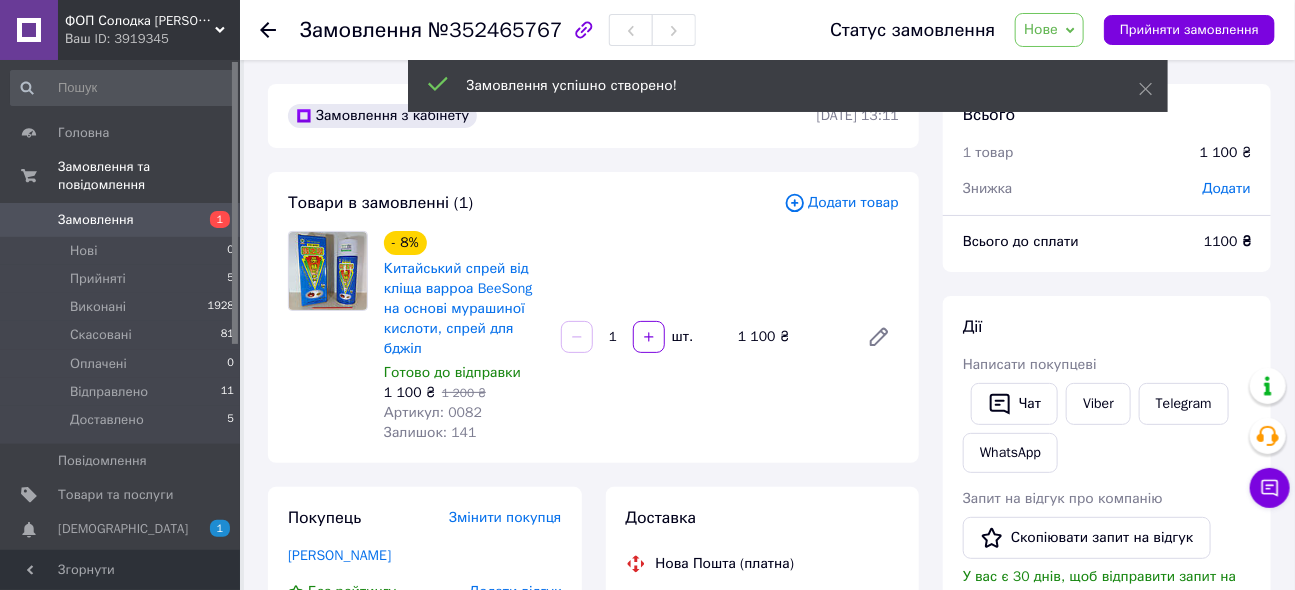 click on "Всього 1 товар 1 100 ₴ Знижка Додати" at bounding box center (1107, 141) 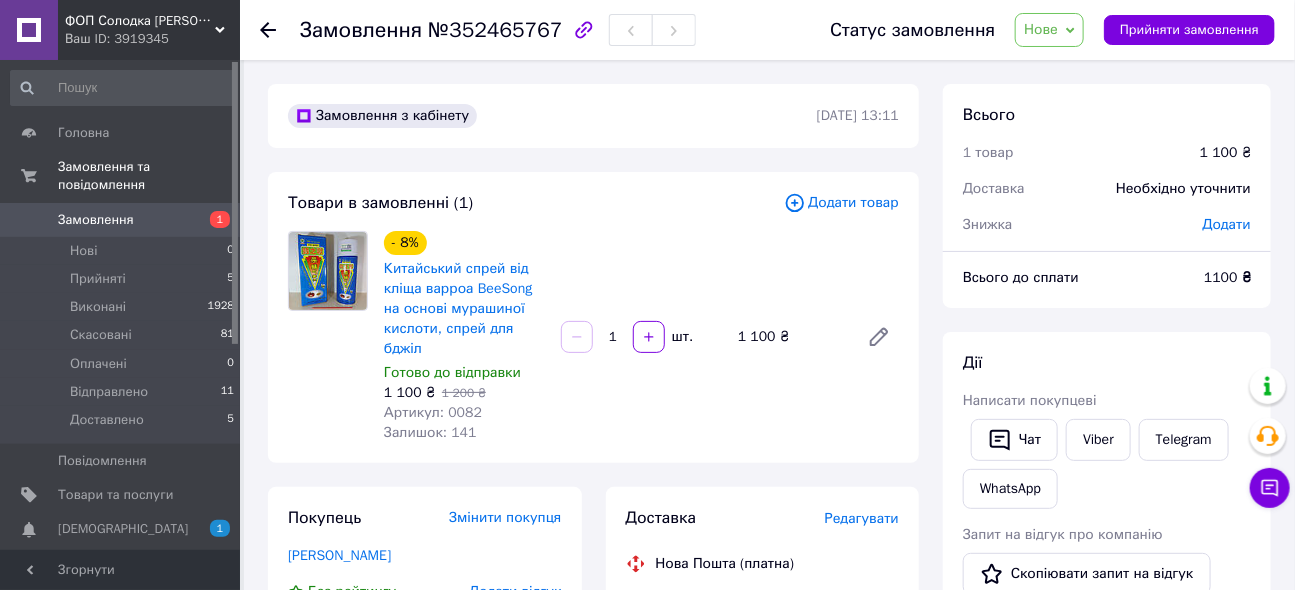 click on "Додати" at bounding box center (1227, 224) 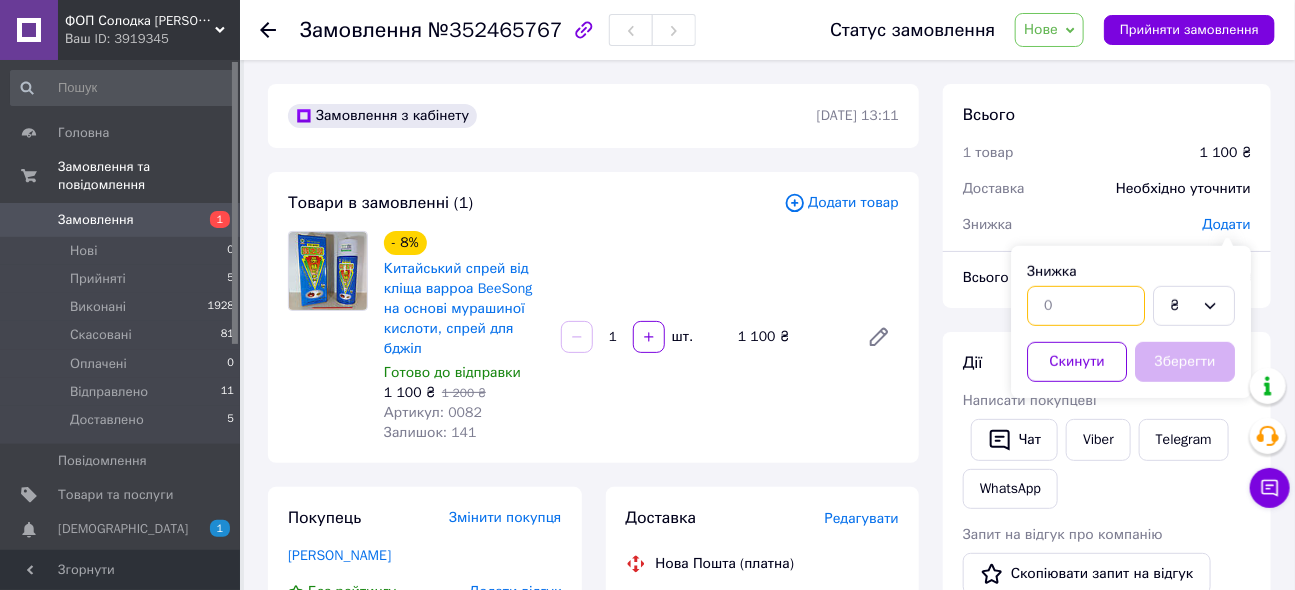 click at bounding box center [1086, 306] 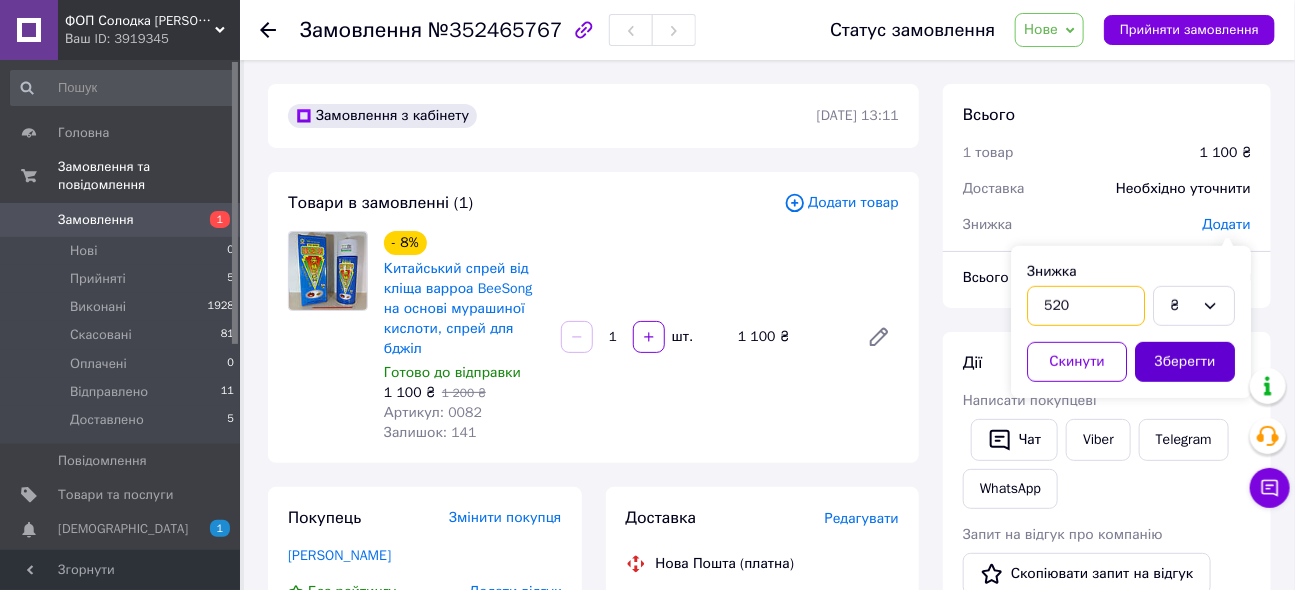 type on "520" 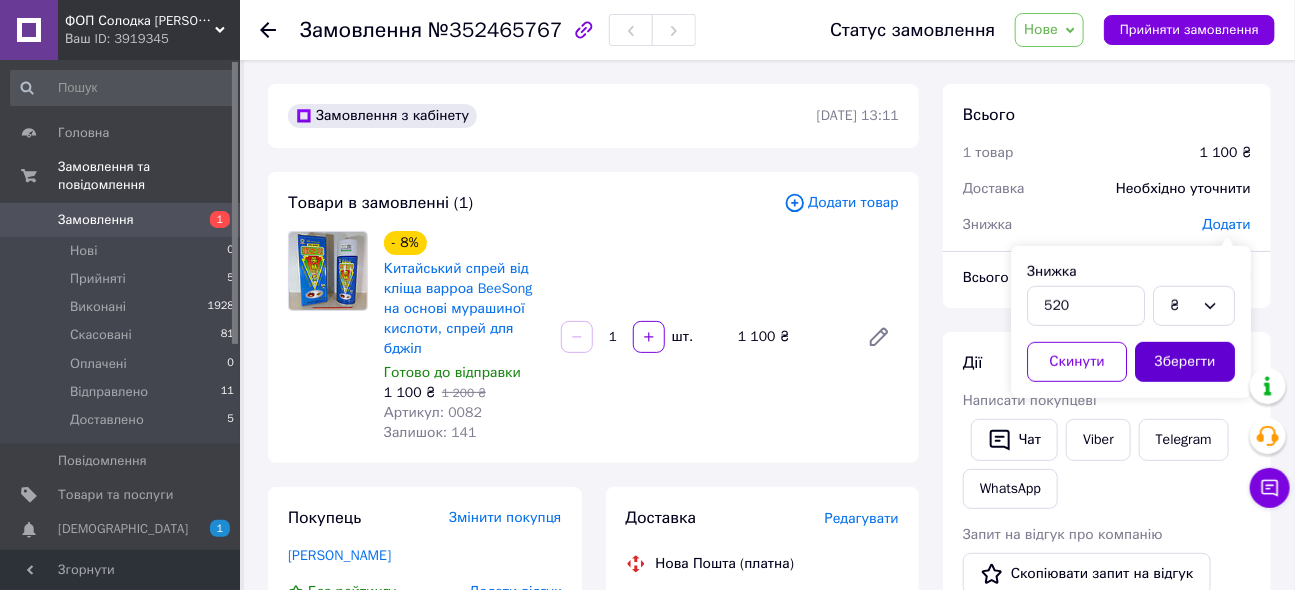 click on "Зберегти" at bounding box center (1185, 362) 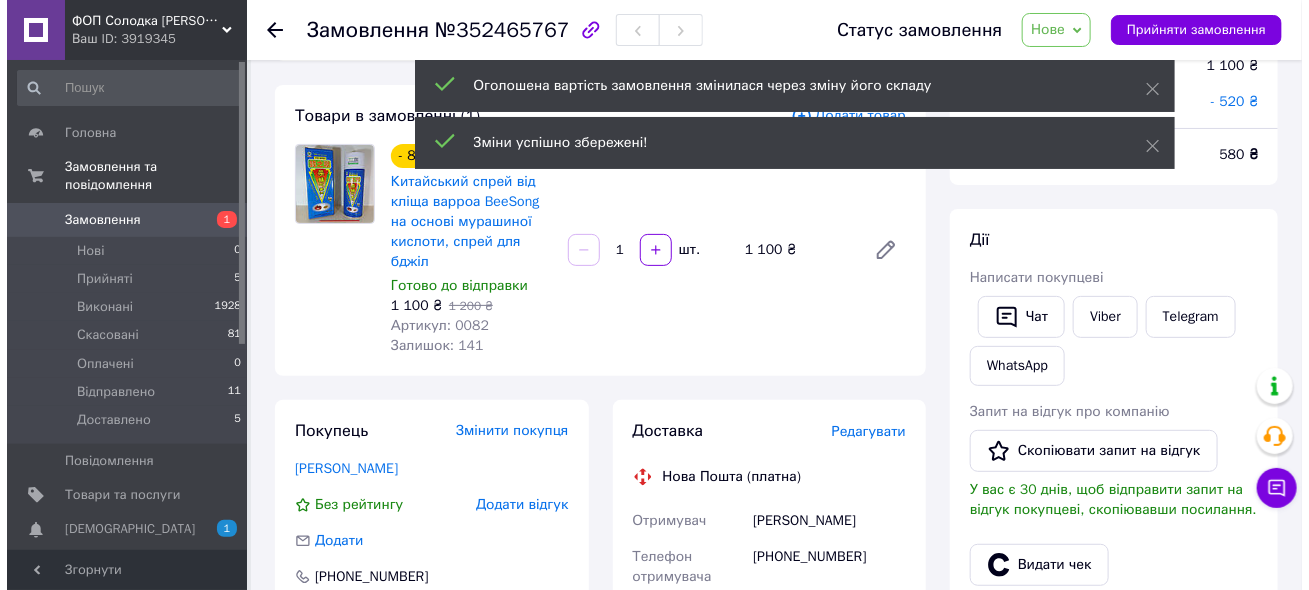 scroll, scrollTop: 181, scrollLeft: 0, axis: vertical 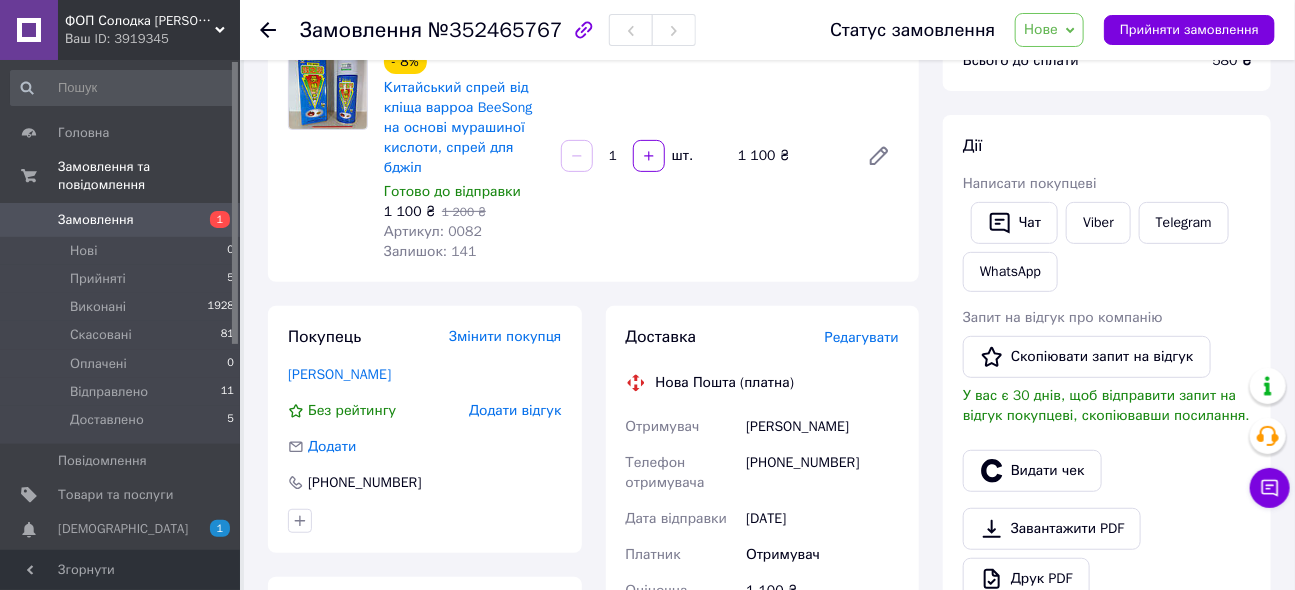 click on "Редагувати" at bounding box center (862, 337) 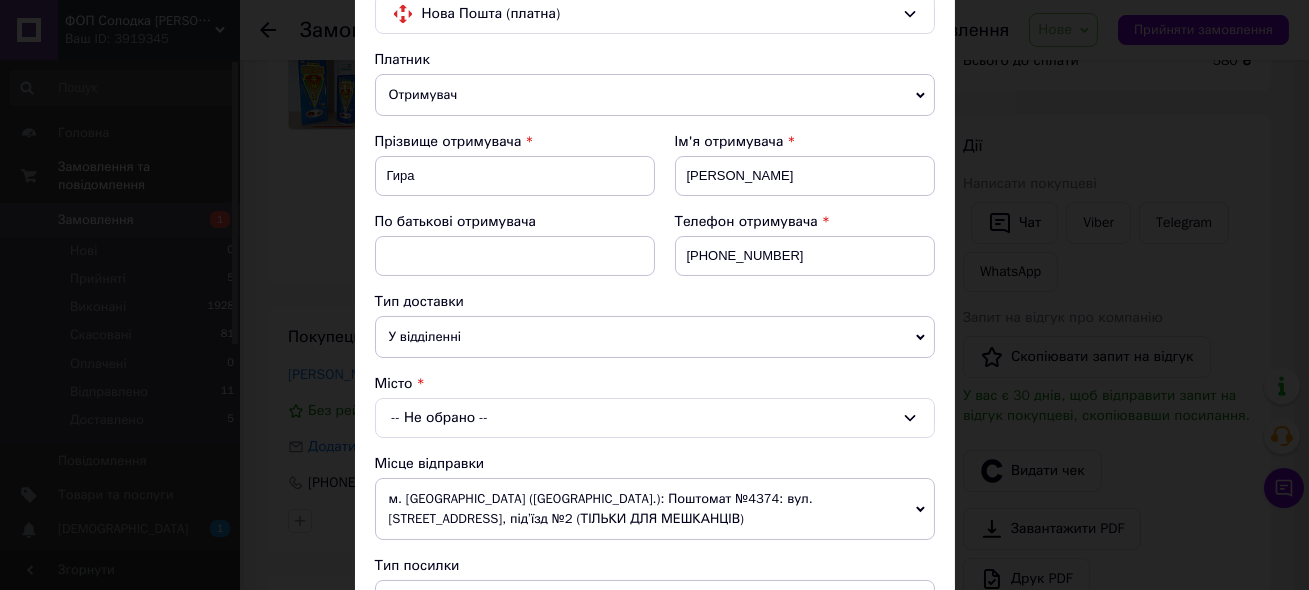 scroll, scrollTop: 272, scrollLeft: 0, axis: vertical 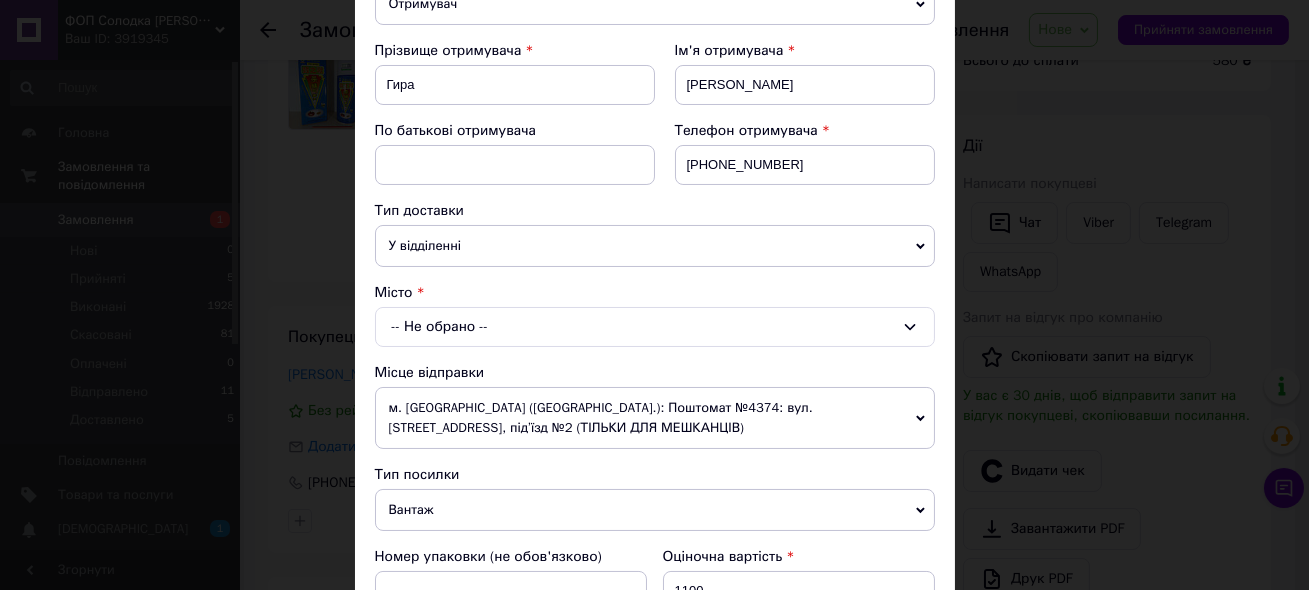 click on "-- Не обрано --" at bounding box center (655, 327) 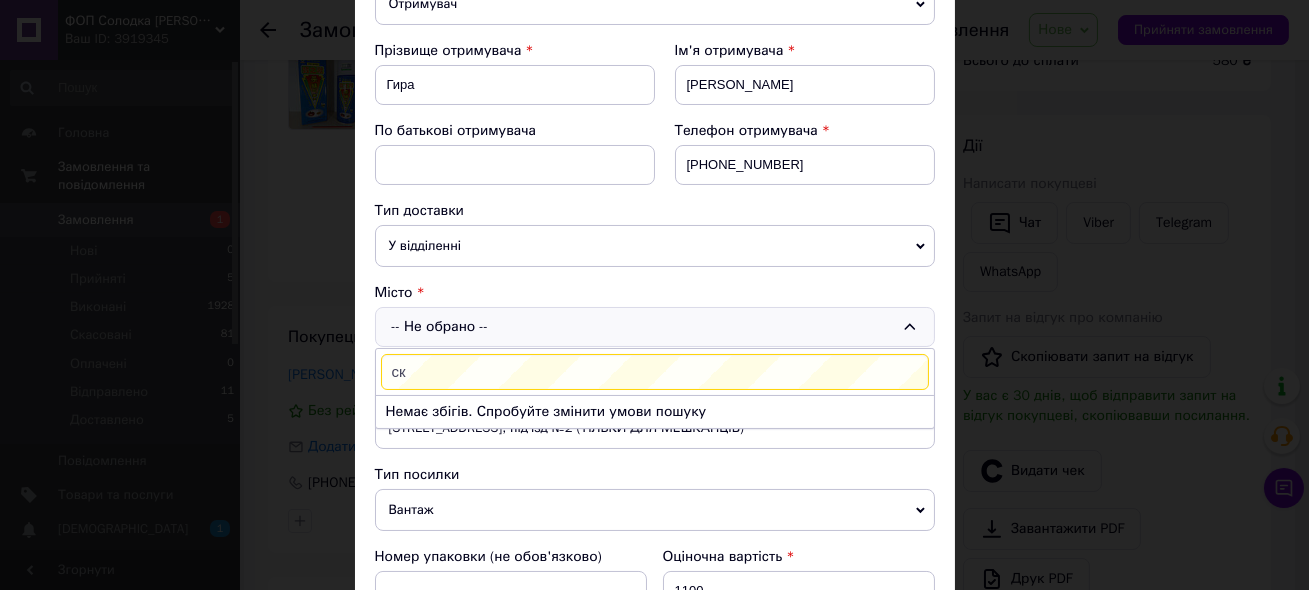 click on "ск" at bounding box center (655, 372) 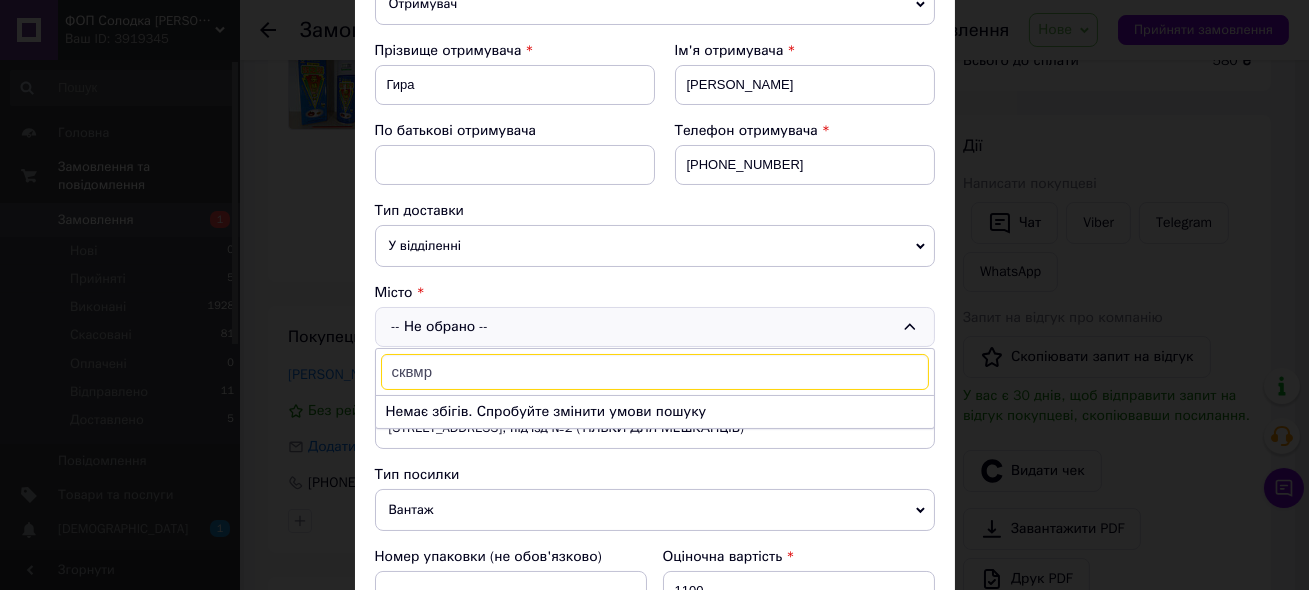 click on "сквмр" at bounding box center [655, 372] 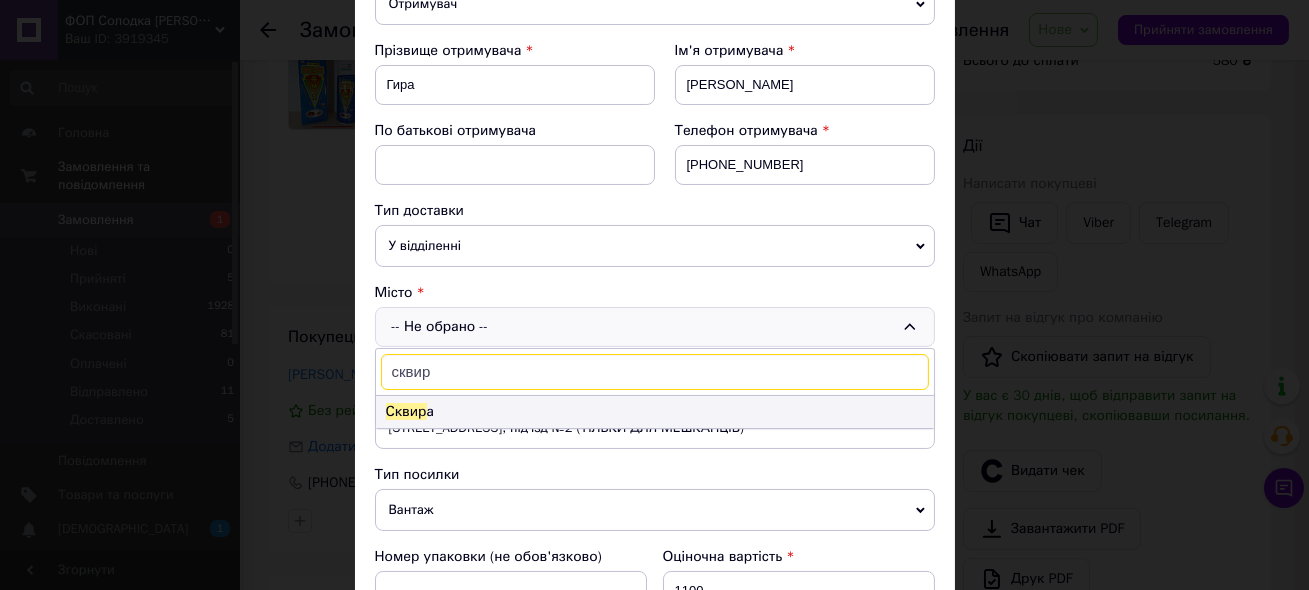 type on "сквир" 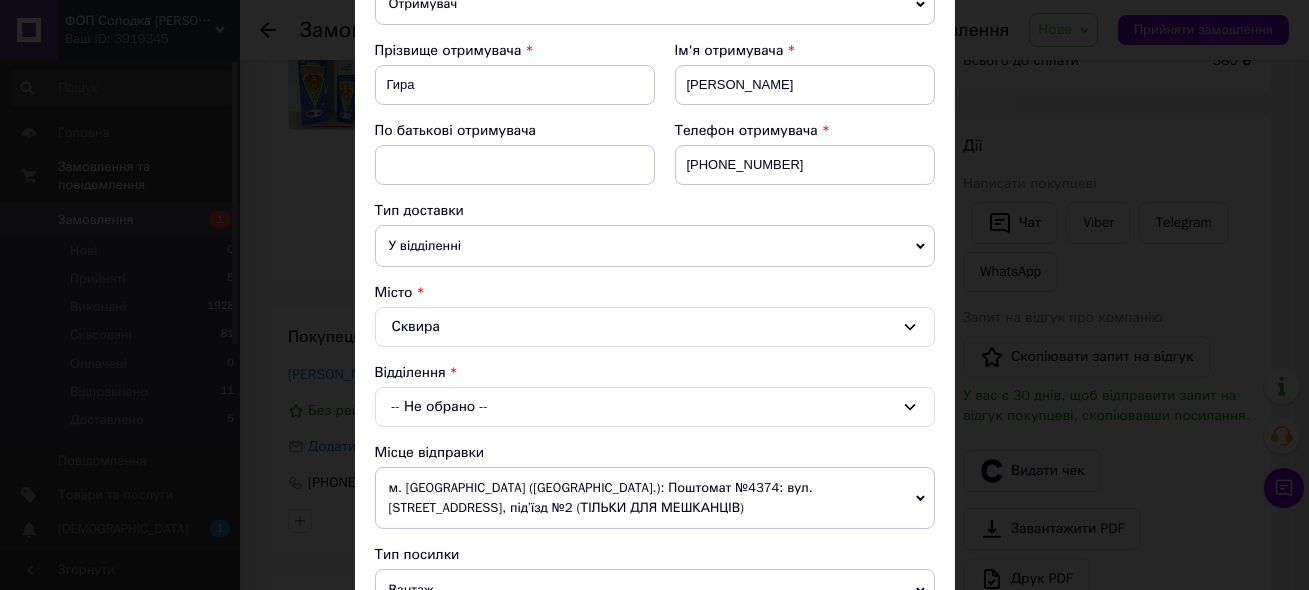click on "-- Не обрано --" at bounding box center (655, 407) 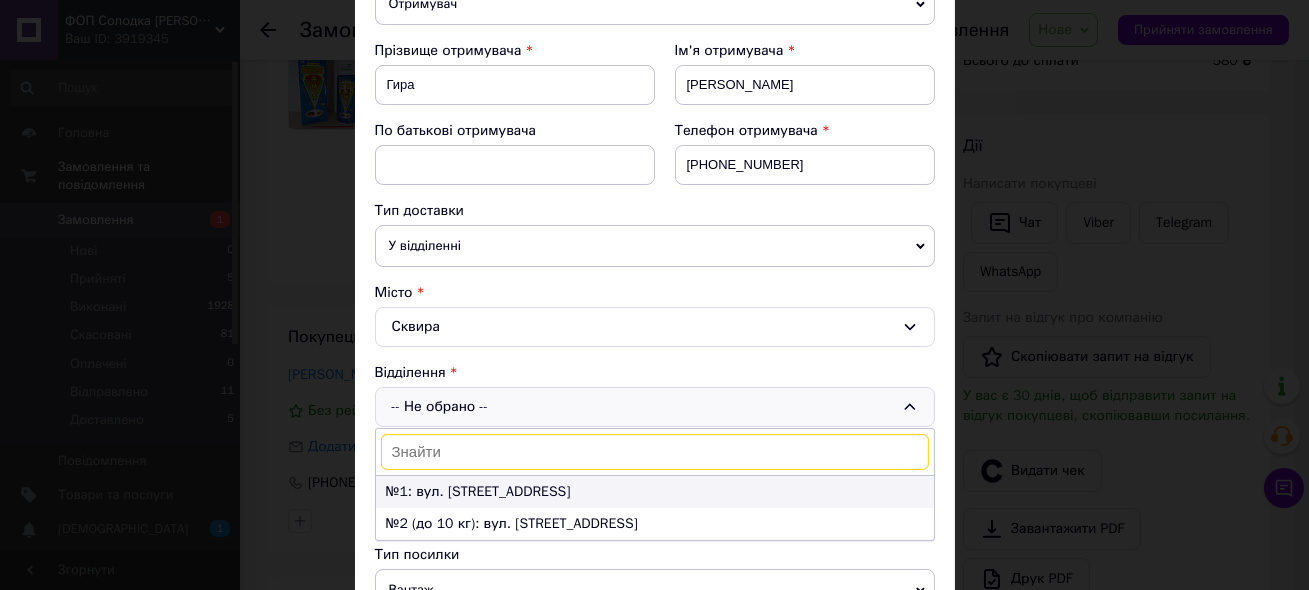 click on "№1: вул. [STREET_ADDRESS]" at bounding box center (655, 492) 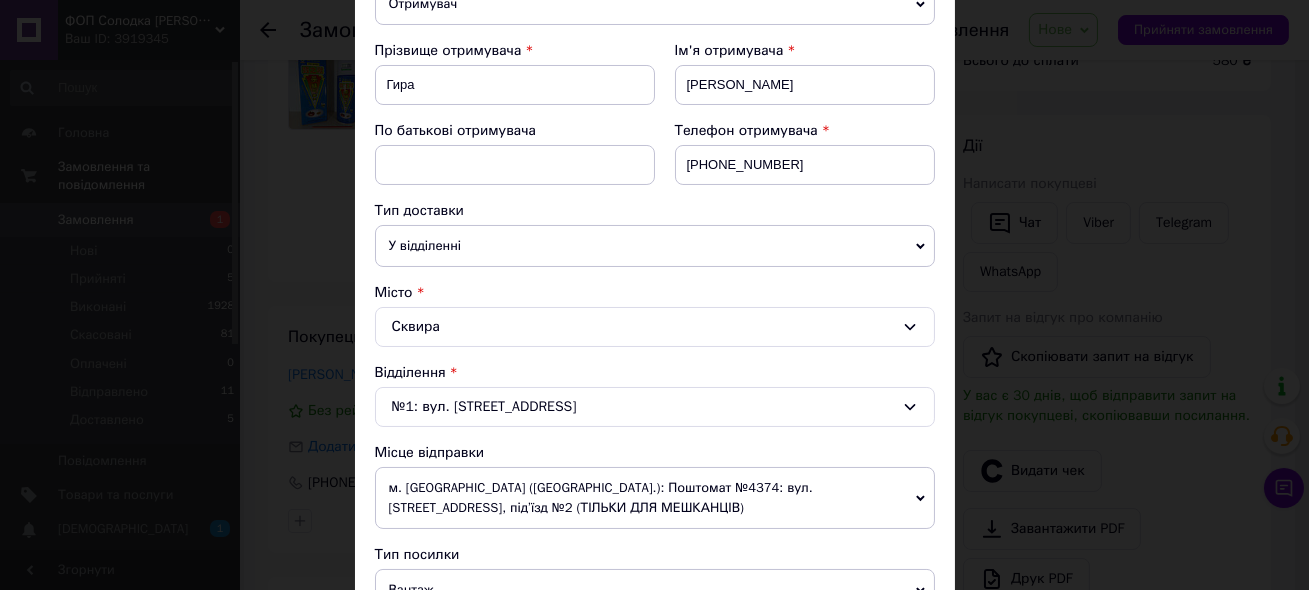 click on "№1: вул. [STREET_ADDRESS]" at bounding box center [655, 407] 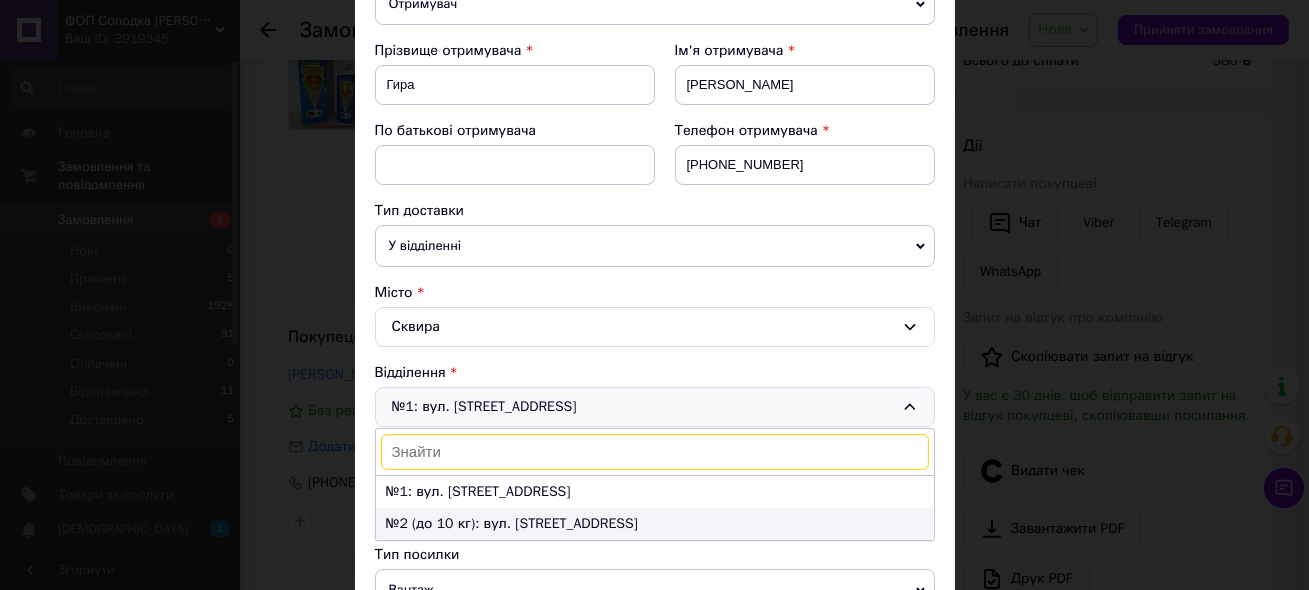 click on "№2 (до 10 кг): вул. [STREET_ADDRESS]" at bounding box center [655, 524] 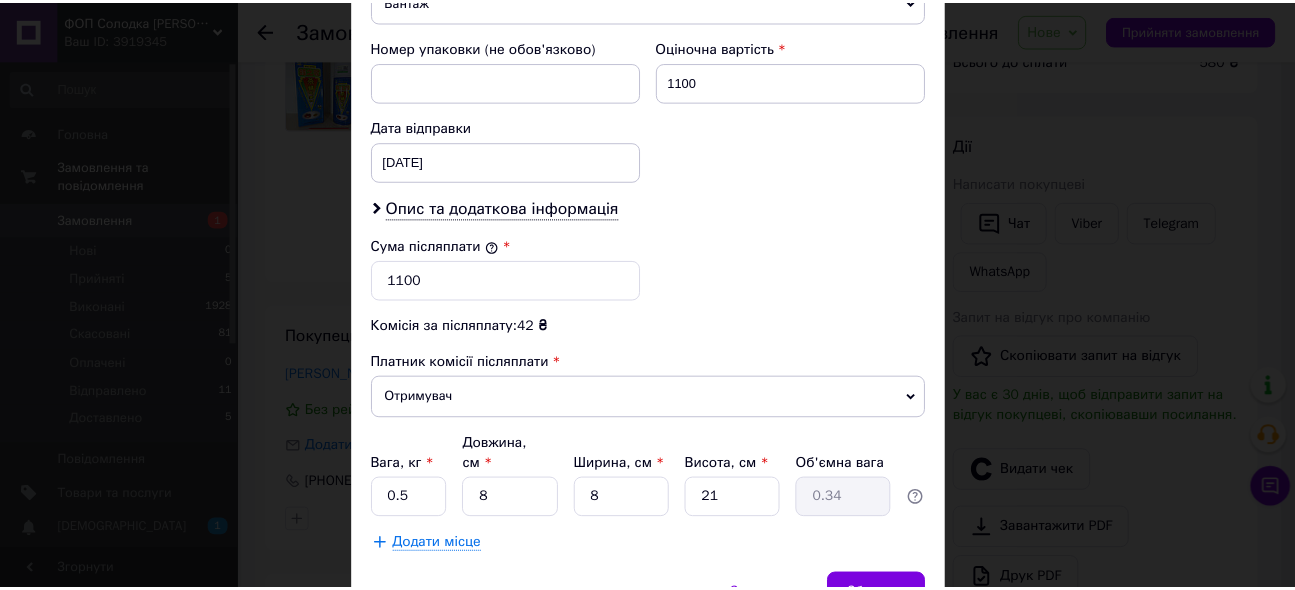 scroll, scrollTop: 953, scrollLeft: 0, axis: vertical 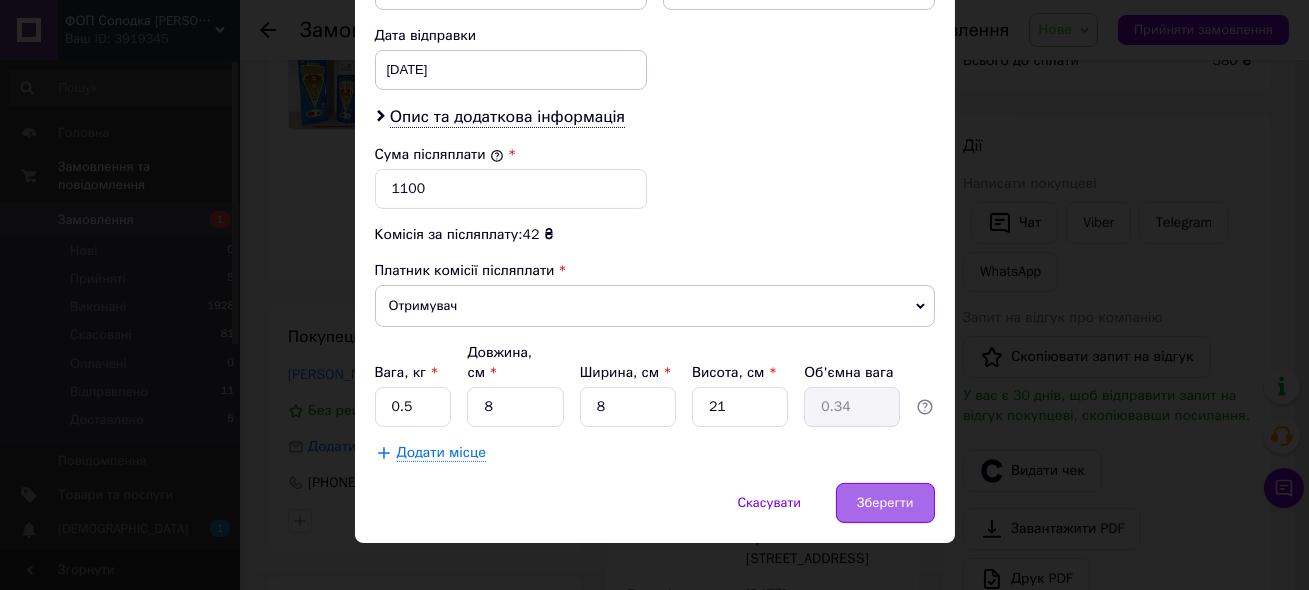 click on "Зберегти" at bounding box center [885, 503] 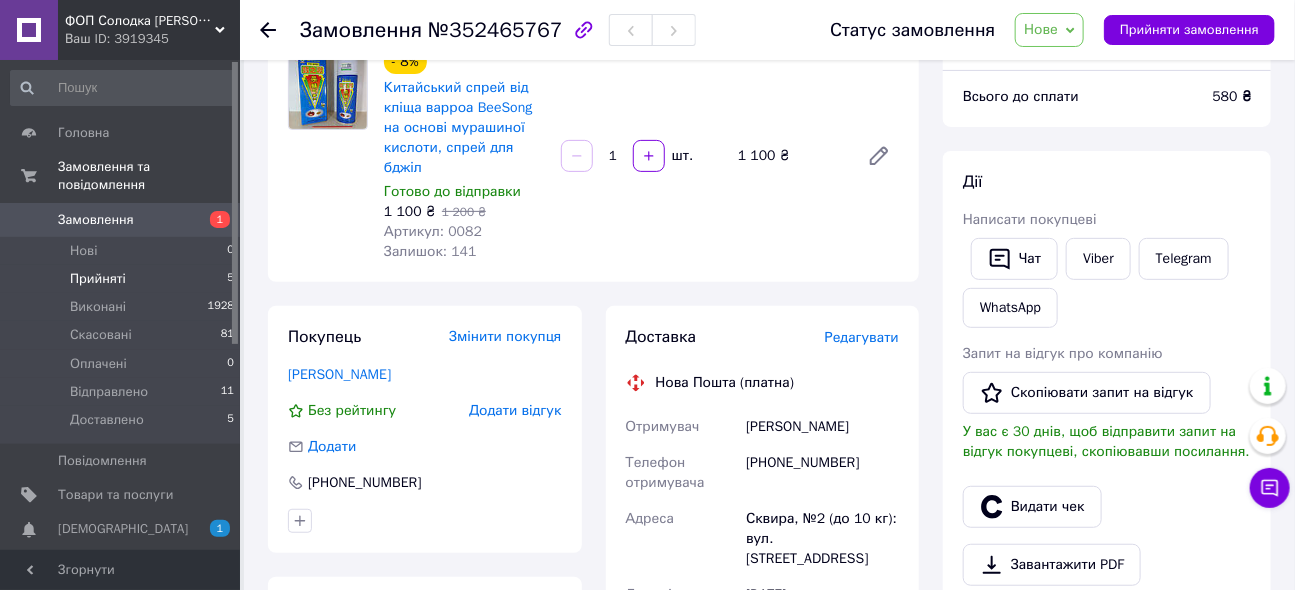 click on "Прийняті 5" at bounding box center [123, 279] 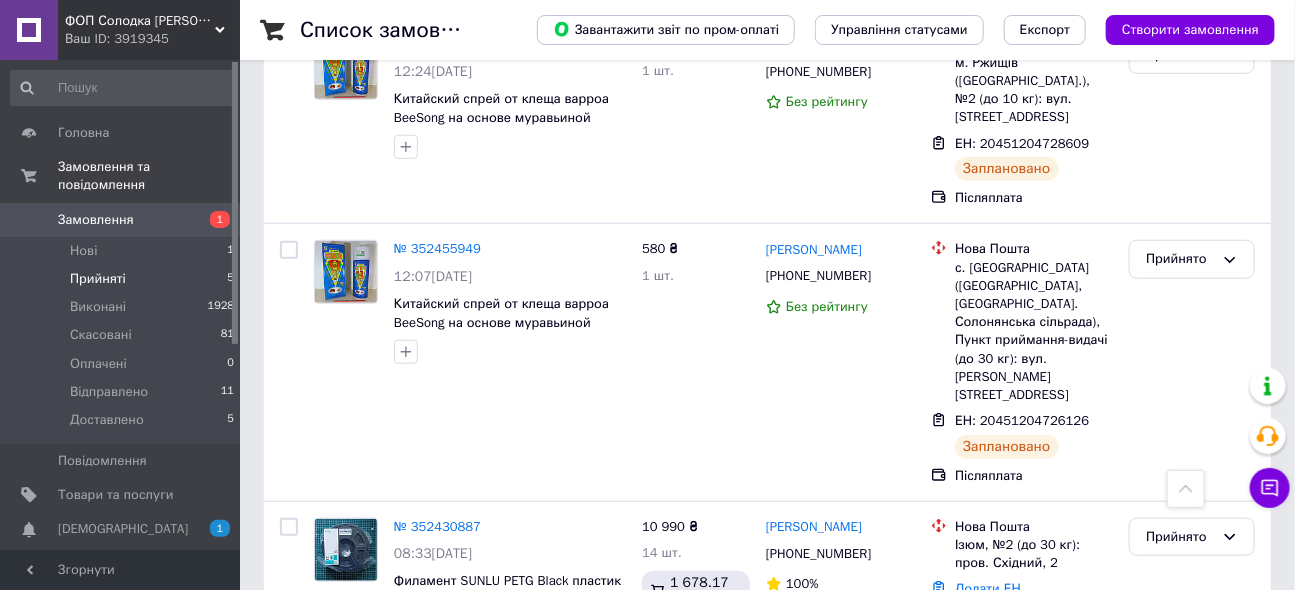 scroll, scrollTop: 0, scrollLeft: 0, axis: both 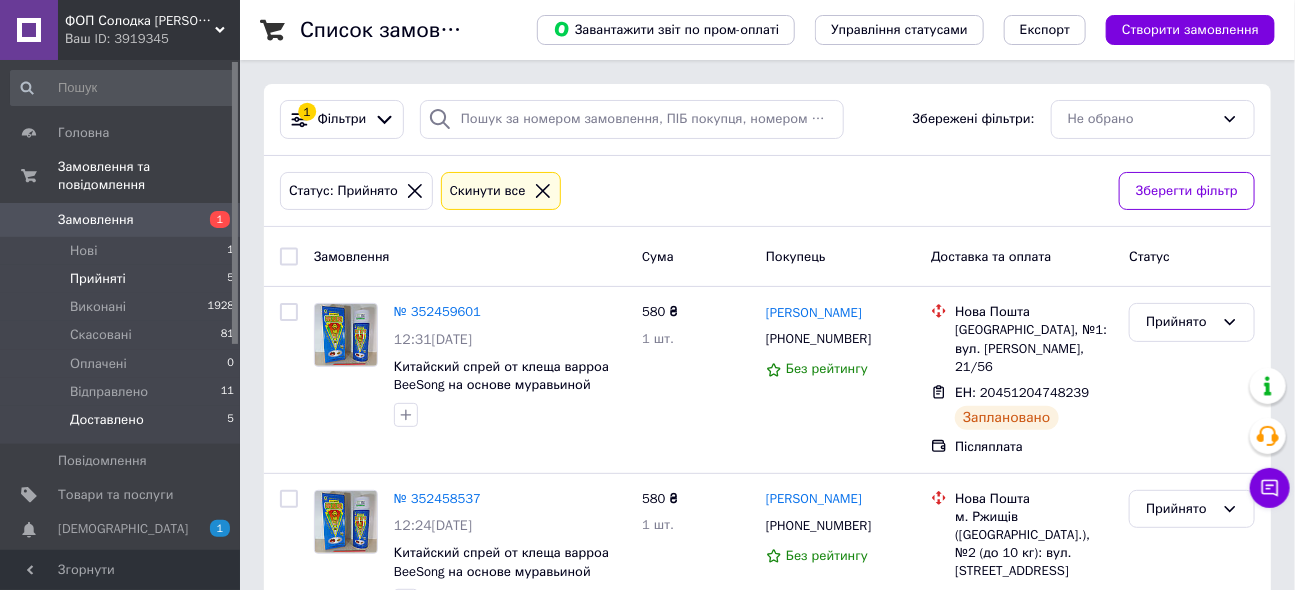 click on "Доставлено" at bounding box center (107, 420) 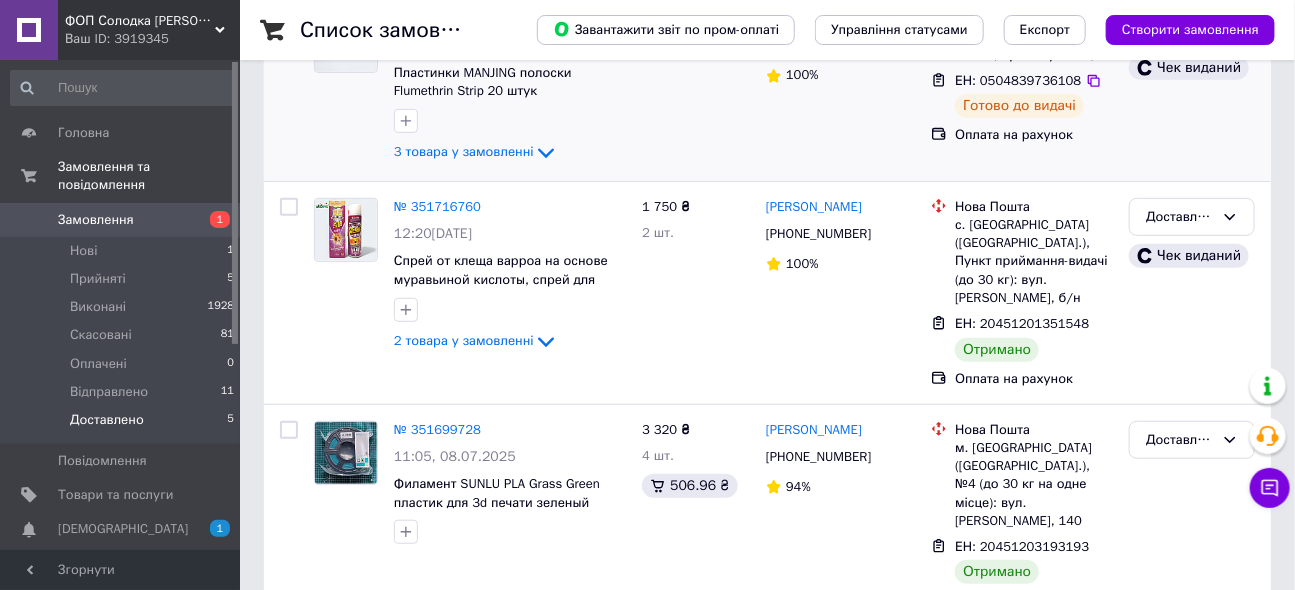 scroll, scrollTop: 363, scrollLeft: 0, axis: vertical 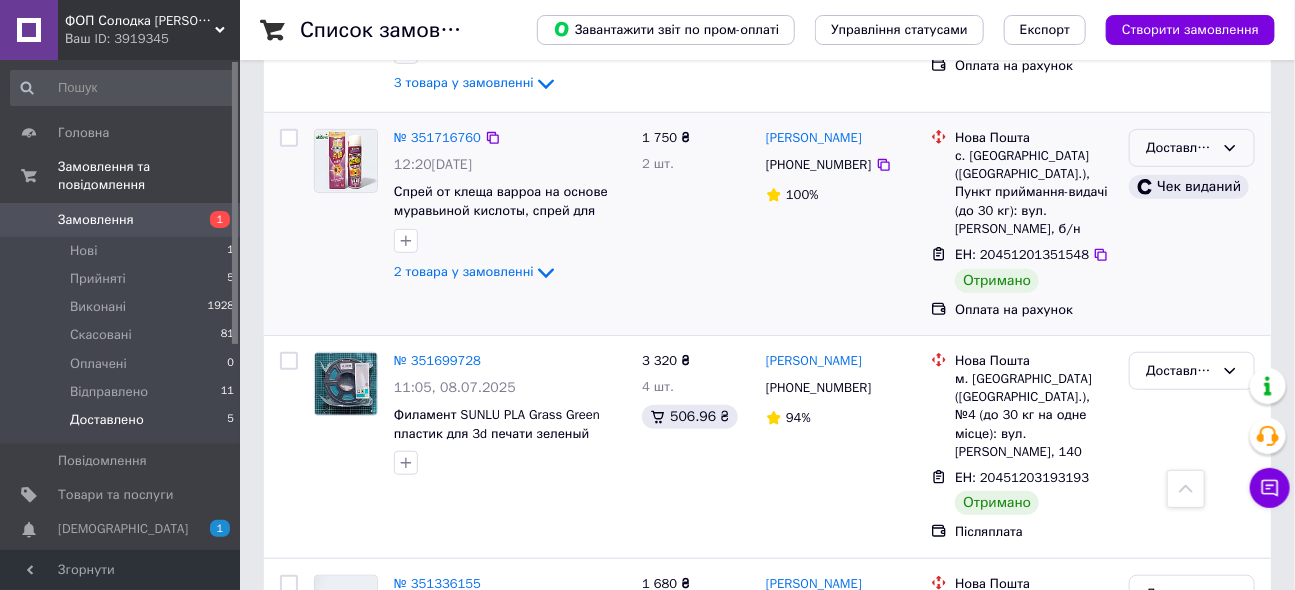 click on "Доставлено" at bounding box center (1192, 148) 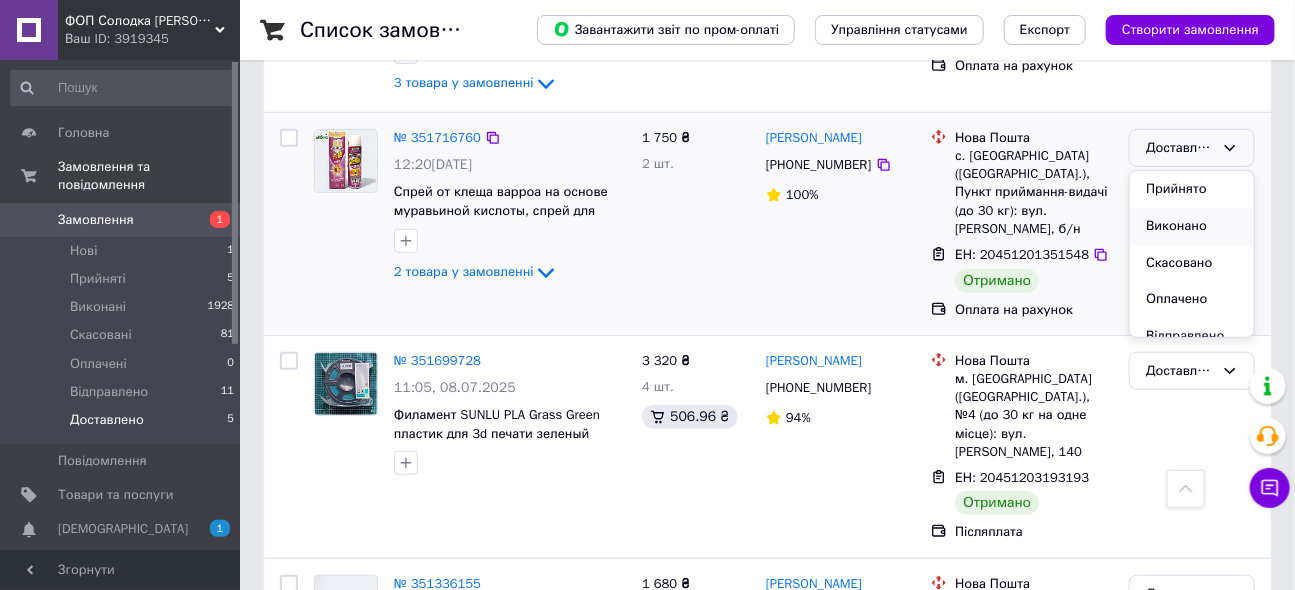 click on "Виконано" at bounding box center [1192, 226] 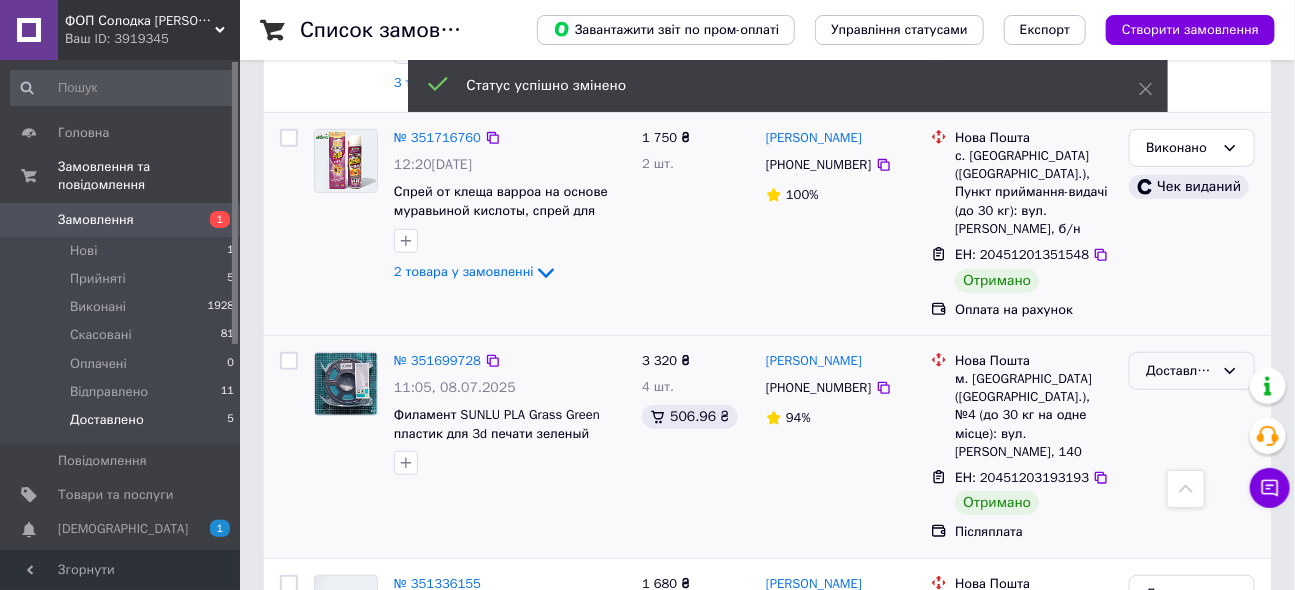 click on "Доставлено" at bounding box center [1180, 371] 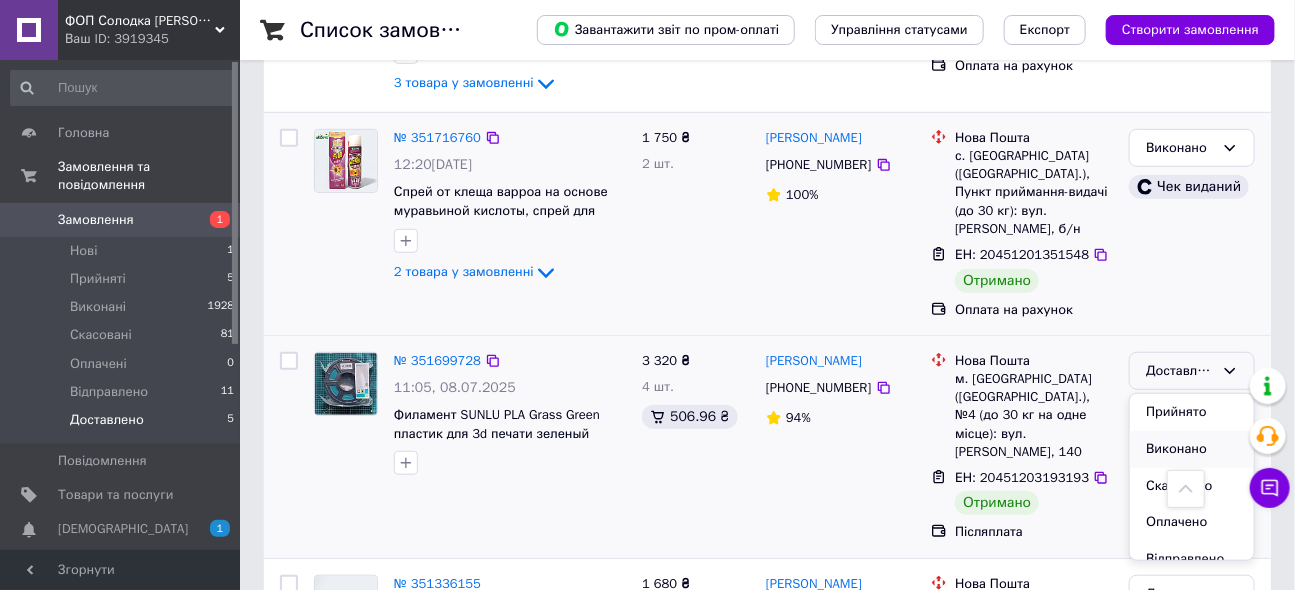 click on "Виконано" at bounding box center (1192, 449) 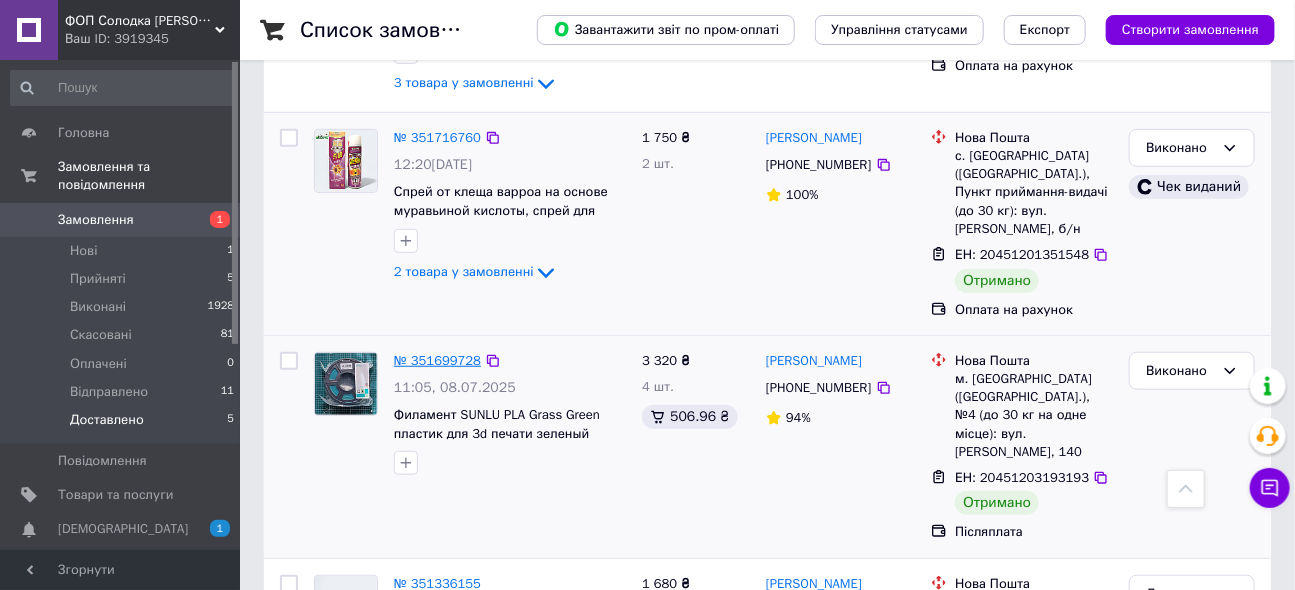 click on "№ 351699728" at bounding box center (437, 360) 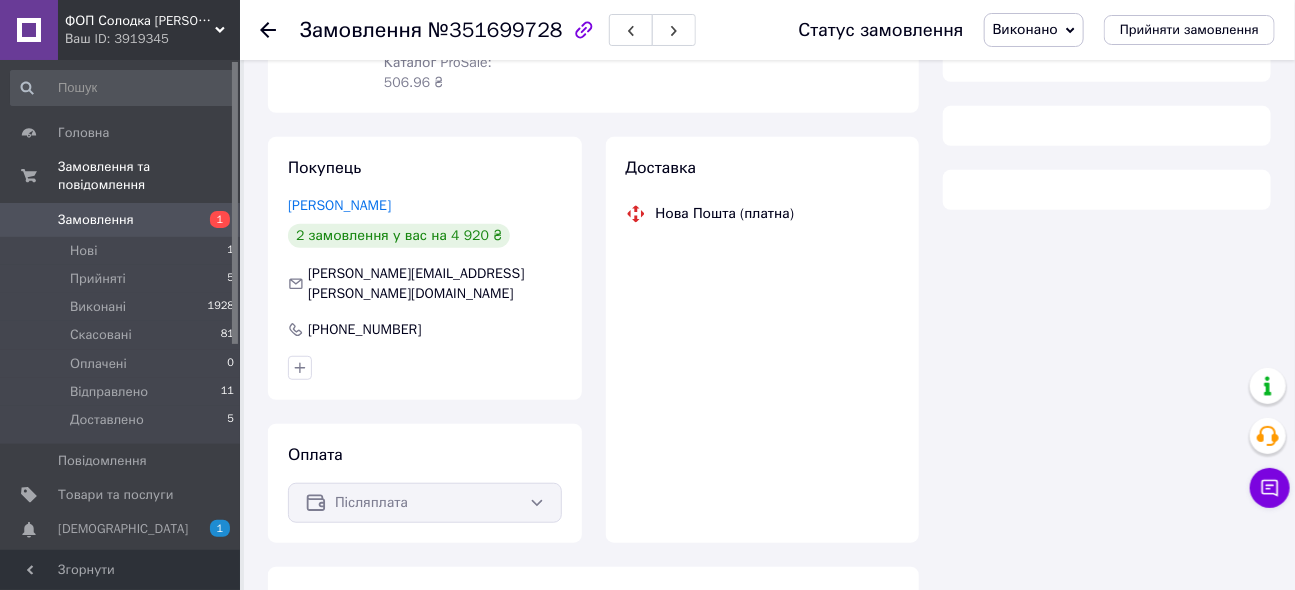 scroll, scrollTop: 363, scrollLeft: 0, axis: vertical 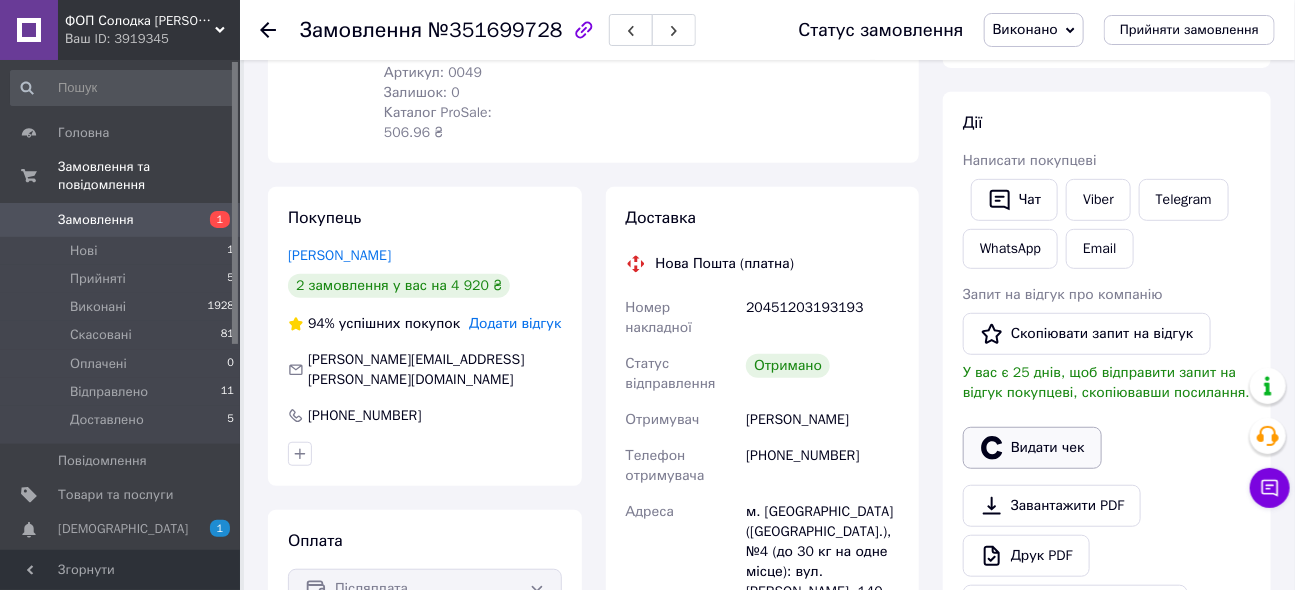 click on "Видати чек" at bounding box center (1032, 448) 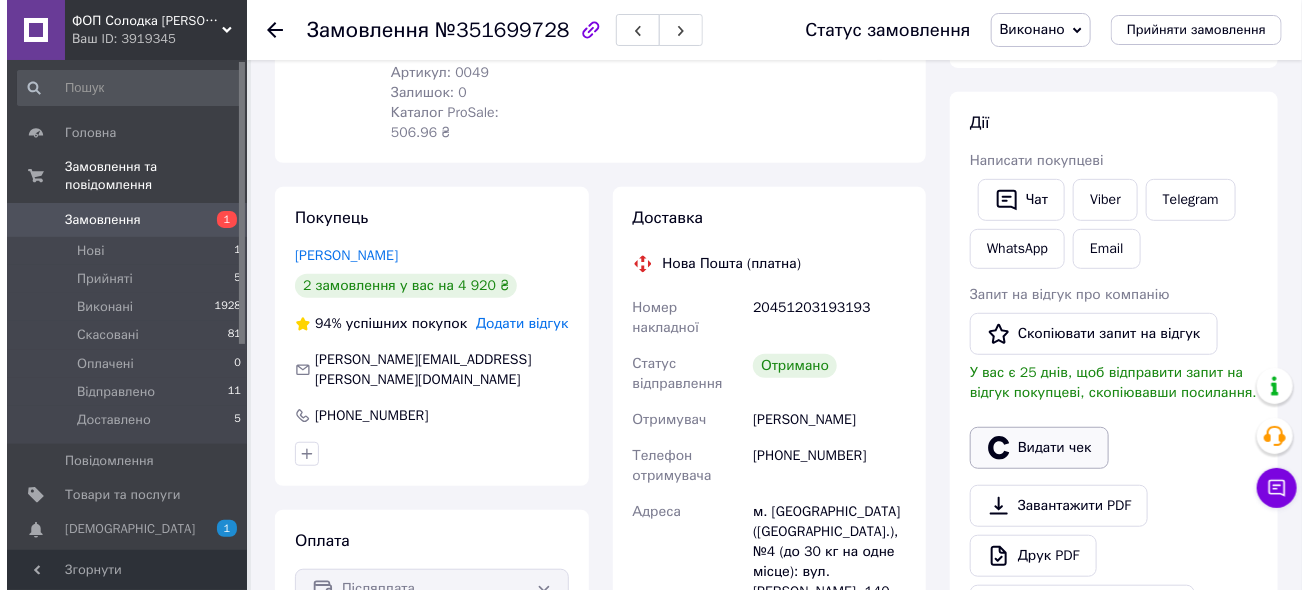 scroll, scrollTop: 1124, scrollLeft: 0, axis: vertical 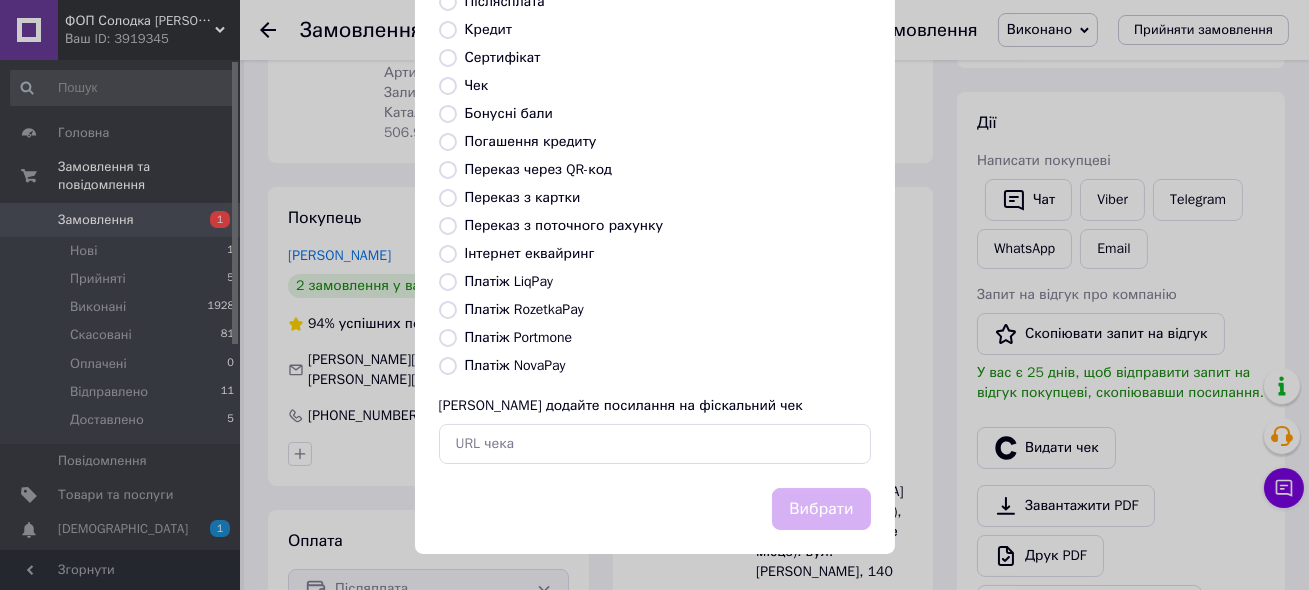 click on "Платіж NovaPay" at bounding box center [515, 365] 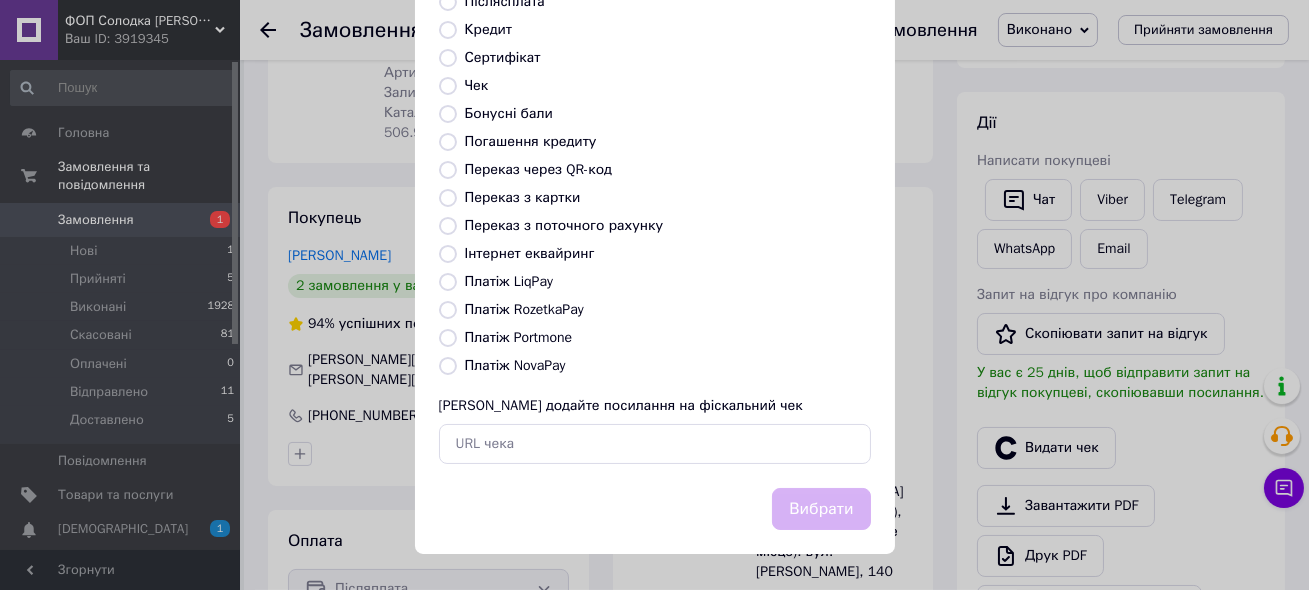radio on "true" 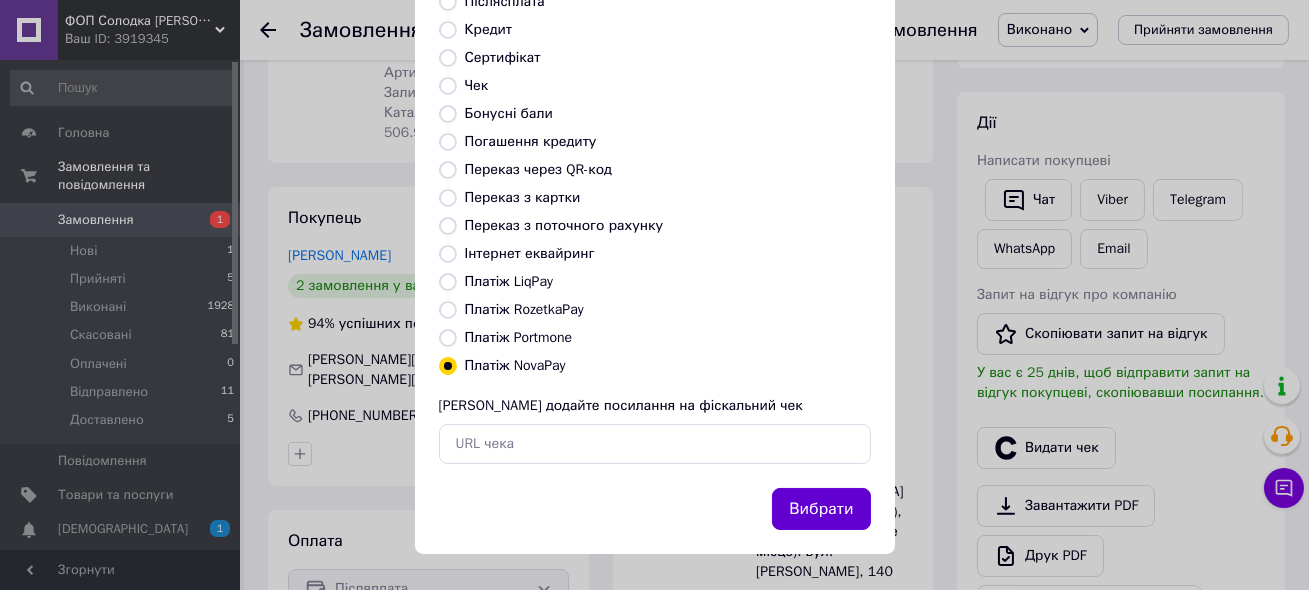 click on "Вибрати" at bounding box center (821, 509) 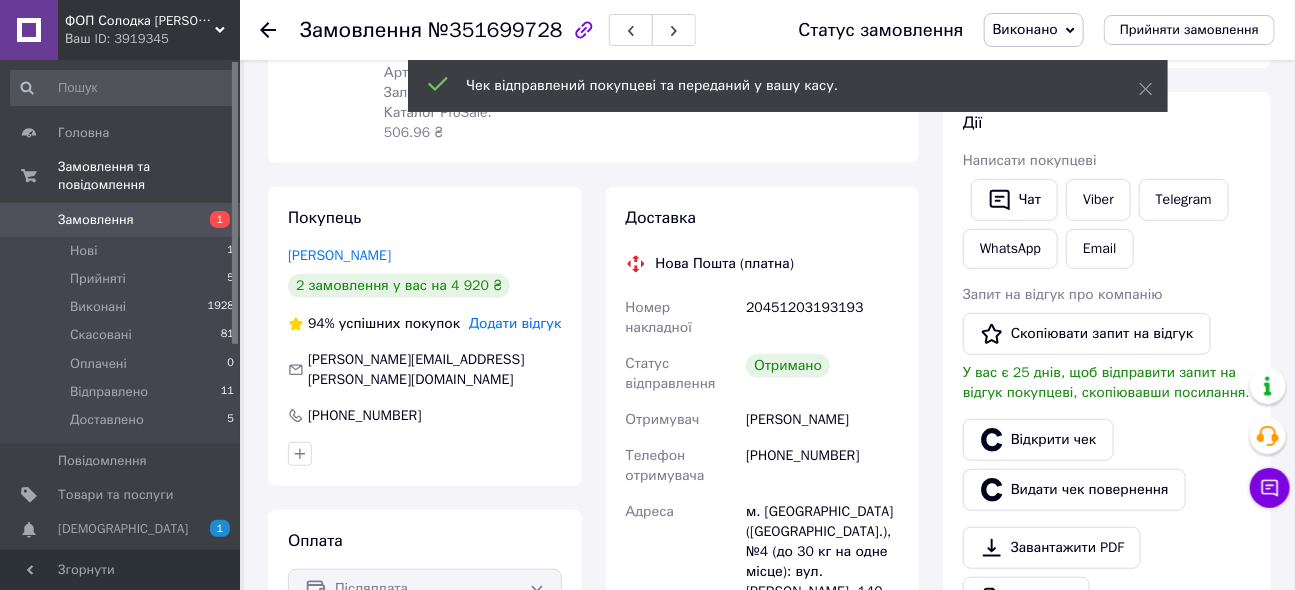 scroll, scrollTop: 1144, scrollLeft: 0, axis: vertical 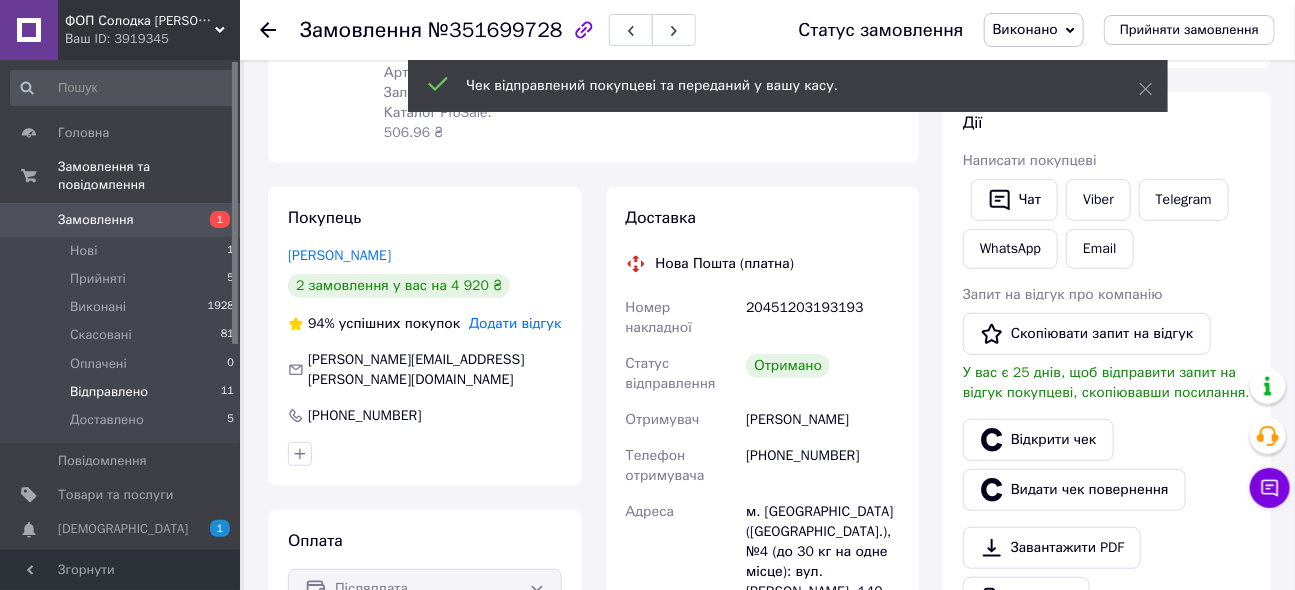 click on "Відправлено" at bounding box center (109, 392) 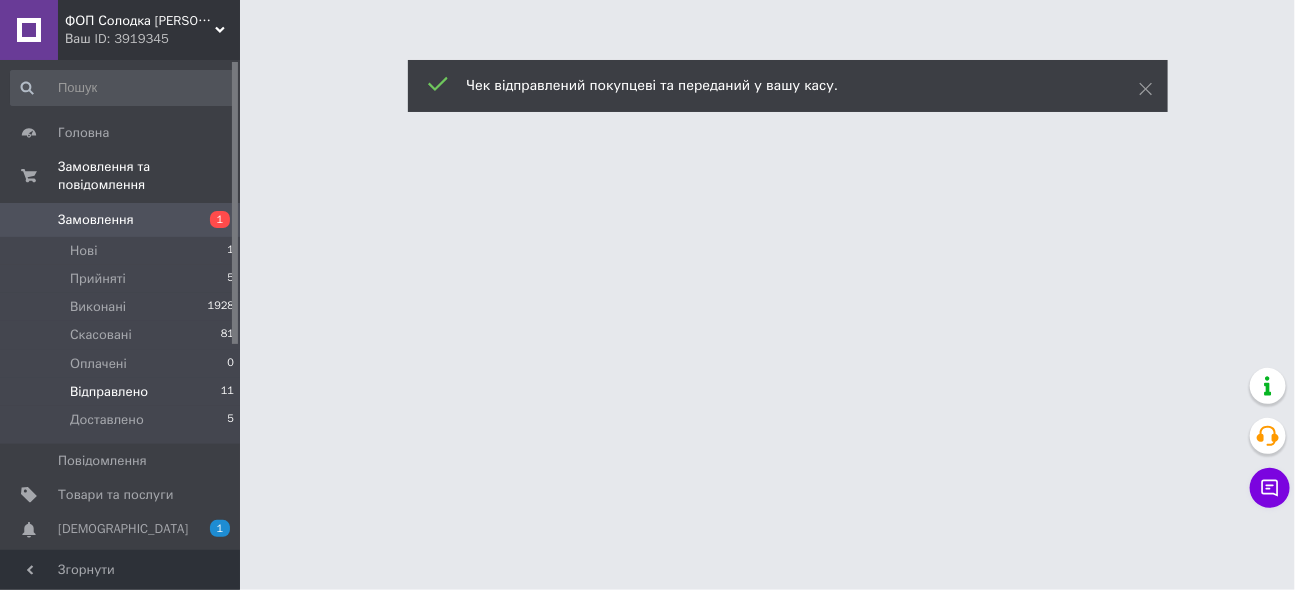 scroll, scrollTop: 0, scrollLeft: 0, axis: both 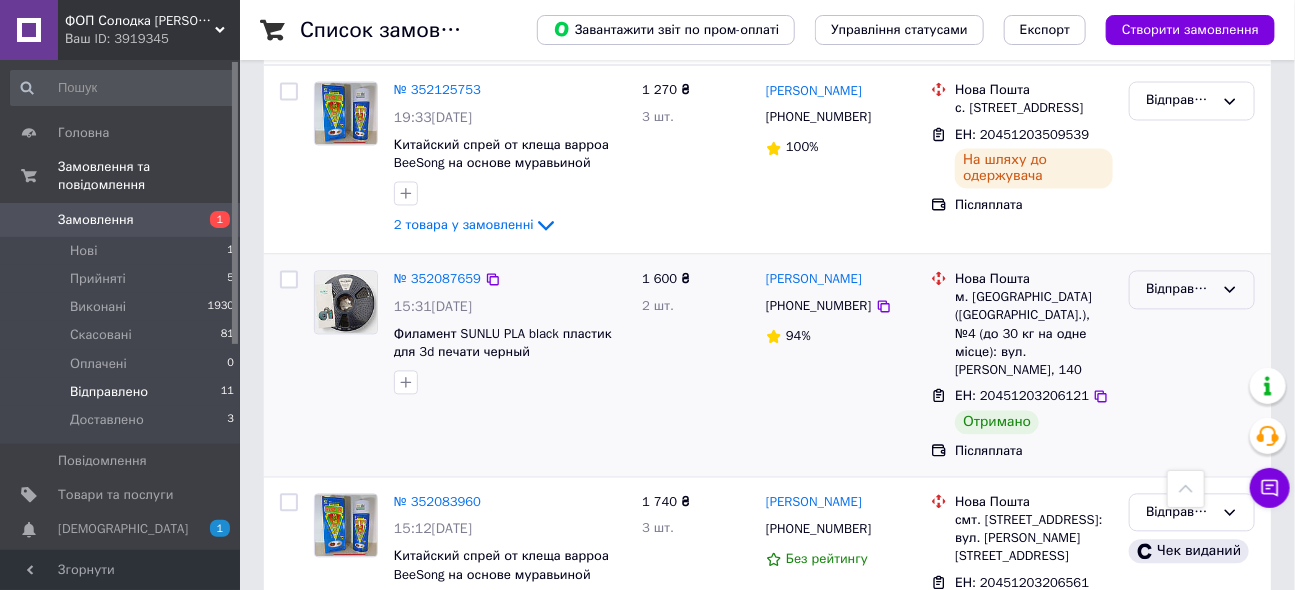 click on "Відправлено" at bounding box center [1180, 290] 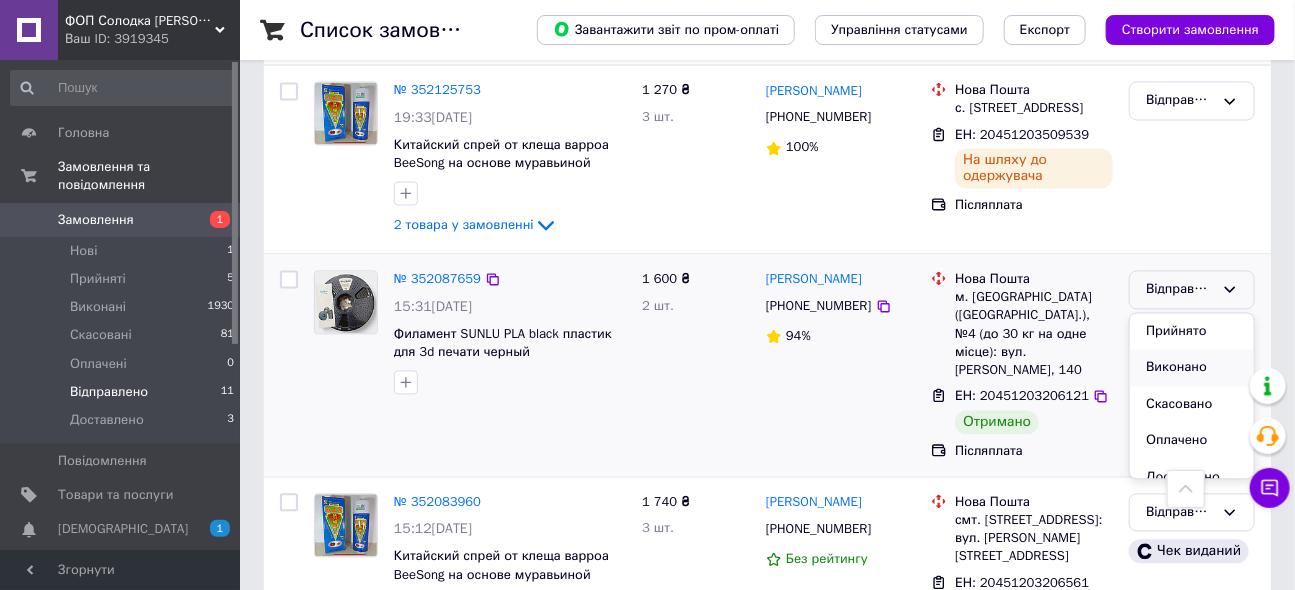 click on "Виконано" at bounding box center [1192, 368] 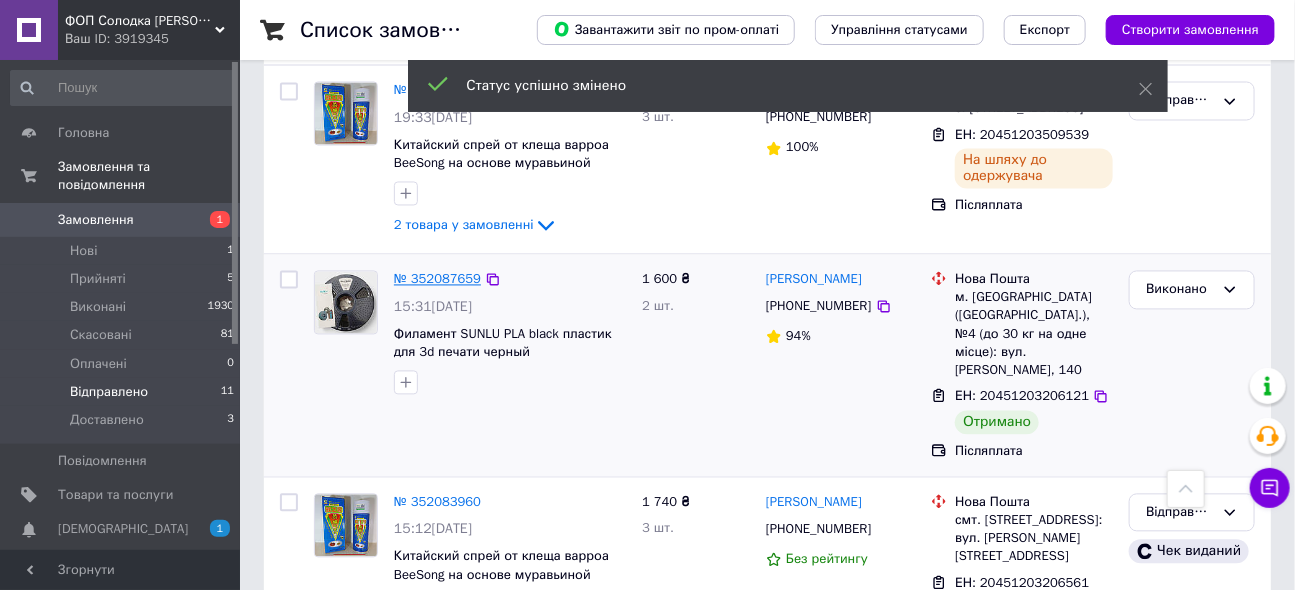 click on "№ 352087659" at bounding box center (437, 279) 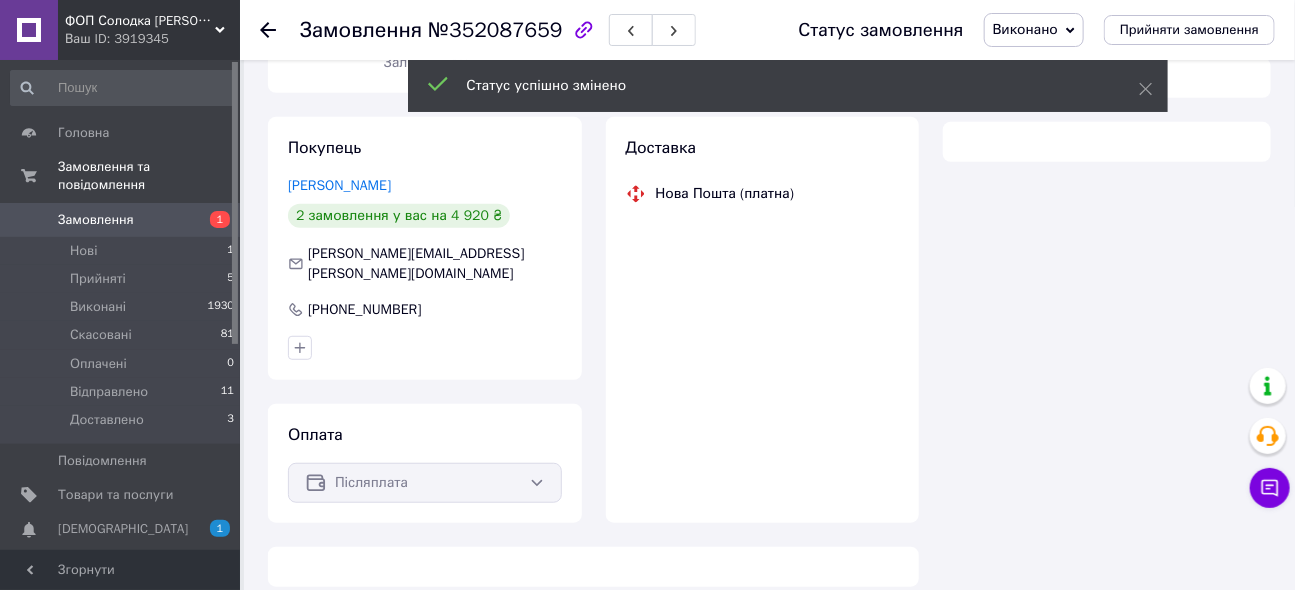 scroll, scrollTop: 977, scrollLeft: 0, axis: vertical 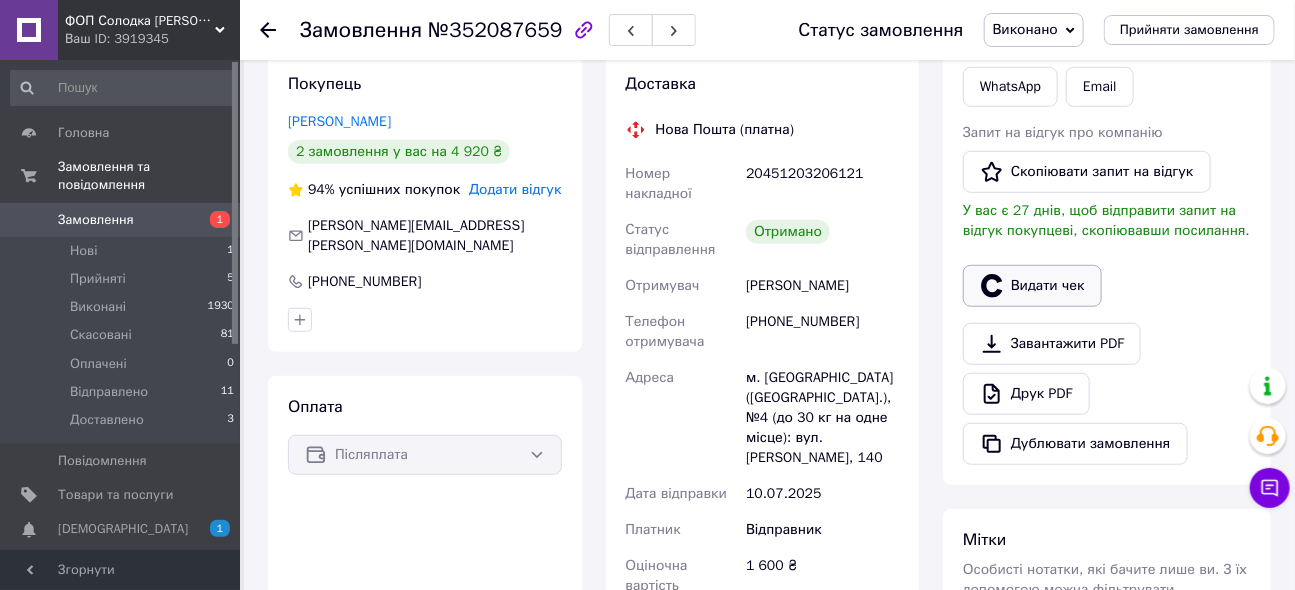 click on "Видати чек" at bounding box center (1032, 286) 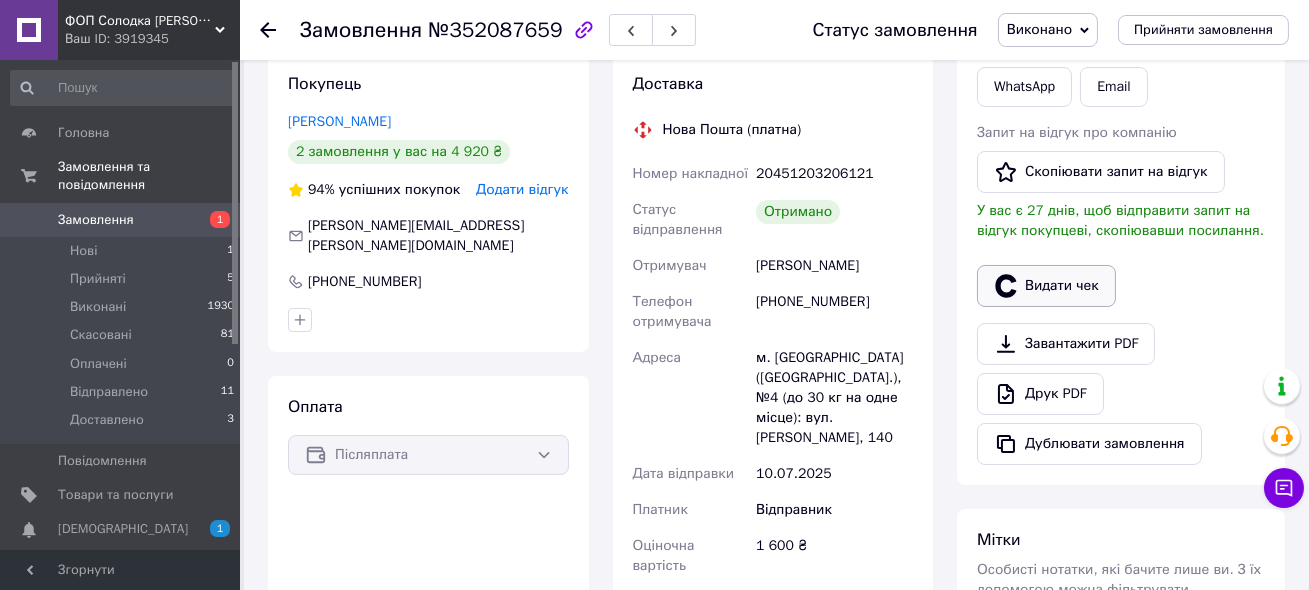 scroll, scrollTop: 32, scrollLeft: 0, axis: vertical 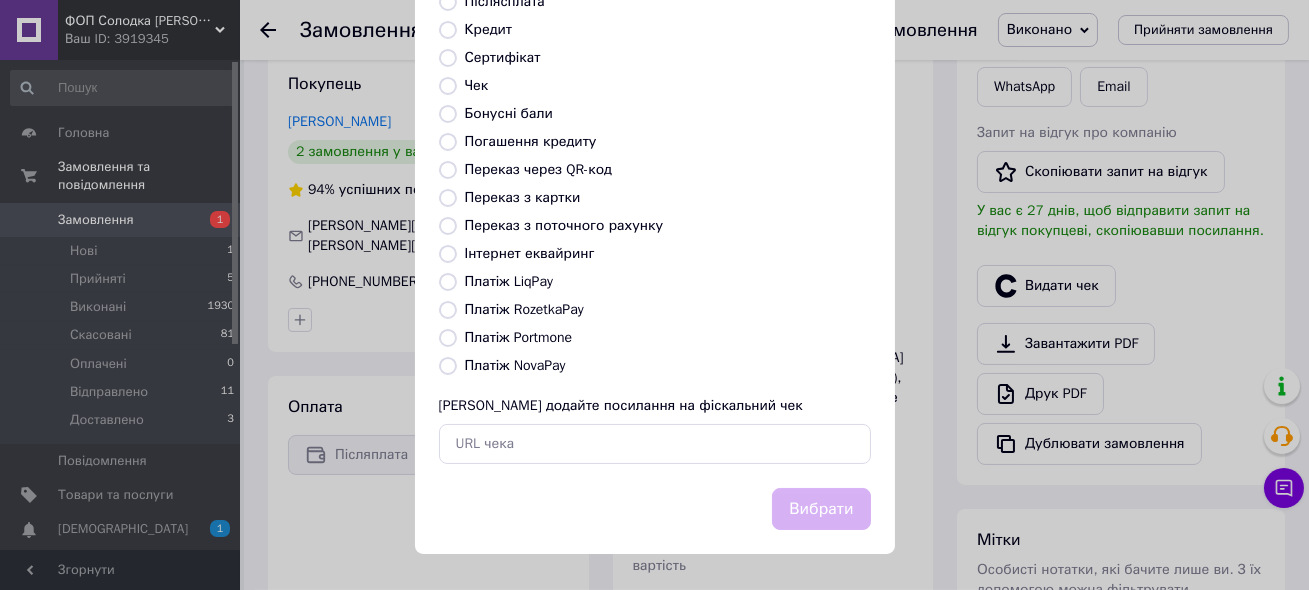 click on "Платіж NovaPay" at bounding box center [515, 365] 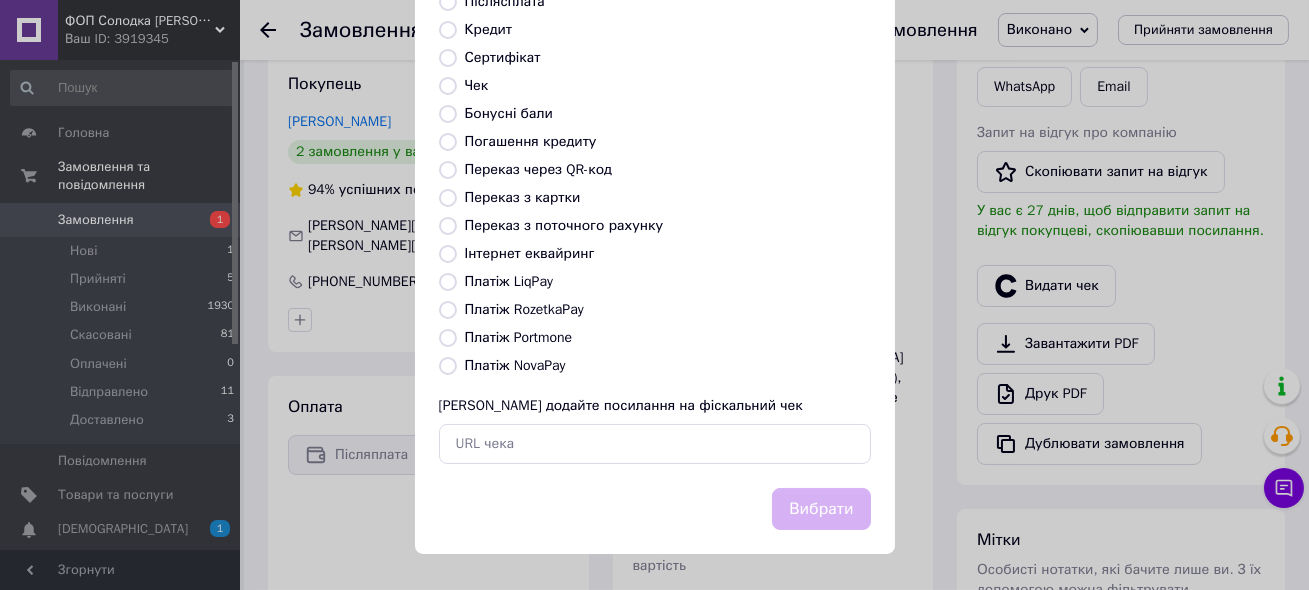 radio on "true" 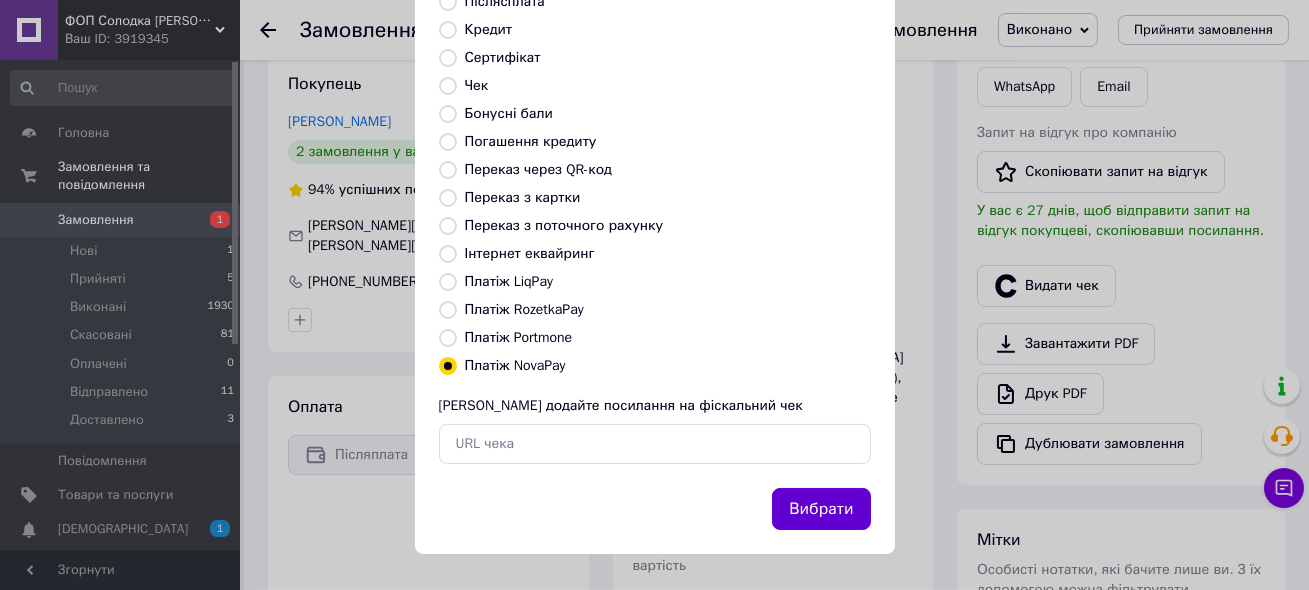 click on "Вибрати" at bounding box center (821, 509) 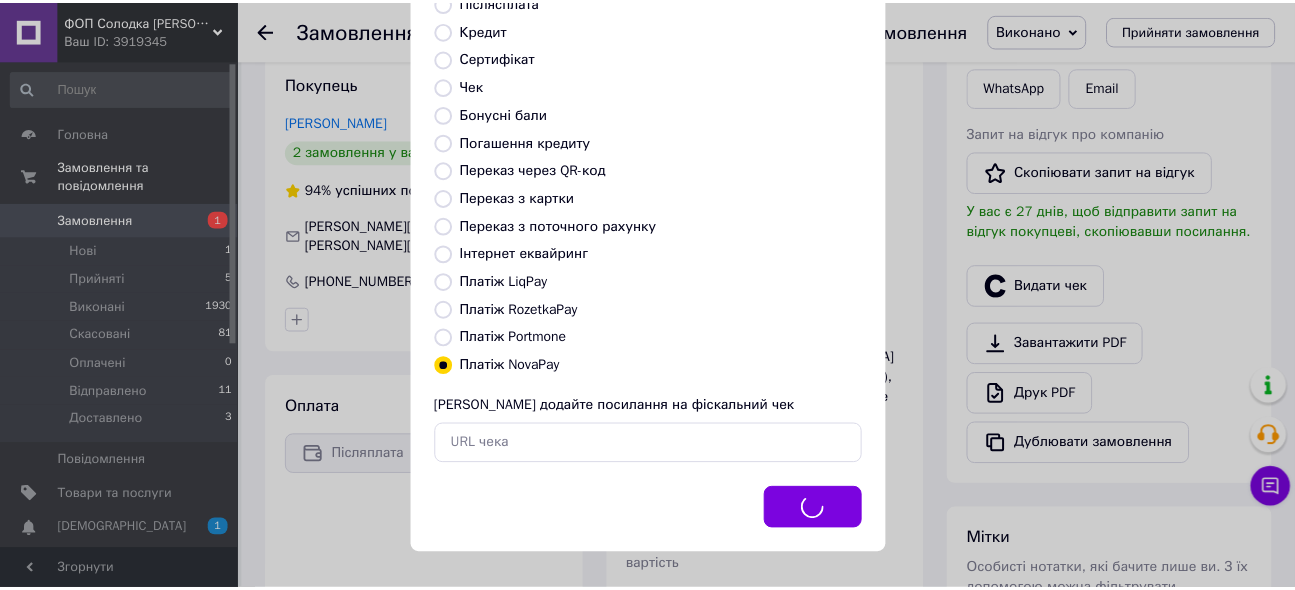 scroll, scrollTop: 52, scrollLeft: 0, axis: vertical 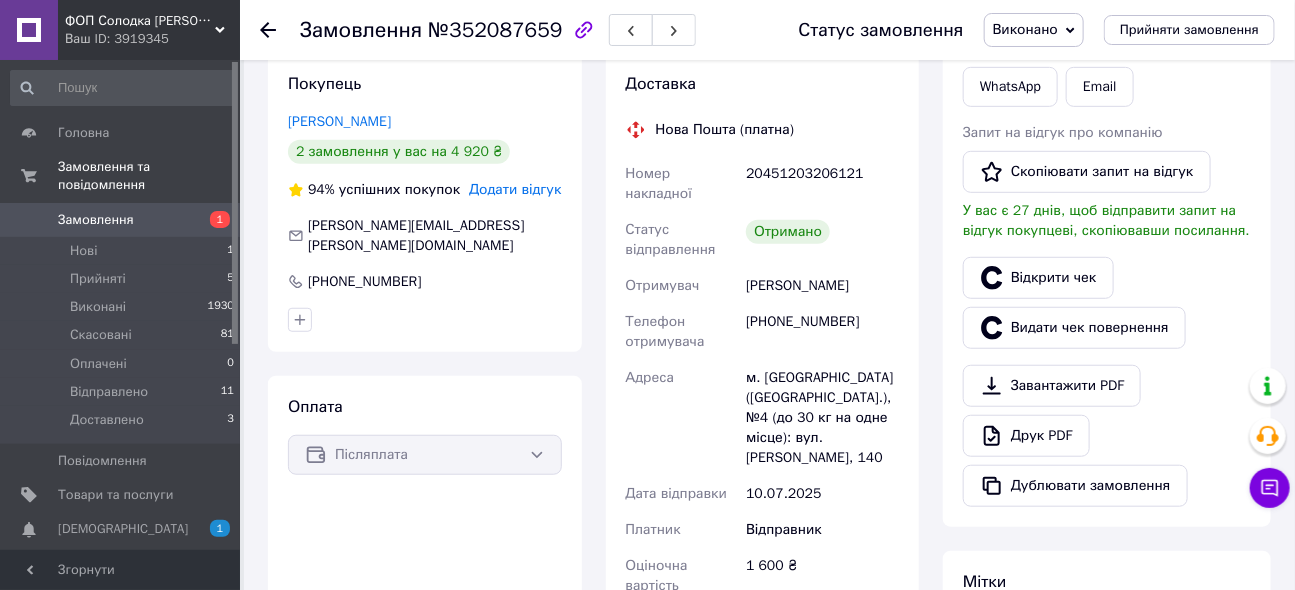 click at bounding box center (280, 30) 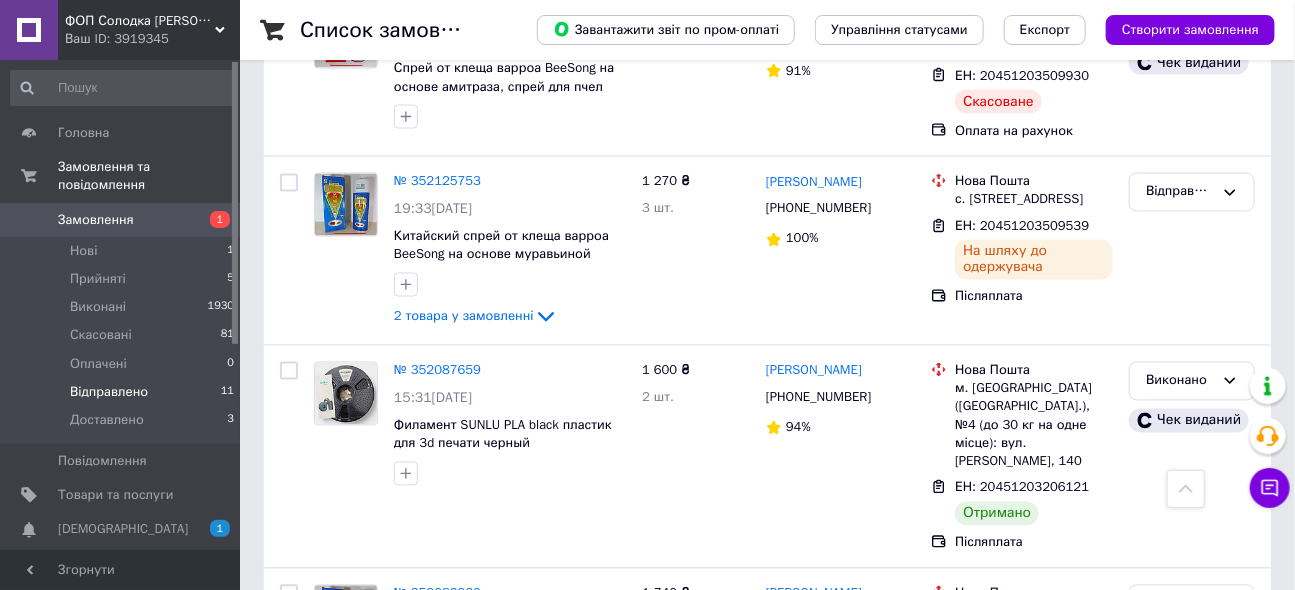 scroll, scrollTop: 1545, scrollLeft: 0, axis: vertical 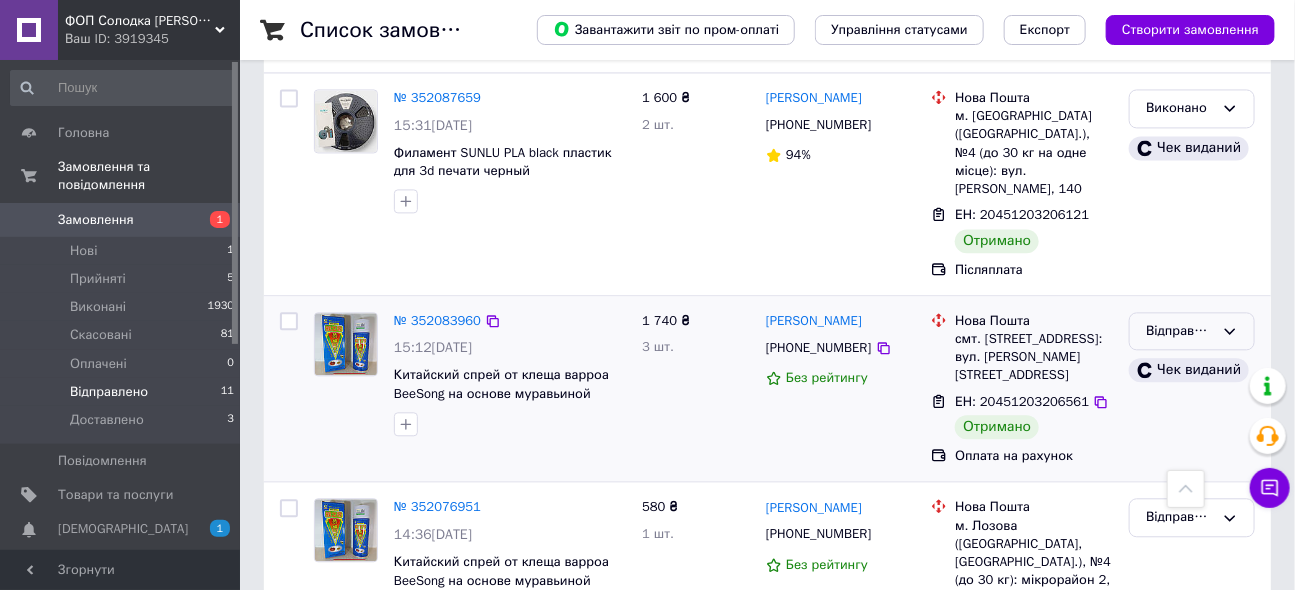 click on "Відправлено" at bounding box center [1180, 331] 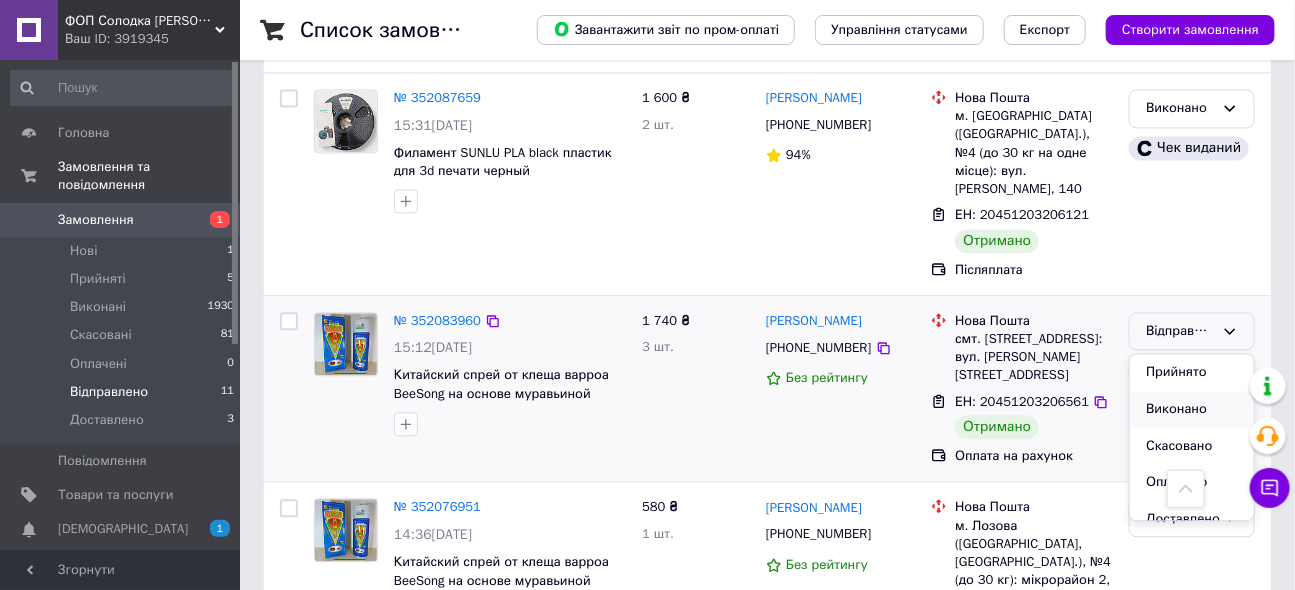 click on "Виконано" at bounding box center (1192, 409) 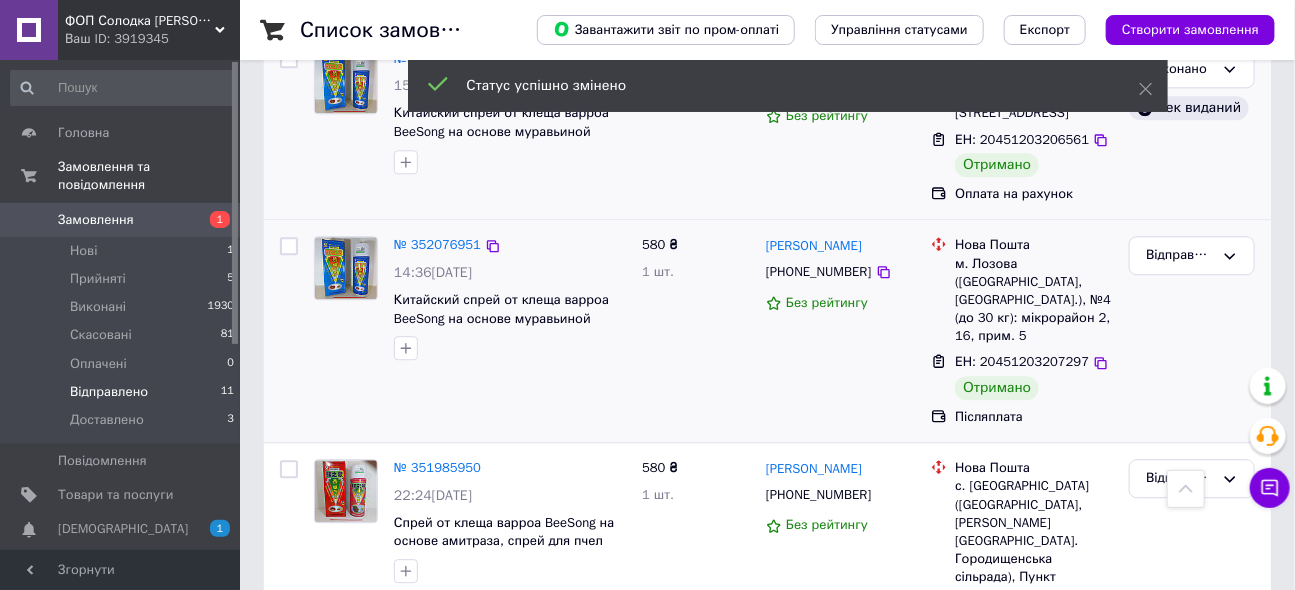 scroll, scrollTop: 1818, scrollLeft: 0, axis: vertical 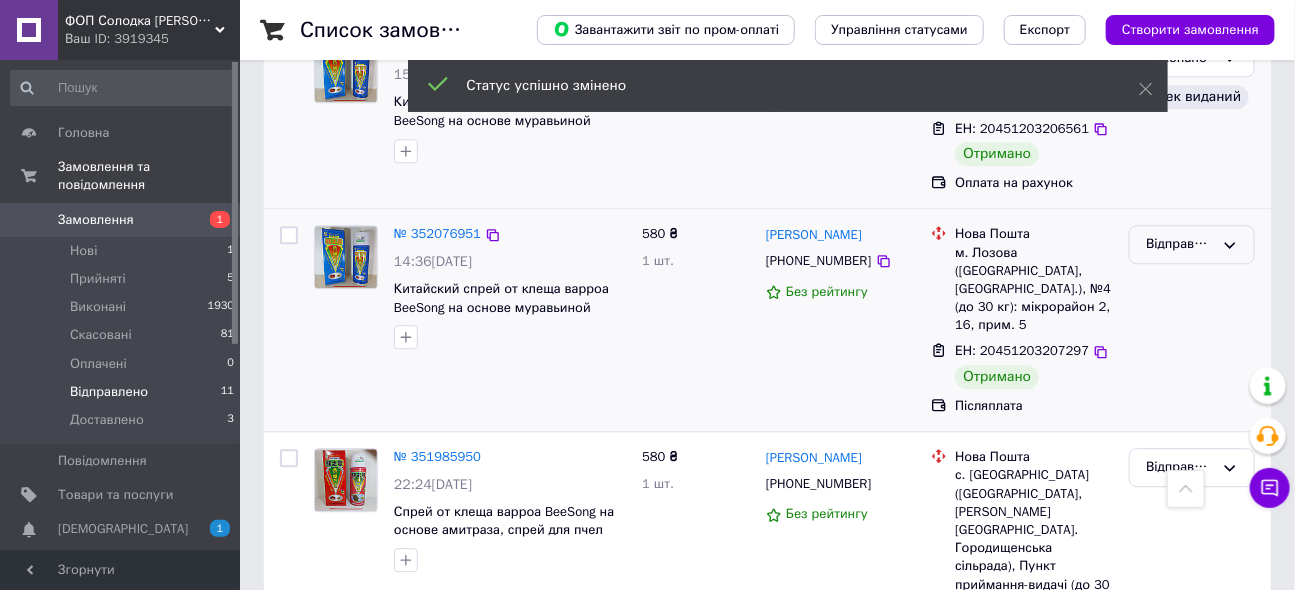 click on "Відправлено" at bounding box center [1180, 244] 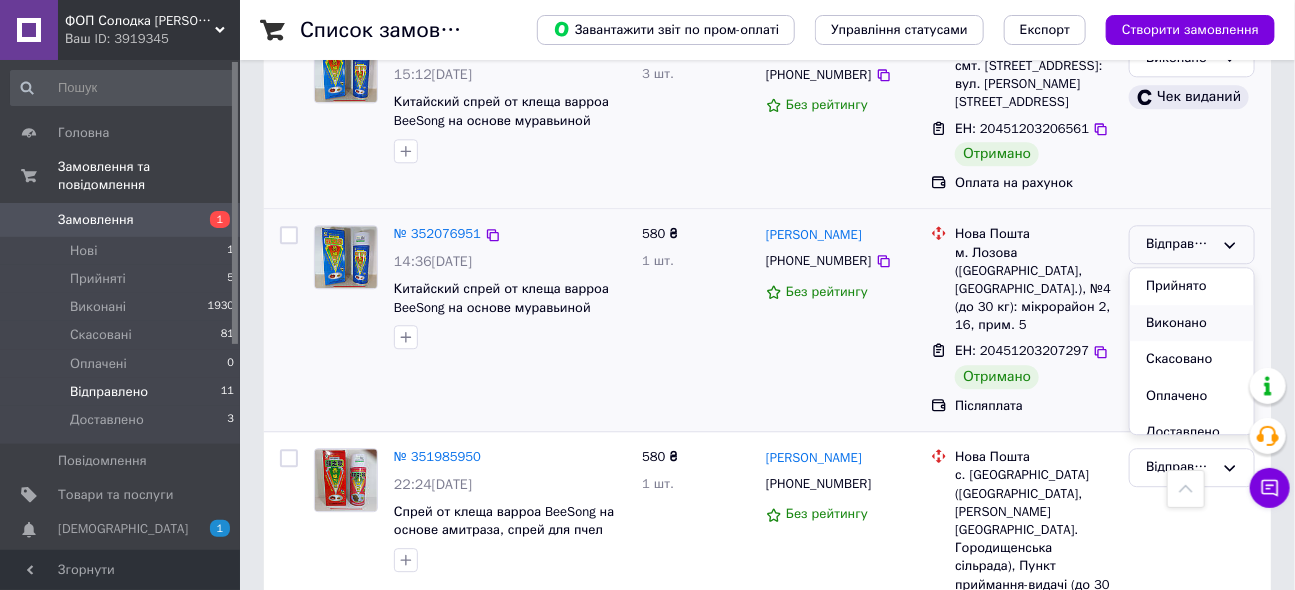 click on "Виконано" at bounding box center (1192, 323) 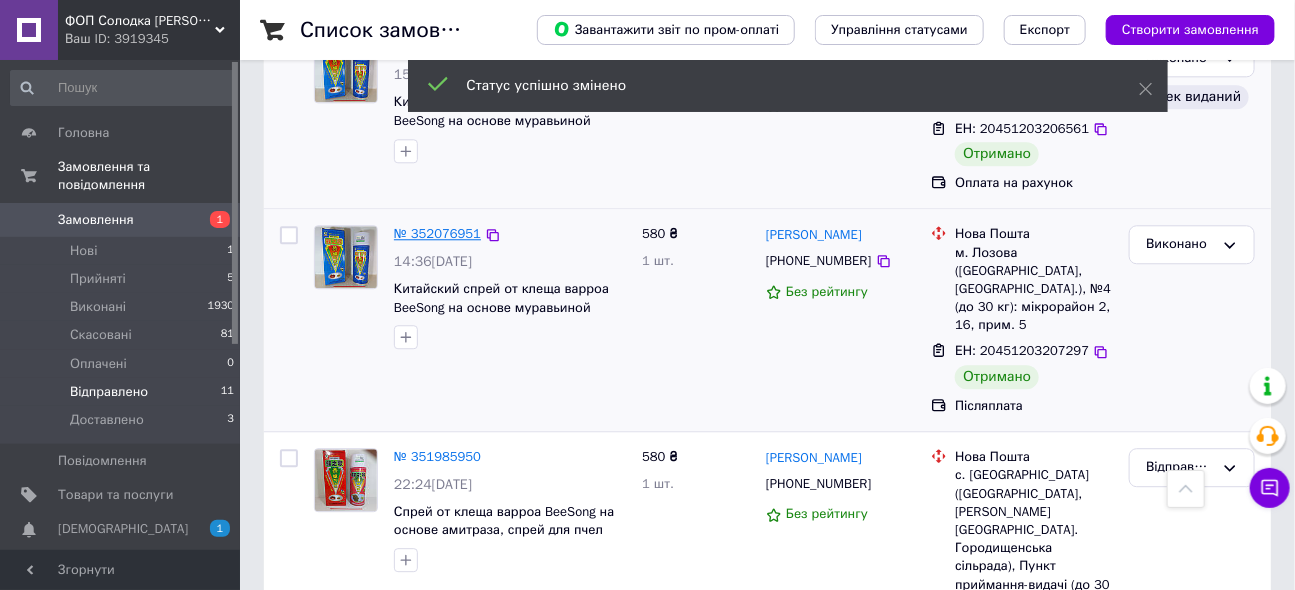 click on "№ 352076951" at bounding box center (437, 233) 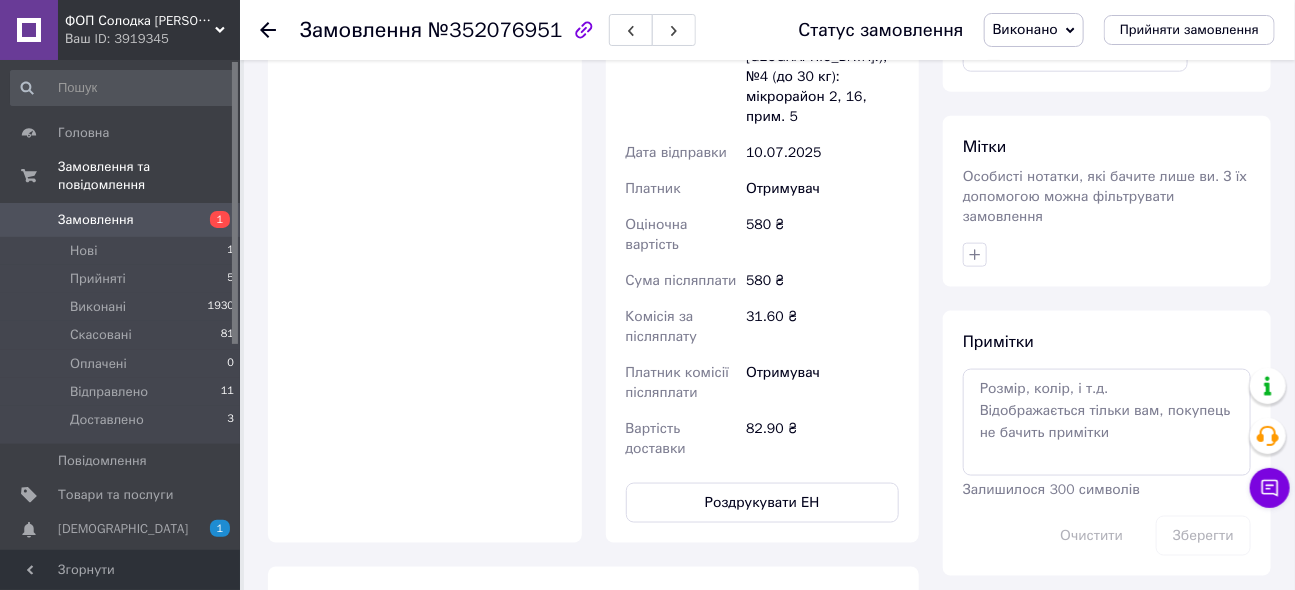 scroll, scrollTop: 1297, scrollLeft: 0, axis: vertical 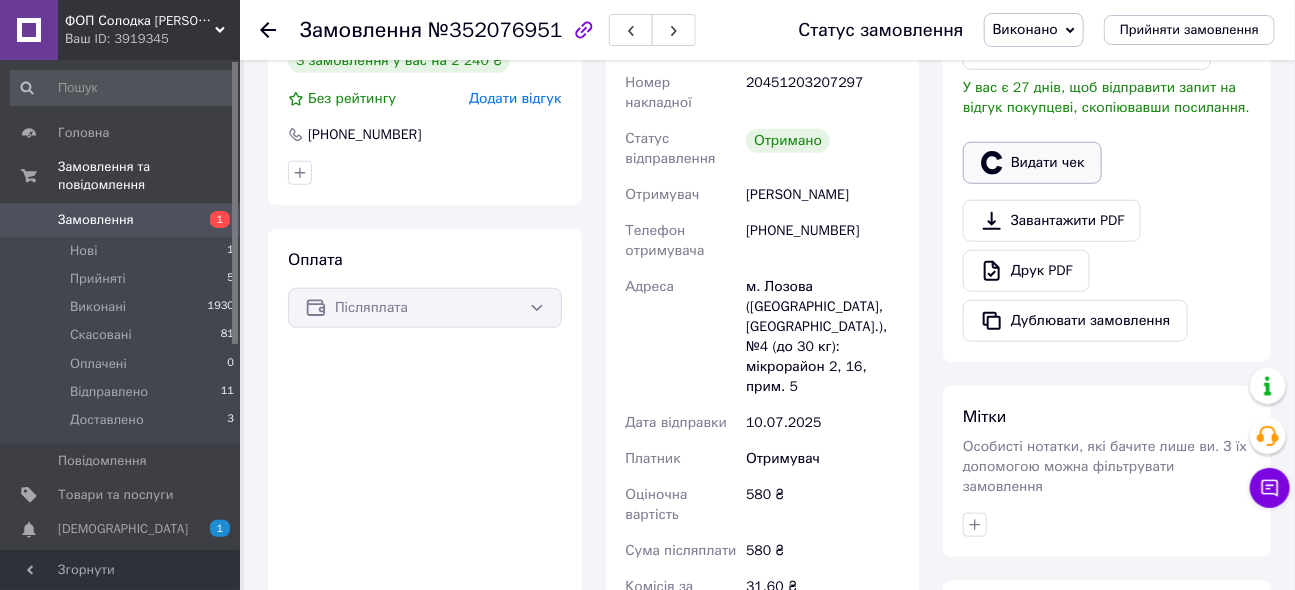 click on "Видати чек" at bounding box center (1032, 163) 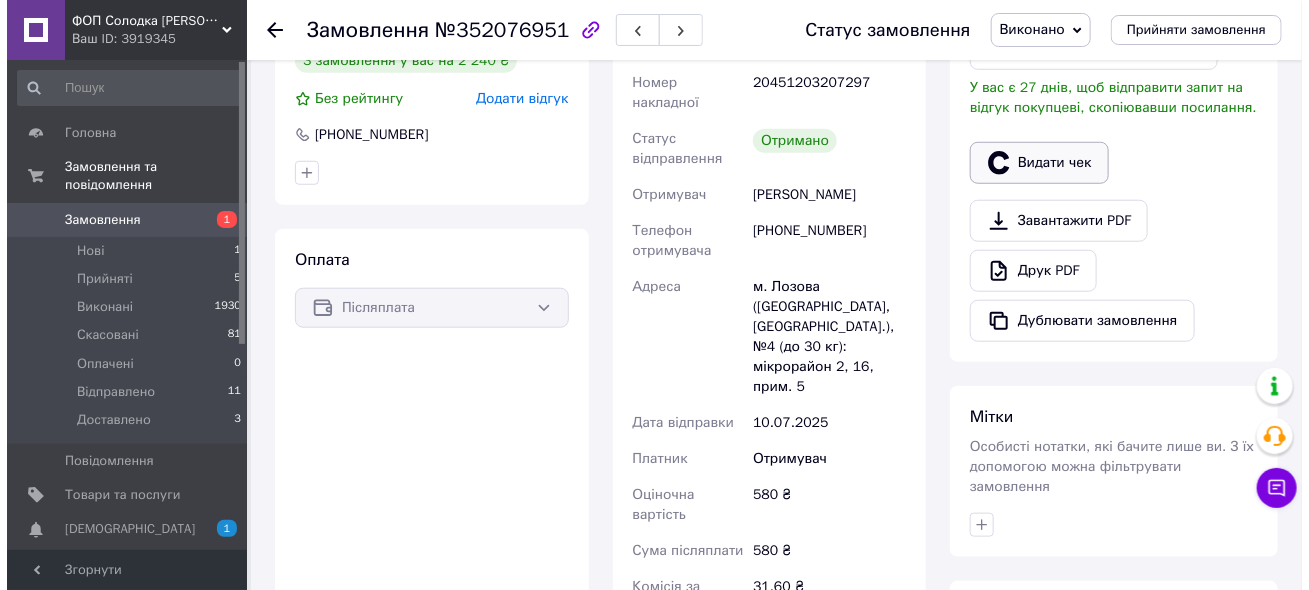 scroll, scrollTop: 505, scrollLeft: 0, axis: vertical 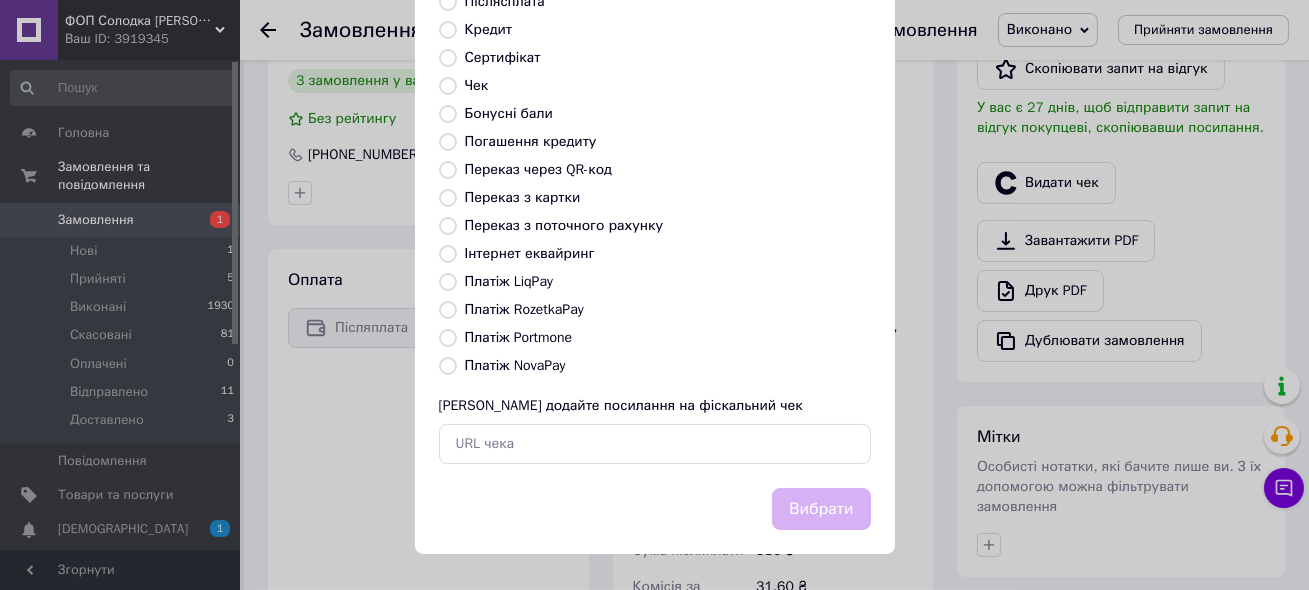 click on "Платіж NovaPay" at bounding box center (515, 365) 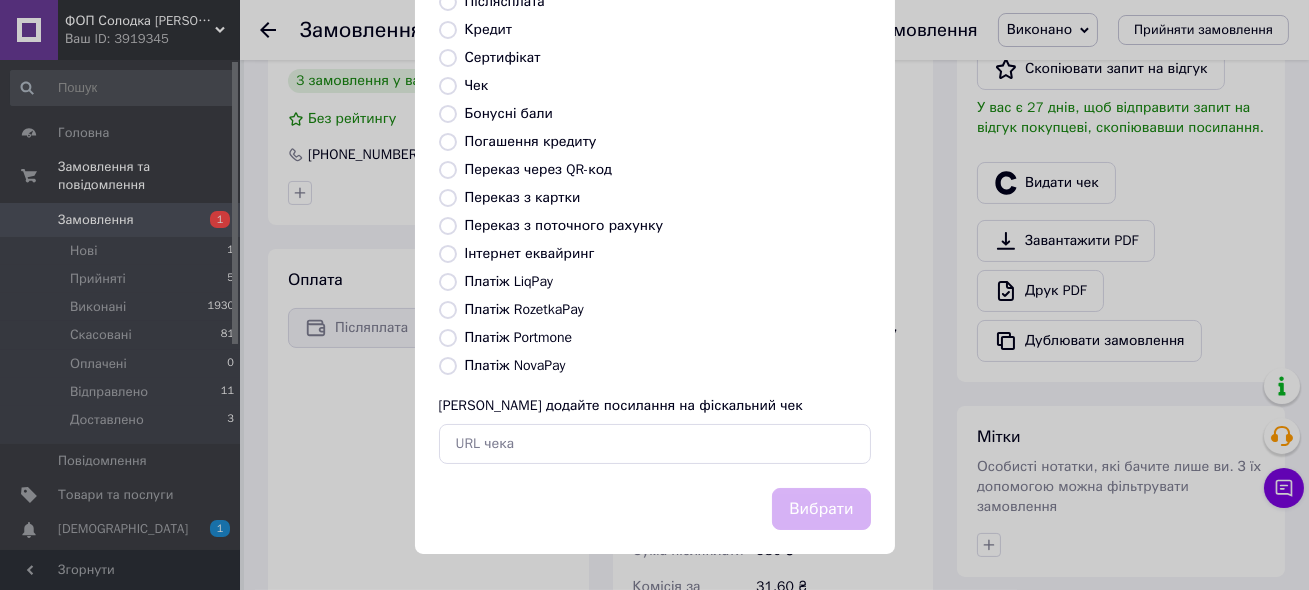 radio on "true" 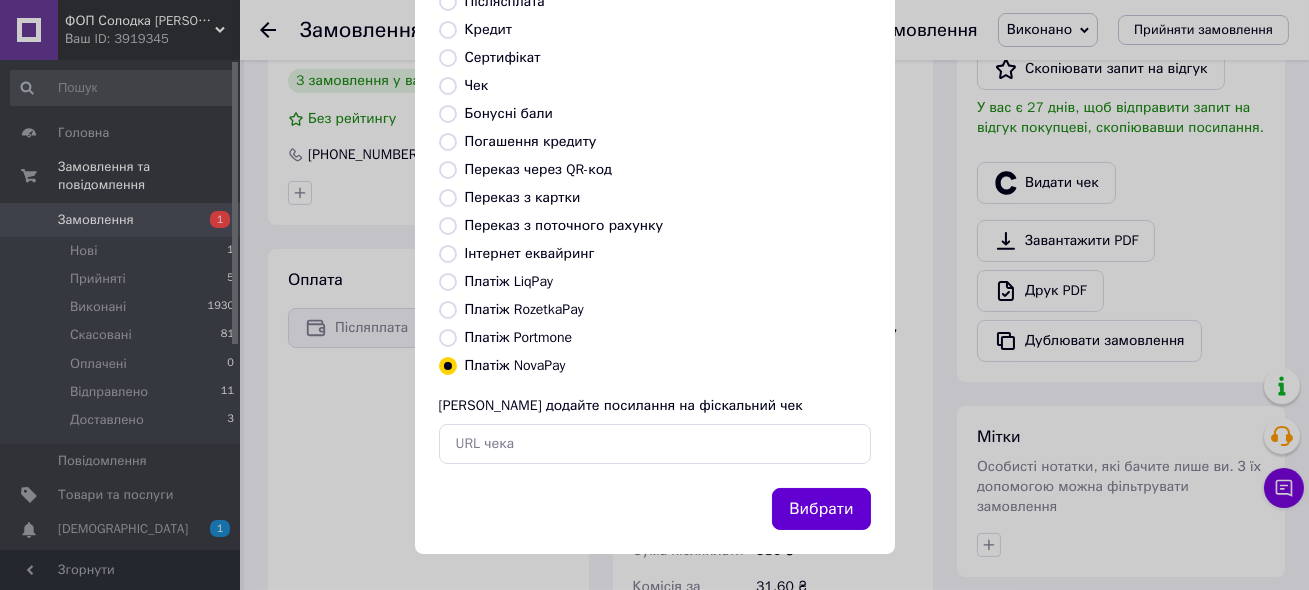 click on "Вибрати" at bounding box center [821, 509] 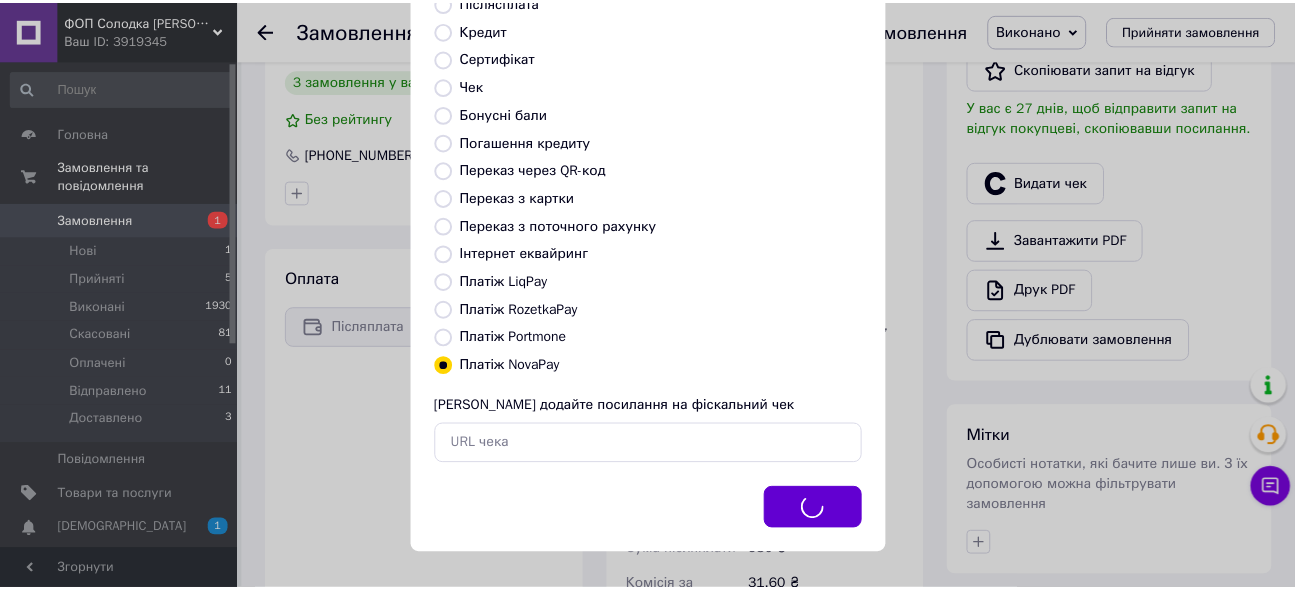 scroll, scrollTop: 525, scrollLeft: 0, axis: vertical 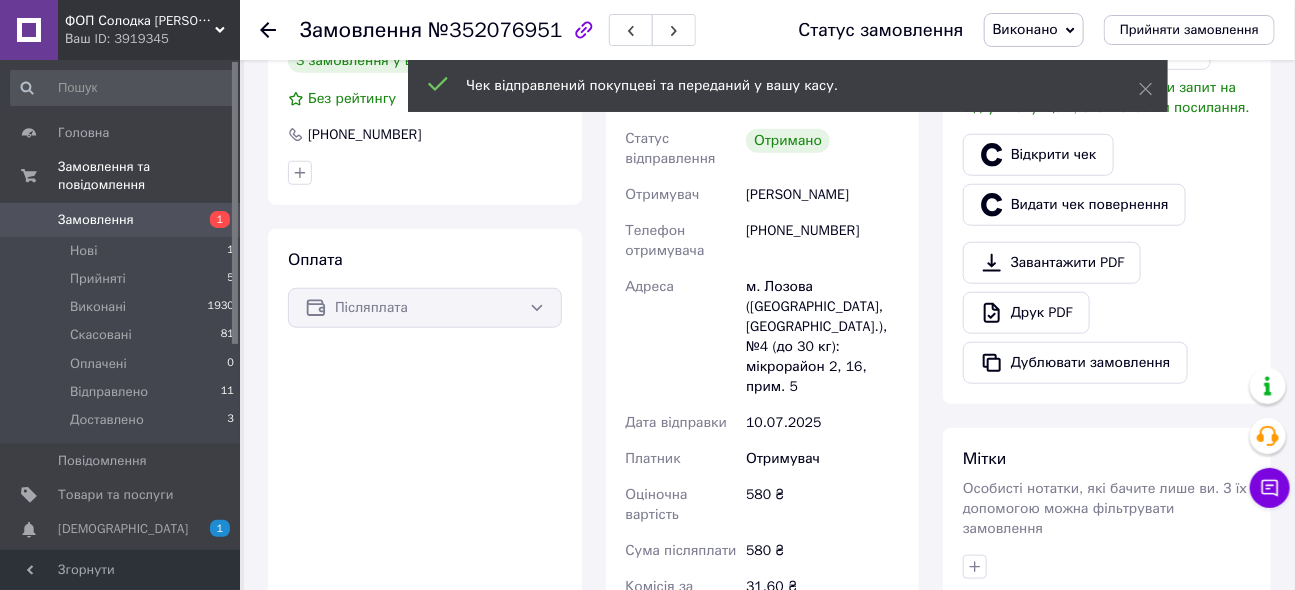 click 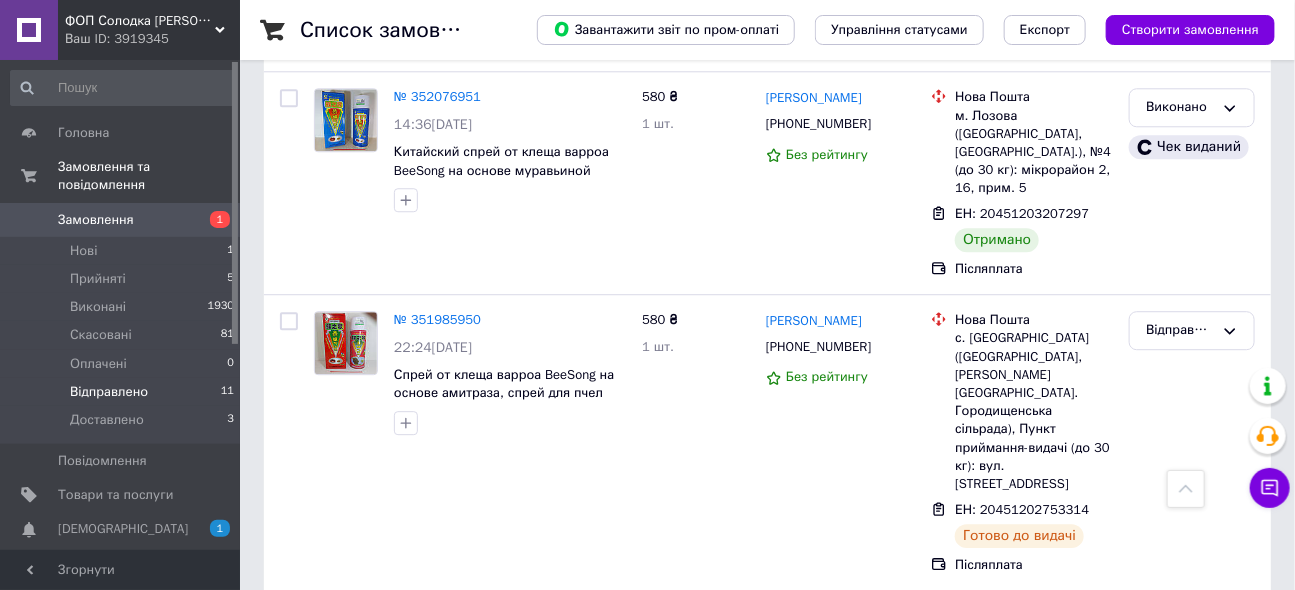 scroll, scrollTop: 2000, scrollLeft: 0, axis: vertical 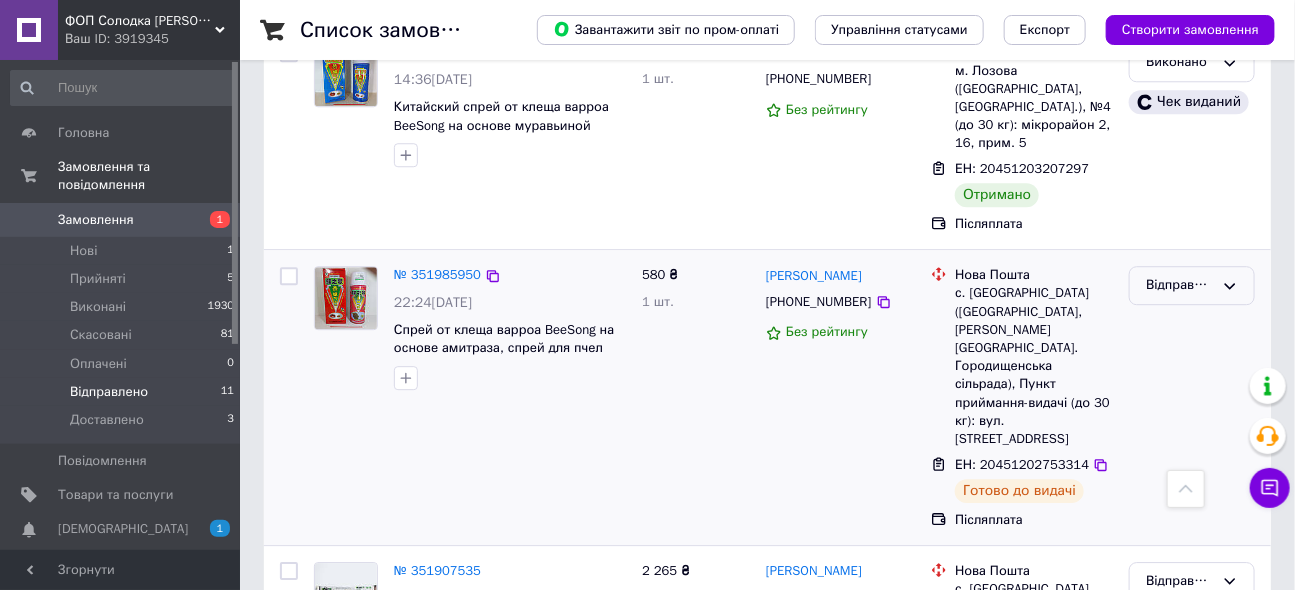 click on "Відправлено" at bounding box center (1180, 285) 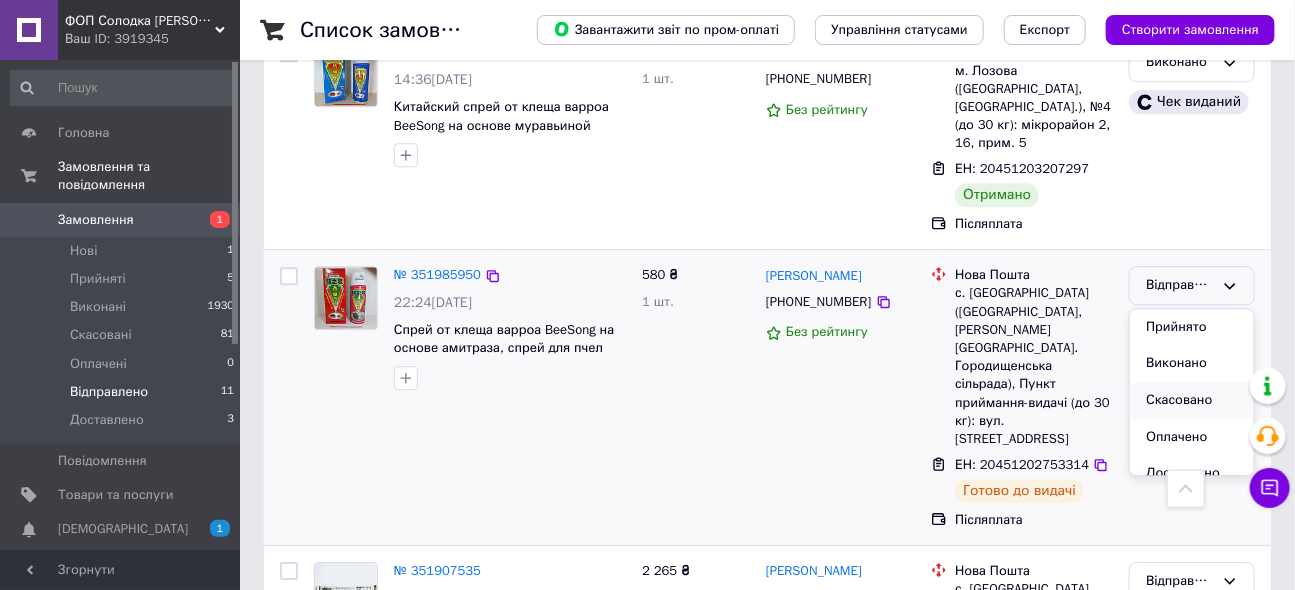 scroll, scrollTop: 16, scrollLeft: 0, axis: vertical 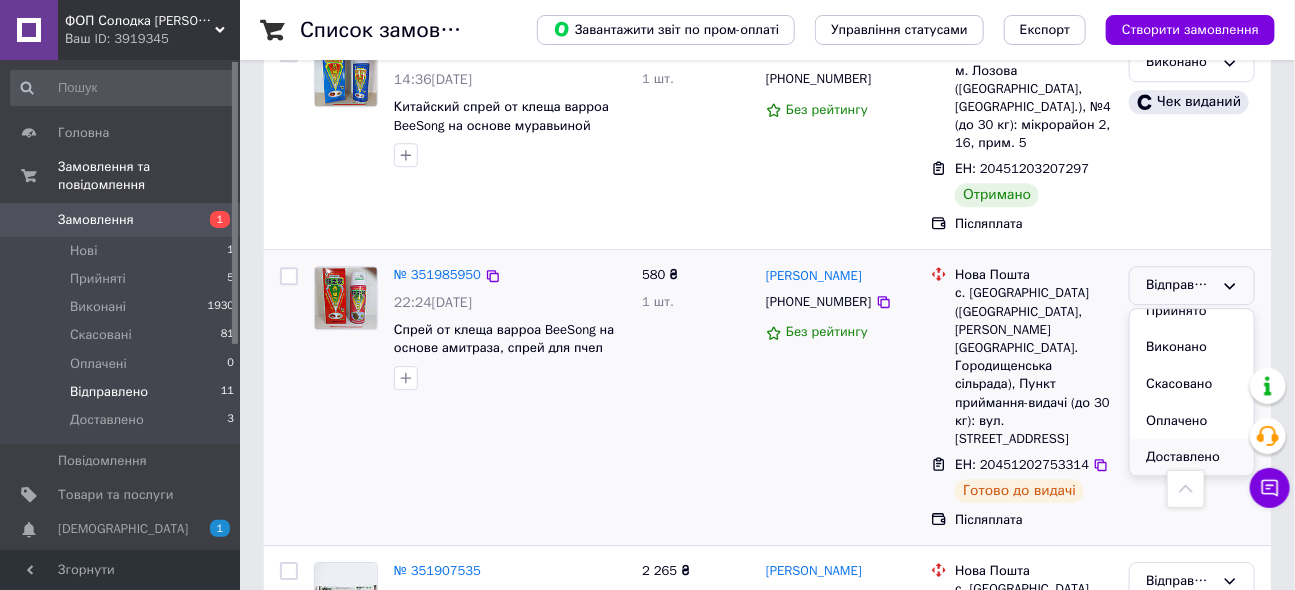click on "Доставлено" at bounding box center [1192, 457] 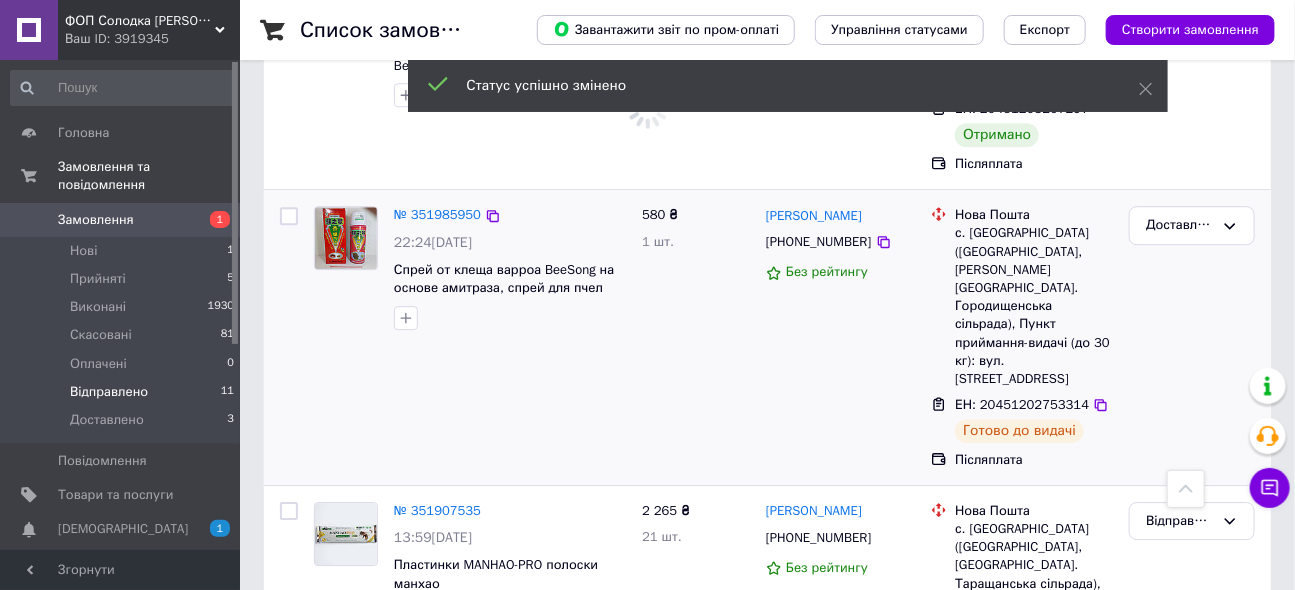 scroll, scrollTop: 2091, scrollLeft: 0, axis: vertical 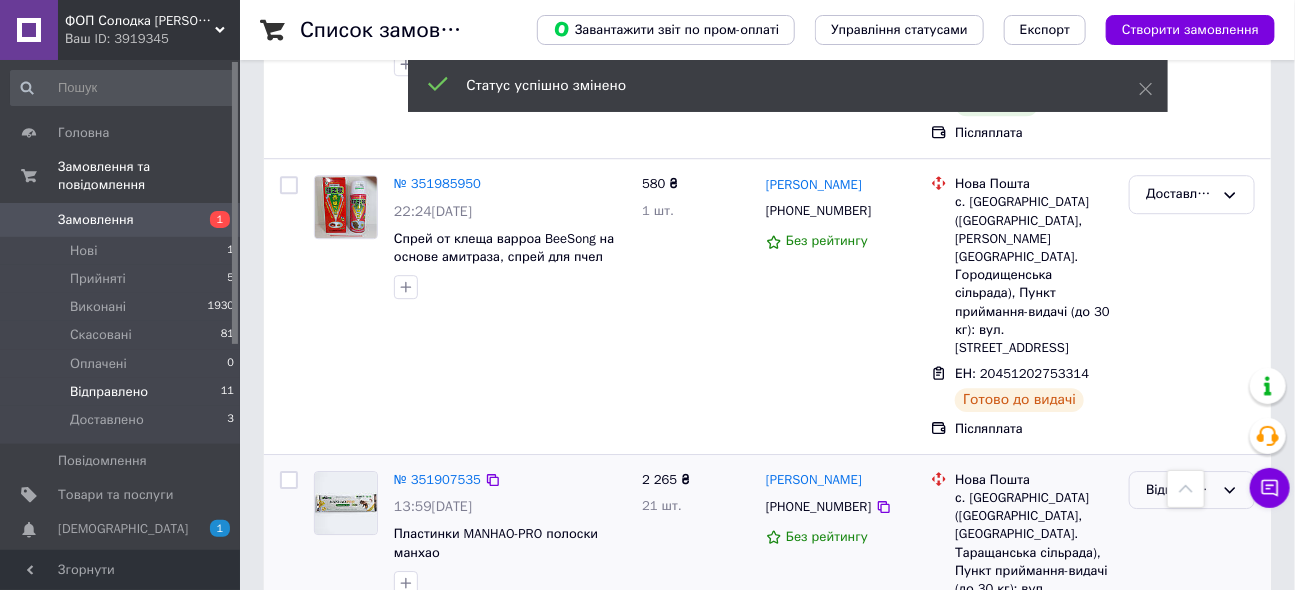click on "Відправлено" at bounding box center (1180, 490) 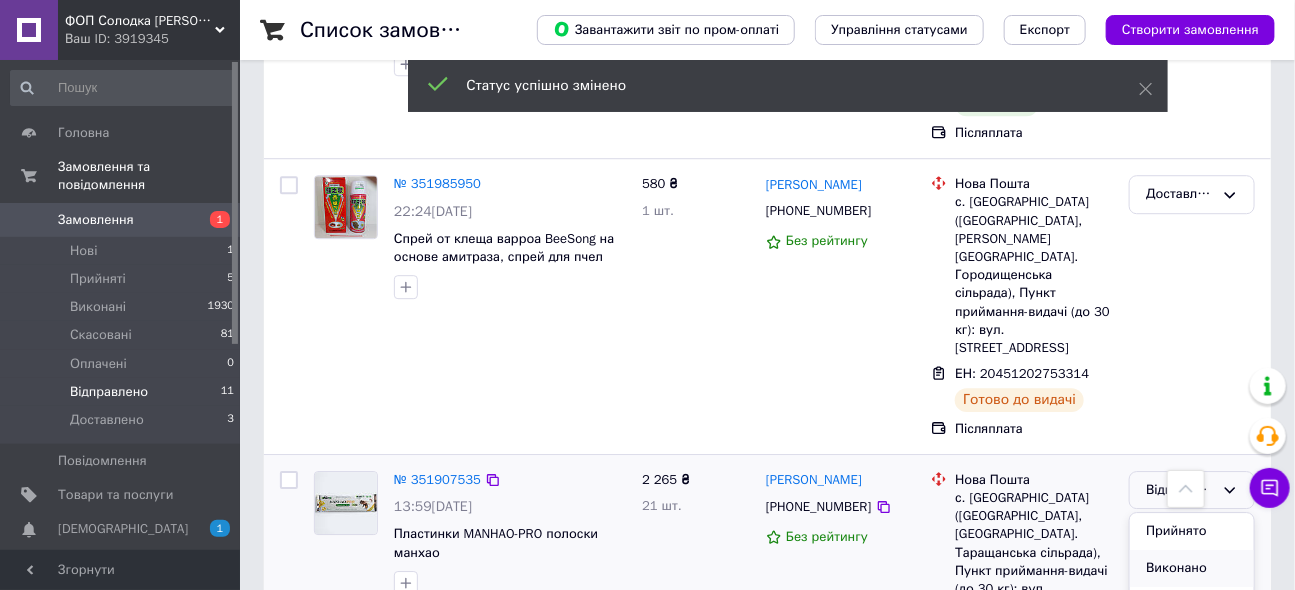 scroll, scrollTop: 16, scrollLeft: 0, axis: vertical 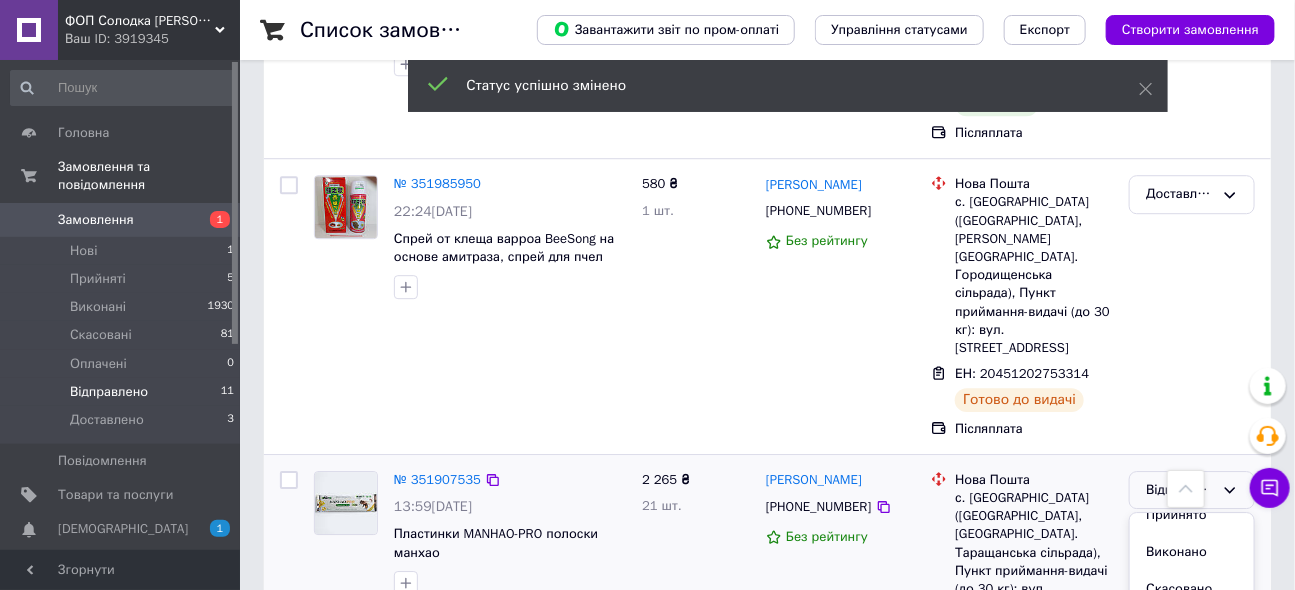 click on "Доставлено" at bounding box center [1192, 662] 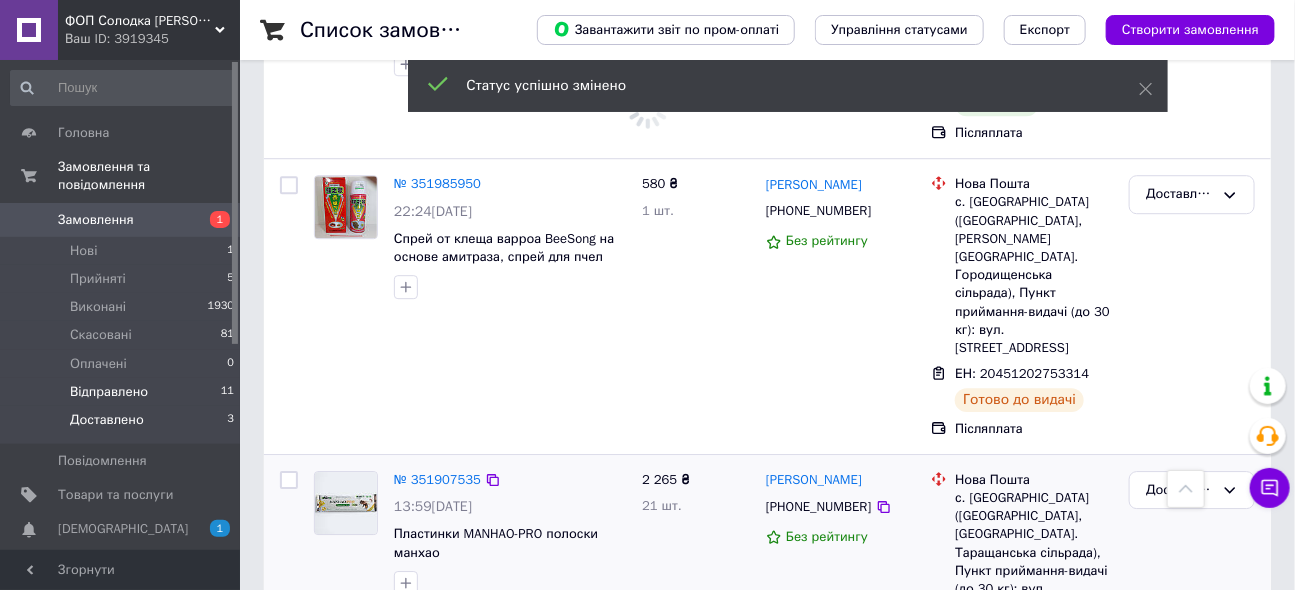 click on "Доставлено" at bounding box center (107, 420) 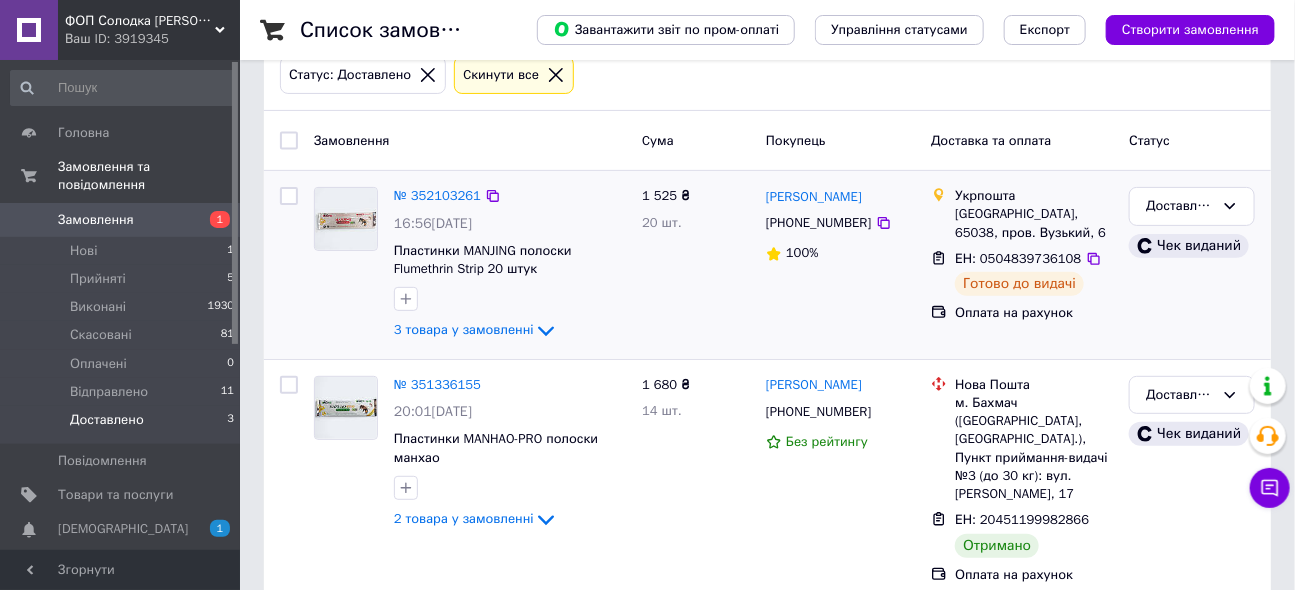 scroll, scrollTop: 272, scrollLeft: 0, axis: vertical 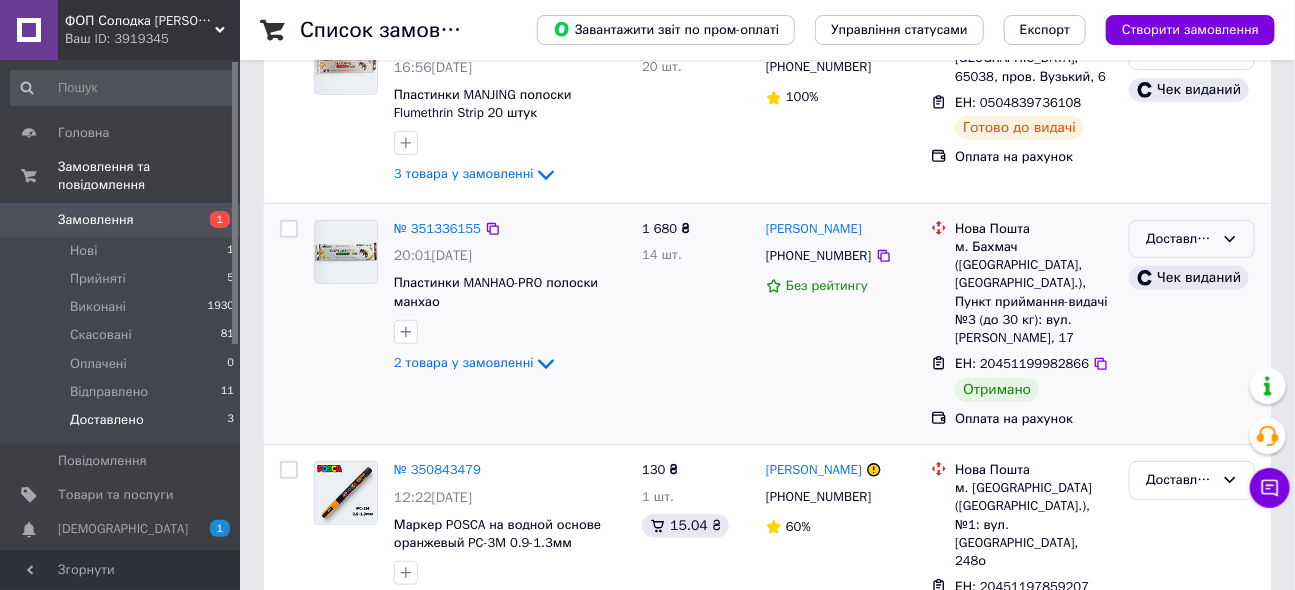 click on "Доставлено" at bounding box center (1180, 239) 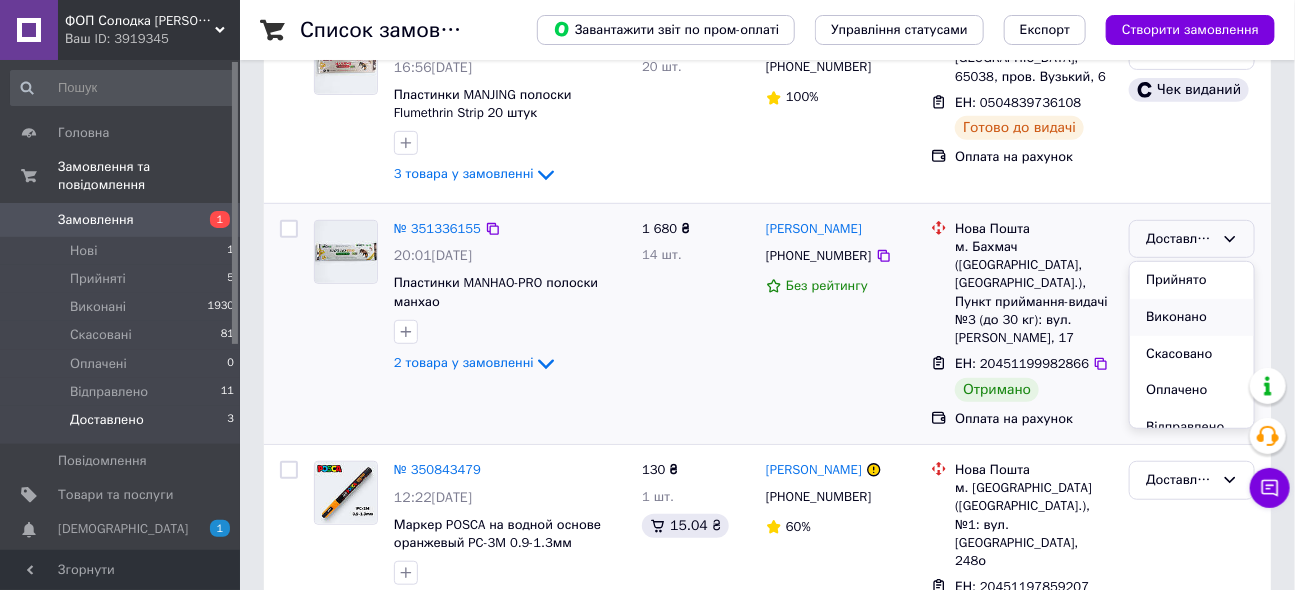 click on "Виконано" at bounding box center (1192, 317) 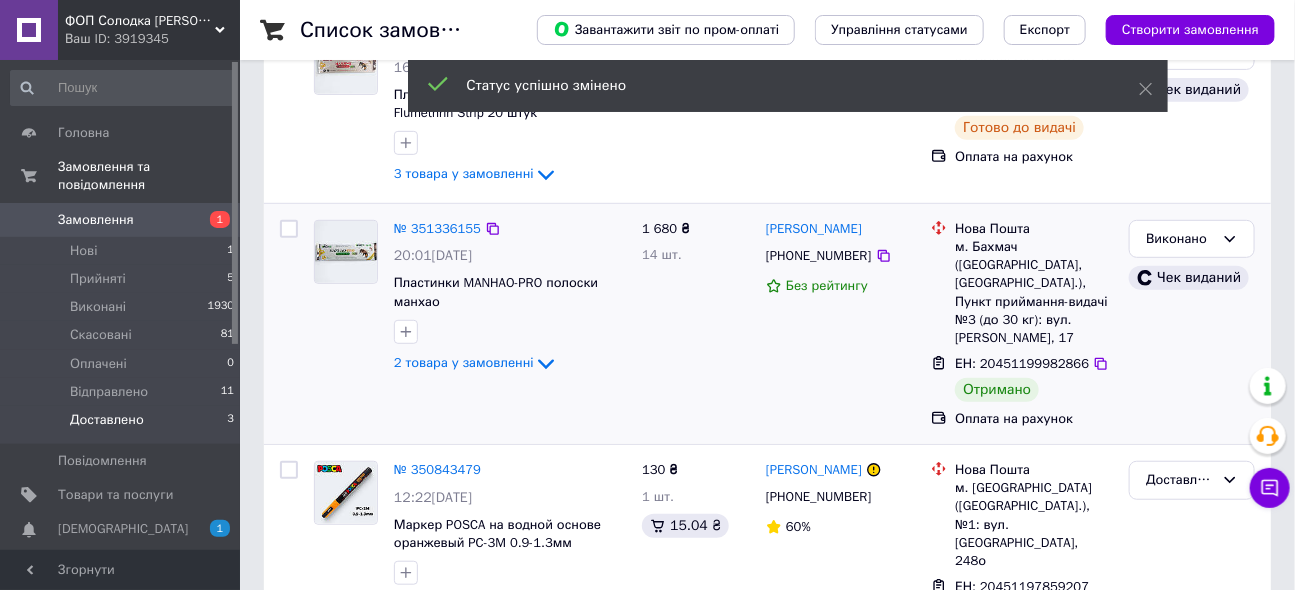 scroll, scrollTop: 317, scrollLeft: 0, axis: vertical 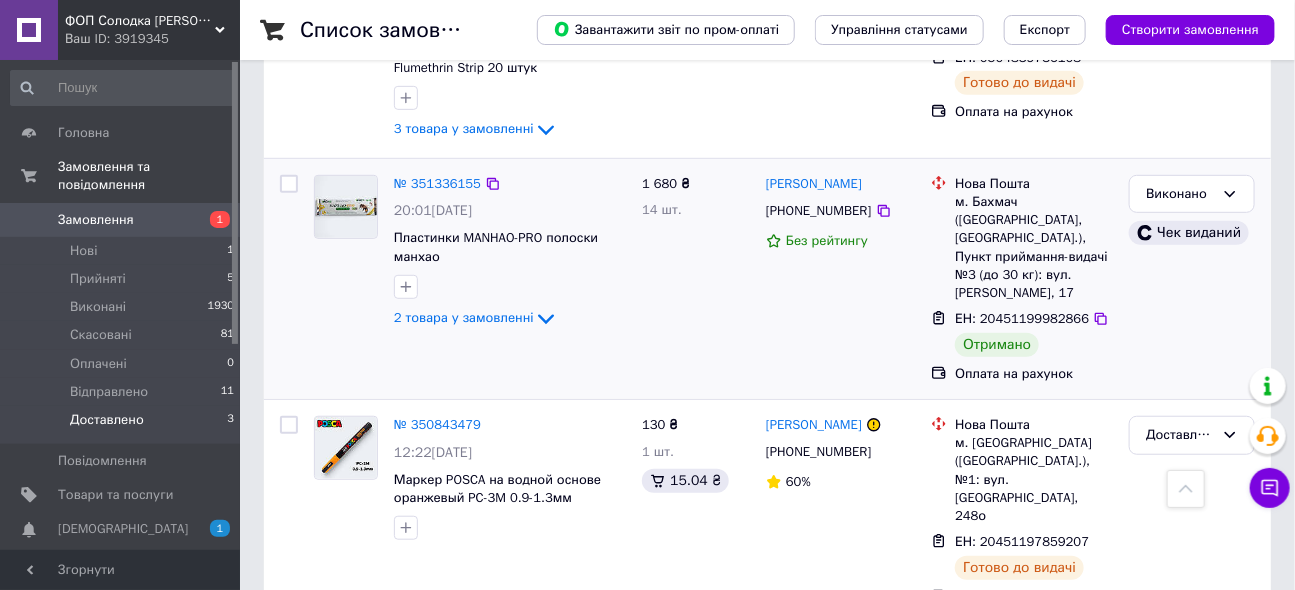 click on "Замовлення" at bounding box center [96, 220] 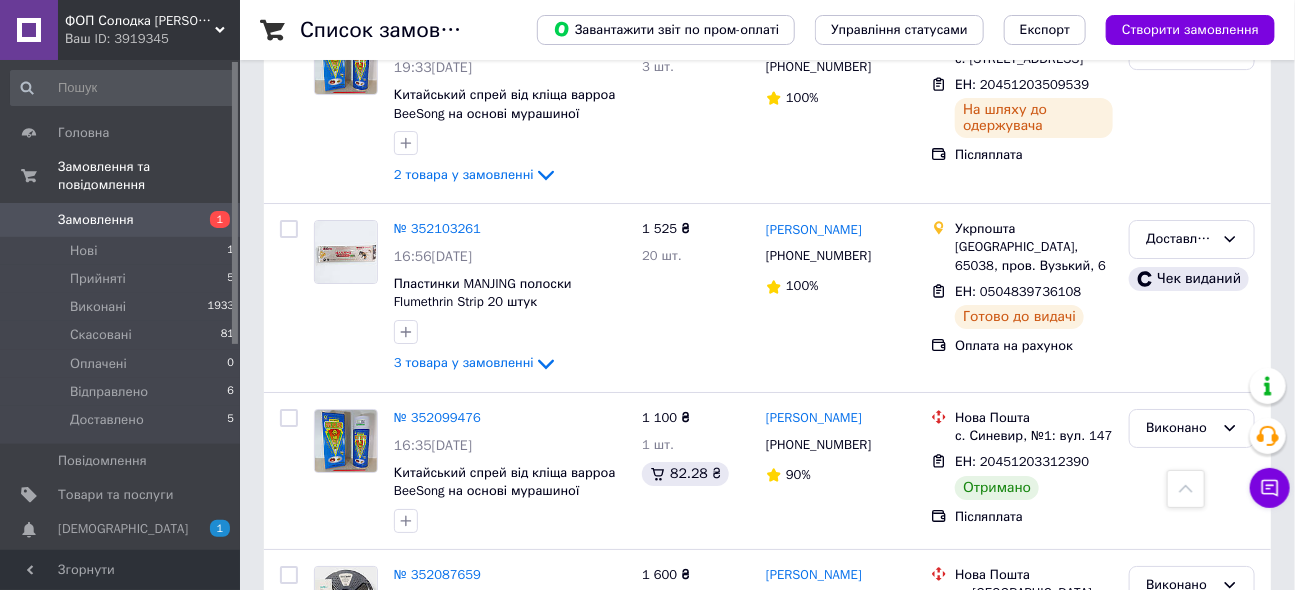scroll, scrollTop: 2545, scrollLeft: 0, axis: vertical 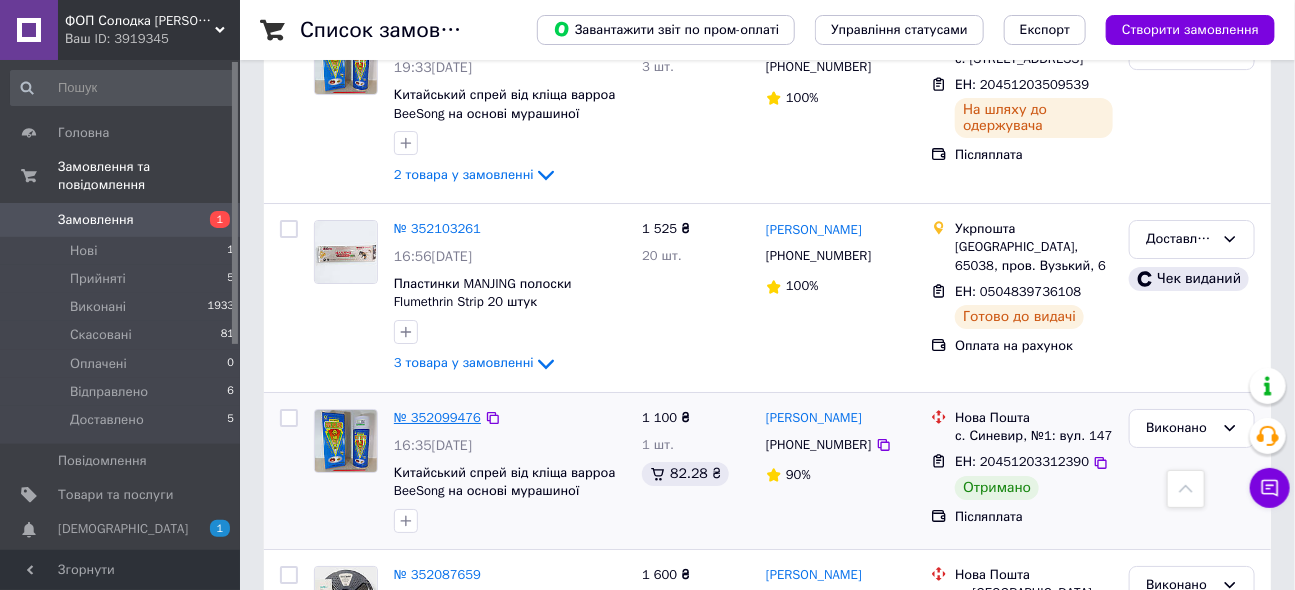 click on "№ 352099476" at bounding box center [437, 417] 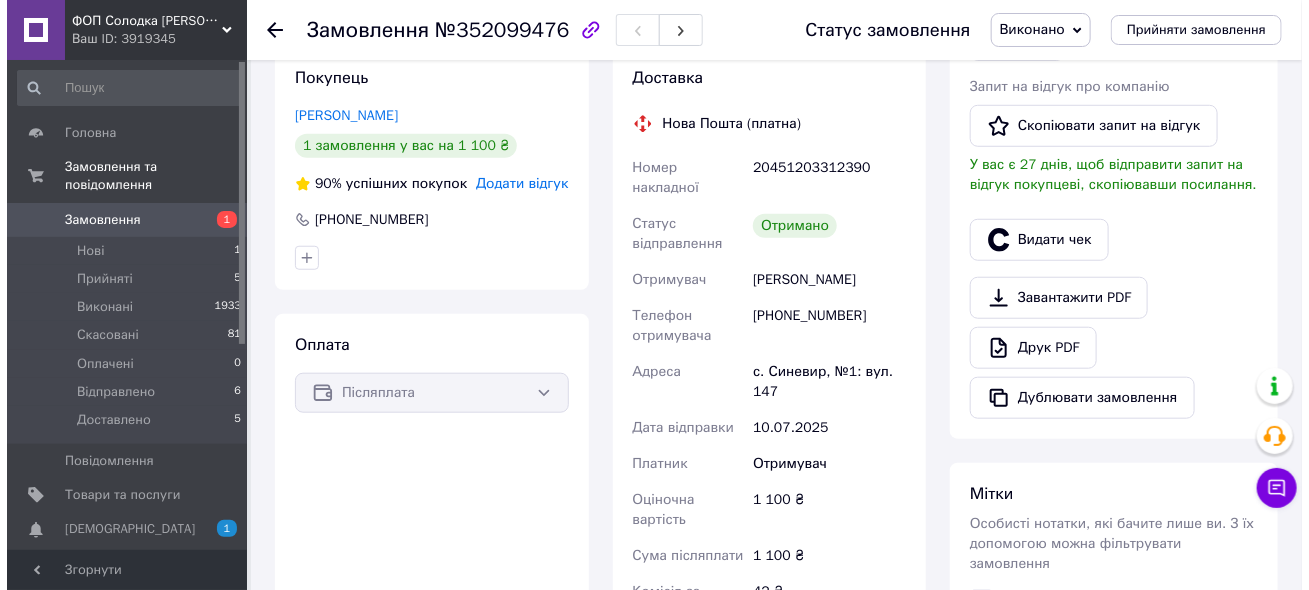 scroll, scrollTop: 415, scrollLeft: 0, axis: vertical 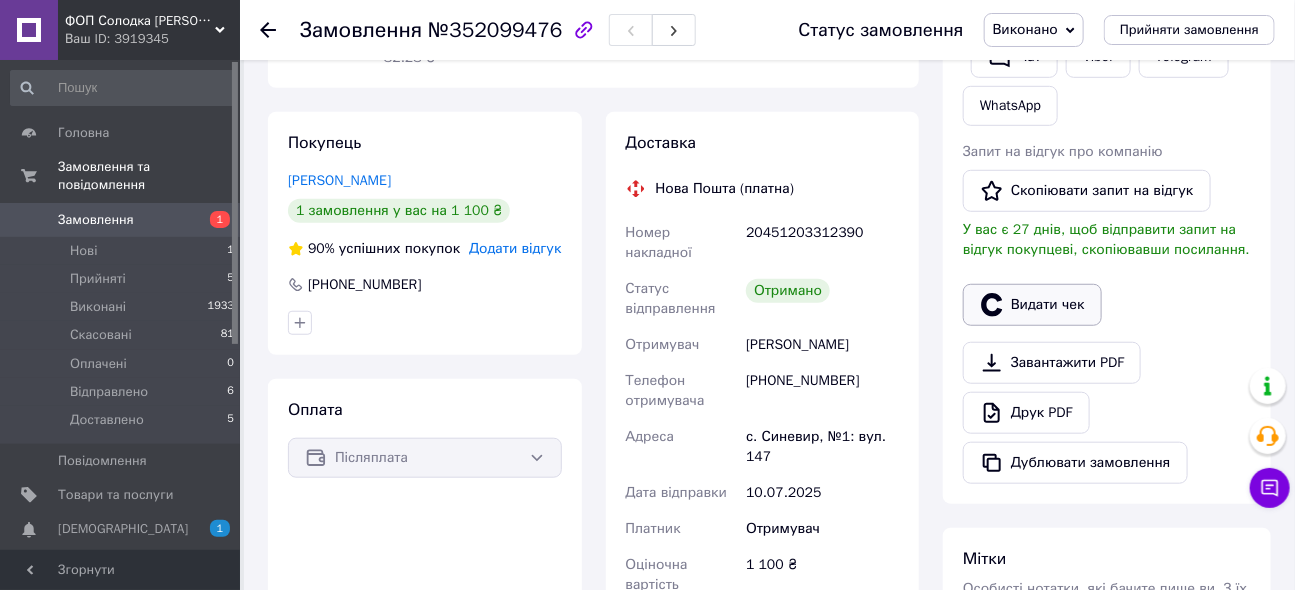 click on "Видати чек" at bounding box center [1032, 305] 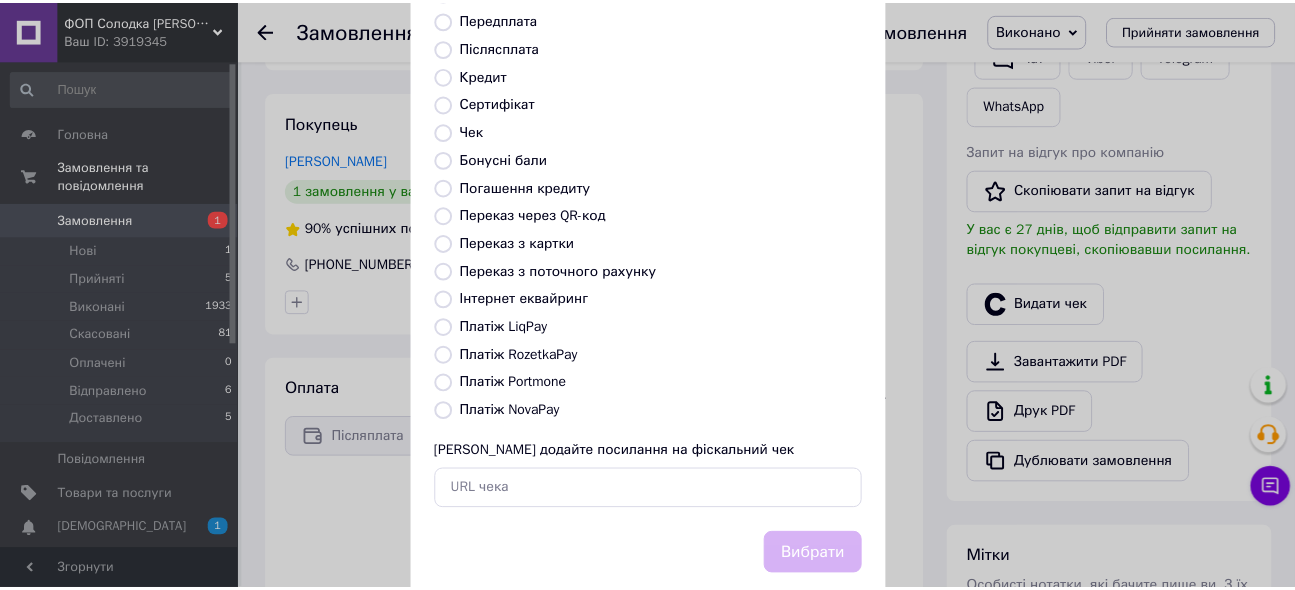 scroll, scrollTop: 269, scrollLeft: 0, axis: vertical 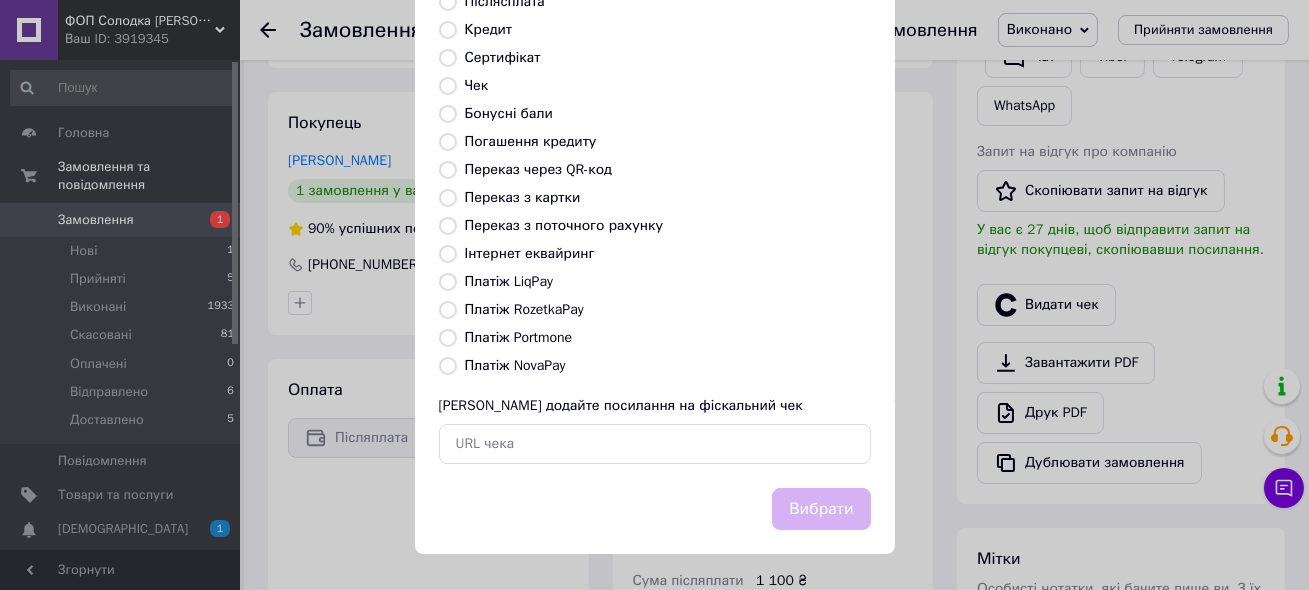 click on "Платіж NovaPay" at bounding box center (515, 365) 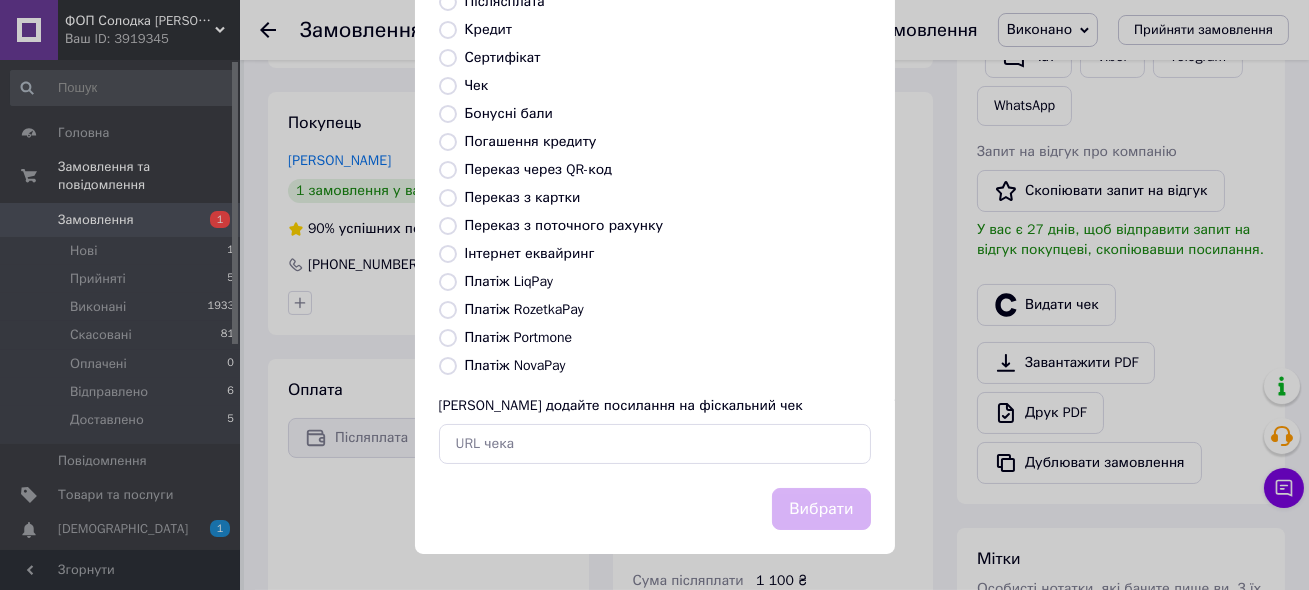 radio on "true" 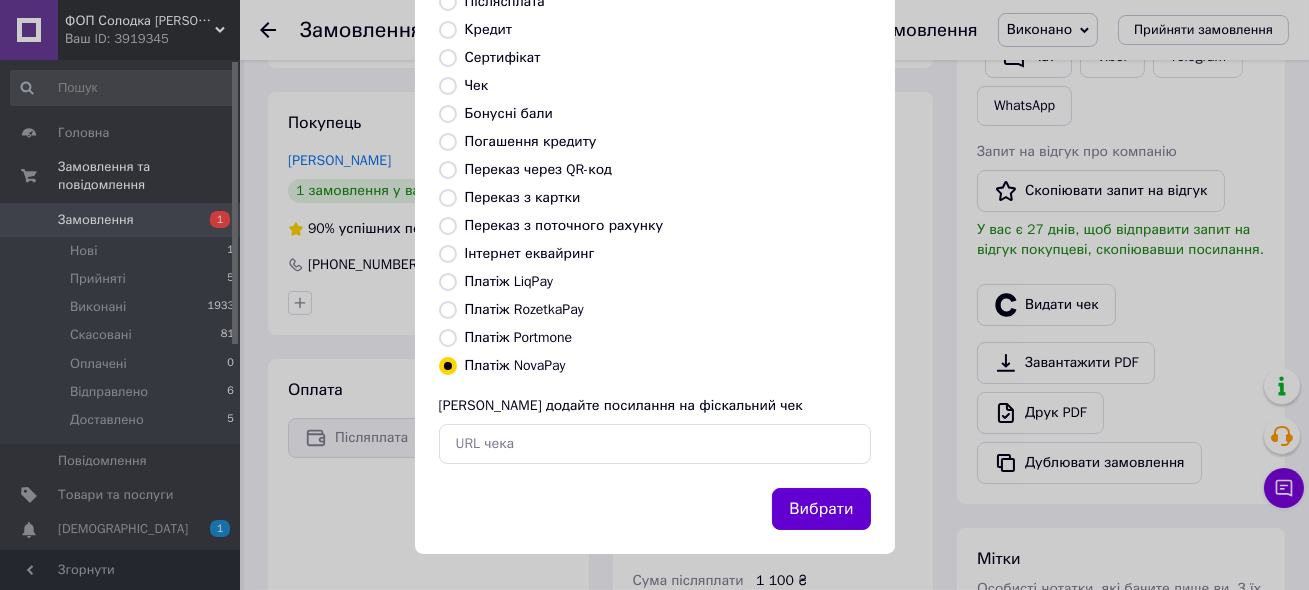 click on "Вибрати" at bounding box center (821, 509) 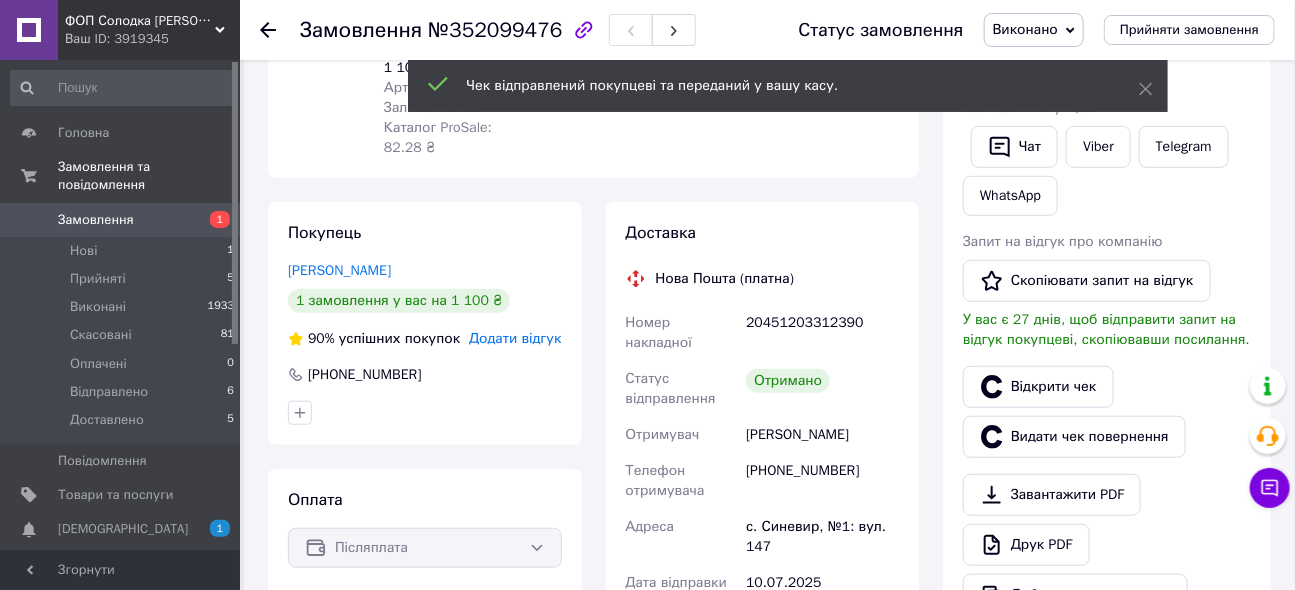 scroll, scrollTop: 233, scrollLeft: 0, axis: vertical 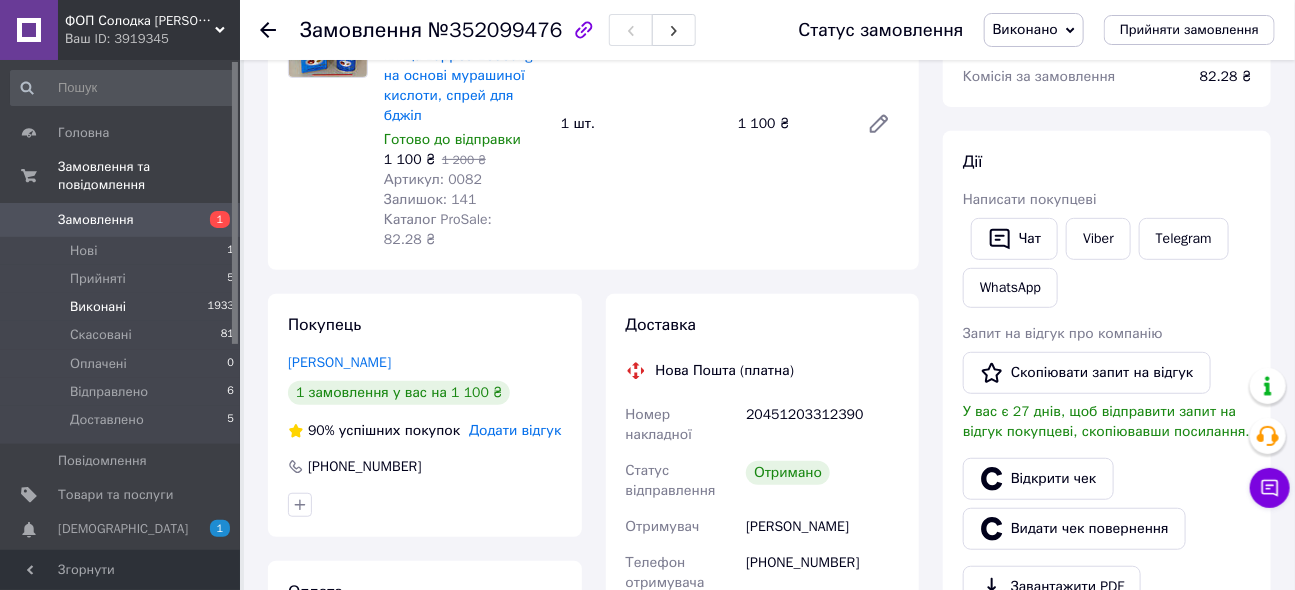 click on "Виконані" at bounding box center [98, 307] 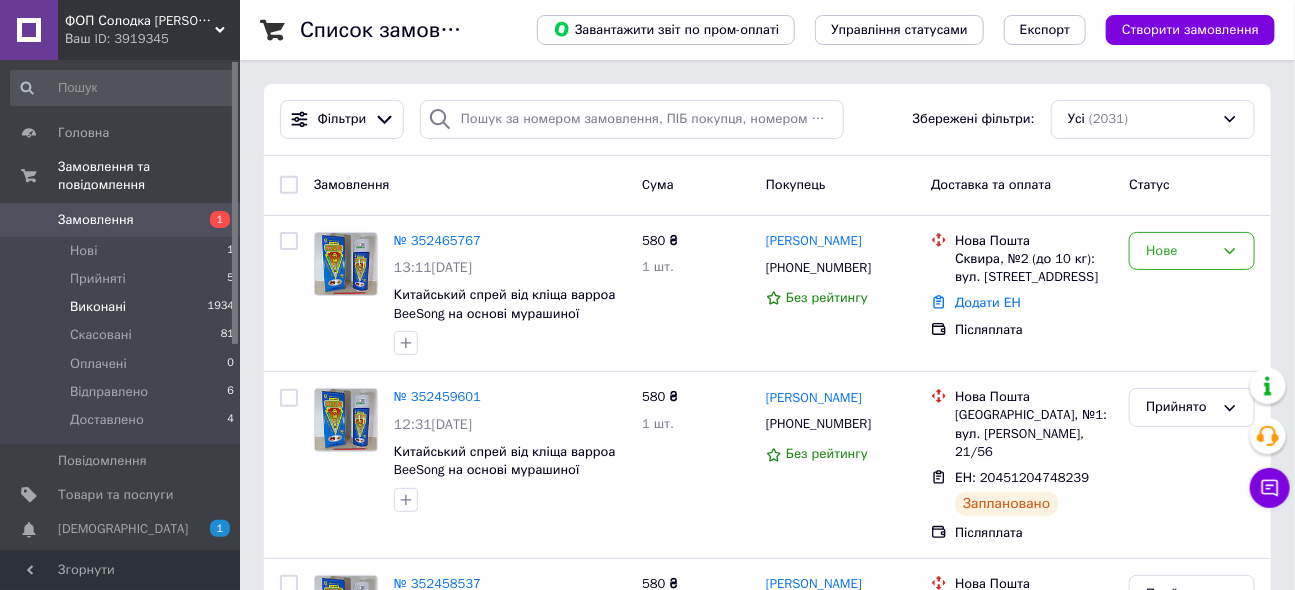 click on "Виконані" at bounding box center (98, 307) 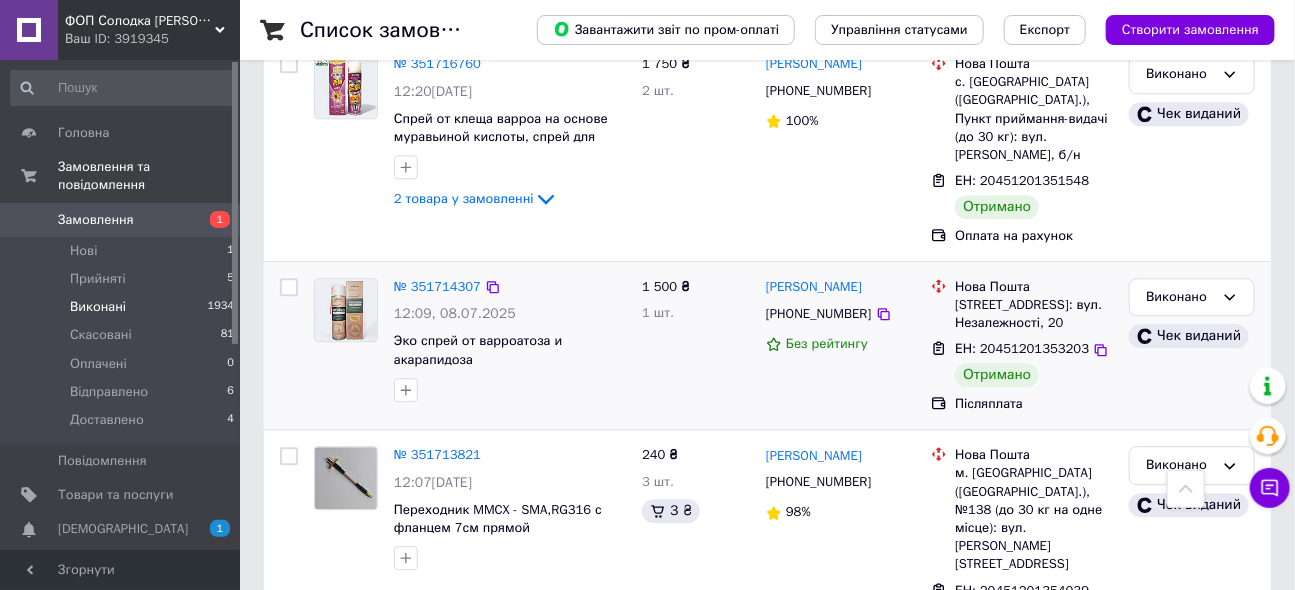 scroll, scrollTop: 1365, scrollLeft: 0, axis: vertical 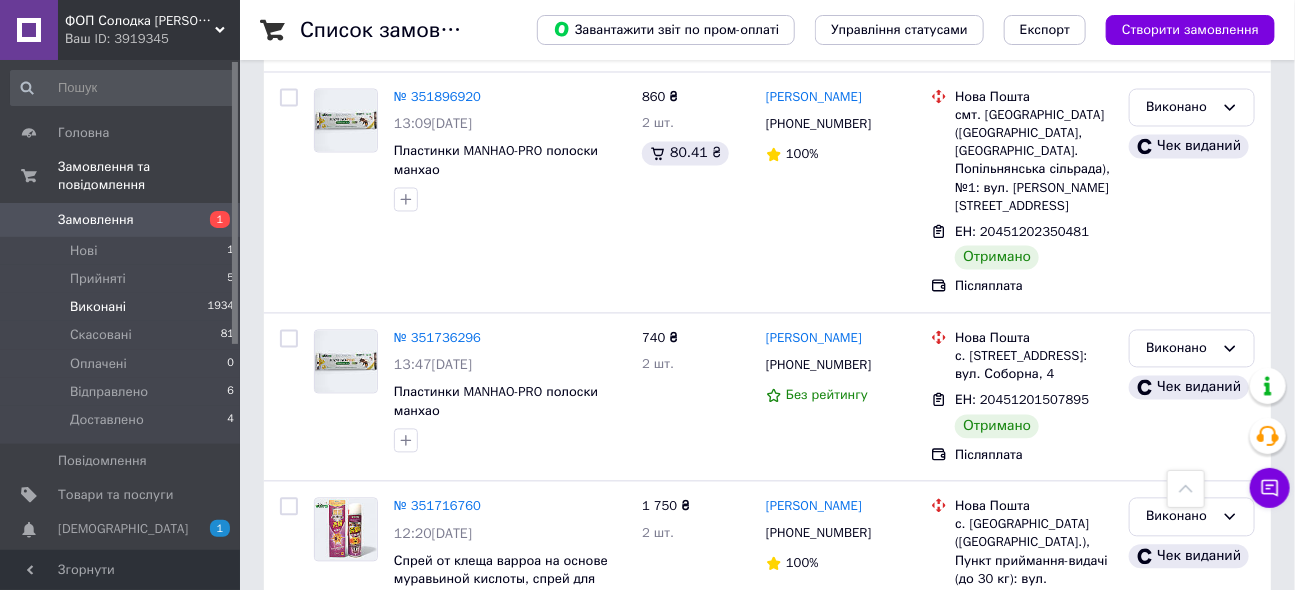 click on "Замовлення" at bounding box center [96, 220] 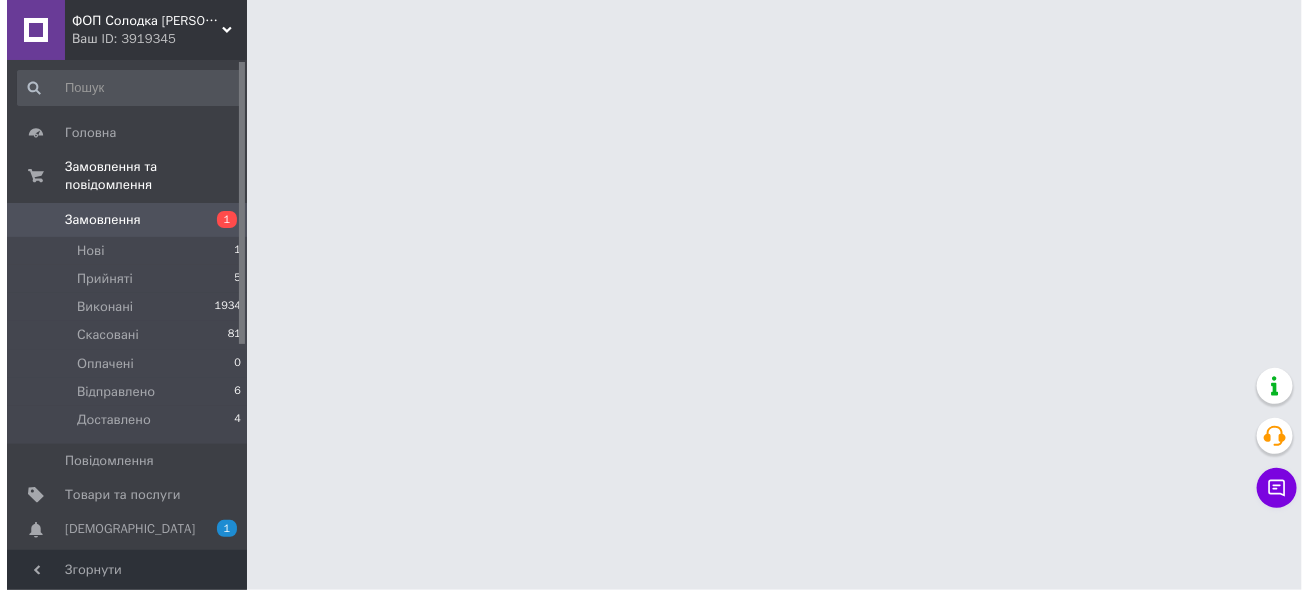 scroll, scrollTop: 0, scrollLeft: 0, axis: both 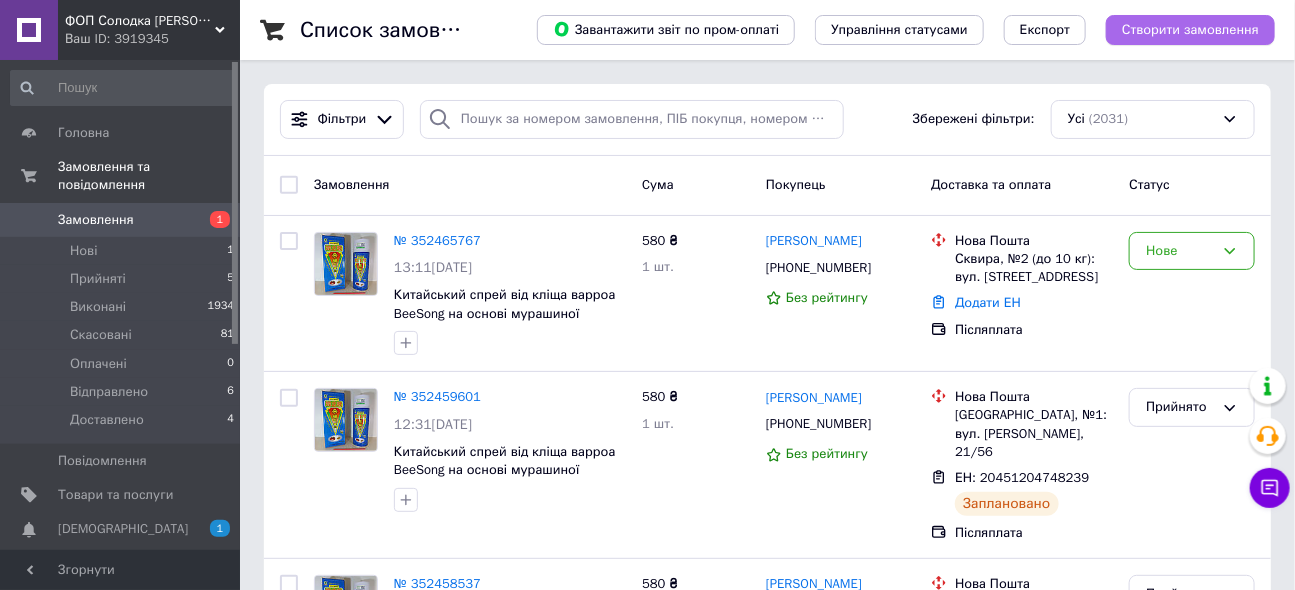 click on "Створити замовлення" at bounding box center (1190, 30) 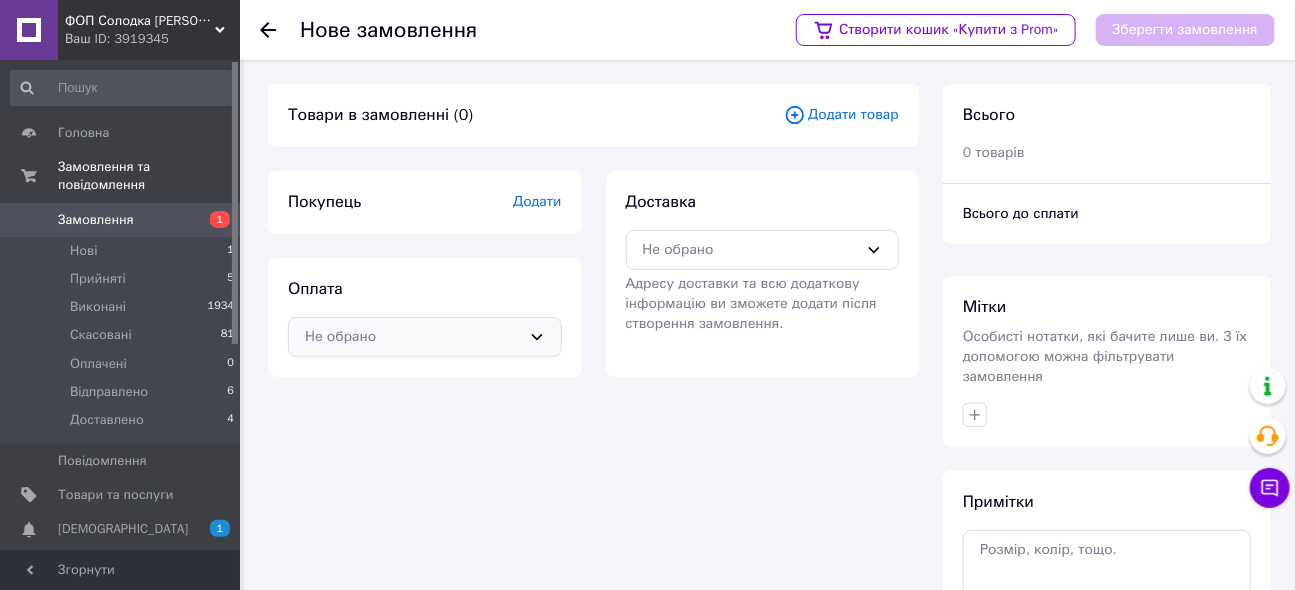 click on "Не обрано" at bounding box center (413, 337) 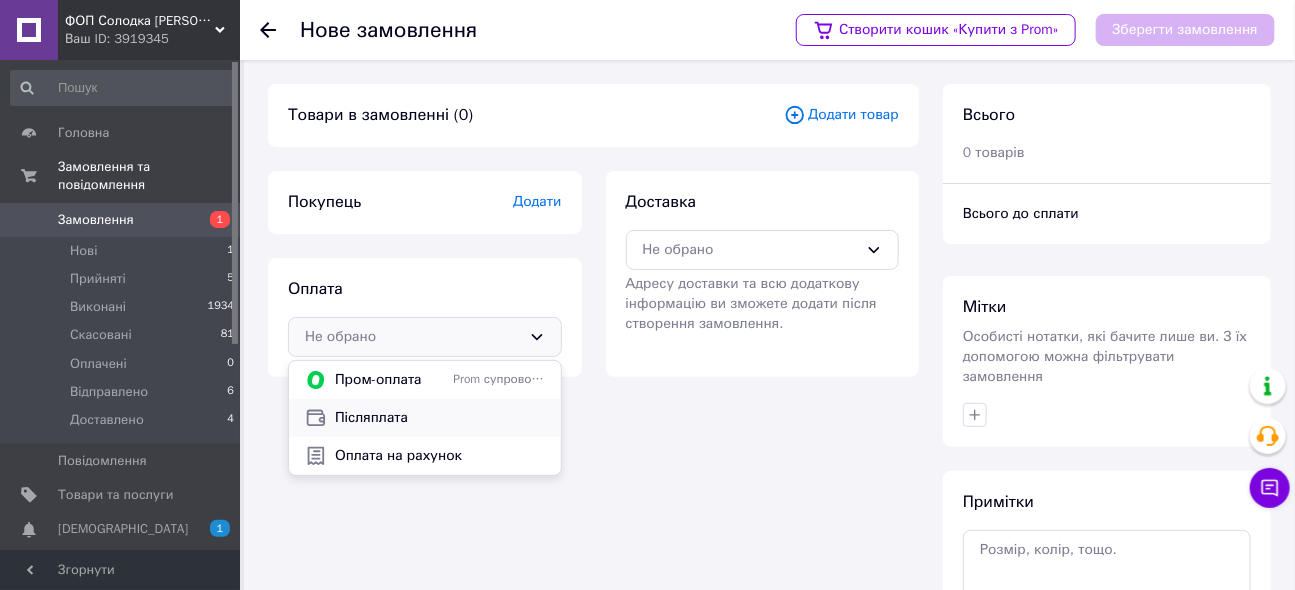 click on "Післяплата" at bounding box center [440, 418] 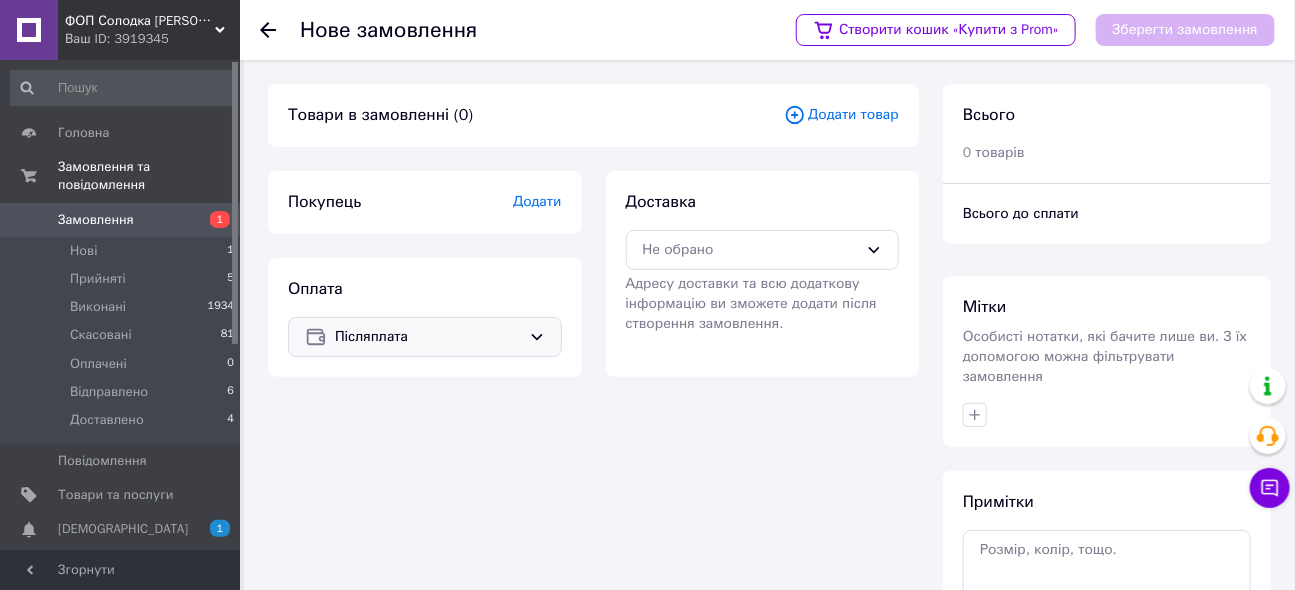 click on "Додати" at bounding box center (537, 201) 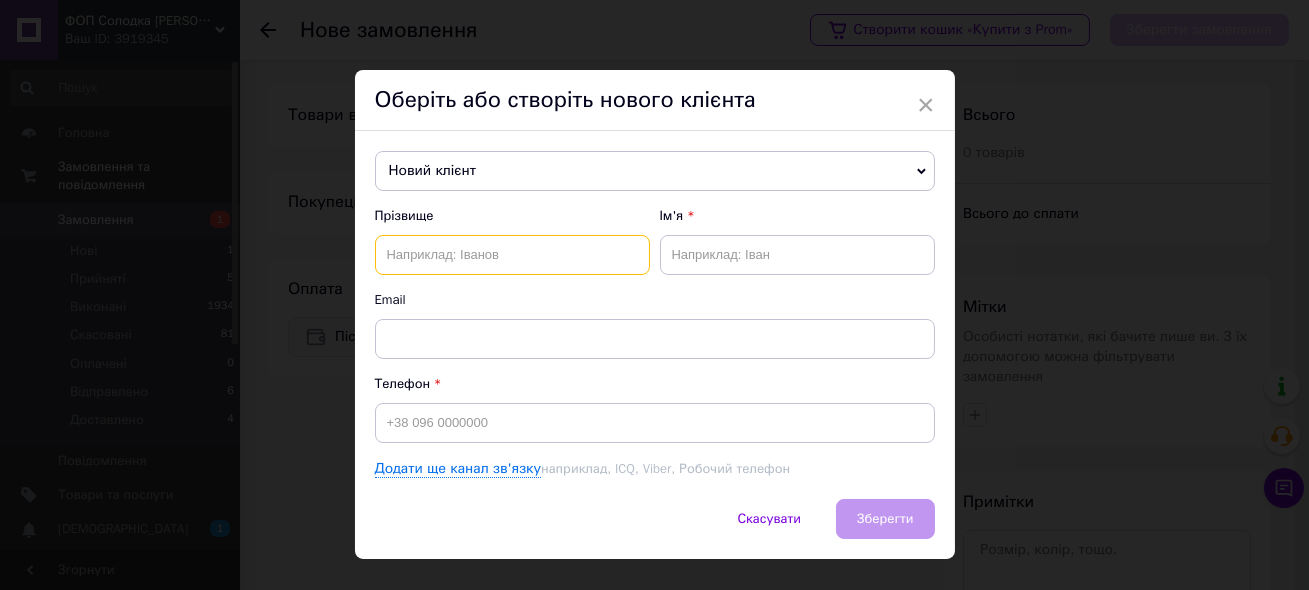click at bounding box center (512, 255) 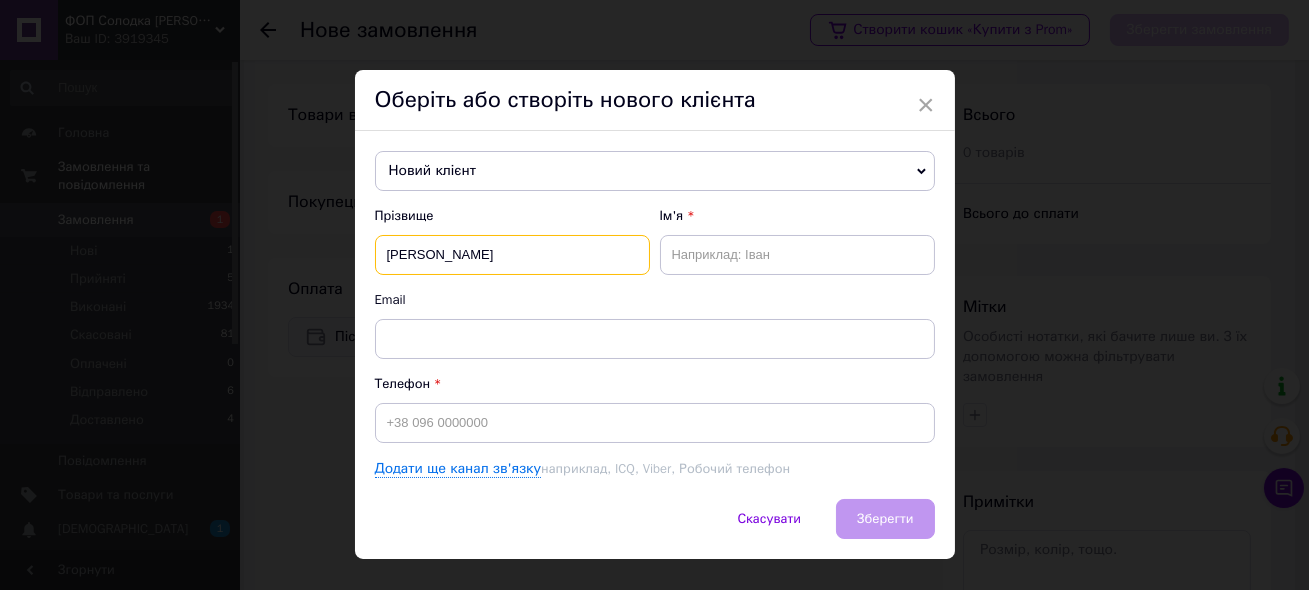 type on "[PERSON_NAME]" 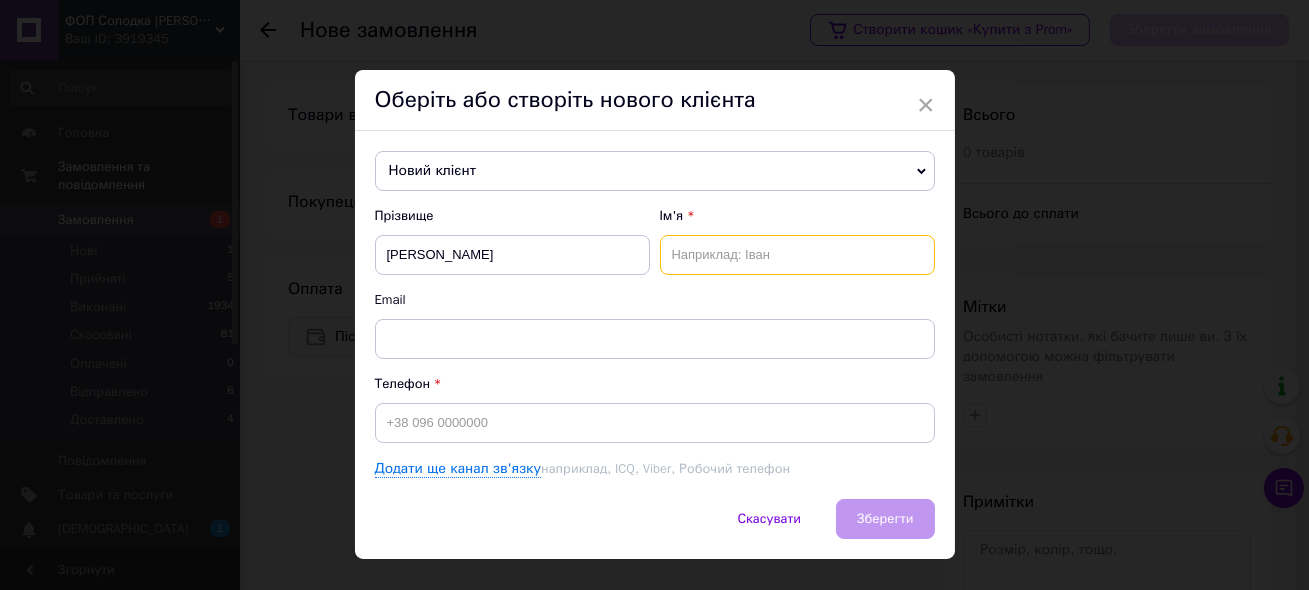 click at bounding box center (797, 255) 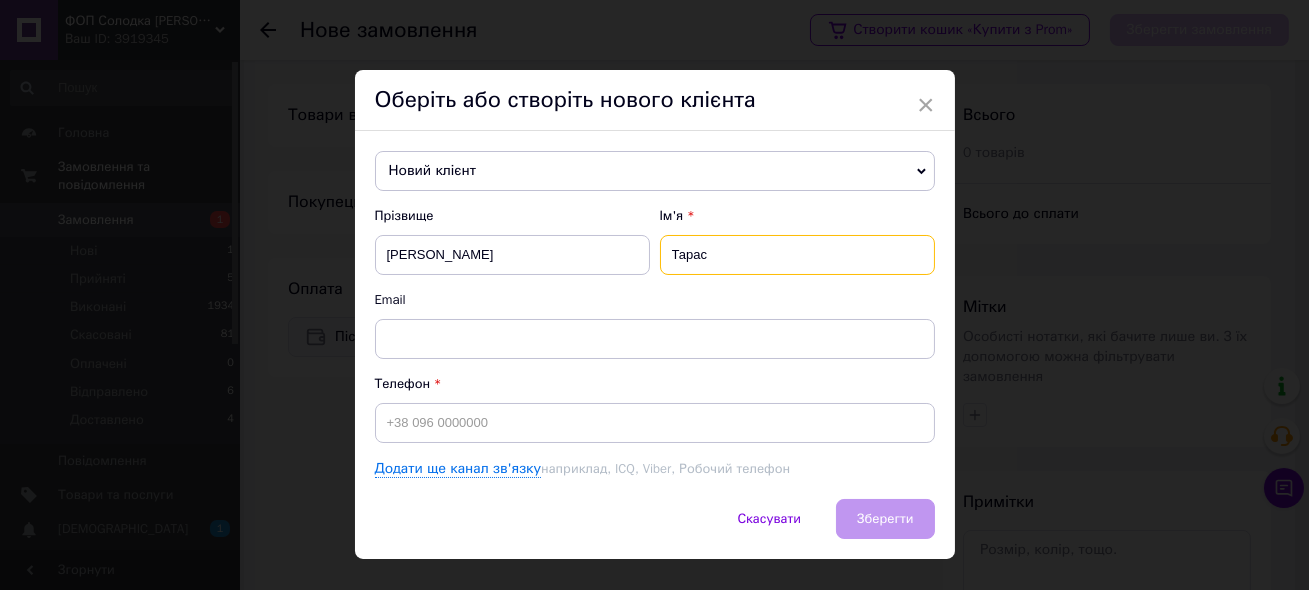type on "Тарас" 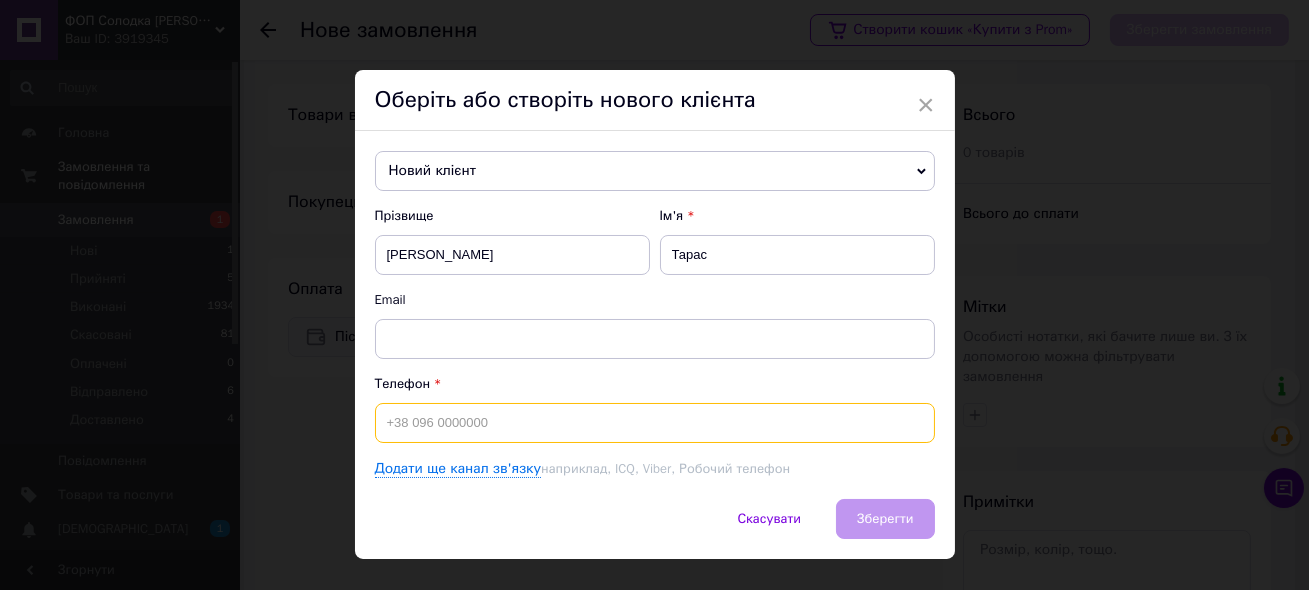click at bounding box center (655, 423) 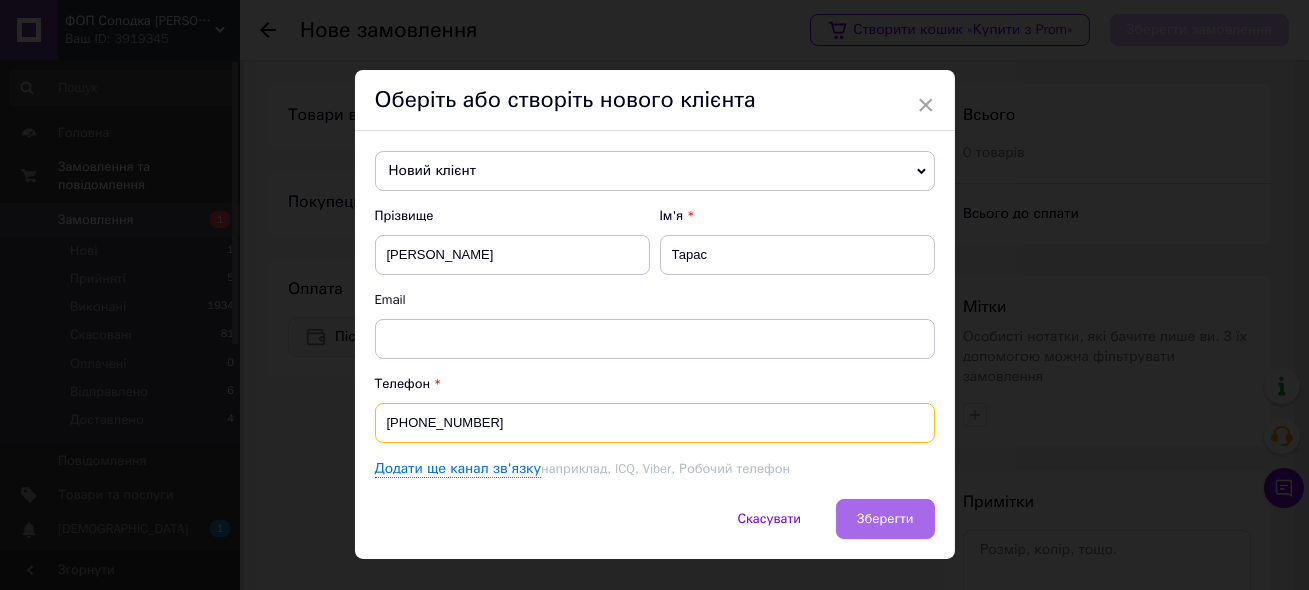 type on "[PHONE_NUMBER]" 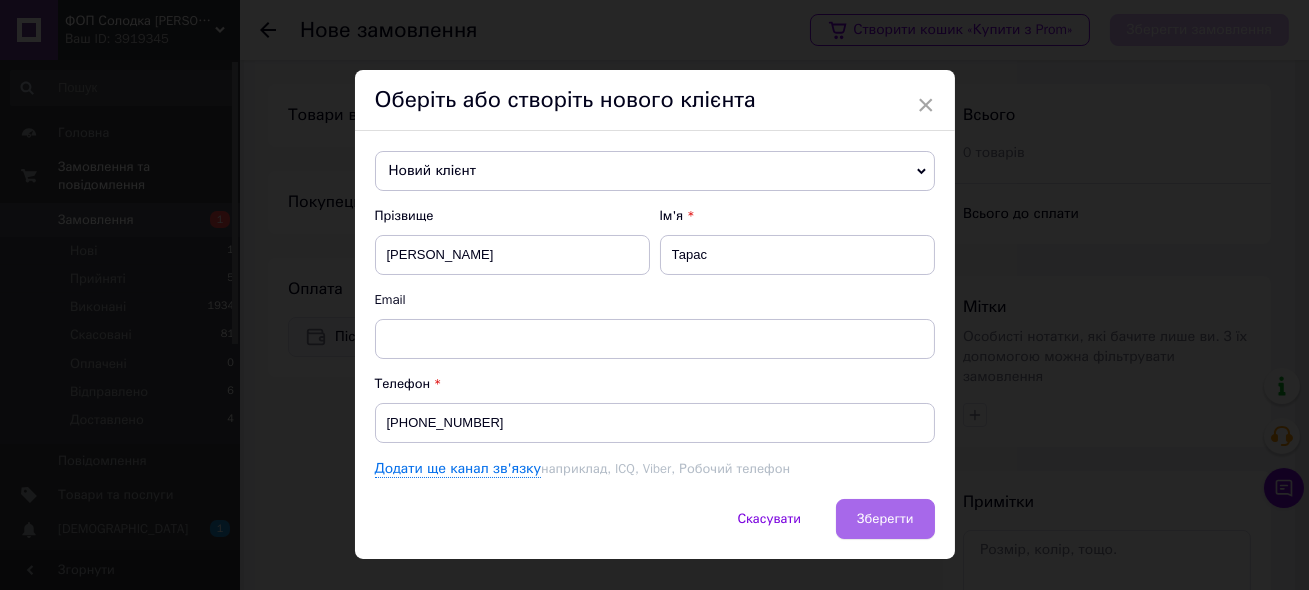 click on "Зберегти" at bounding box center [885, 518] 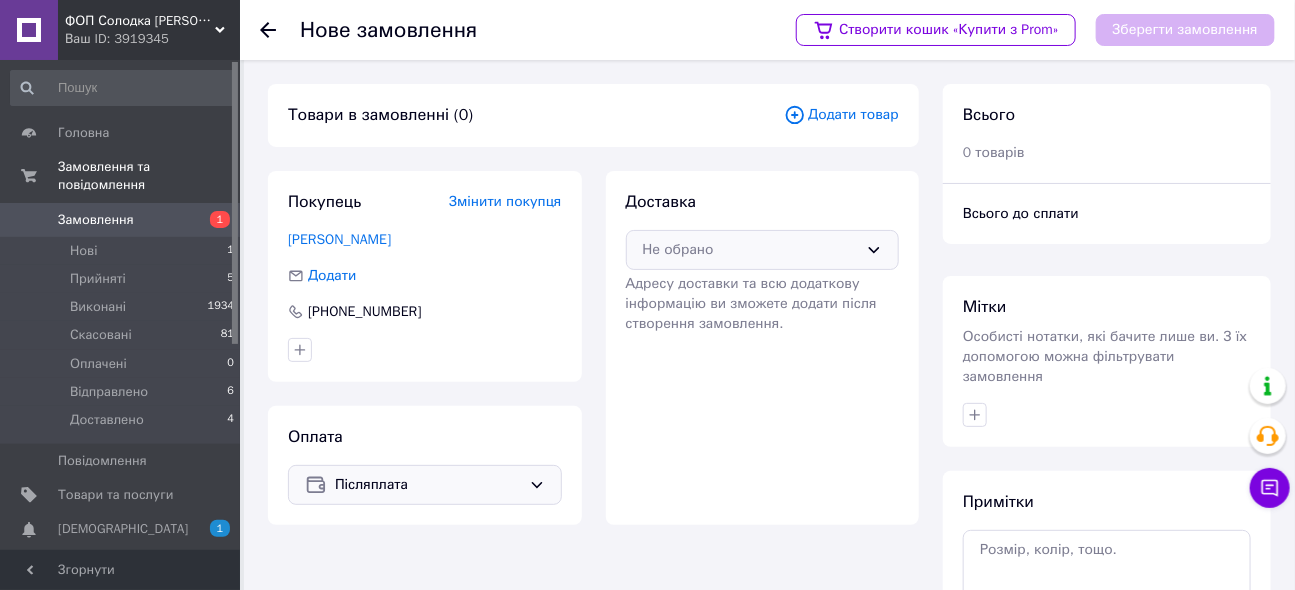 click on "Не обрано" at bounding box center (763, 250) 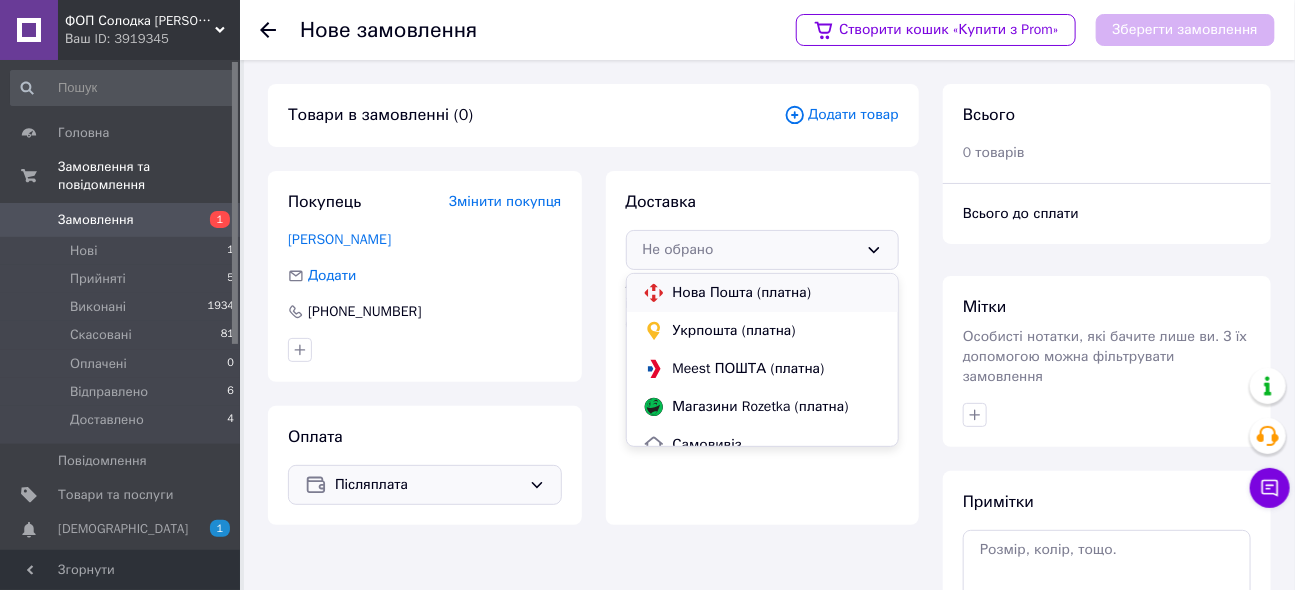 click on "Нова Пошта (платна)" at bounding box center (778, 293) 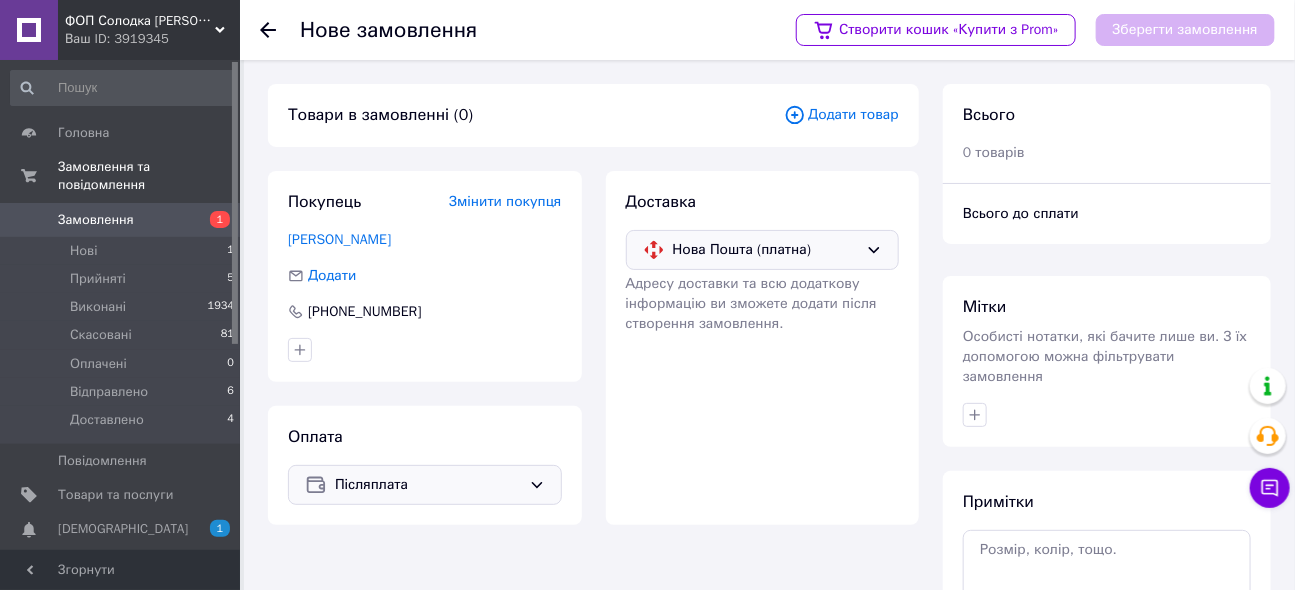 click on "Додати товар" at bounding box center (841, 115) 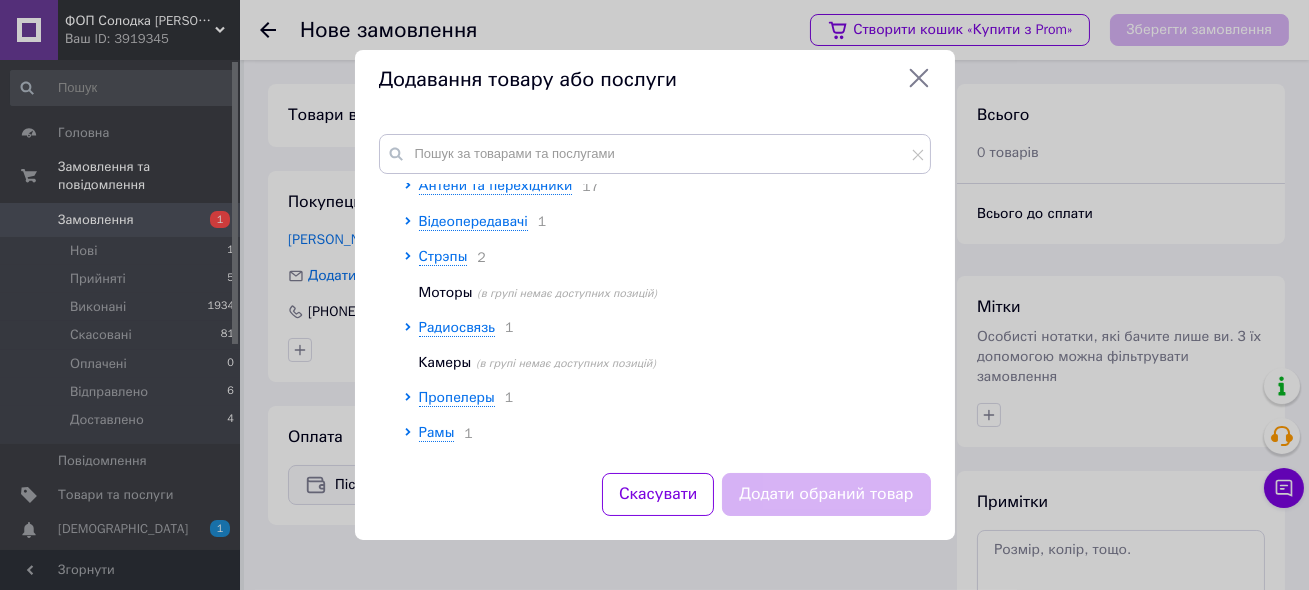 scroll, scrollTop: 272, scrollLeft: 0, axis: vertical 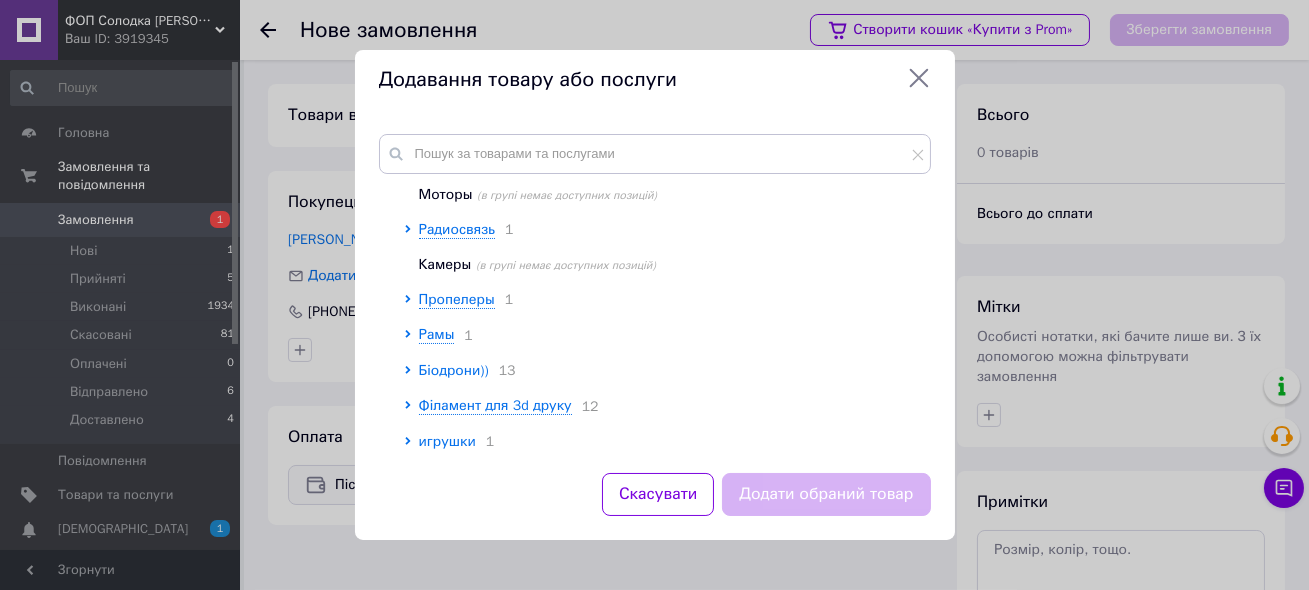 click on "Біодрони))" at bounding box center [454, 370] 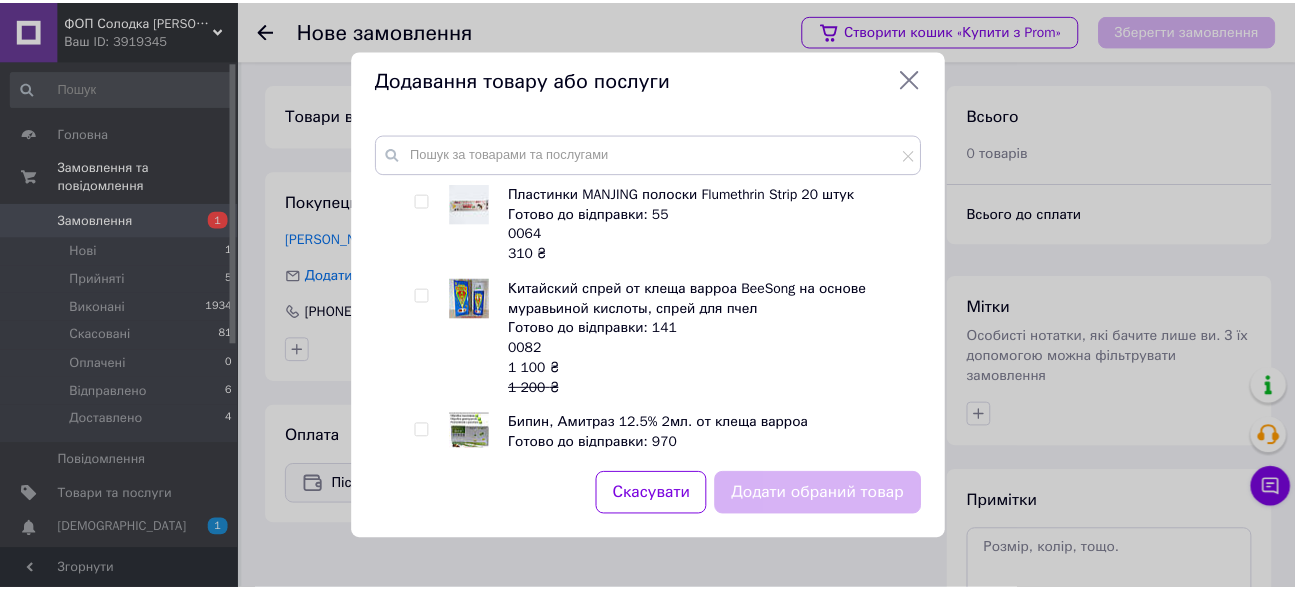 scroll, scrollTop: 636, scrollLeft: 0, axis: vertical 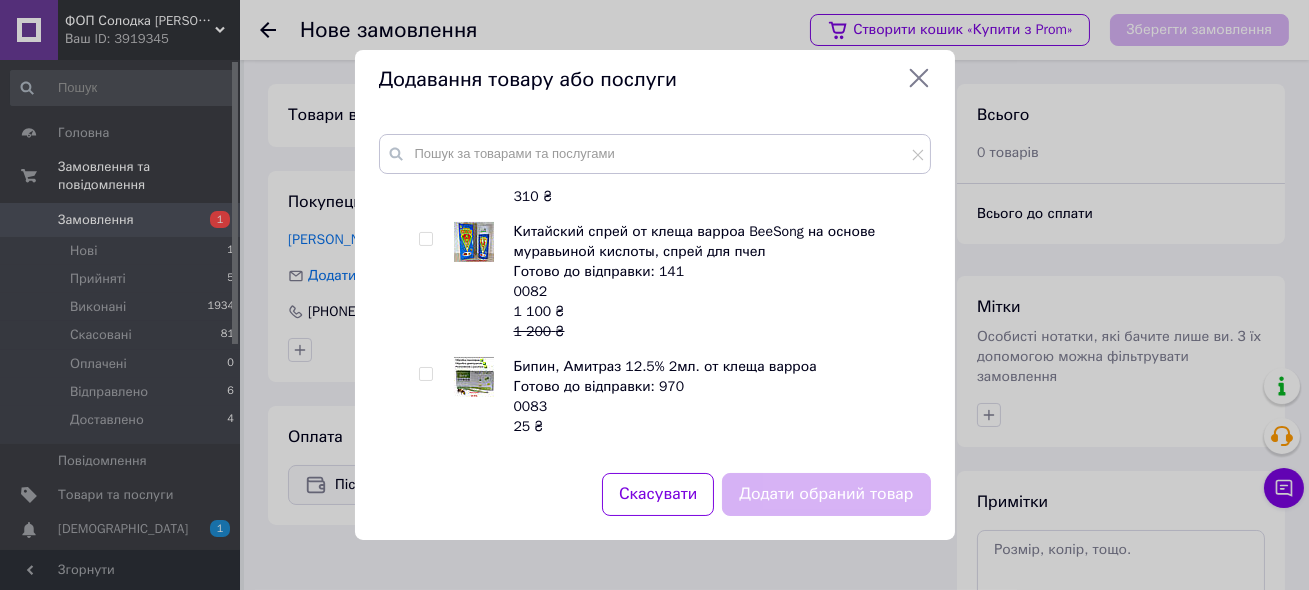 click at bounding box center [425, 239] 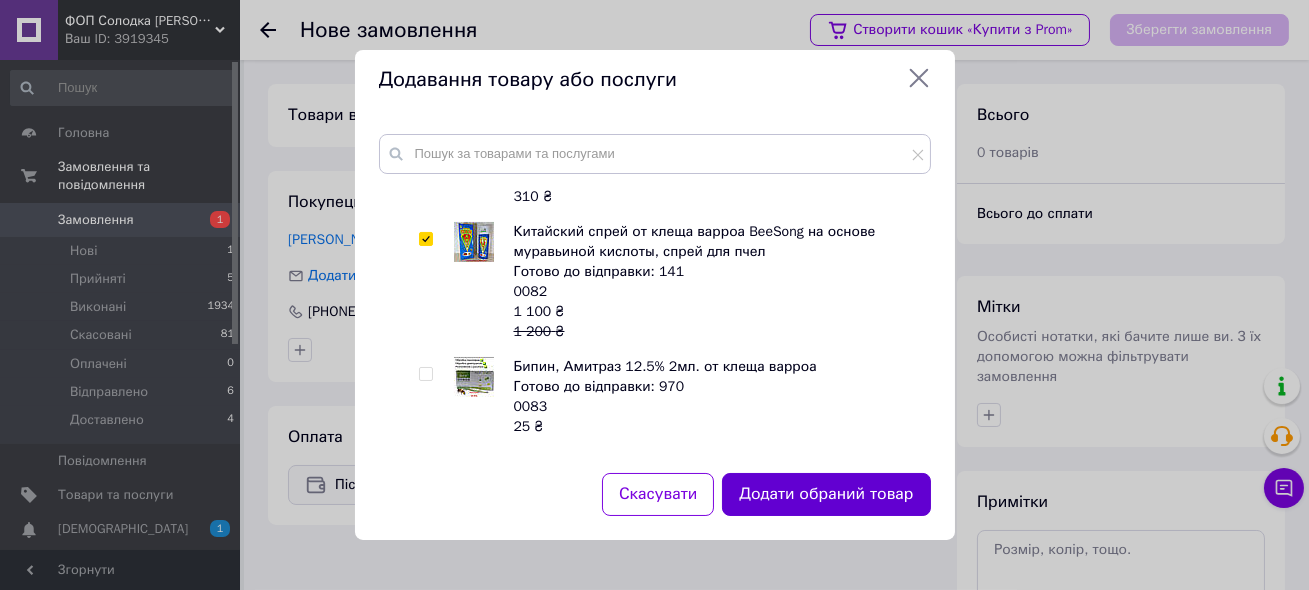 click on "Додати обраний товар" at bounding box center [826, 494] 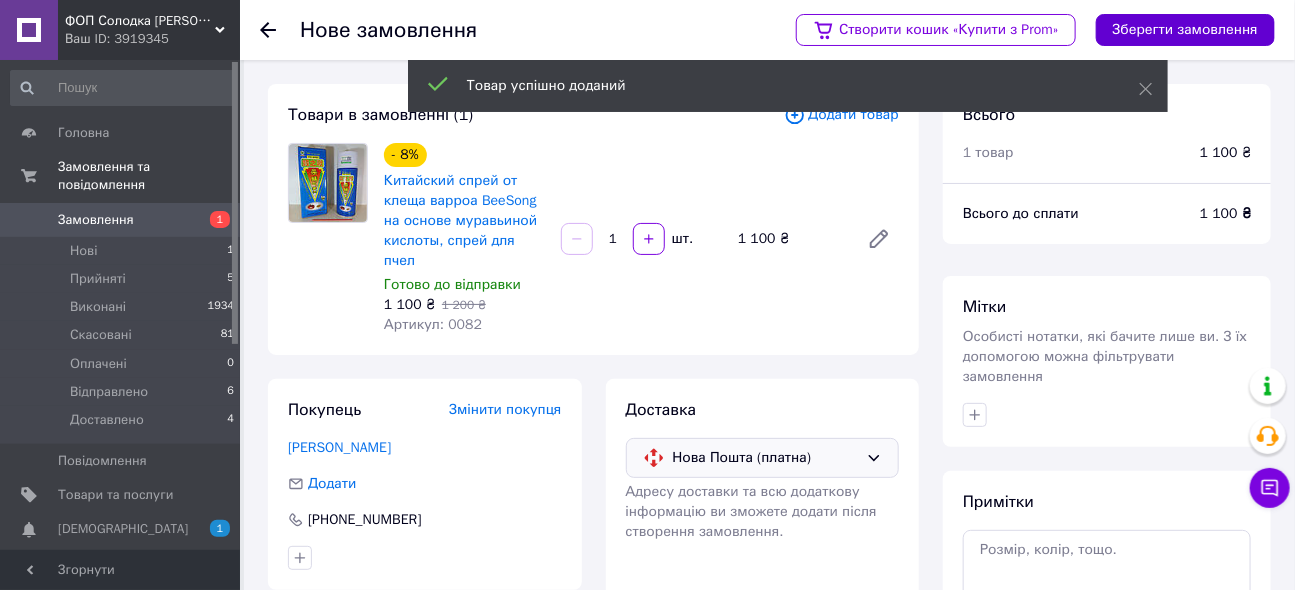 click on "Зберегти замовлення" at bounding box center [1185, 30] 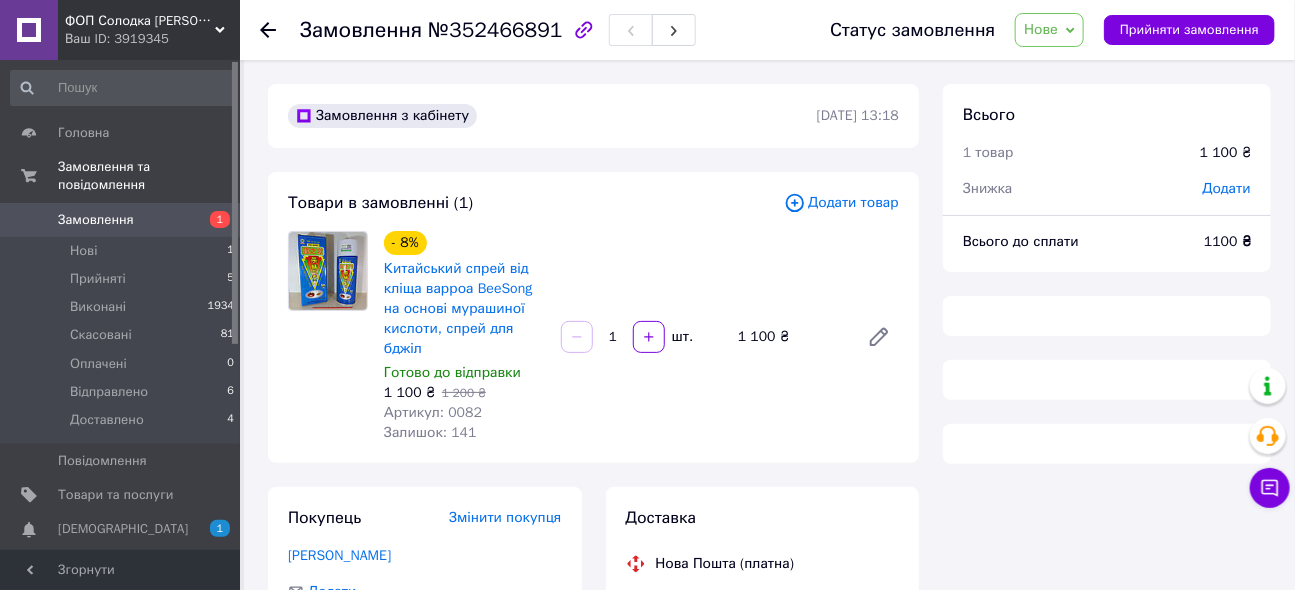 click on "Додати" at bounding box center (1227, 188) 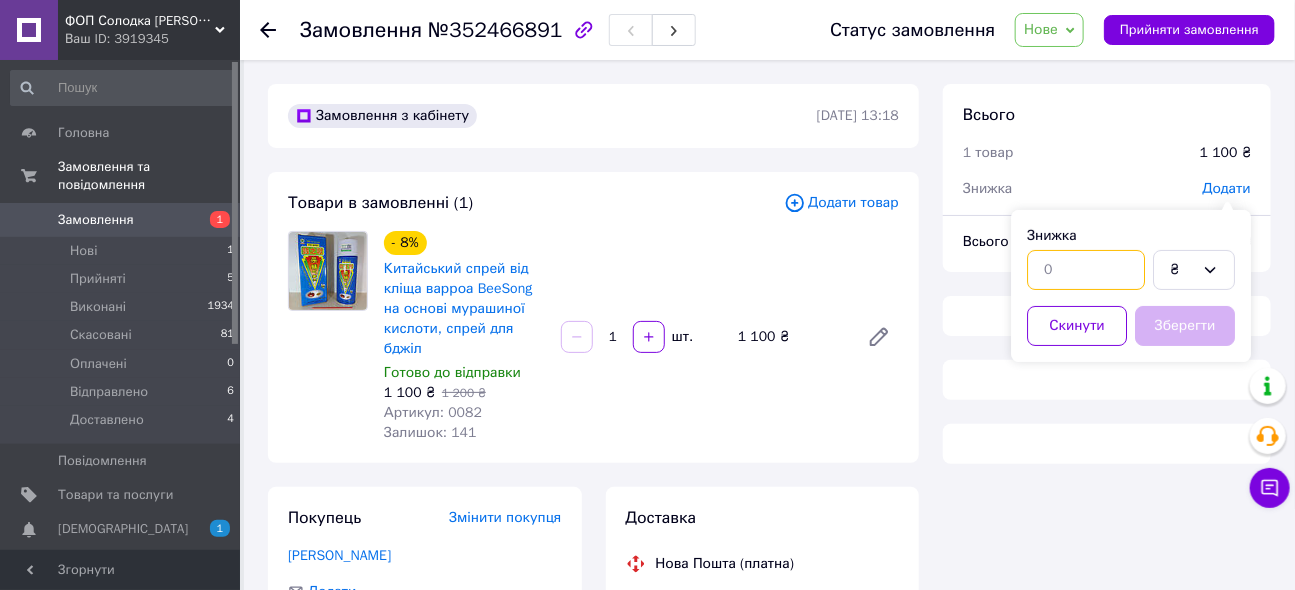 click at bounding box center (1086, 270) 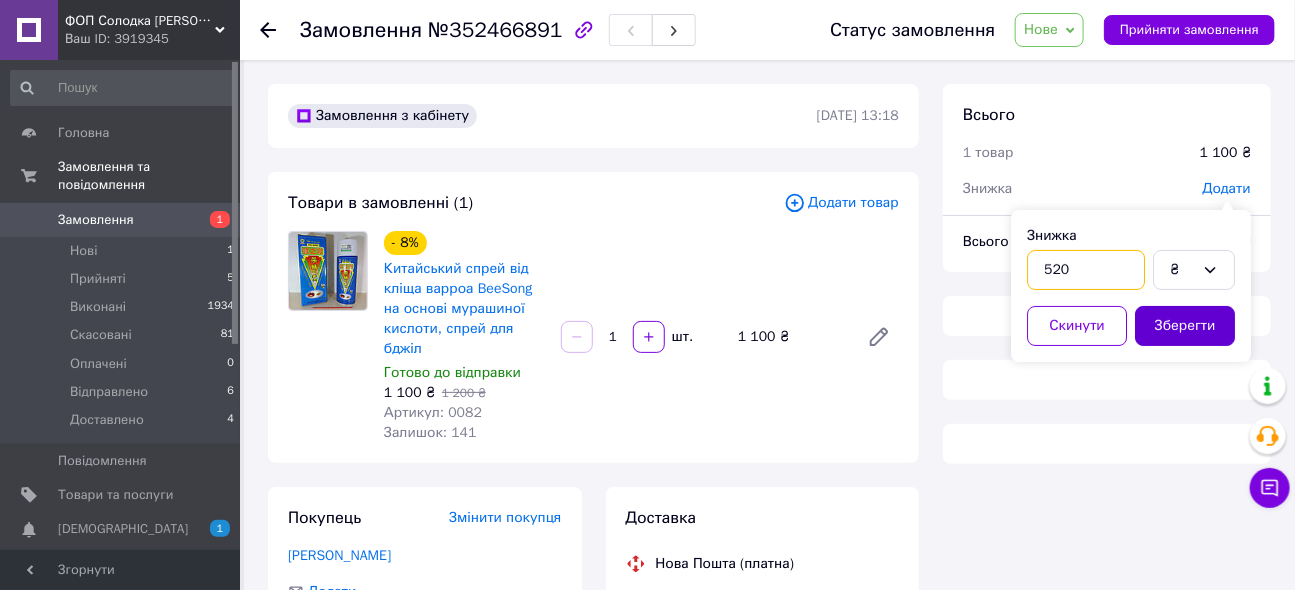 type on "520" 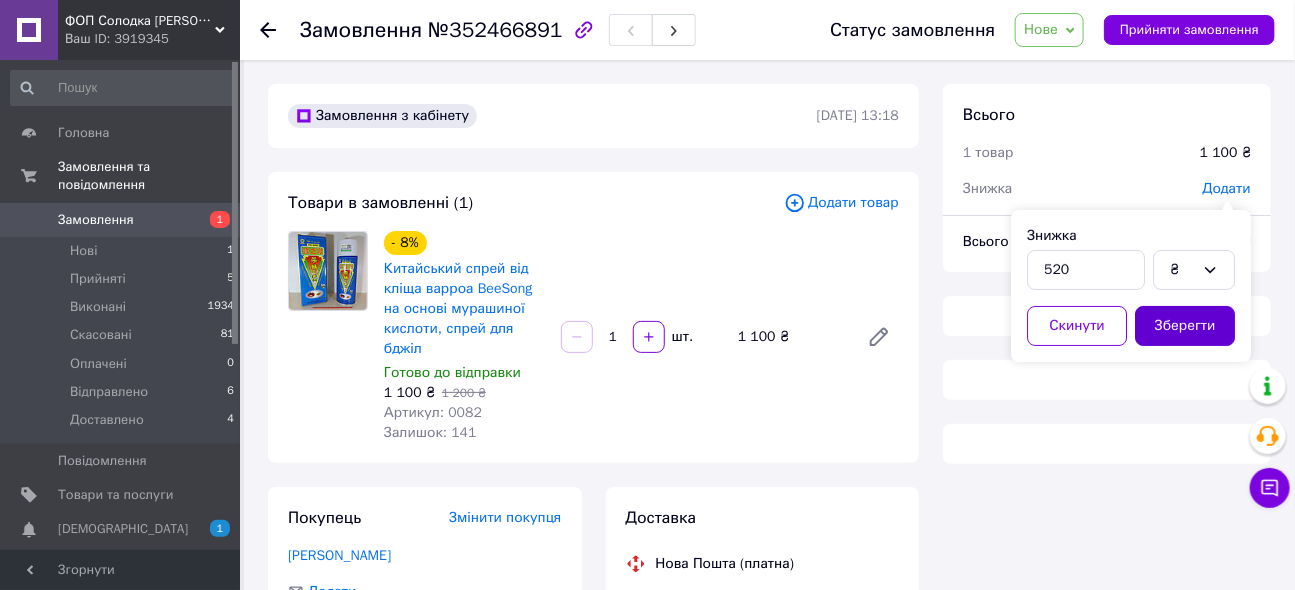 click on "Зберегти" at bounding box center (1185, 326) 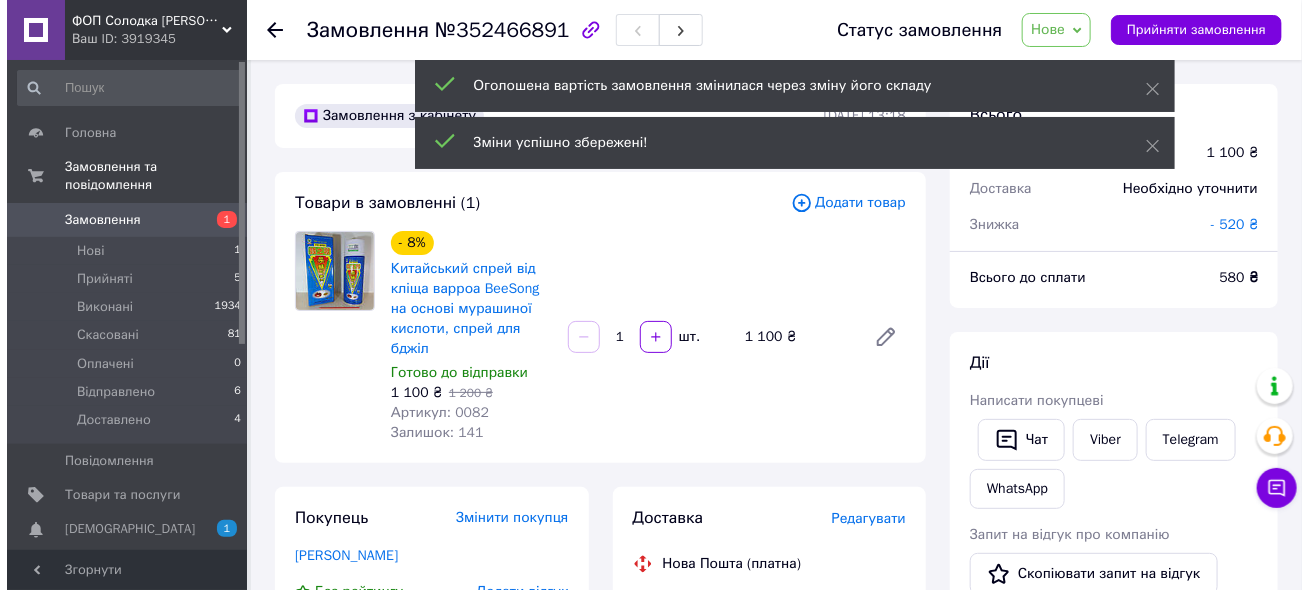 scroll, scrollTop: 272, scrollLeft: 0, axis: vertical 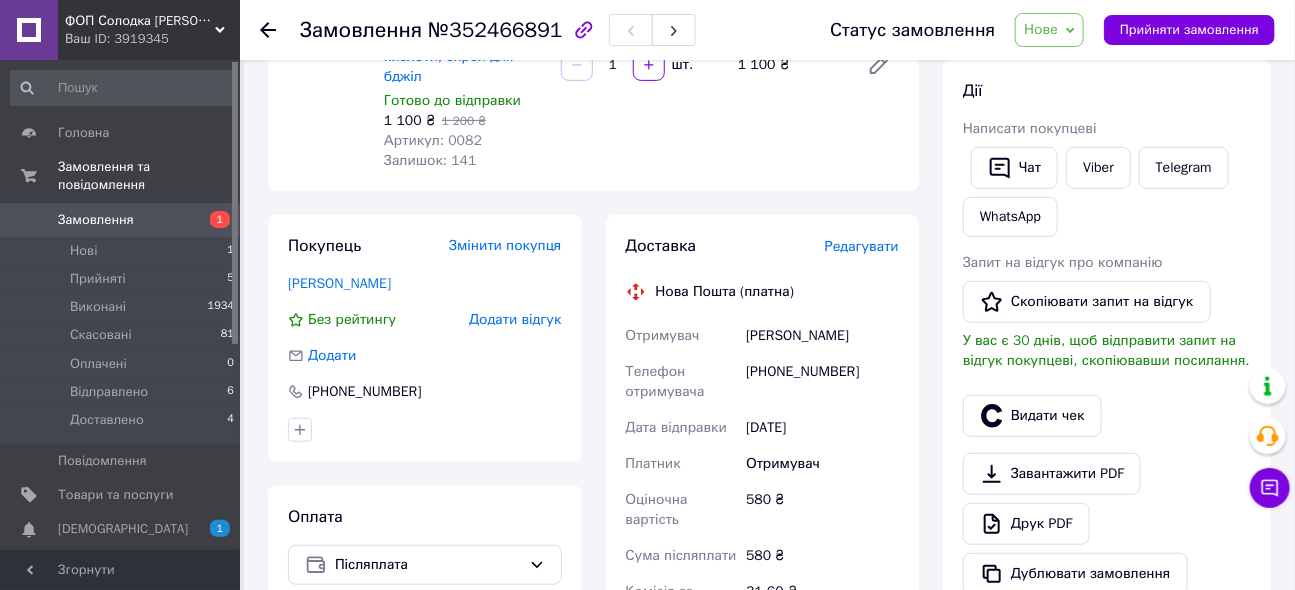 click on "Редагувати" at bounding box center [862, 246] 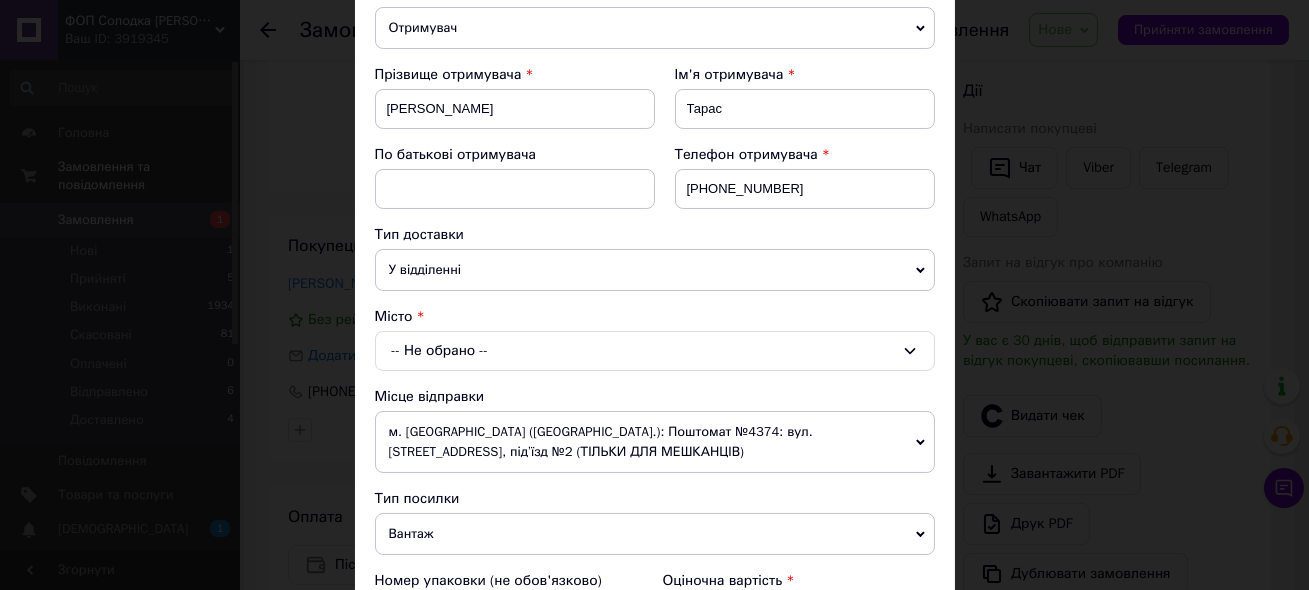 scroll, scrollTop: 272, scrollLeft: 0, axis: vertical 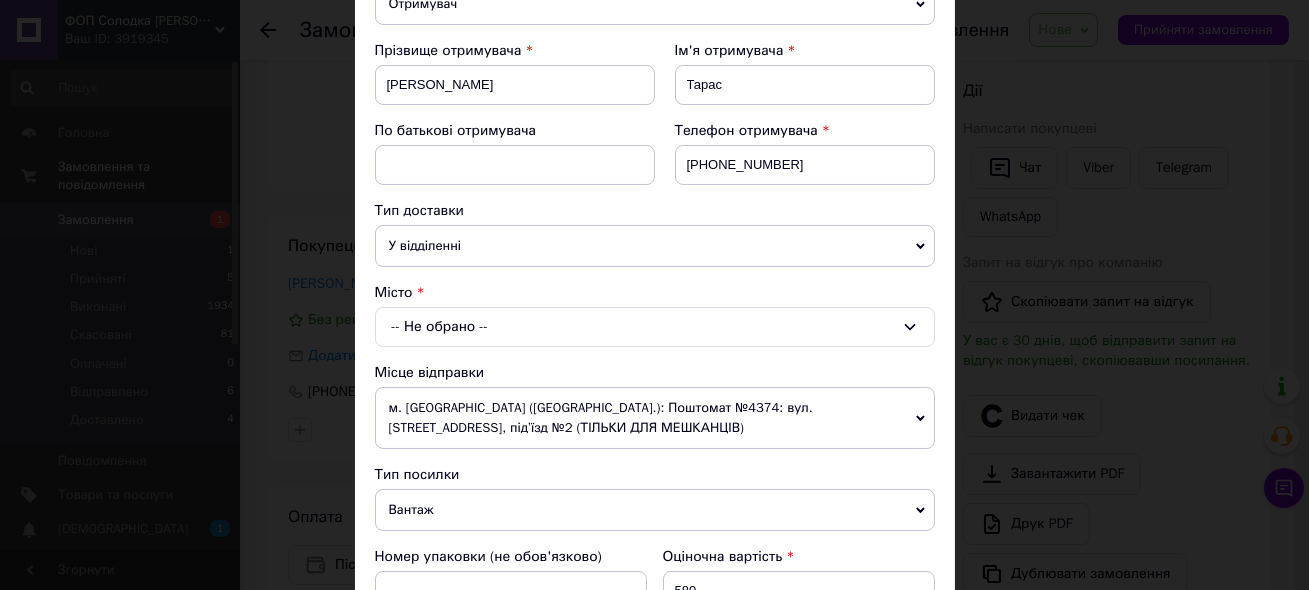 click on "м. [GEOGRAPHIC_DATA] ([GEOGRAPHIC_DATA].): Поштомат №4374: вул. [STREET_ADDRESS], під’їзд №2 (ТІЛЬКИ ДЛЯ МЕШКАНЦІВ)" at bounding box center [655, 418] 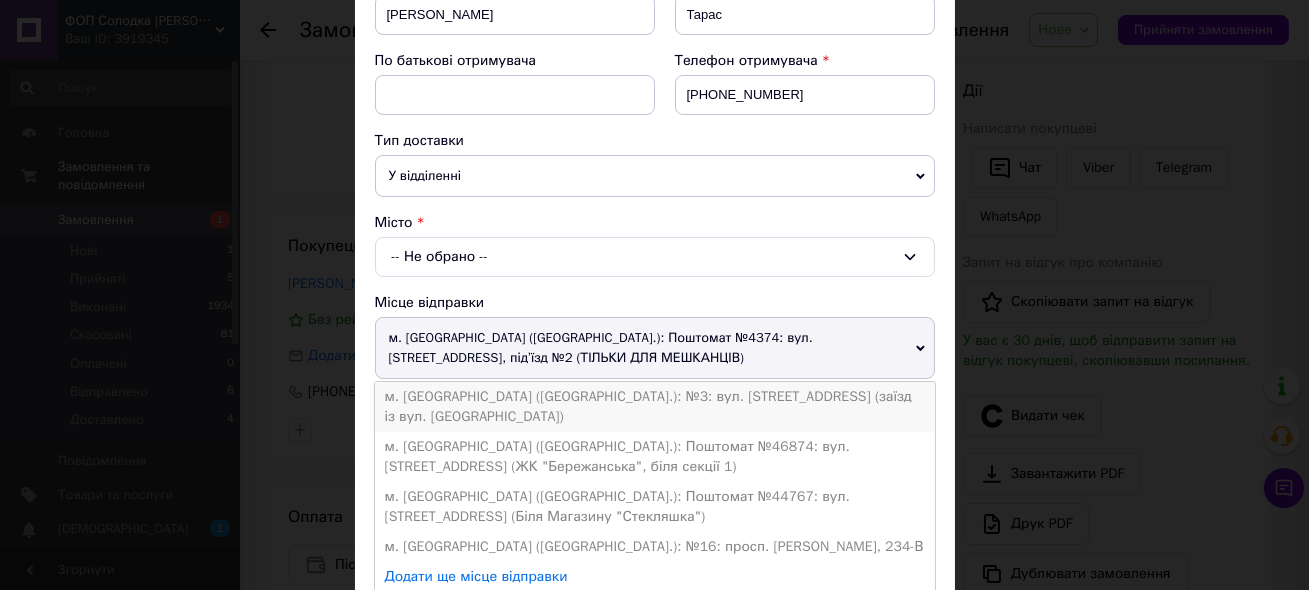 scroll, scrollTop: 363, scrollLeft: 0, axis: vertical 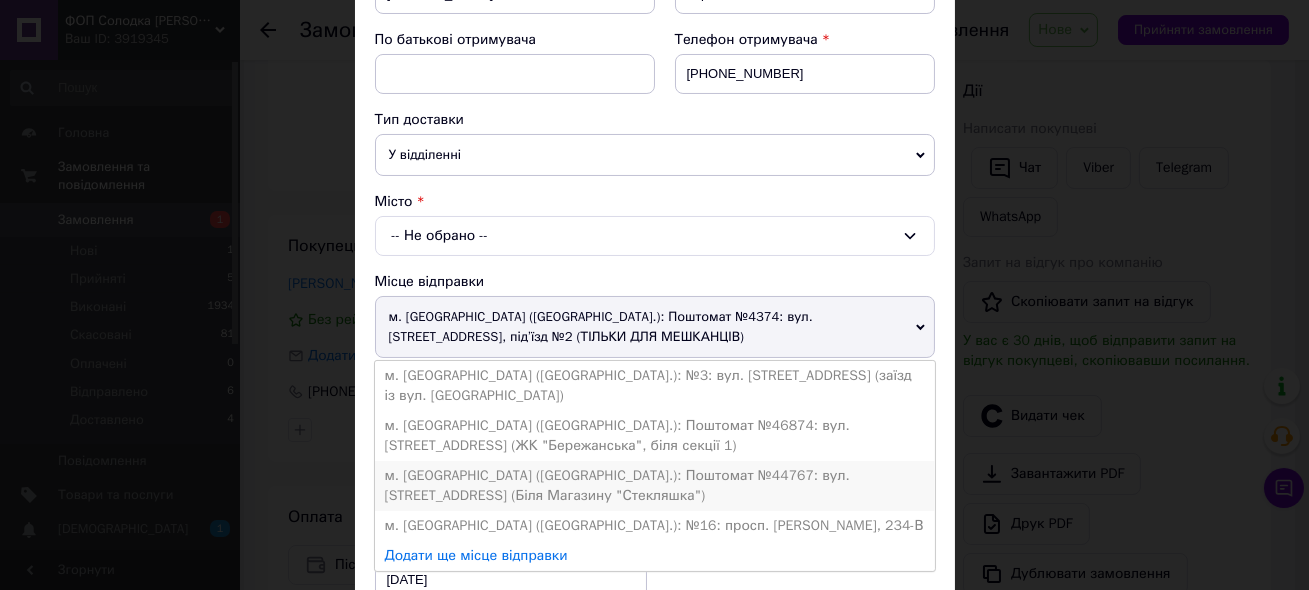 click on "м. [GEOGRAPHIC_DATA] ([GEOGRAPHIC_DATA].): Поштомат №44767: вул. [STREET_ADDRESS] (Біля Магазину "Стекляшка")" at bounding box center [655, 486] 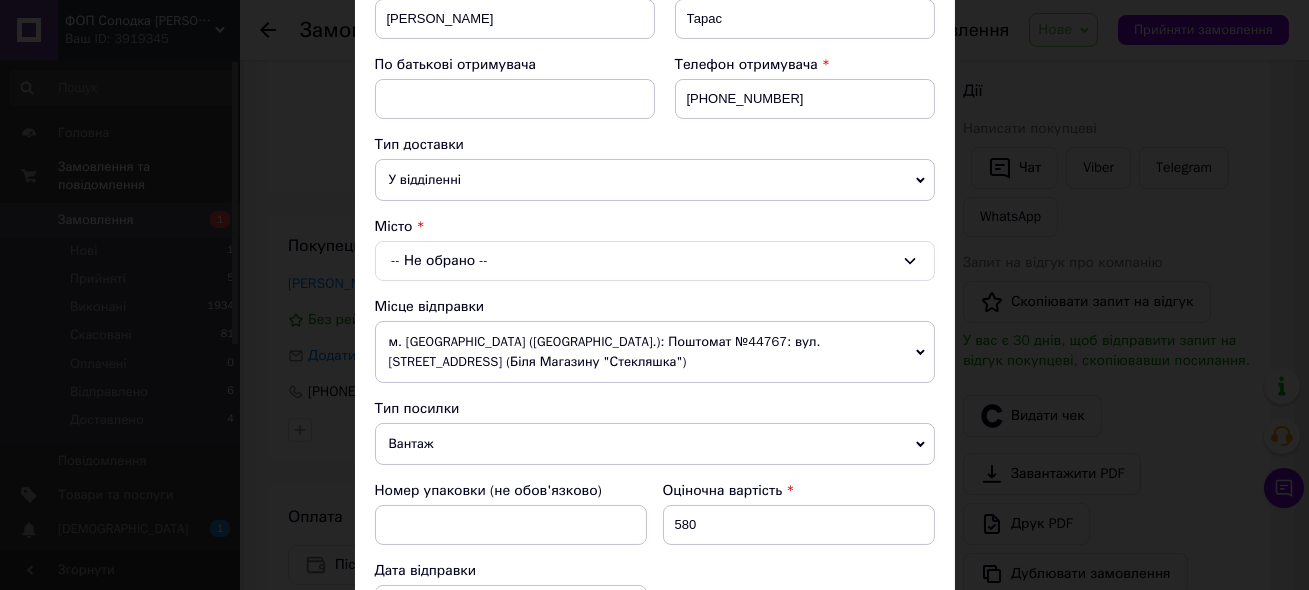 scroll, scrollTop: 145, scrollLeft: 0, axis: vertical 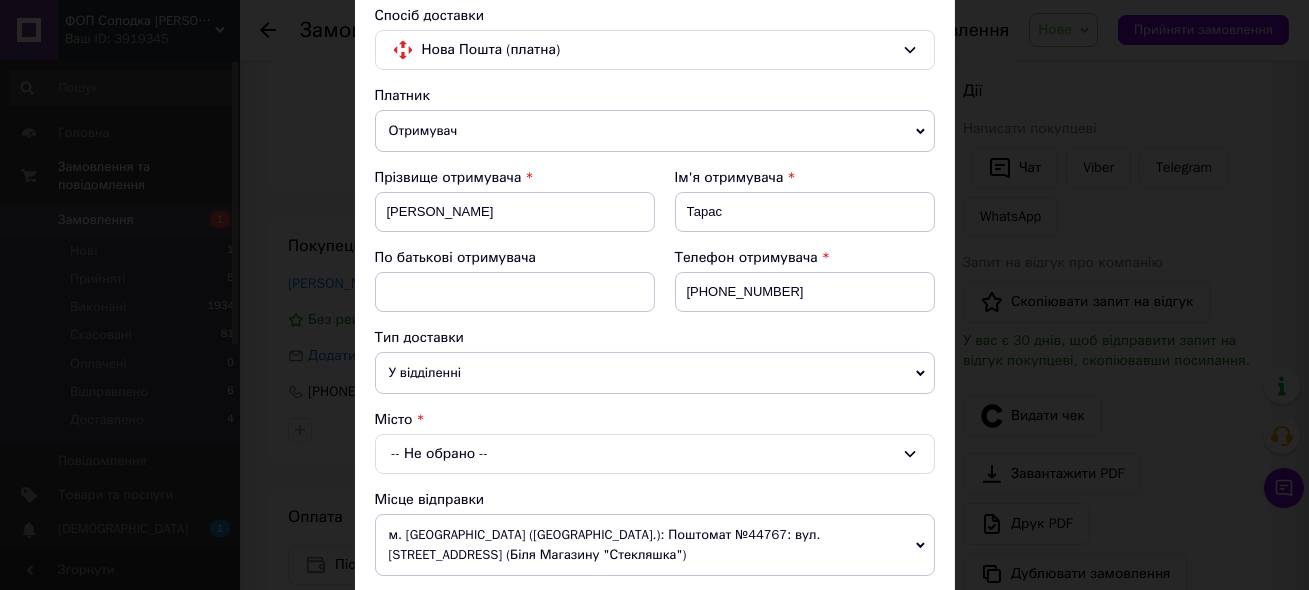 click on "-- Не обрано --" at bounding box center [655, 454] 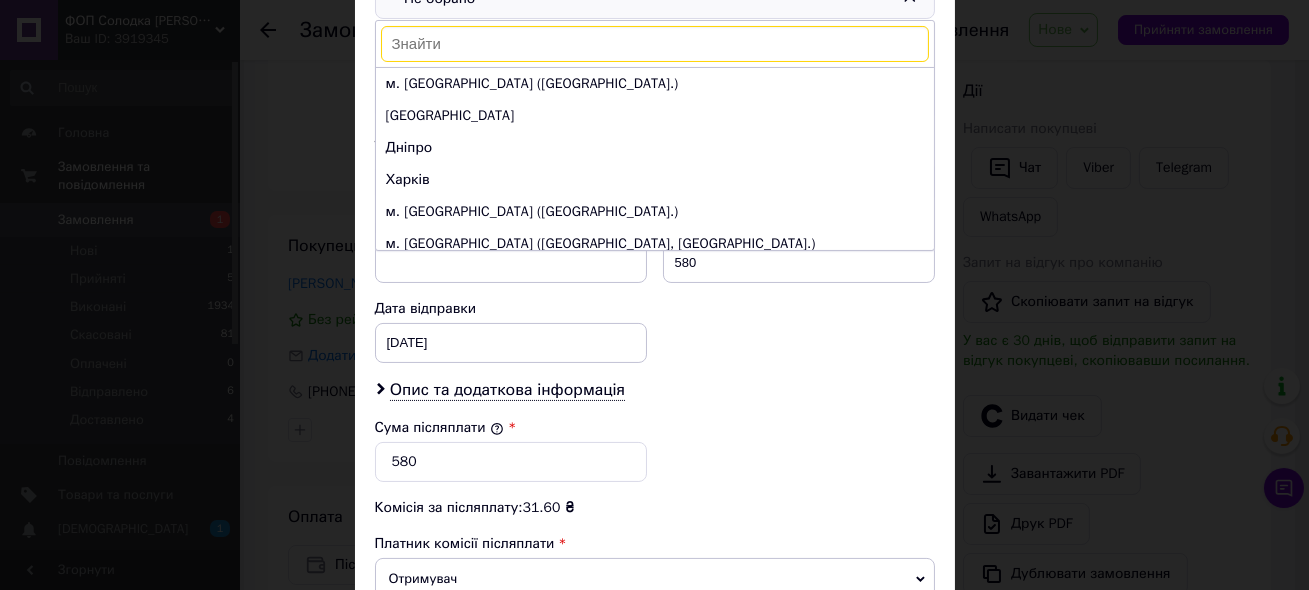 scroll, scrollTop: 418, scrollLeft: 0, axis: vertical 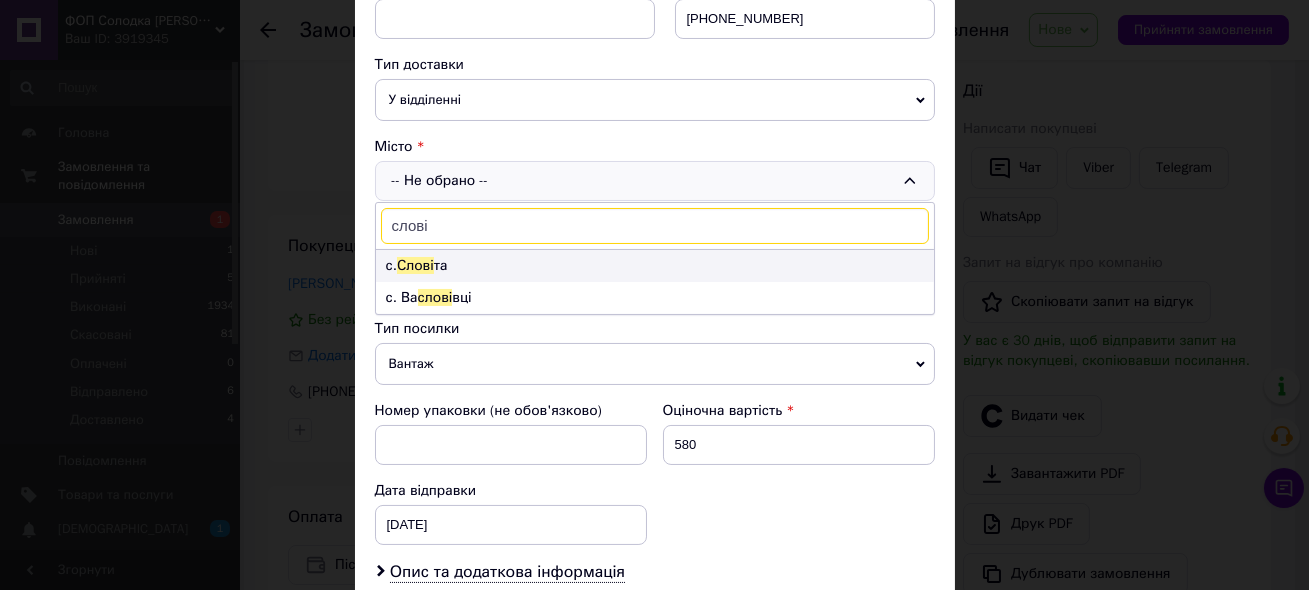 type on "слові" 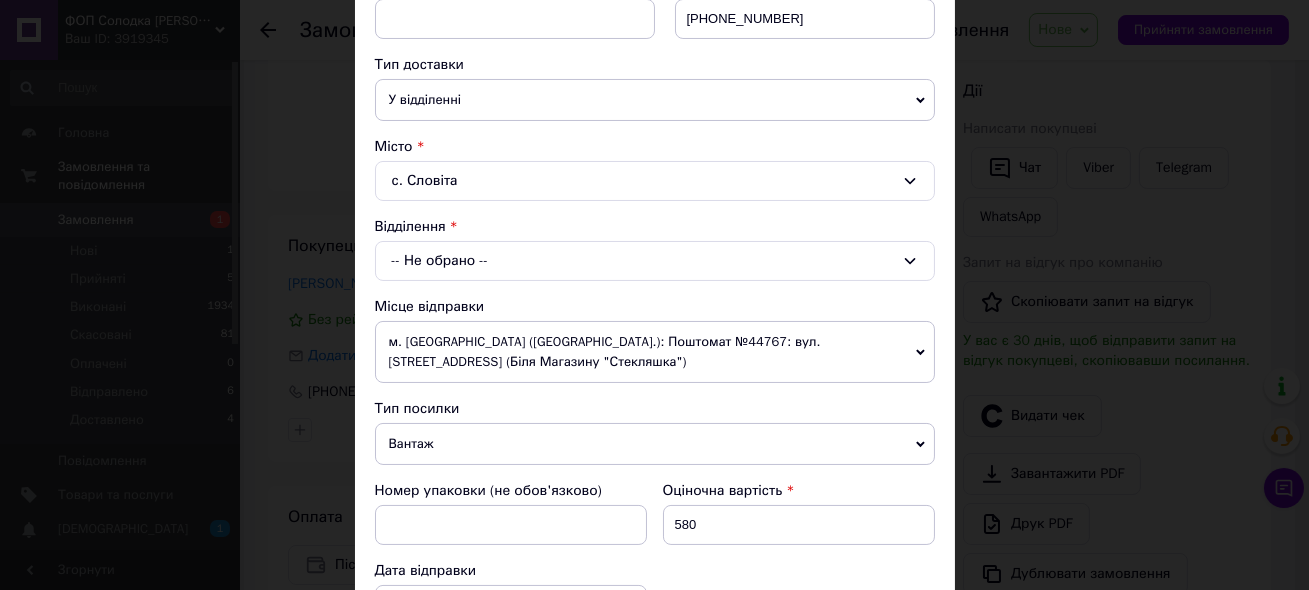 click on "-- Не обрано --" at bounding box center (655, 261) 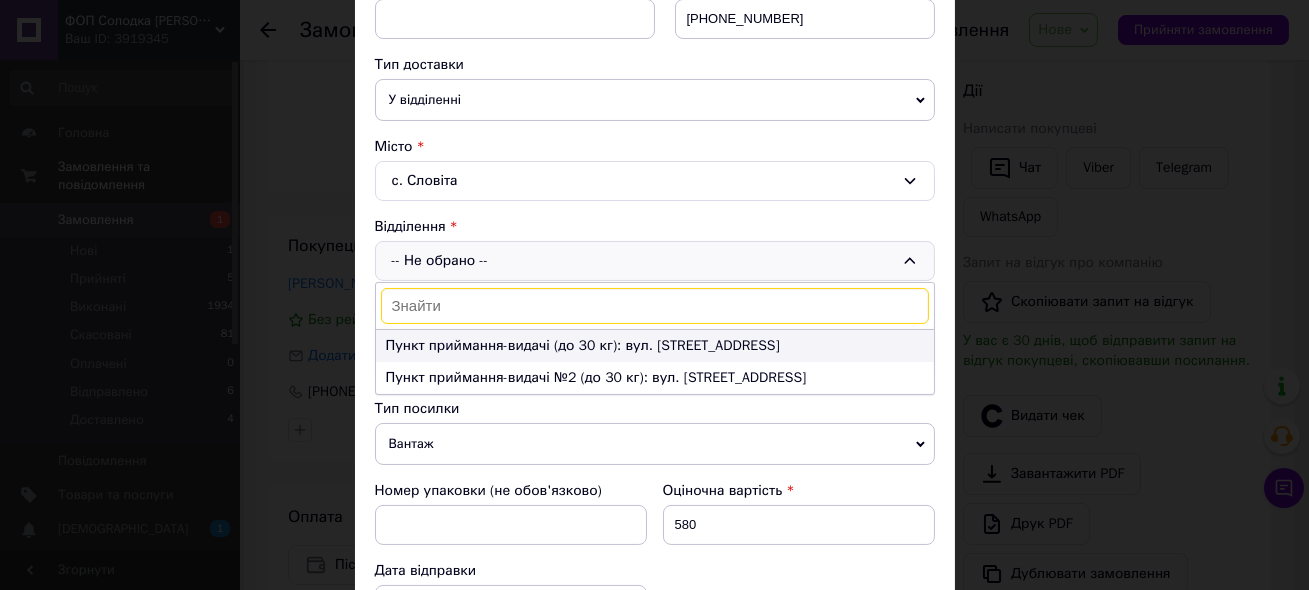 click on "Пункт приймання-видачі (до 30 кг): вул. [STREET_ADDRESS]" at bounding box center (655, 346) 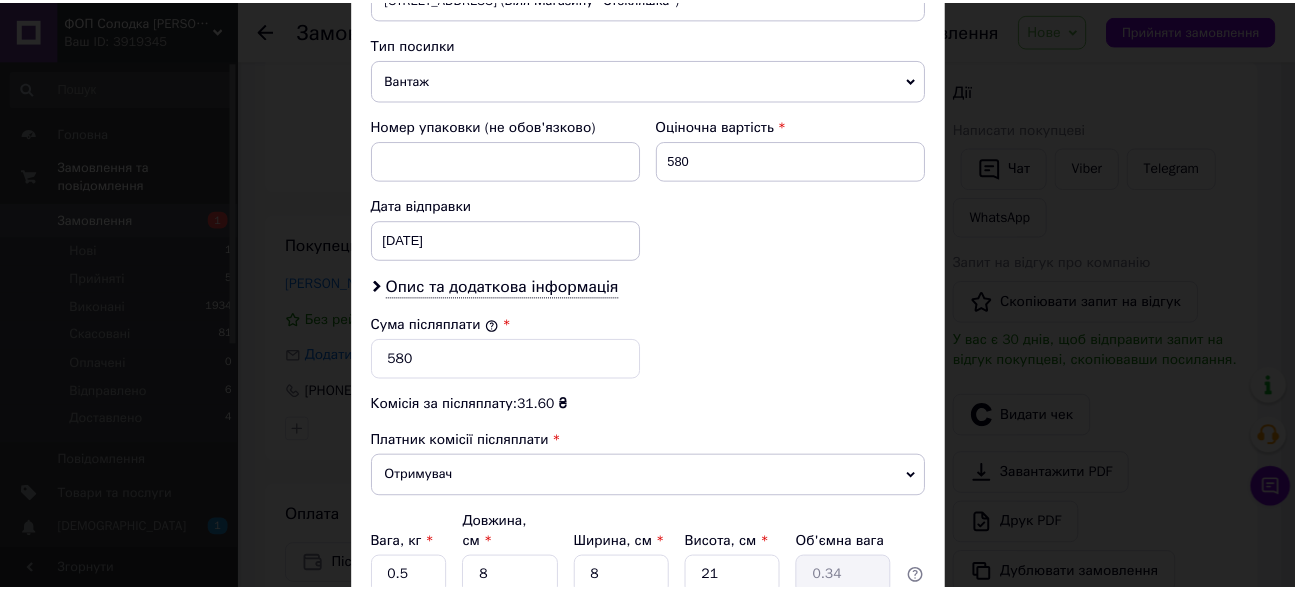 scroll, scrollTop: 953, scrollLeft: 0, axis: vertical 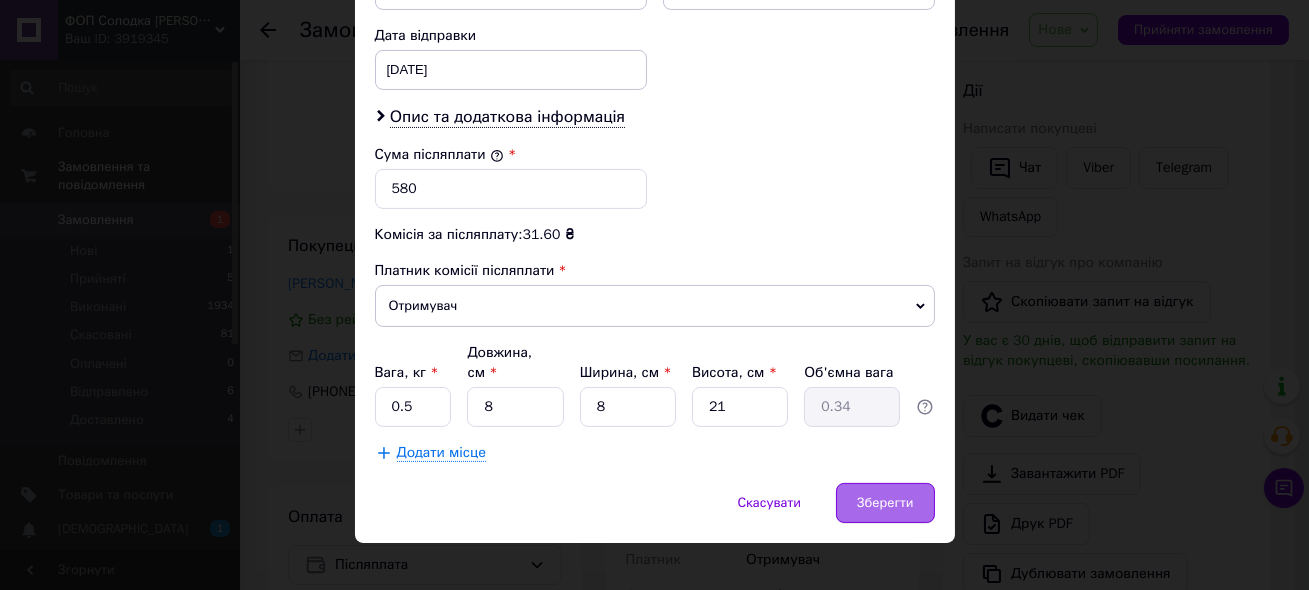 click on "Зберегти" at bounding box center [885, 503] 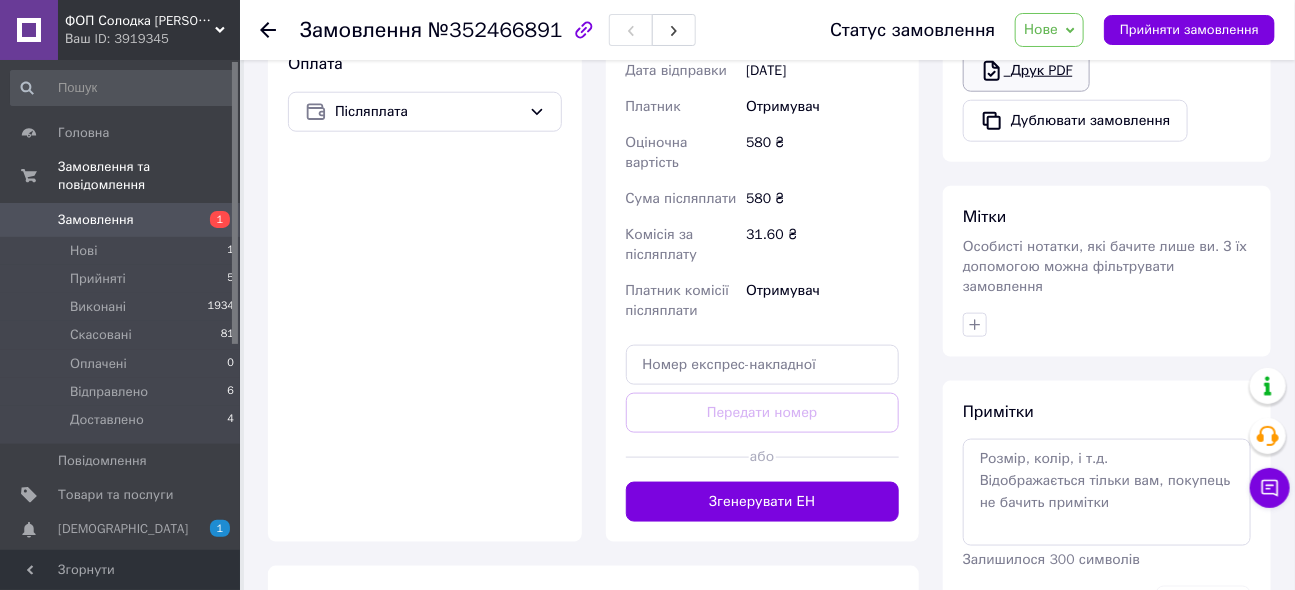 scroll, scrollTop: 727, scrollLeft: 0, axis: vertical 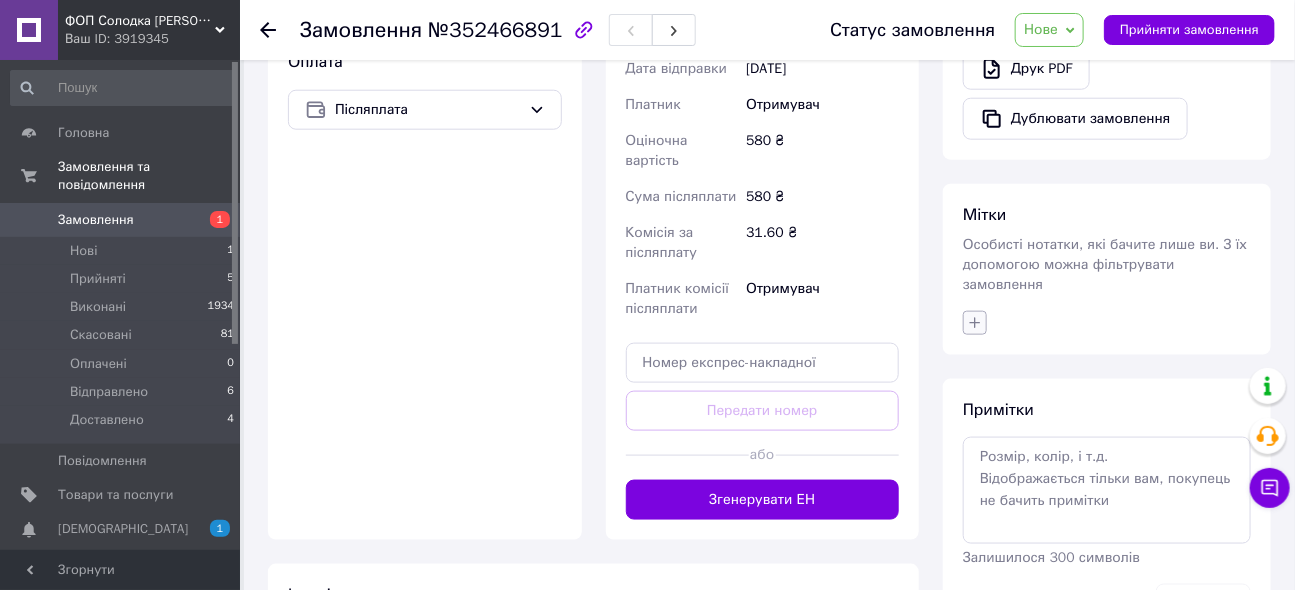 click 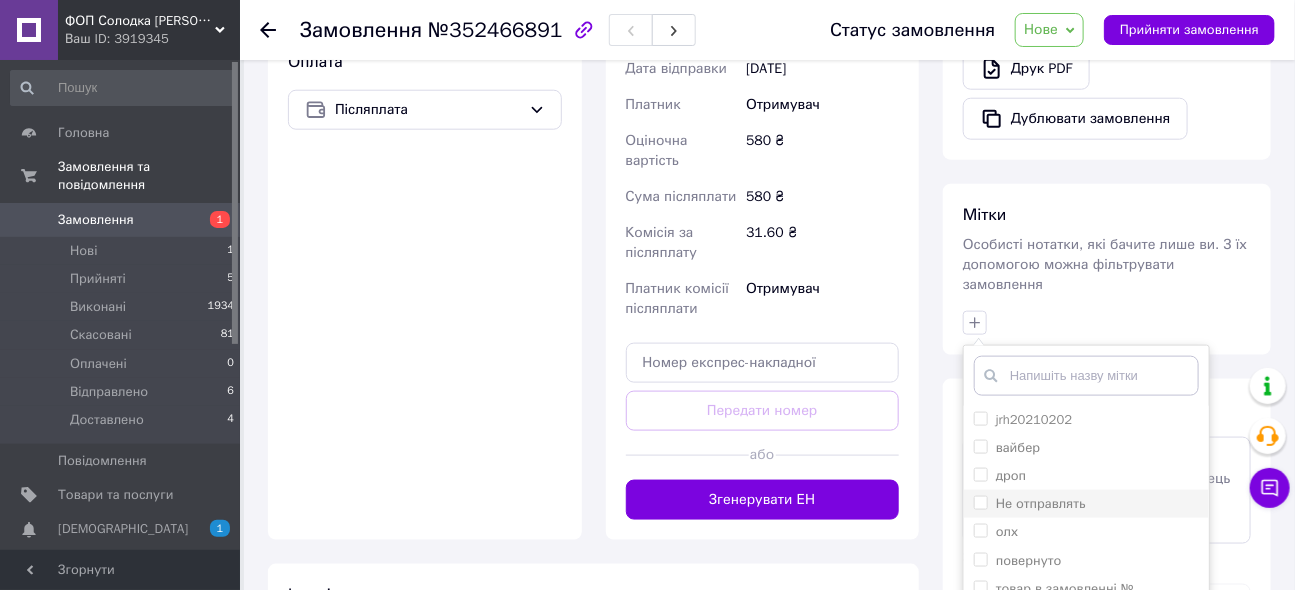 click on "Не отправлять" at bounding box center [1086, 504] 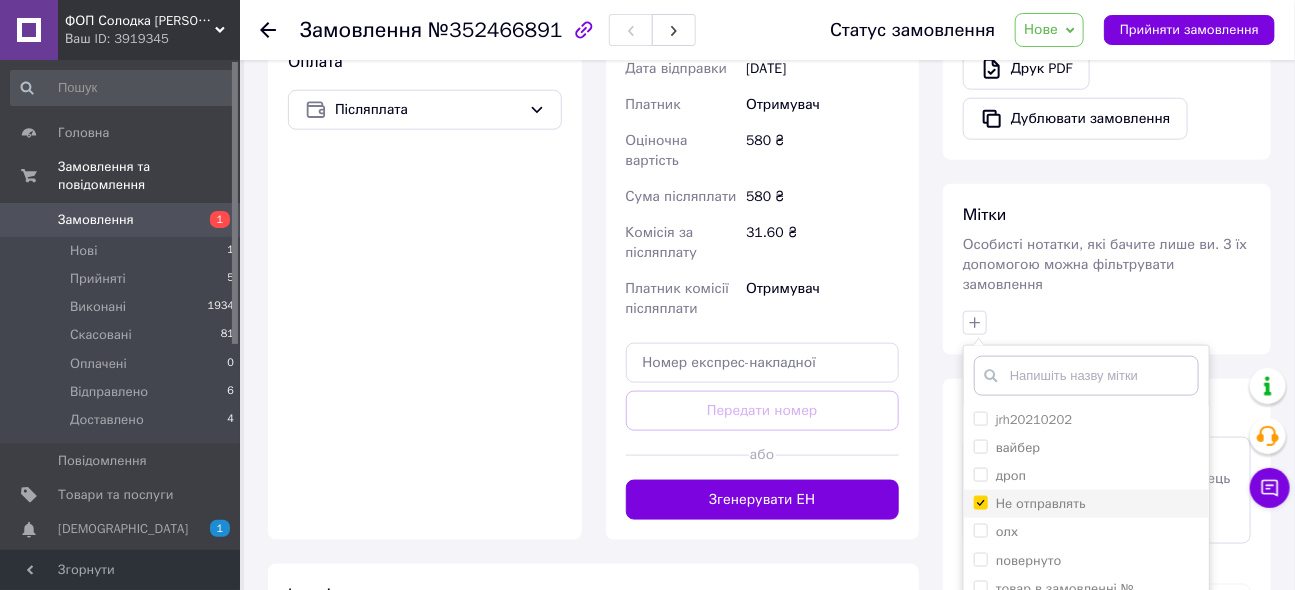 checkbox on "true" 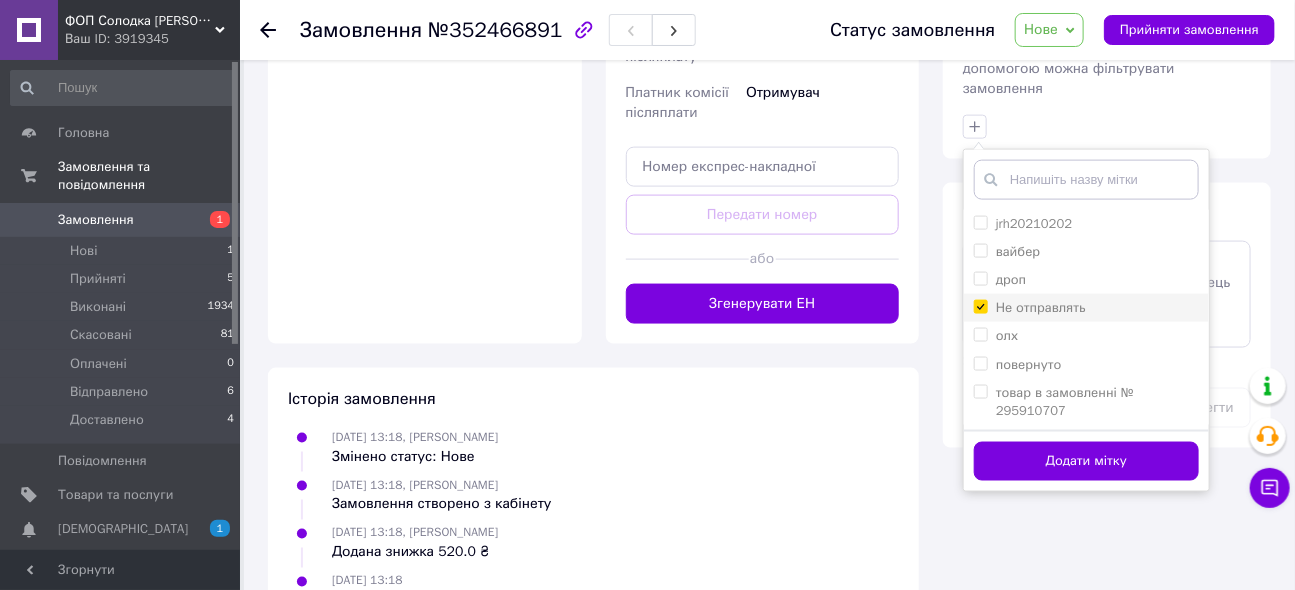 scroll, scrollTop: 1090, scrollLeft: 0, axis: vertical 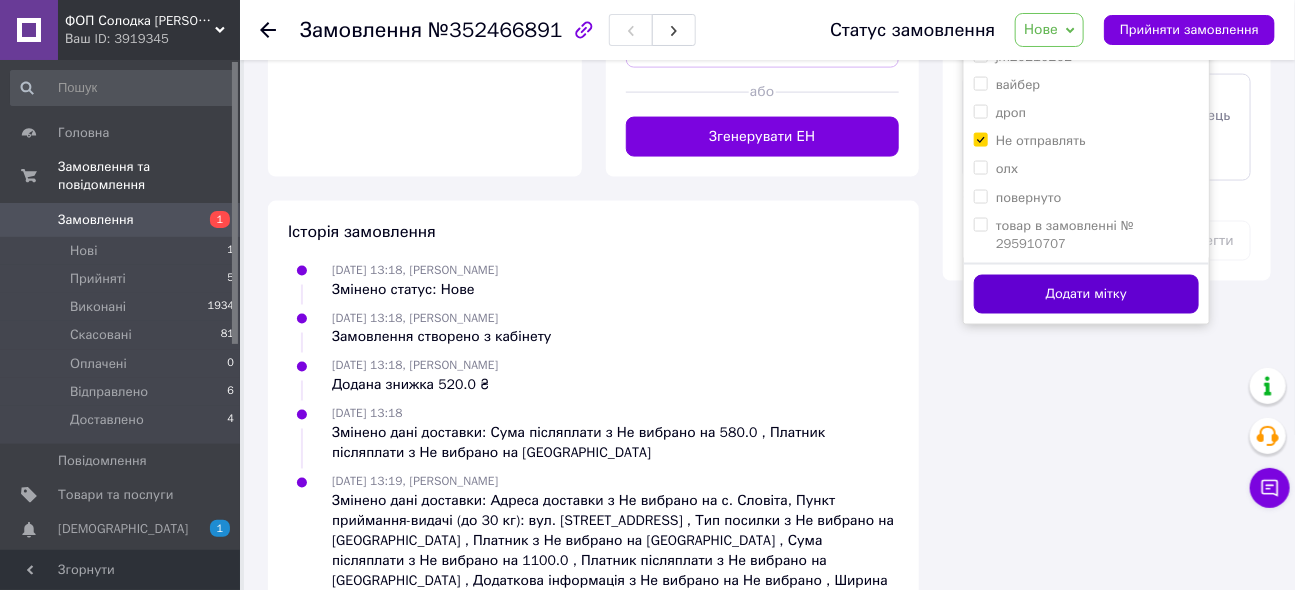 click on "Додати мітку" at bounding box center (1086, 294) 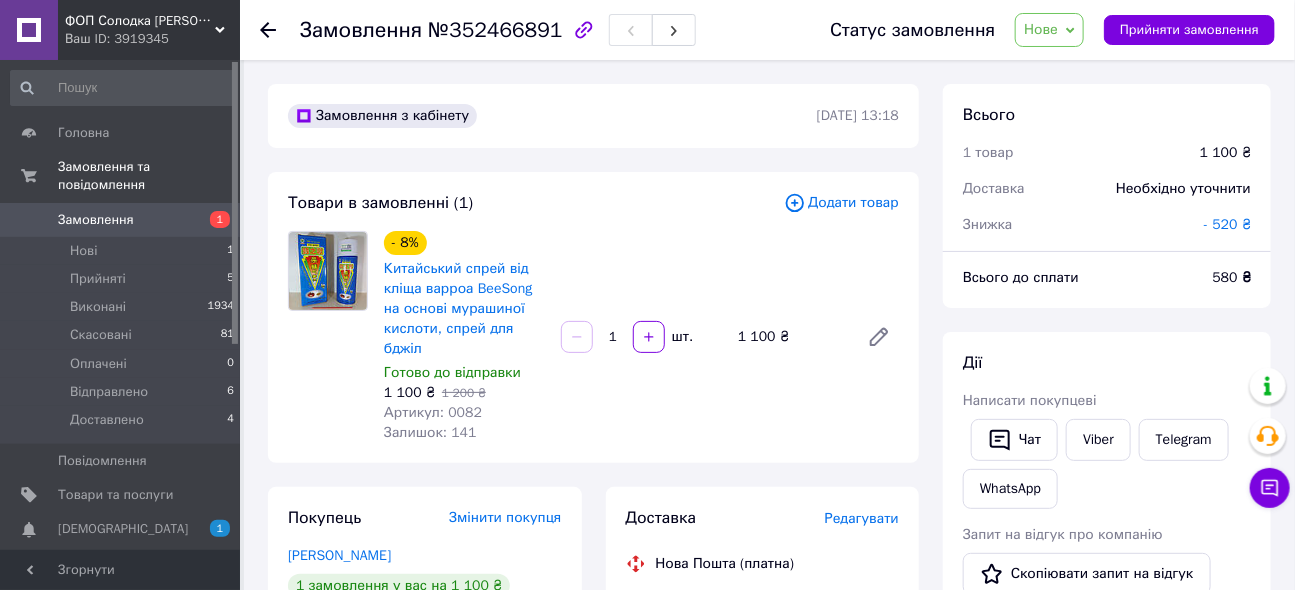 scroll, scrollTop: 272, scrollLeft: 0, axis: vertical 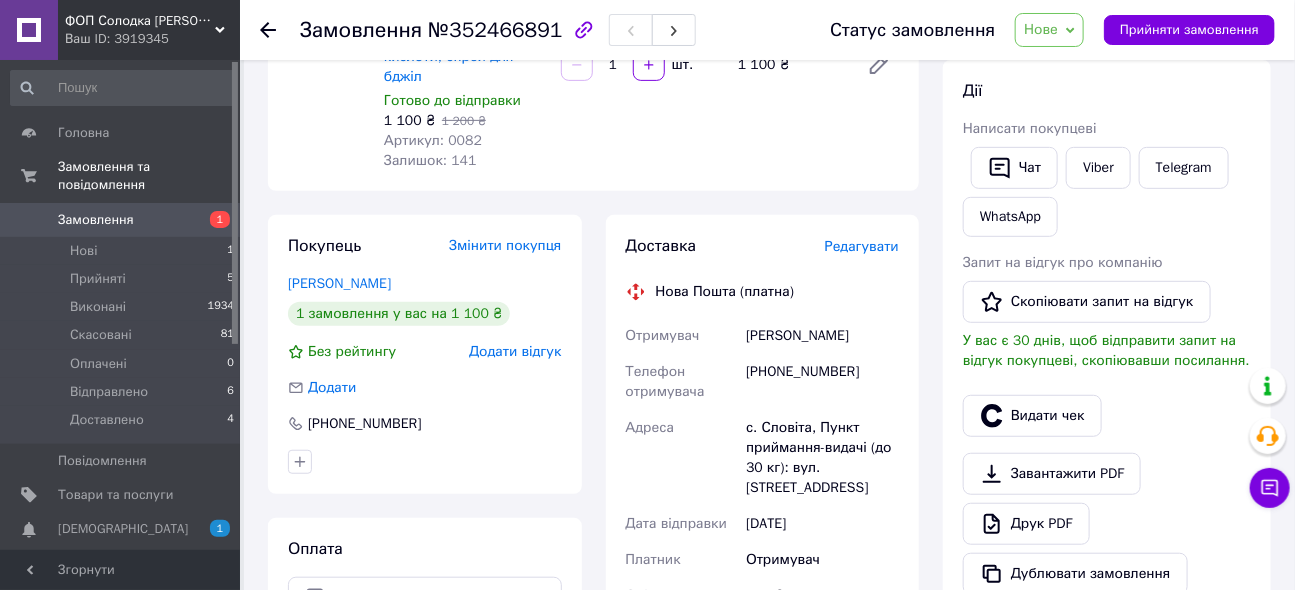 click on "Замовлення" at bounding box center (96, 220) 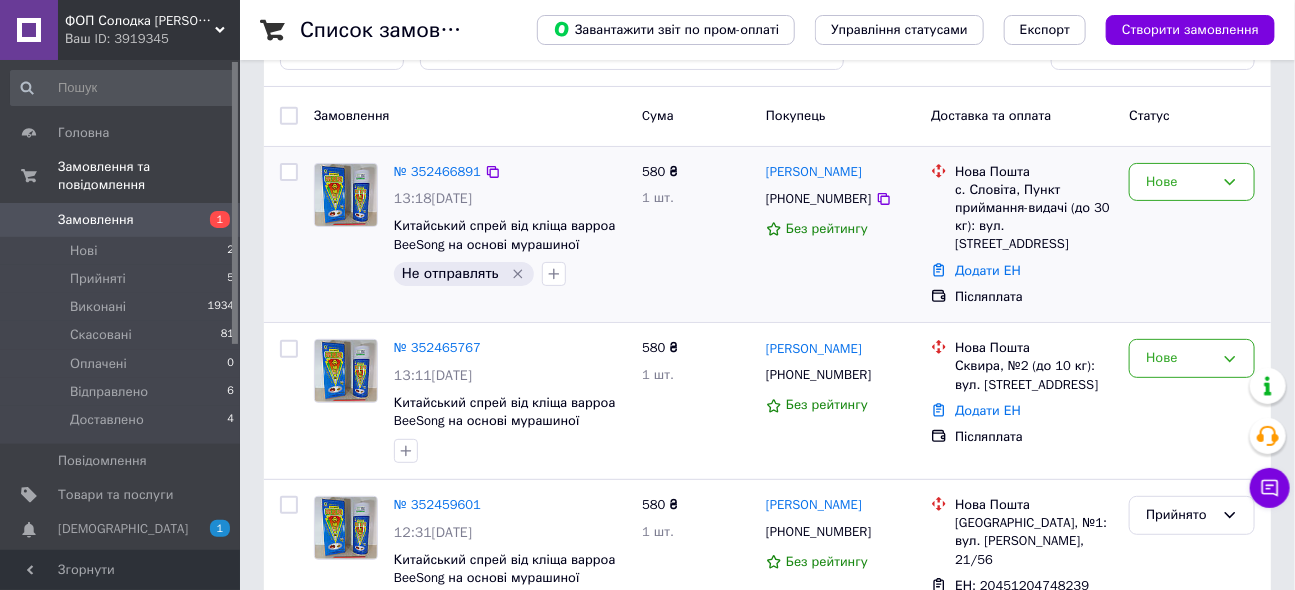scroll, scrollTop: 90, scrollLeft: 0, axis: vertical 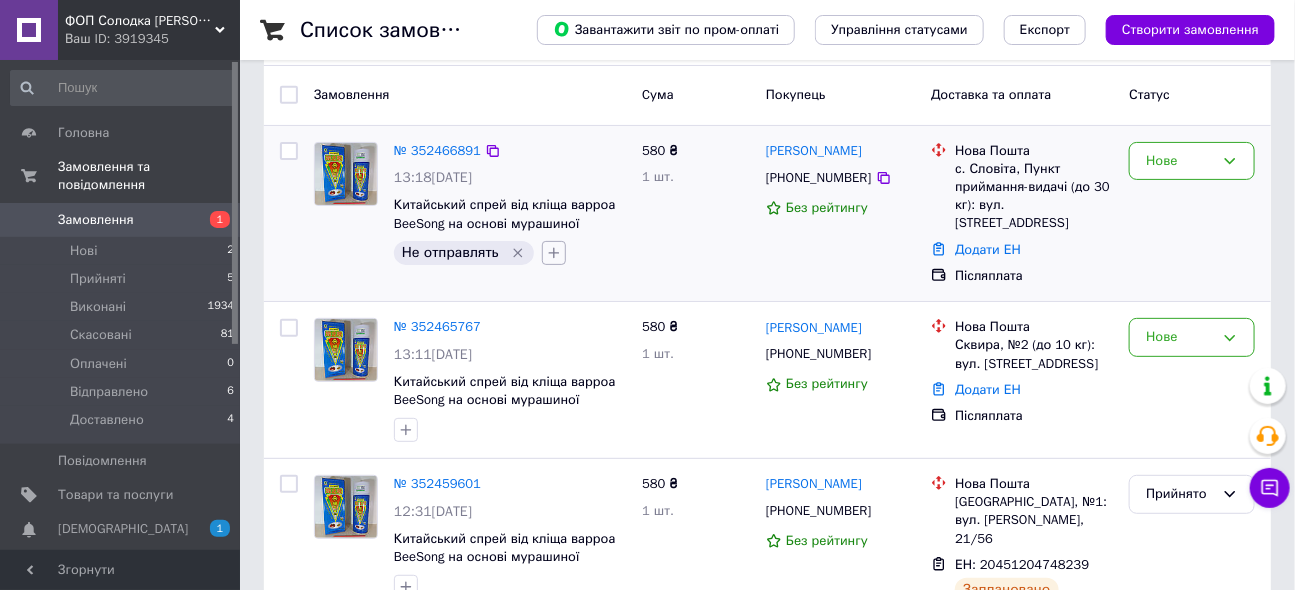 click 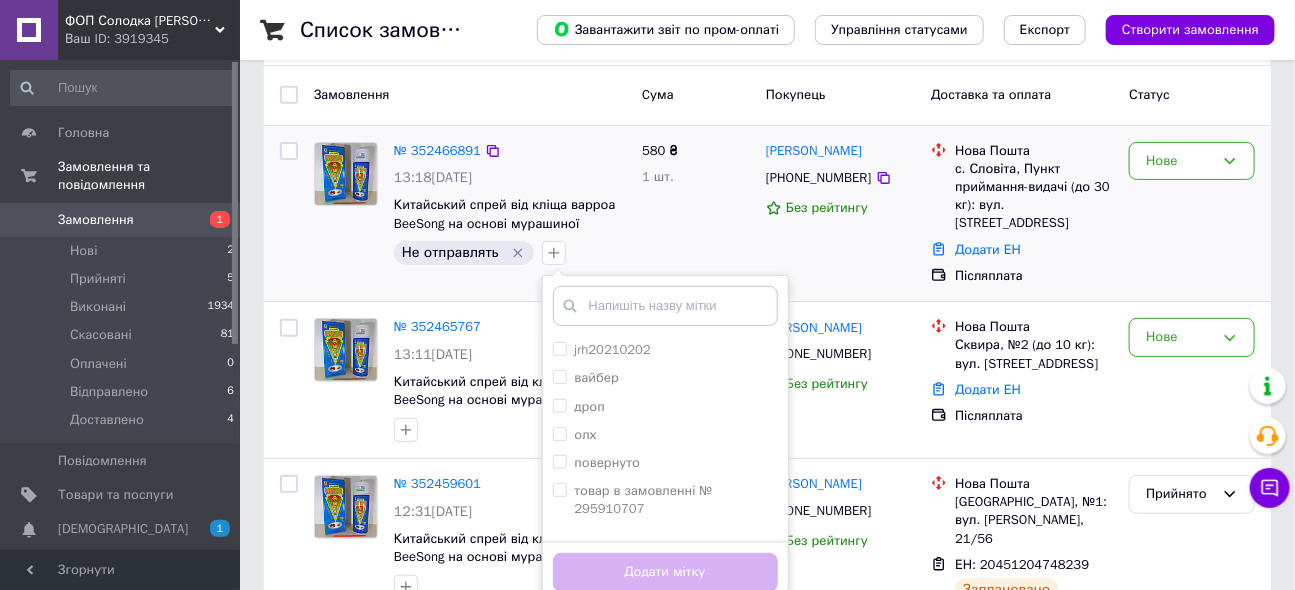 click on "580 ₴ 1 шт." at bounding box center [696, 214] 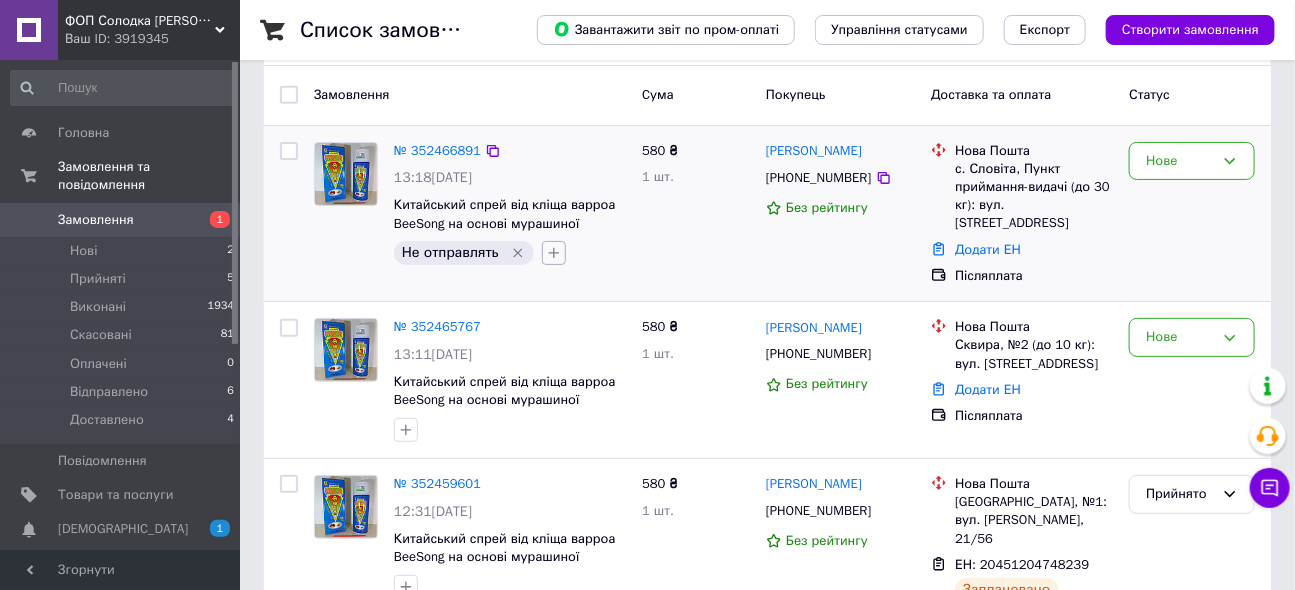 click 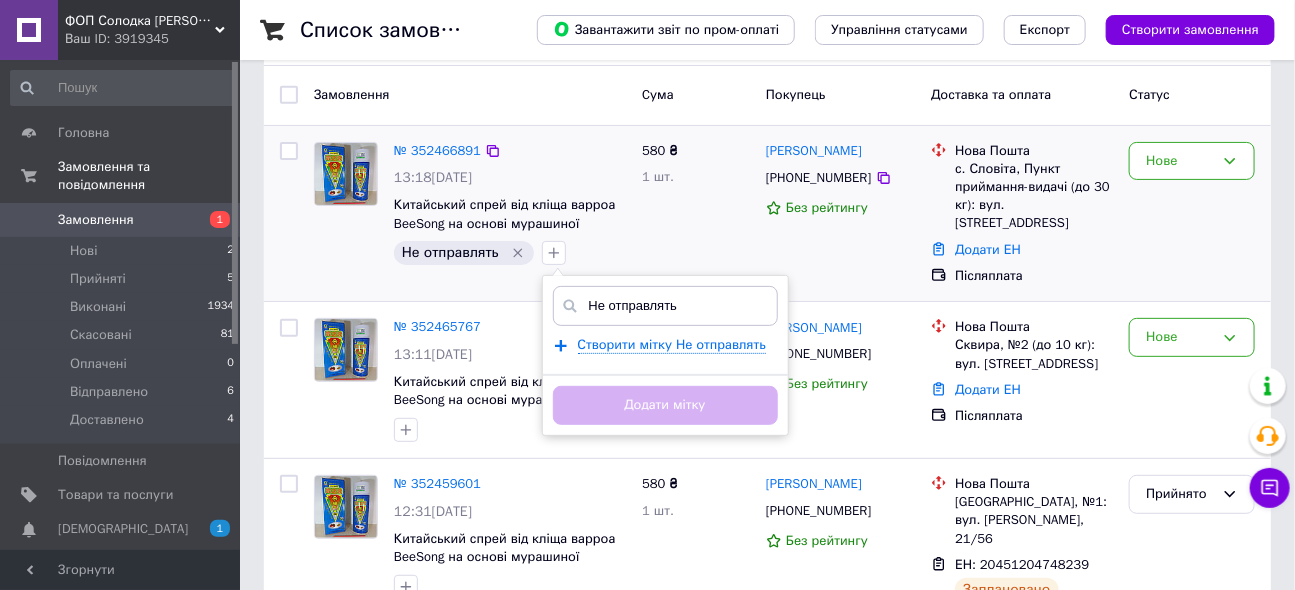 type on "Не отправлять!" 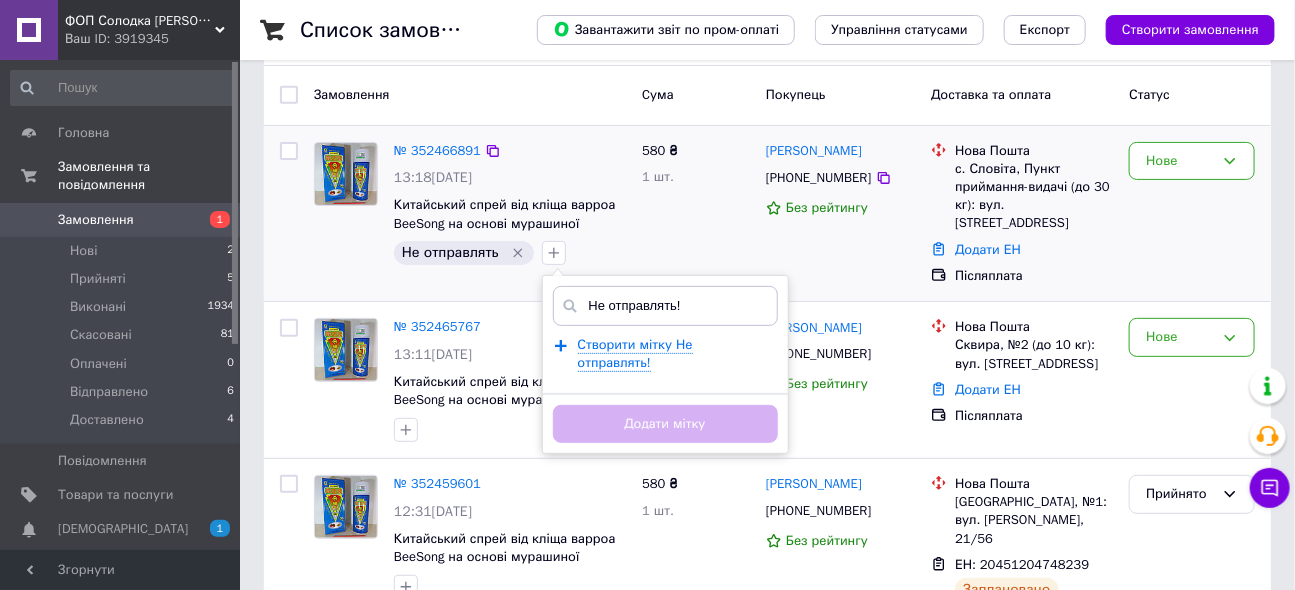 type 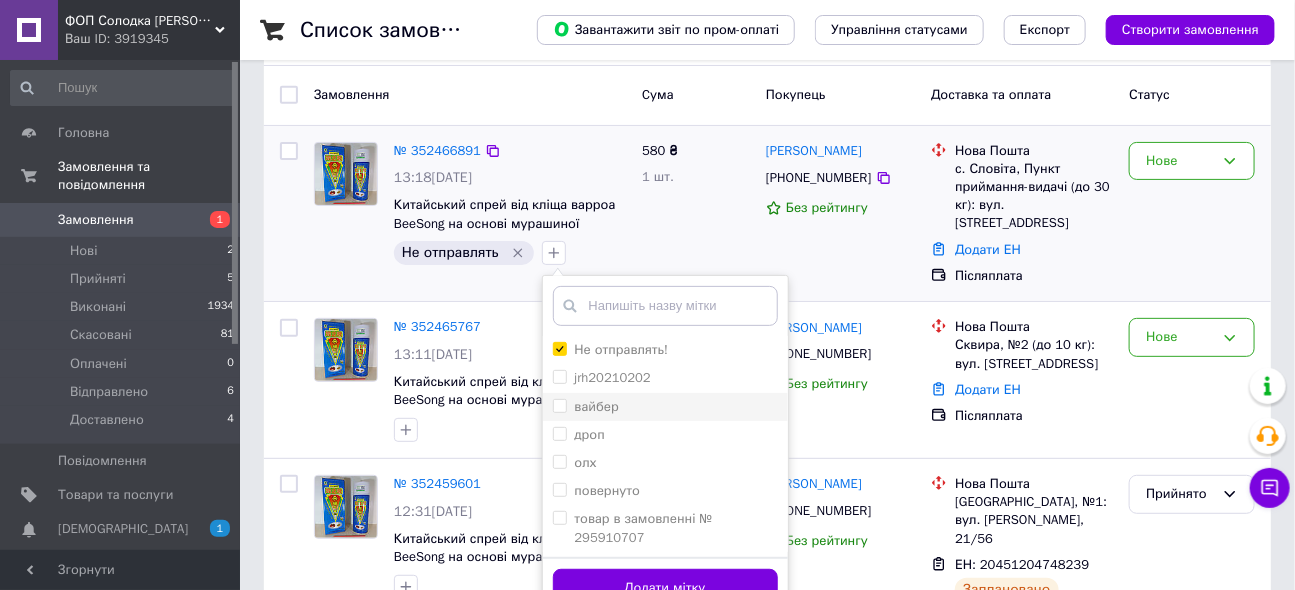 drag, startPoint x: 591, startPoint y: 355, endPoint x: 657, endPoint y: 405, distance: 82.800964 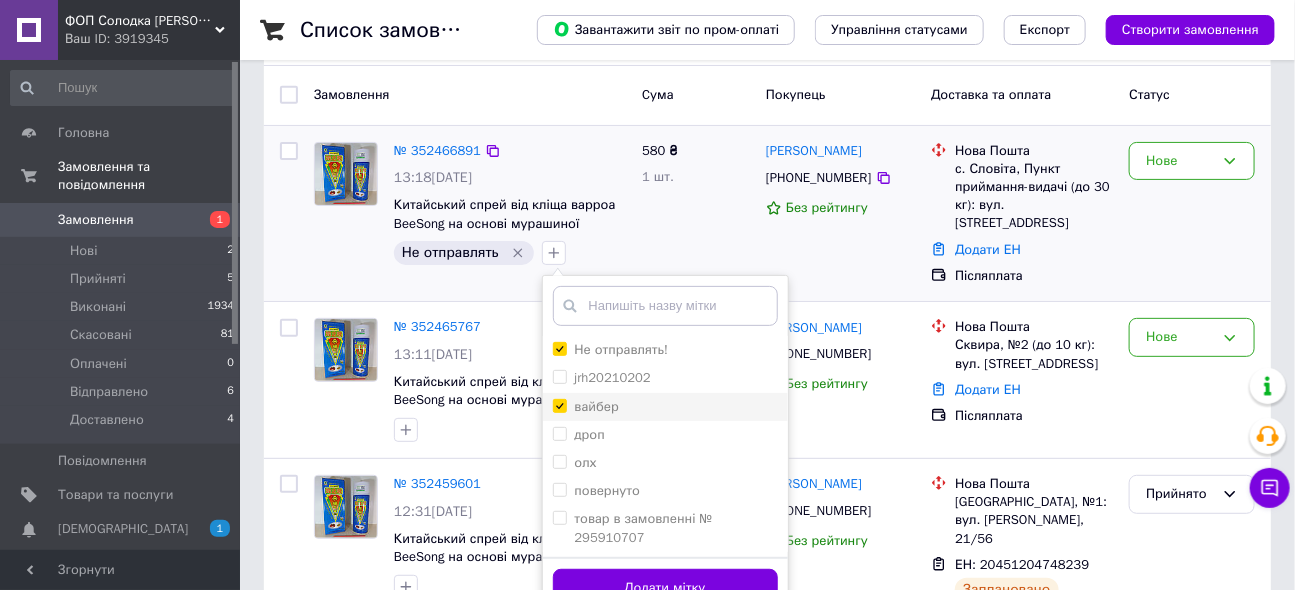 click on "вайбер" at bounding box center [597, 406] 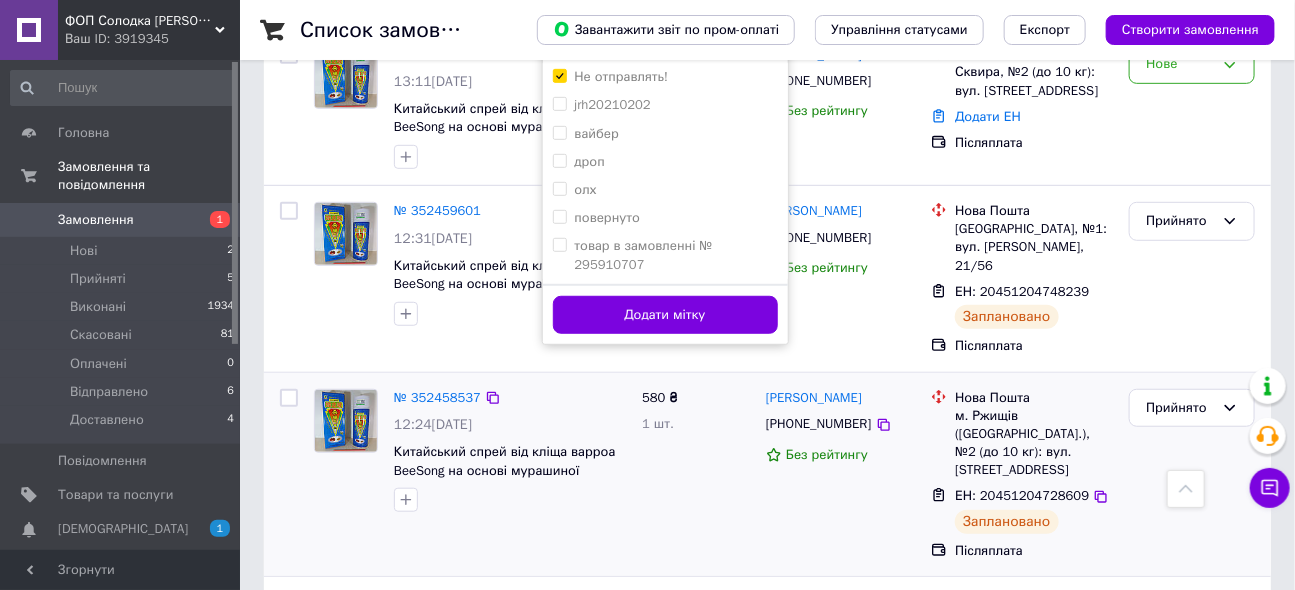 scroll, scrollTop: 90, scrollLeft: 0, axis: vertical 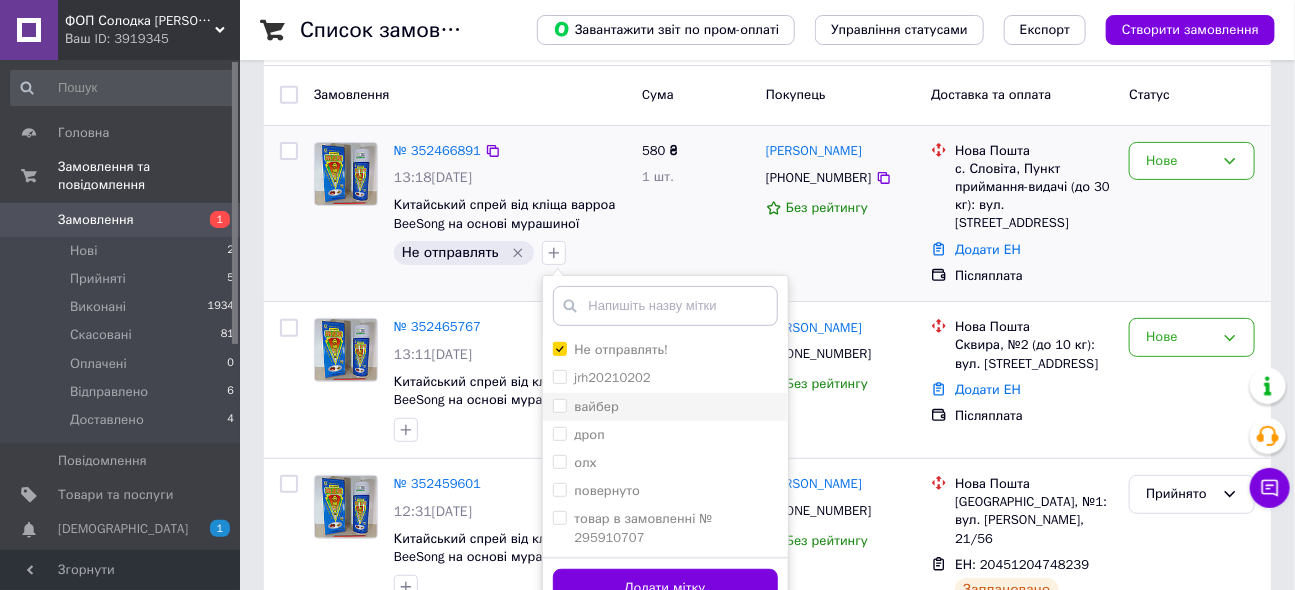 drag, startPoint x: 655, startPoint y: 349, endPoint x: 687, endPoint y: 392, distance: 53.600372 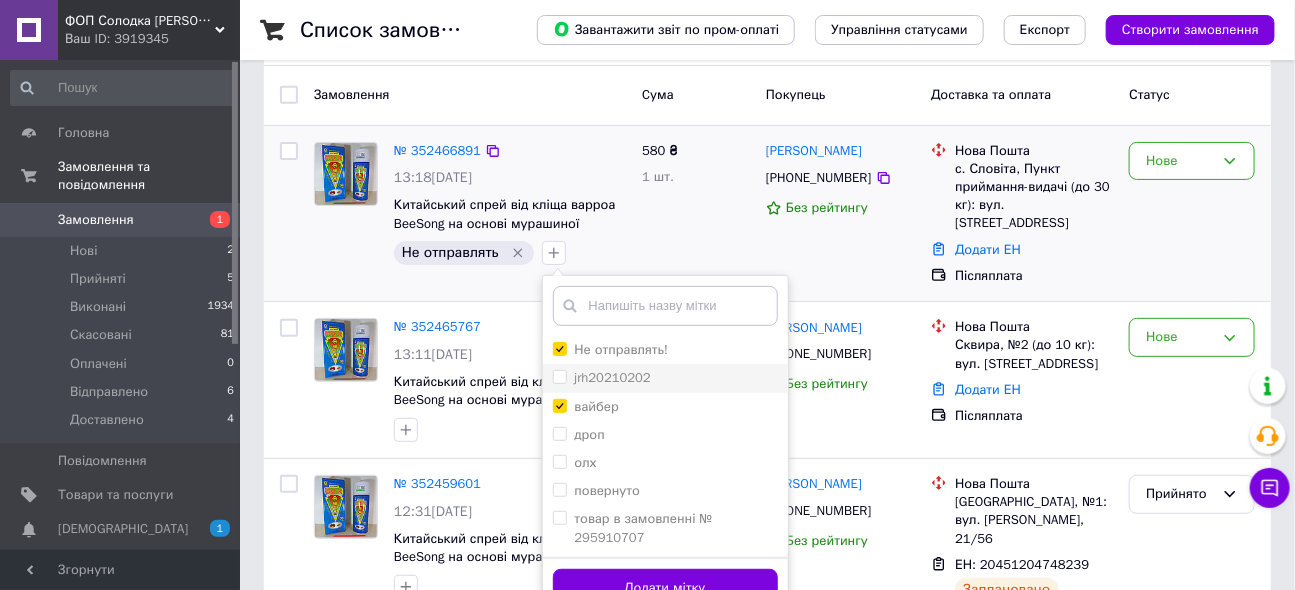 drag, startPoint x: 655, startPoint y: 393, endPoint x: 654, endPoint y: 382, distance: 11.045361 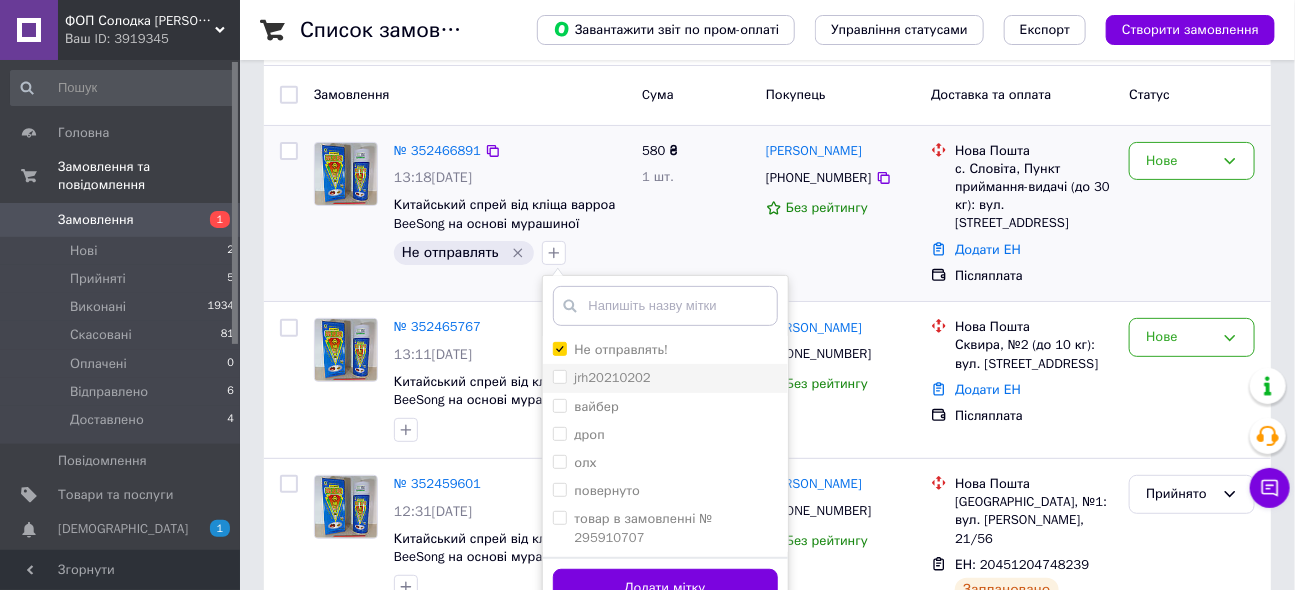 checkbox on "false" 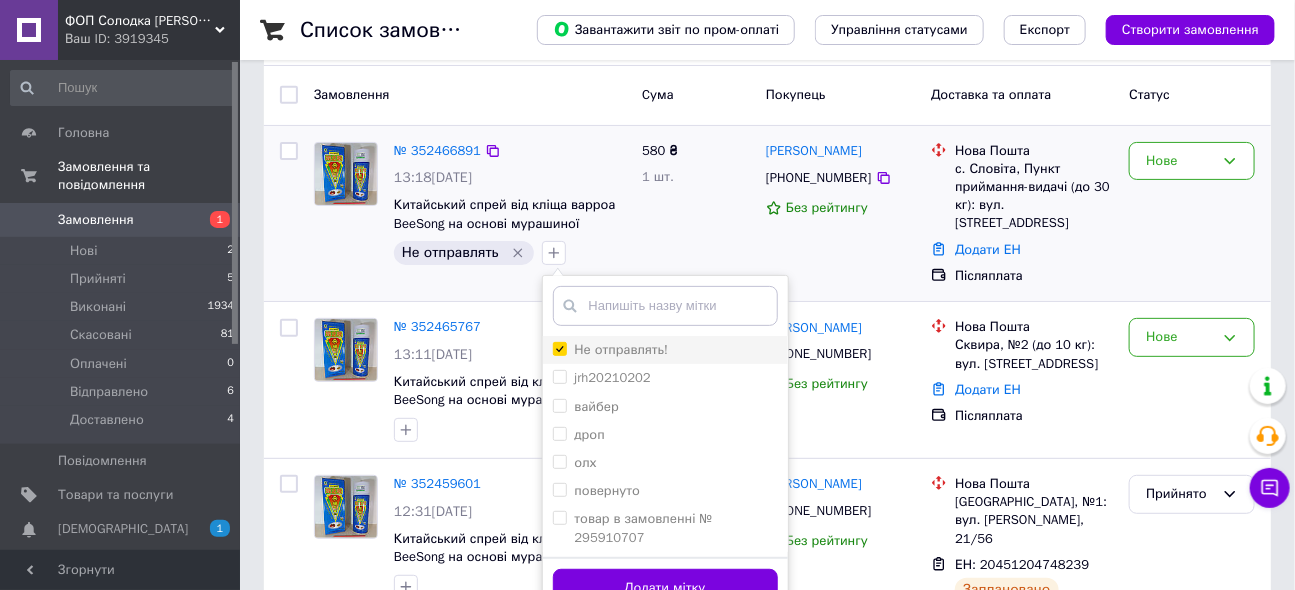 click on "Не отправлять!" at bounding box center [622, 349] 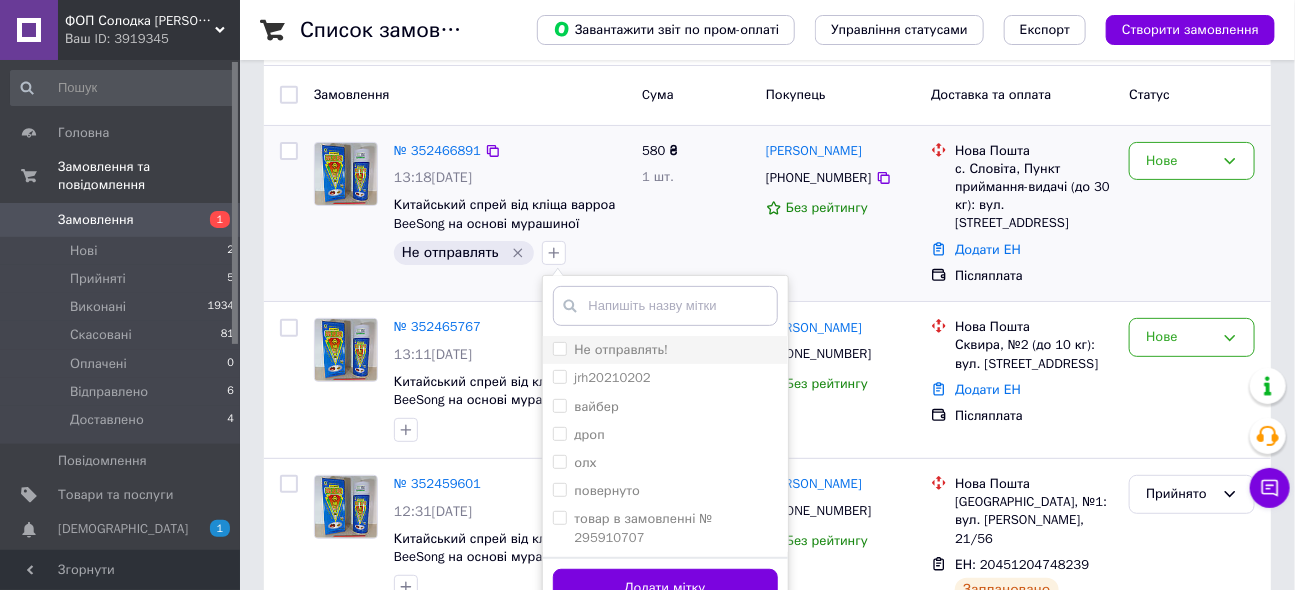 checkbox on "false" 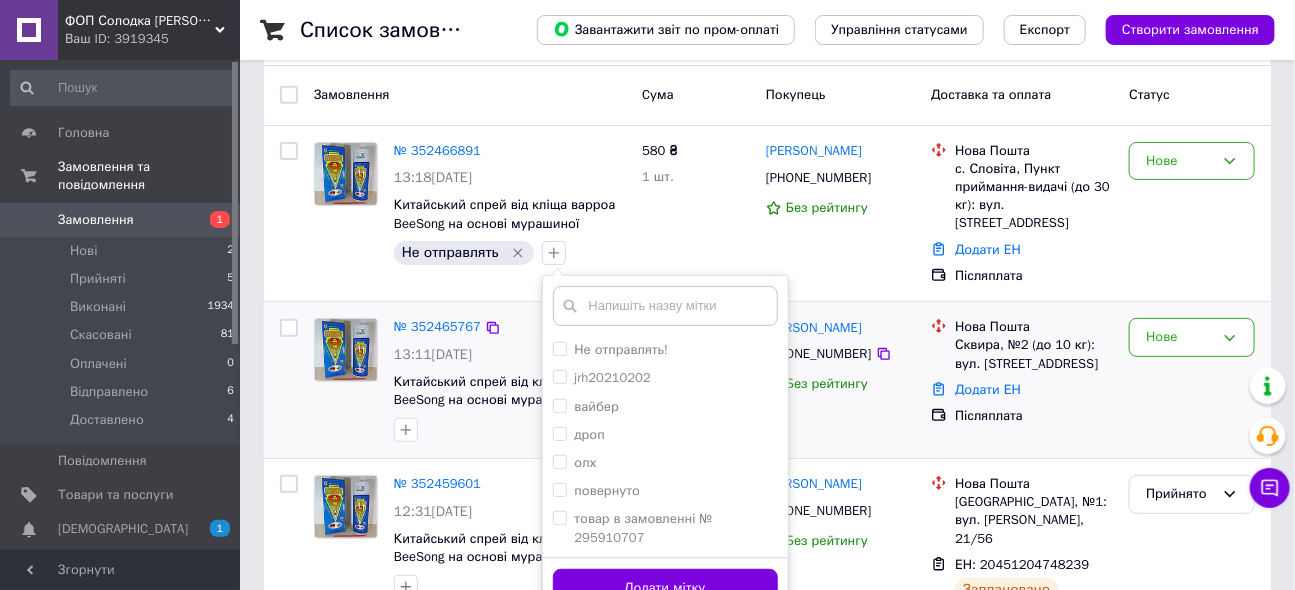 click on "[PERSON_NAME] [PHONE_NUMBER] Без рейтингу" at bounding box center [840, 380] 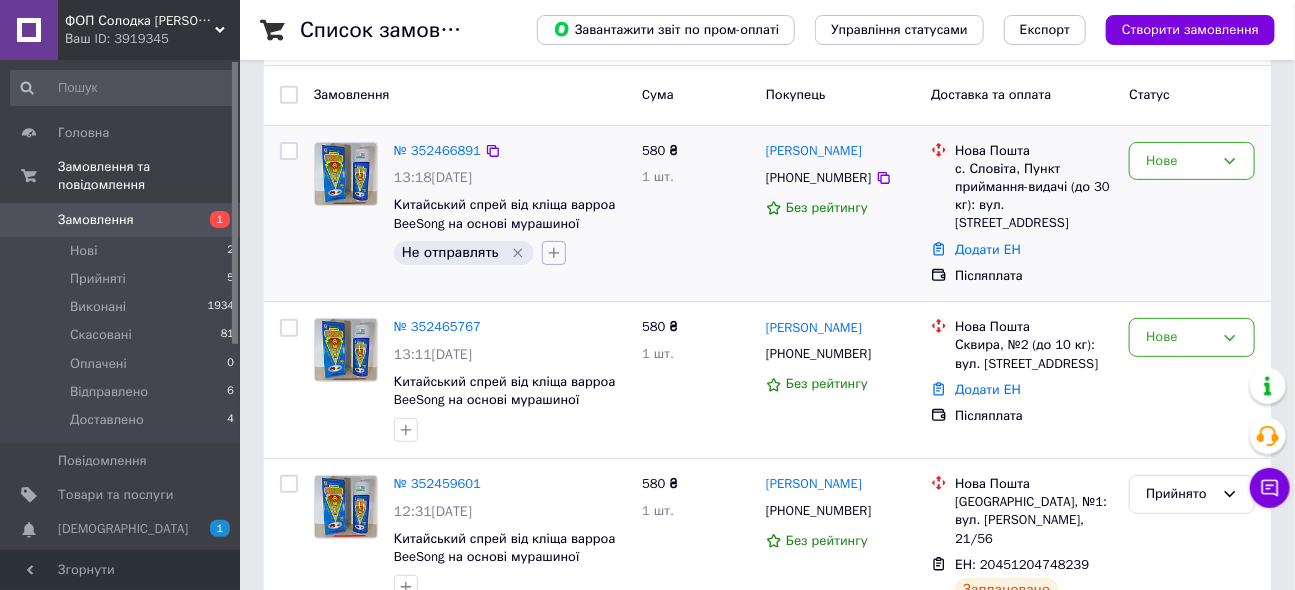 click 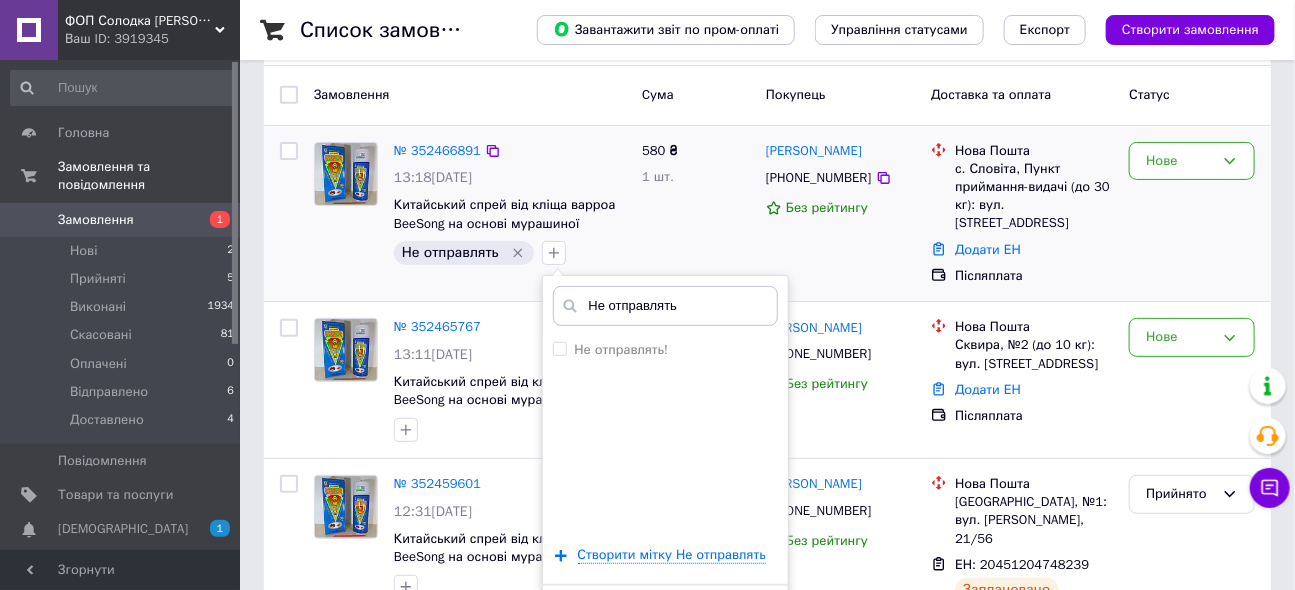 type on "Не отправлять!" 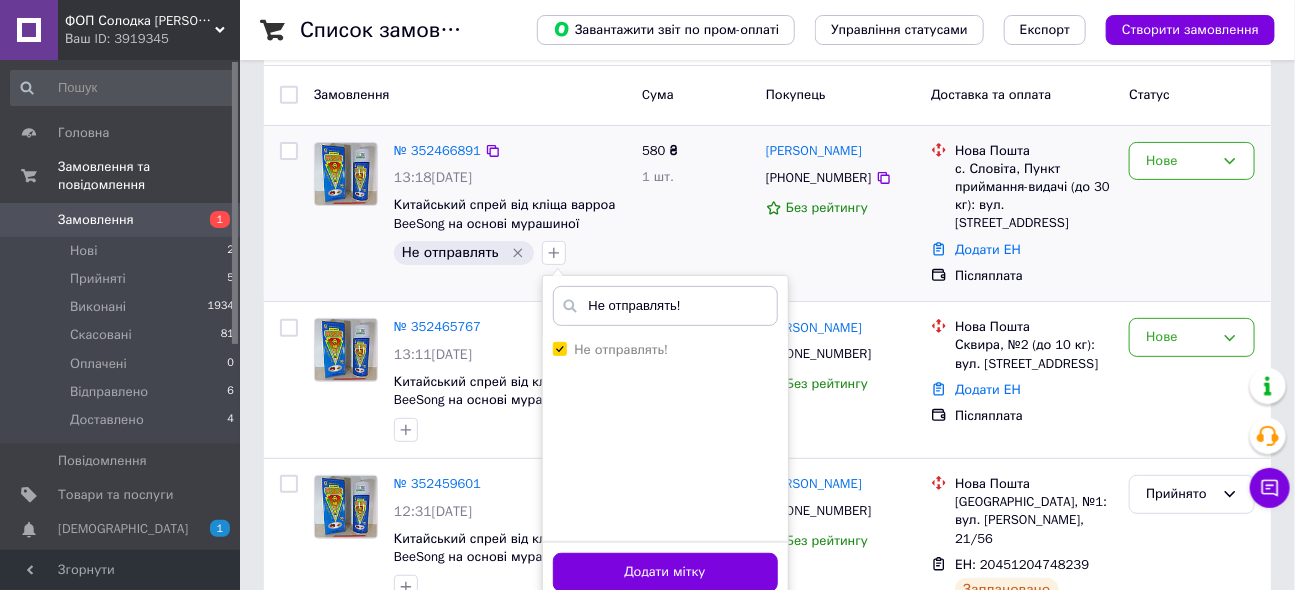 checkbox on "false" 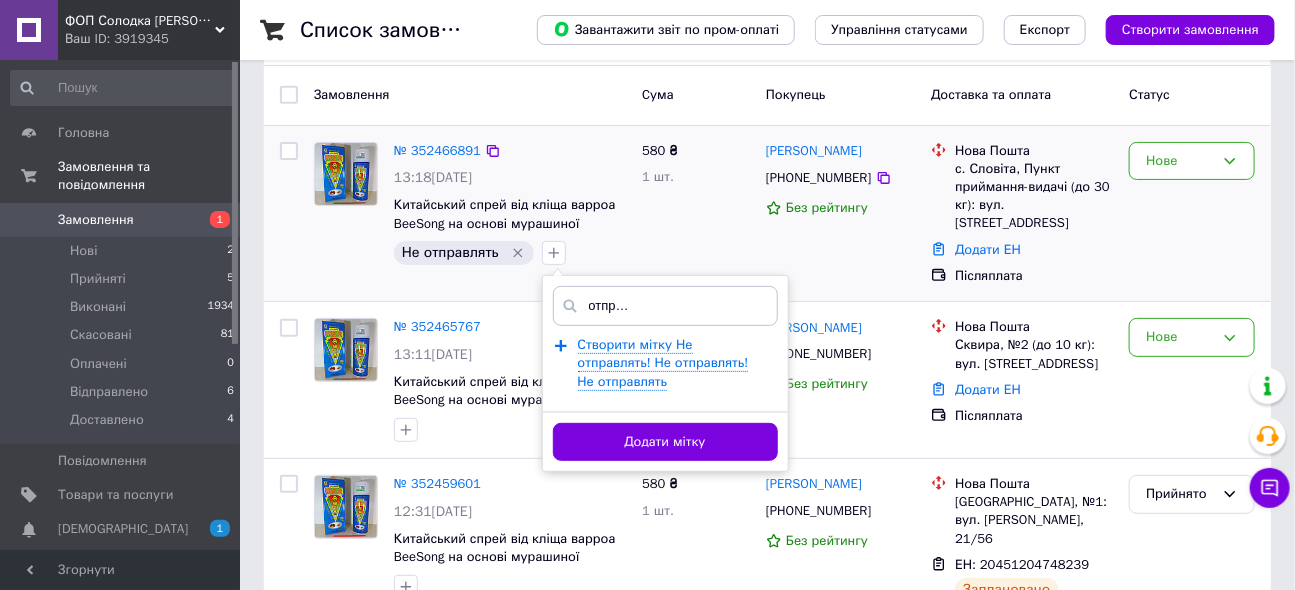 scroll, scrollTop: 0, scrollLeft: 120, axis: horizontal 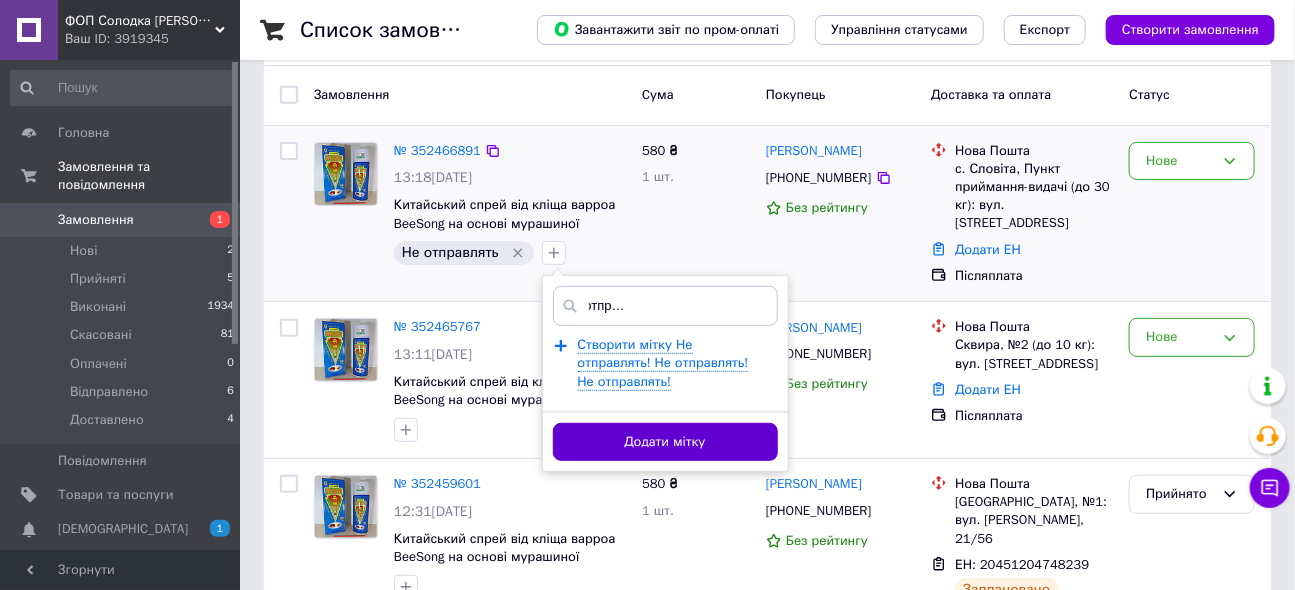 type on "Не отправлять! Не отправлять! Не отправлять!" 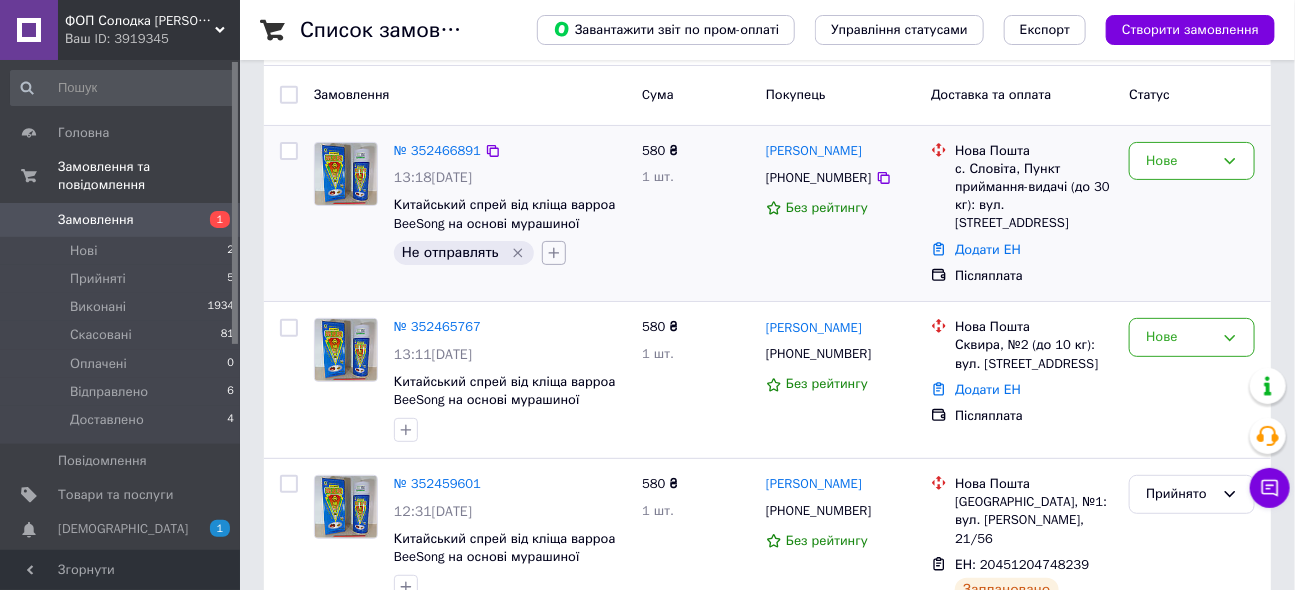 click 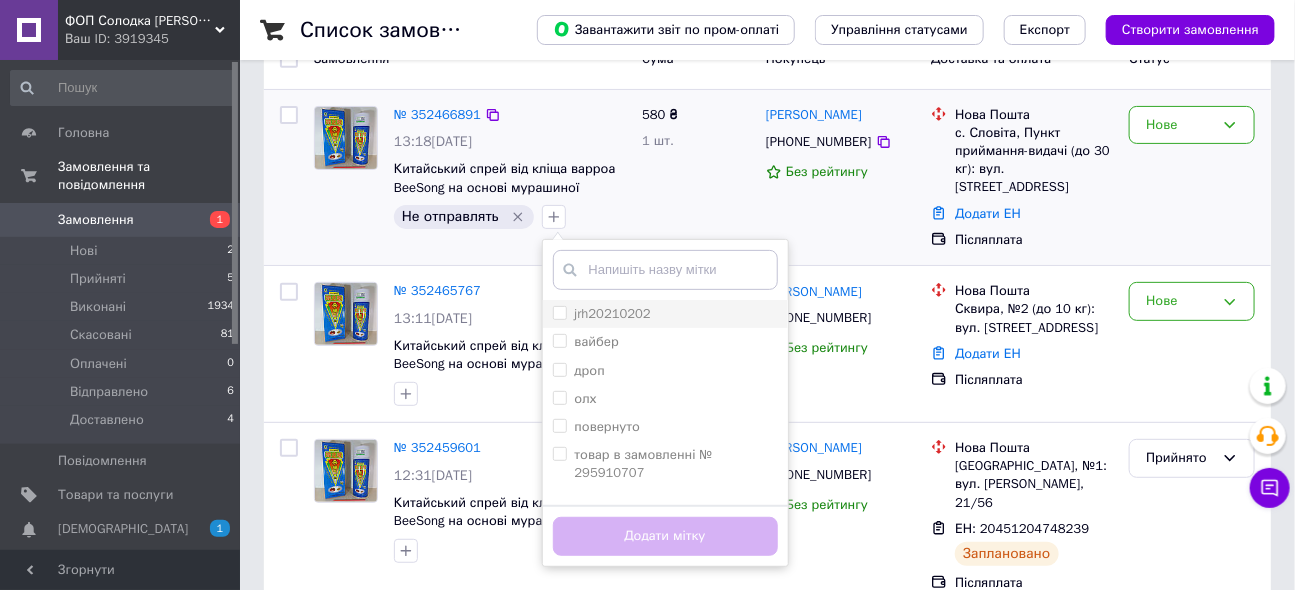 scroll, scrollTop: 90, scrollLeft: 0, axis: vertical 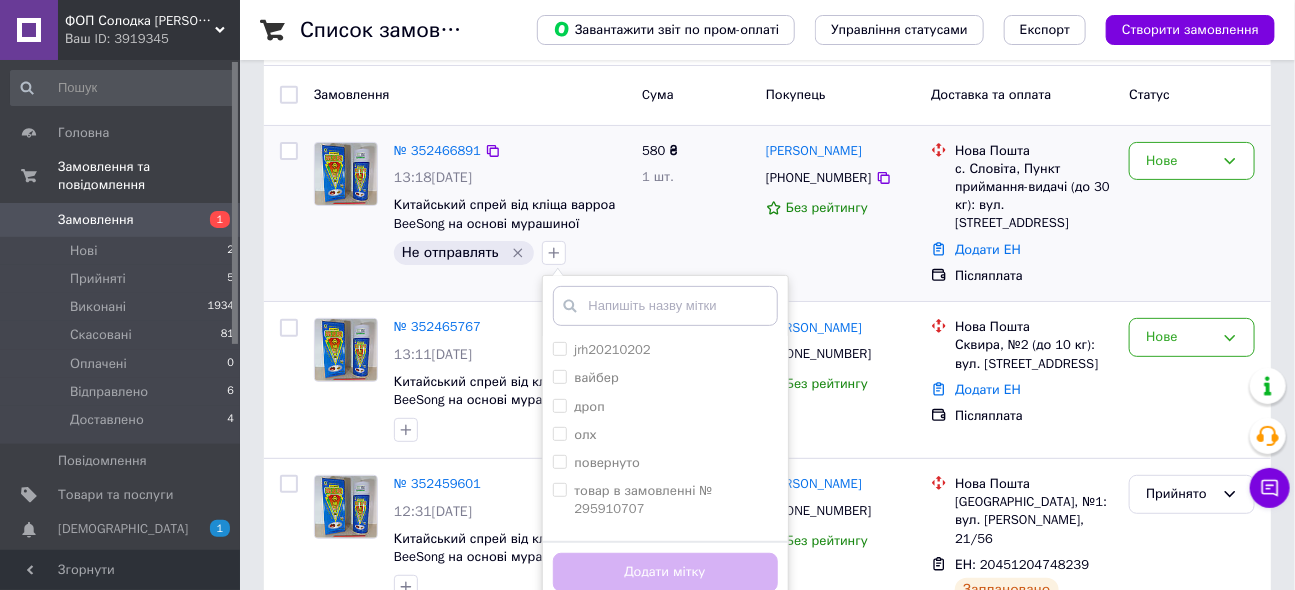 click on "Не отправлять" at bounding box center [450, 253] 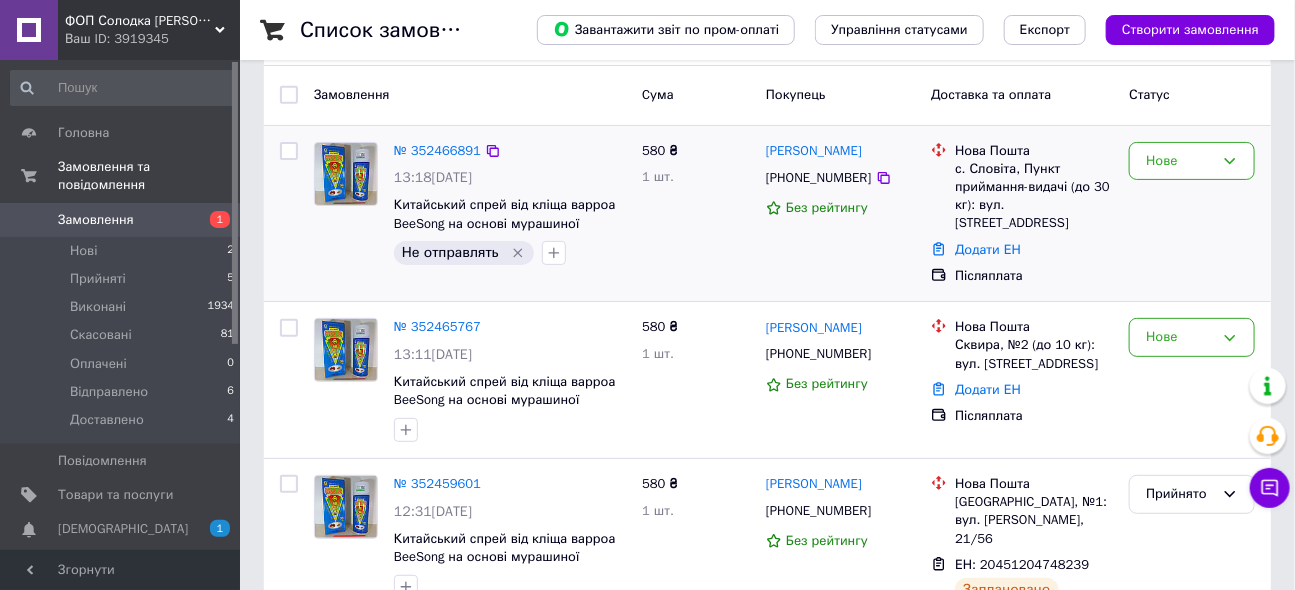 click 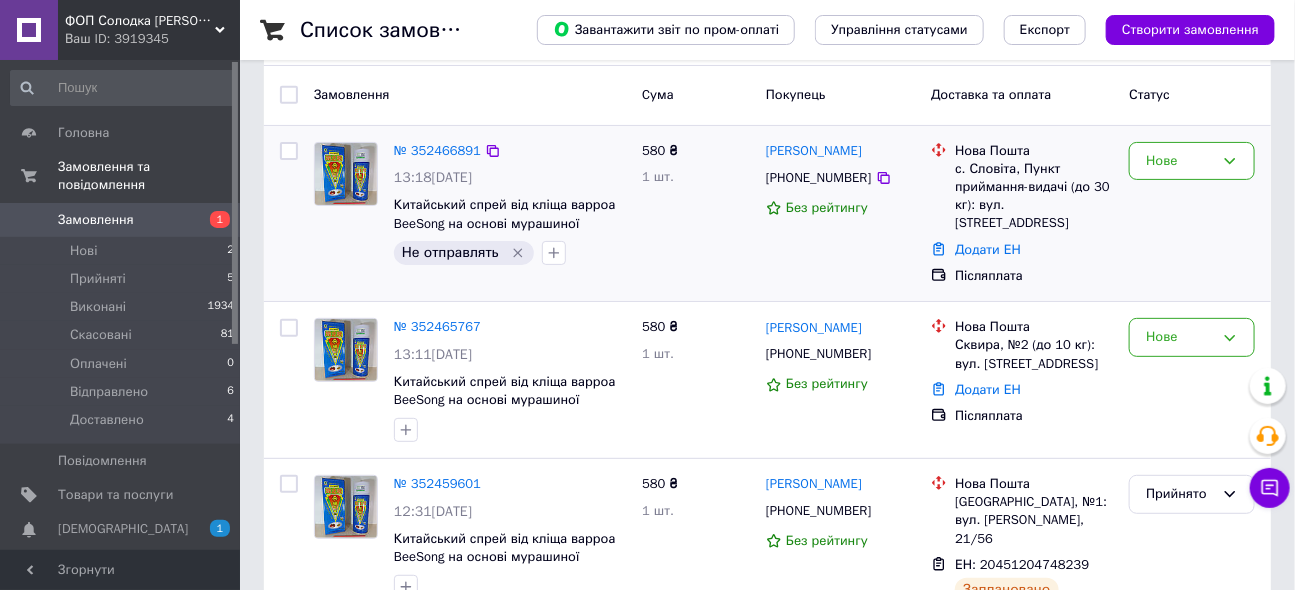 click 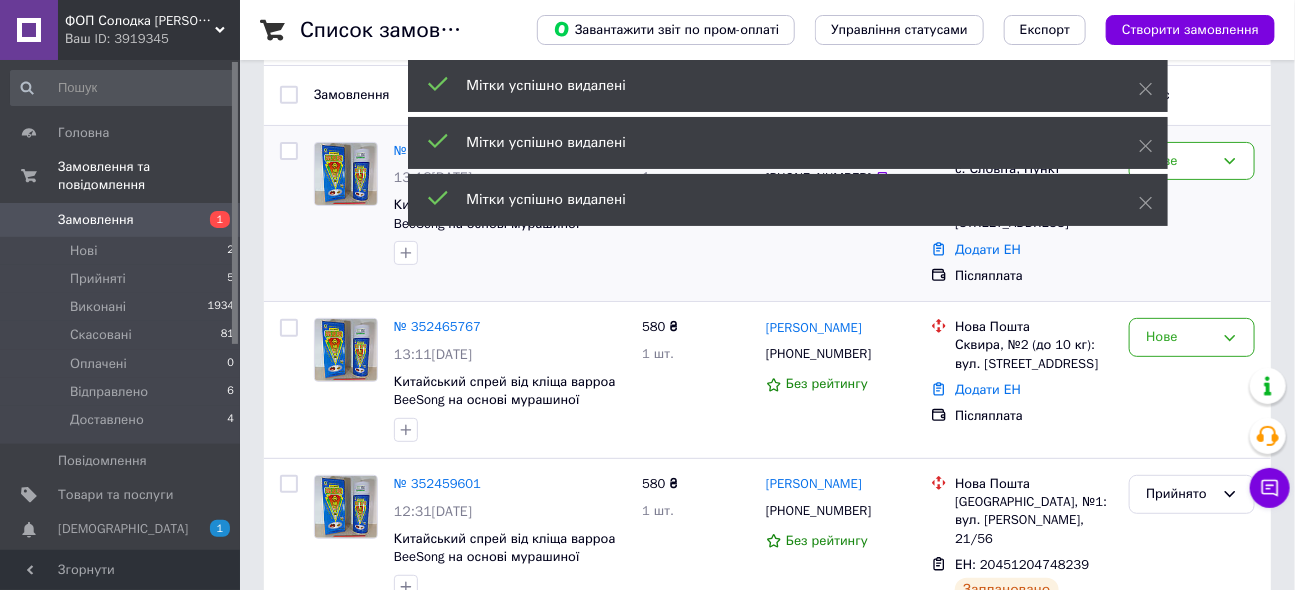 click at bounding box center (510, 253) 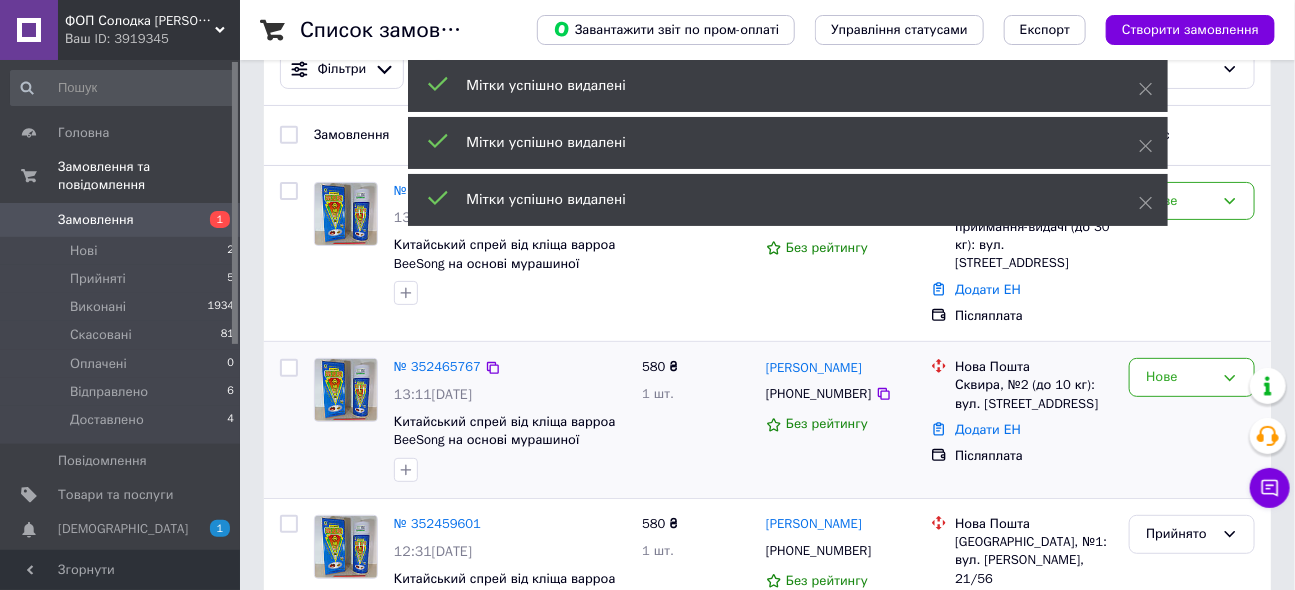 scroll, scrollTop: 0, scrollLeft: 0, axis: both 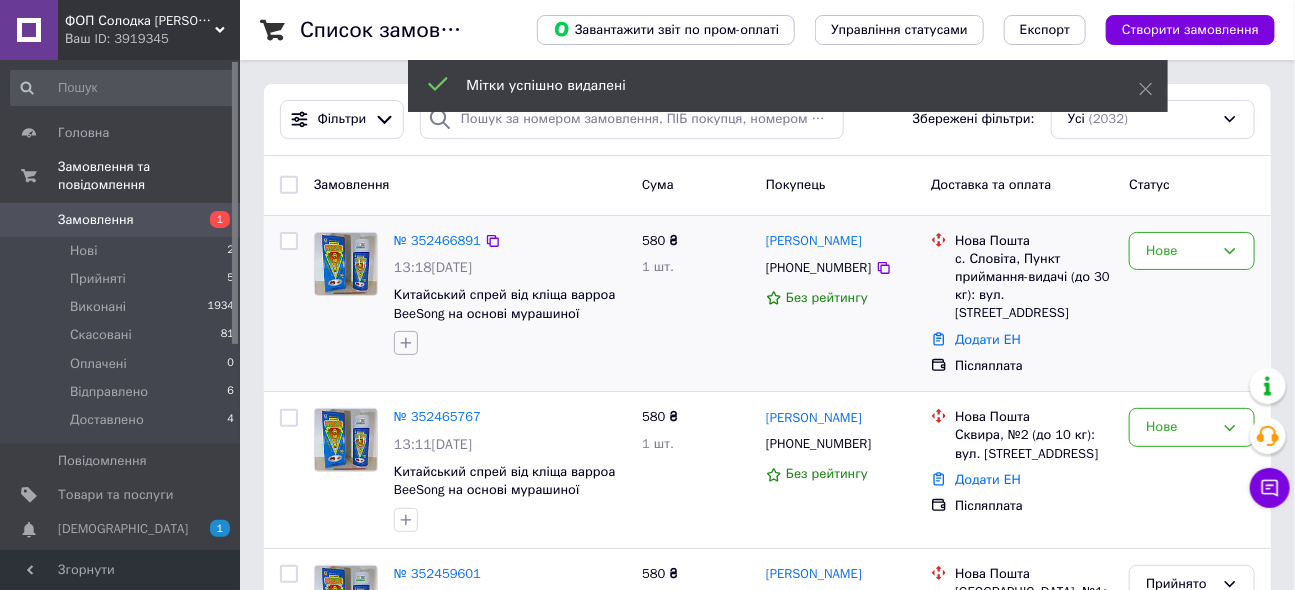 click 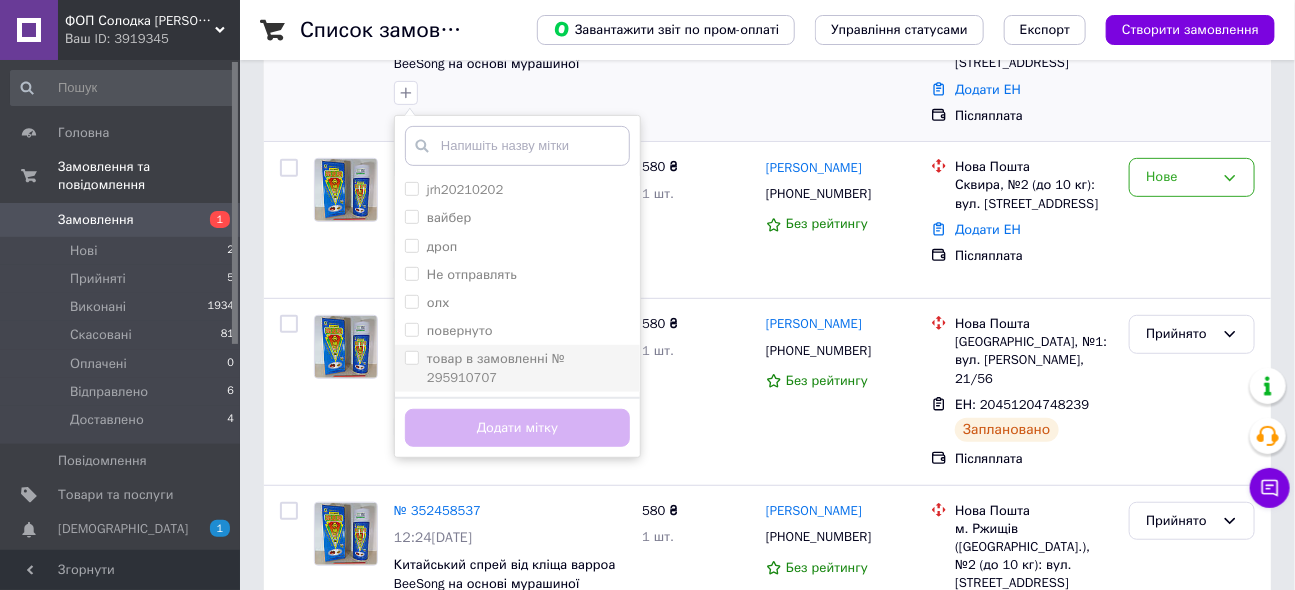 scroll, scrollTop: 272, scrollLeft: 0, axis: vertical 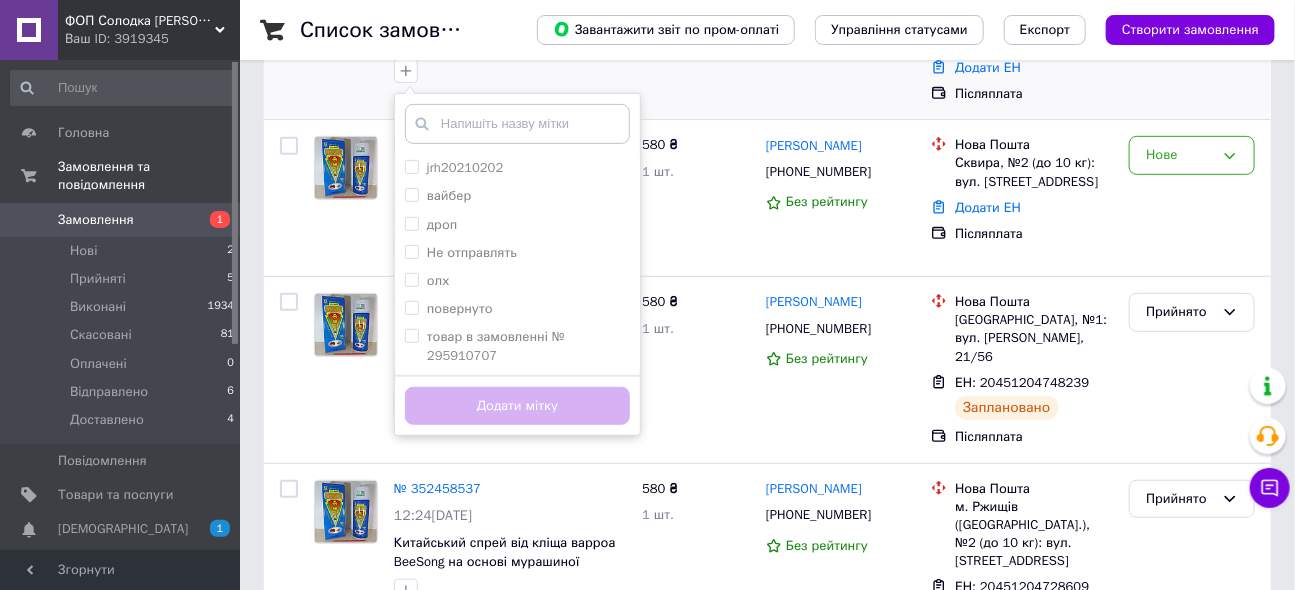 click at bounding box center [517, 124] 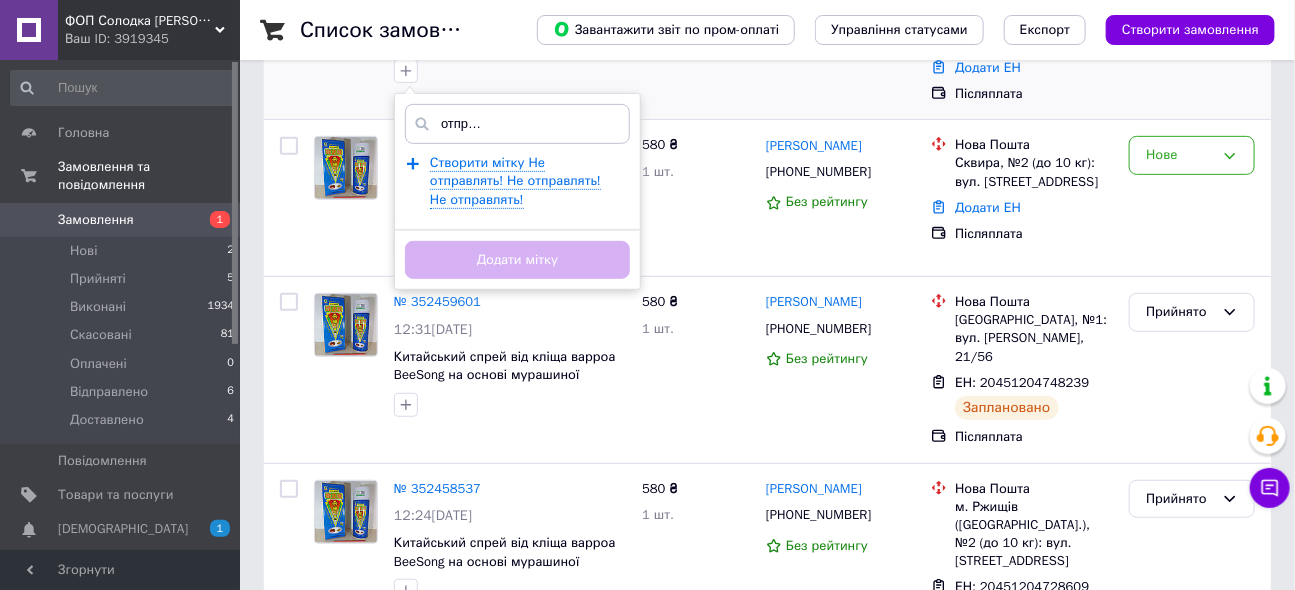 scroll, scrollTop: 0, scrollLeft: 120, axis: horizontal 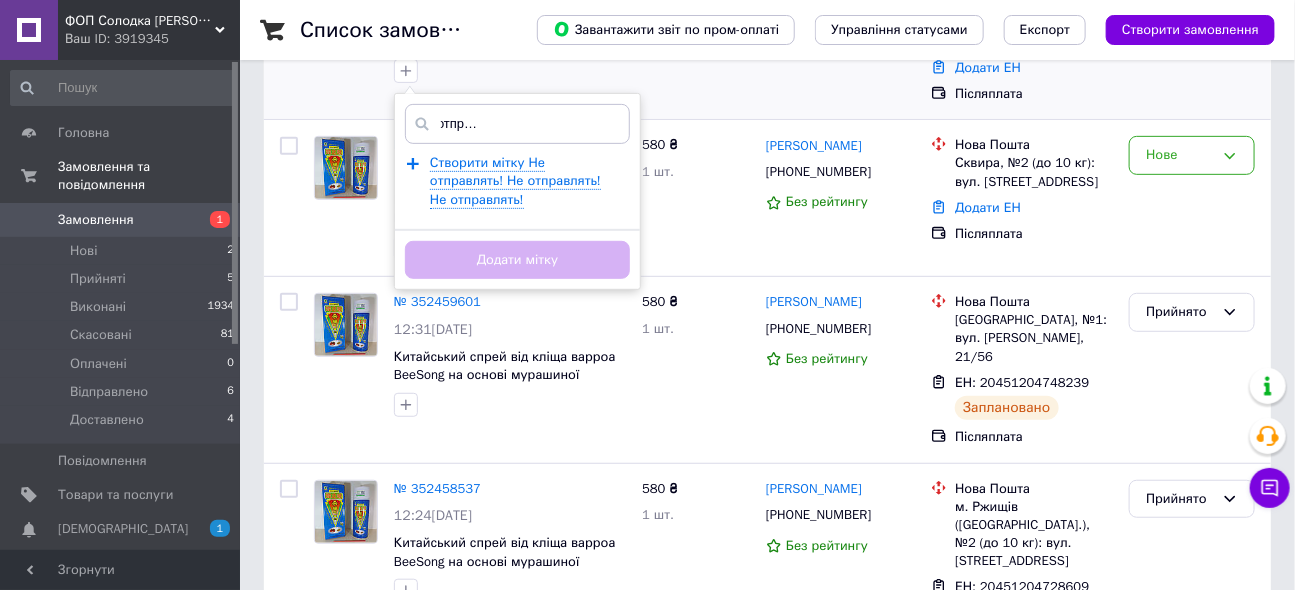 type on "Не отправлять! Не отправлять! Не отправлять!" 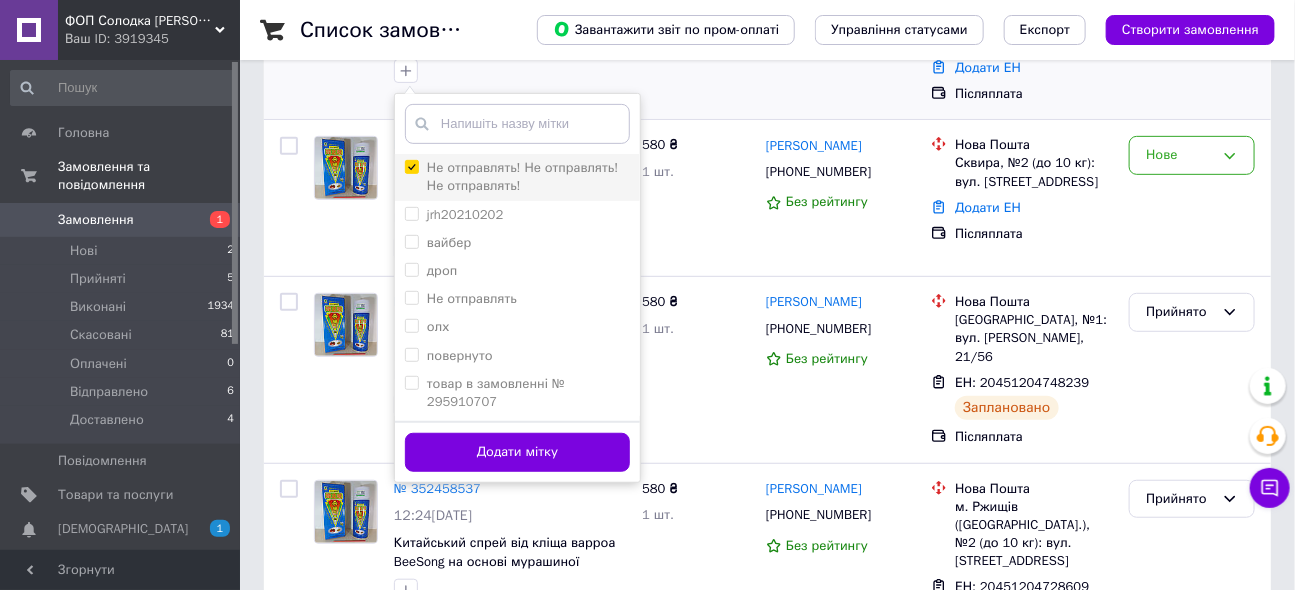 click on "Не отправлять! Не отправлять! Не отправлять!" at bounding box center (522, 176) 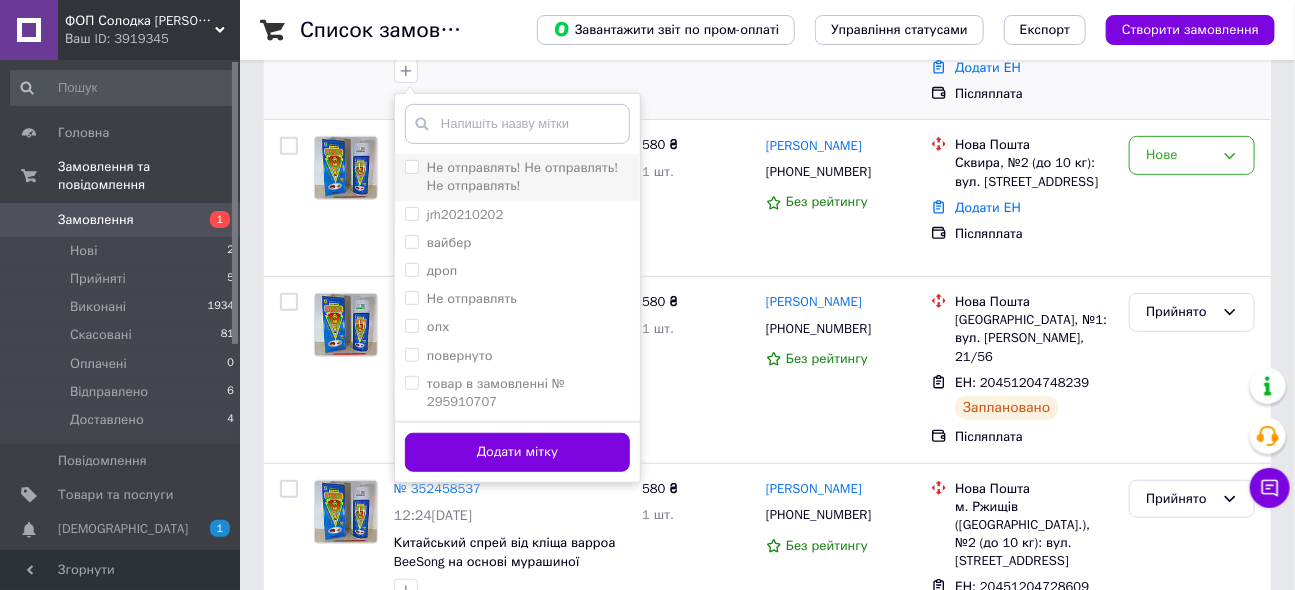 click on "Не отправлять! Не отправлять! Не отправлять!" at bounding box center (522, 176) 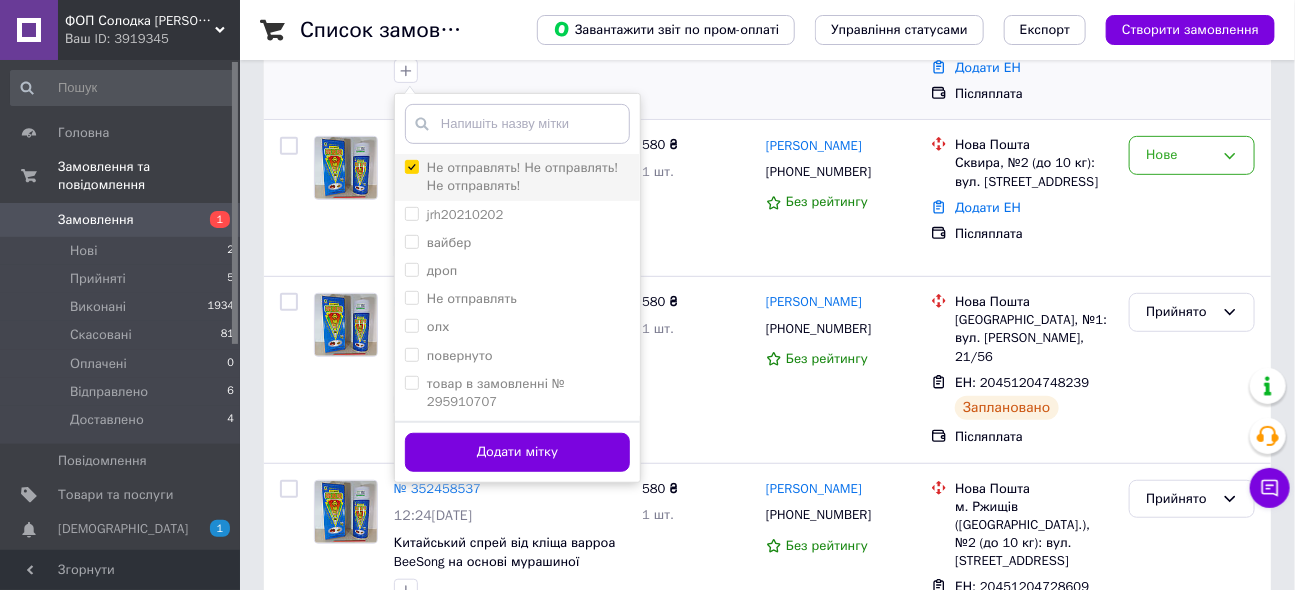 checkbox on "true" 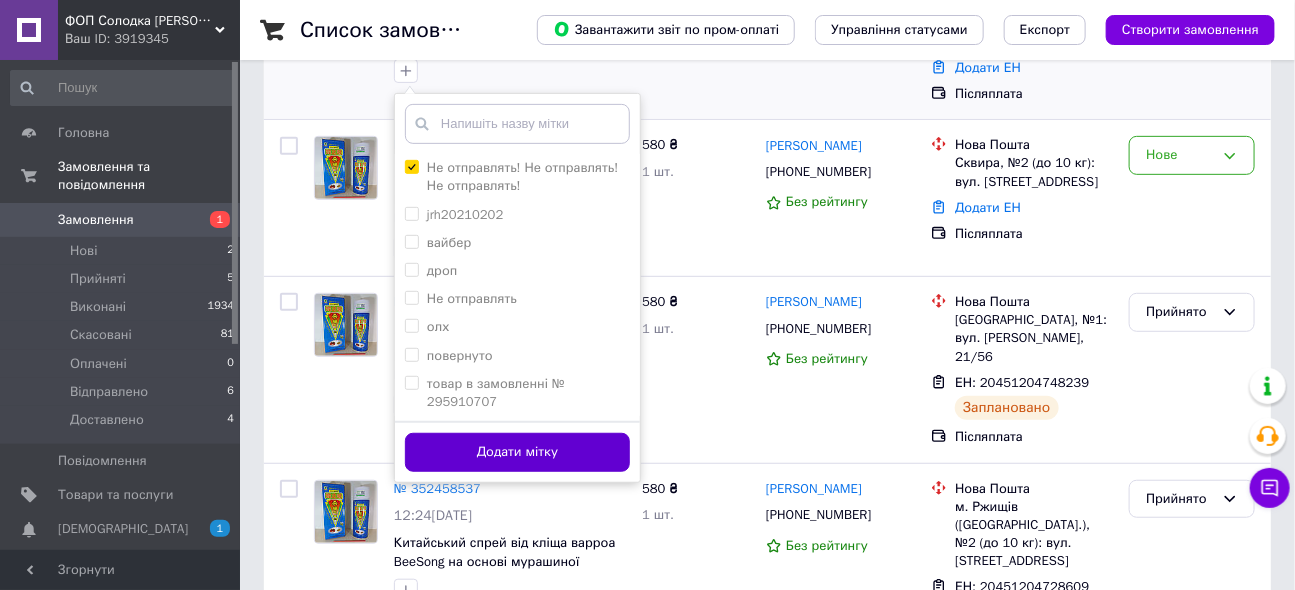click on "Додати мітку" at bounding box center (517, 452) 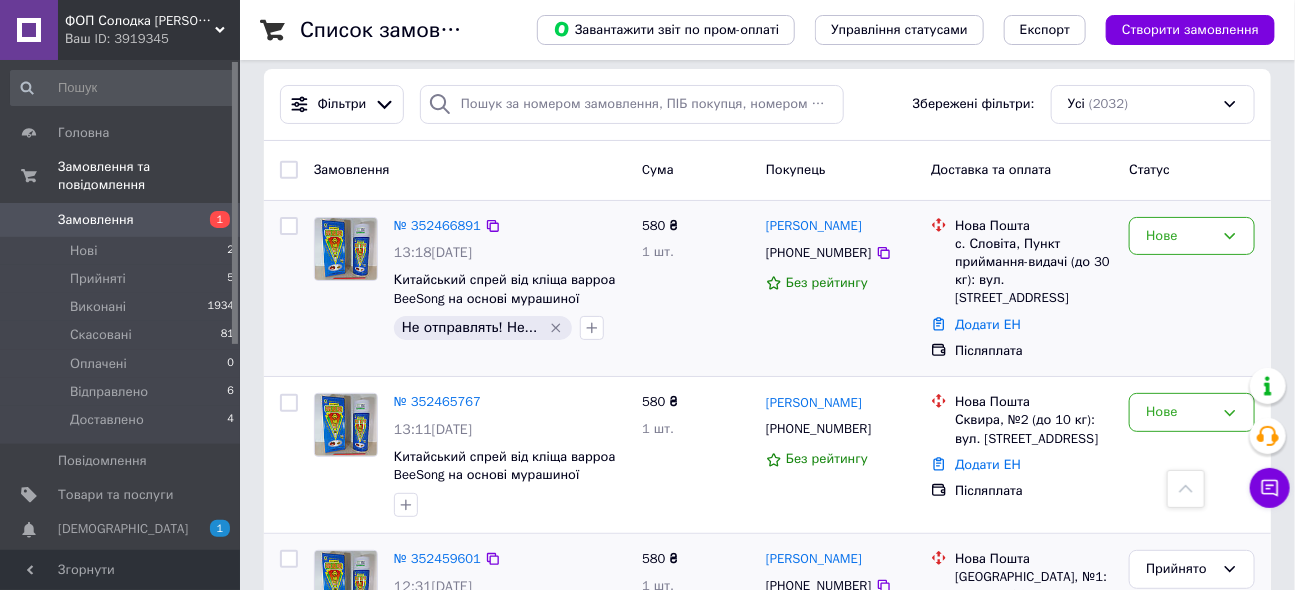 scroll, scrollTop: 0, scrollLeft: 0, axis: both 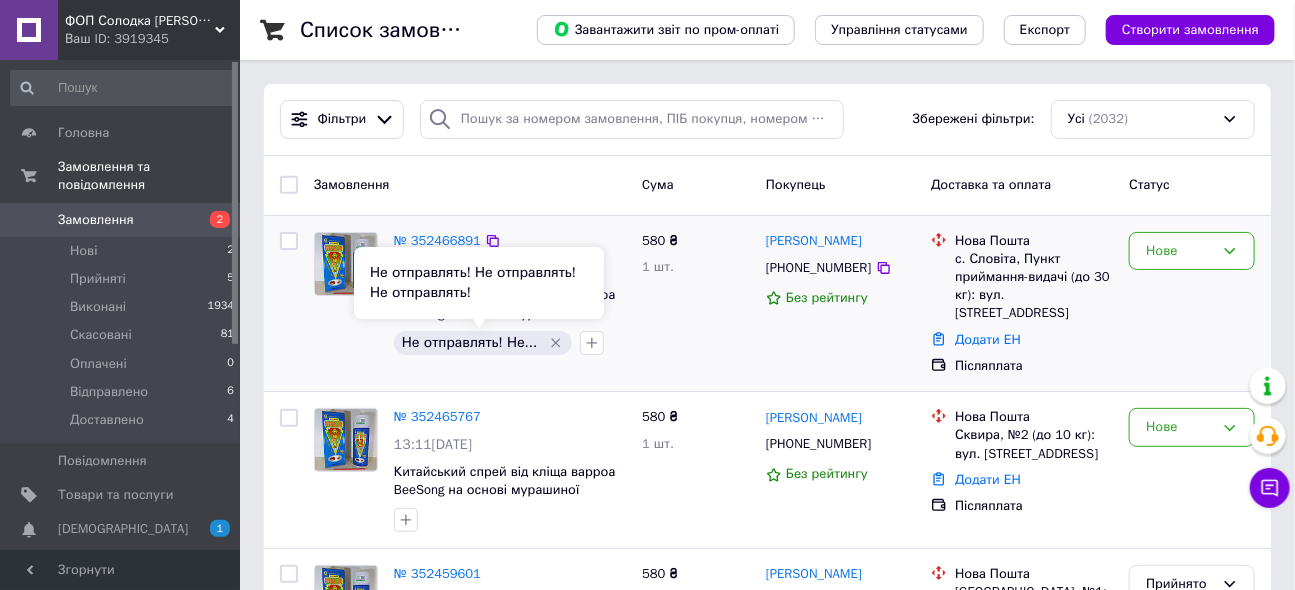 click 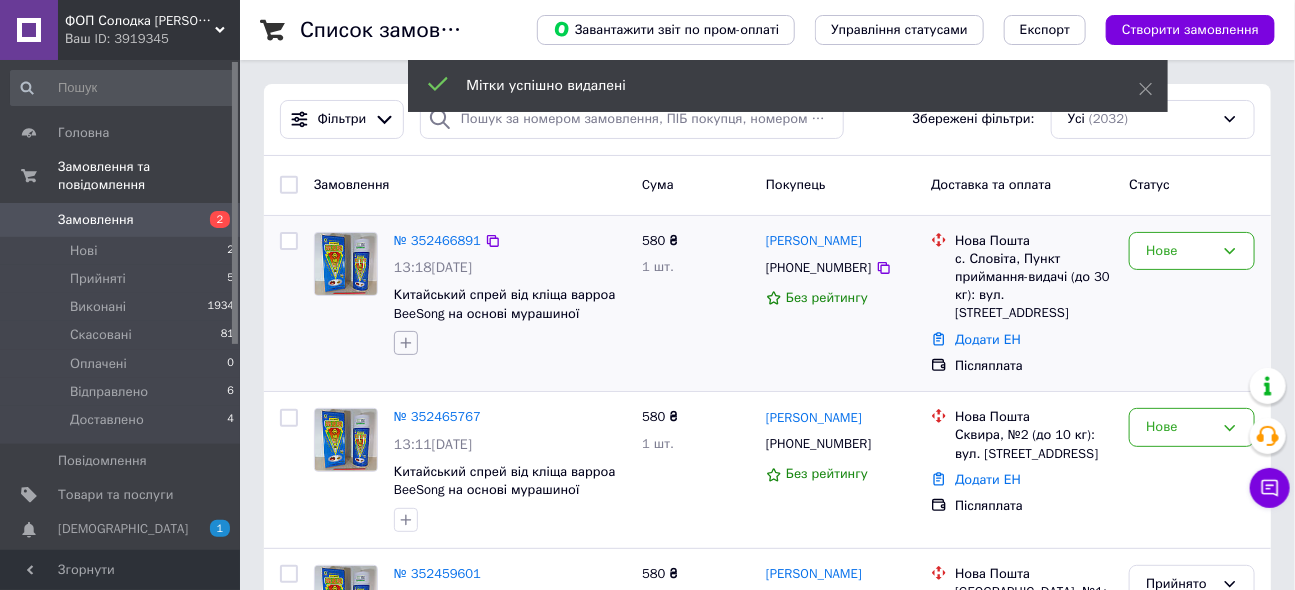 click 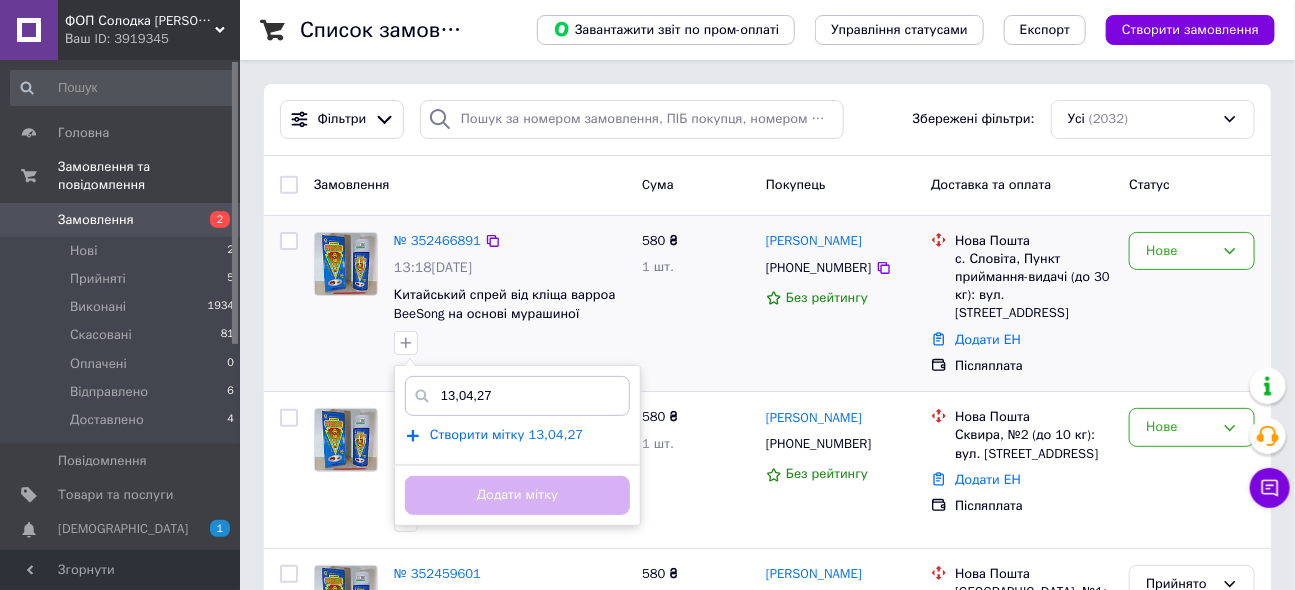 type on "13,04,27" 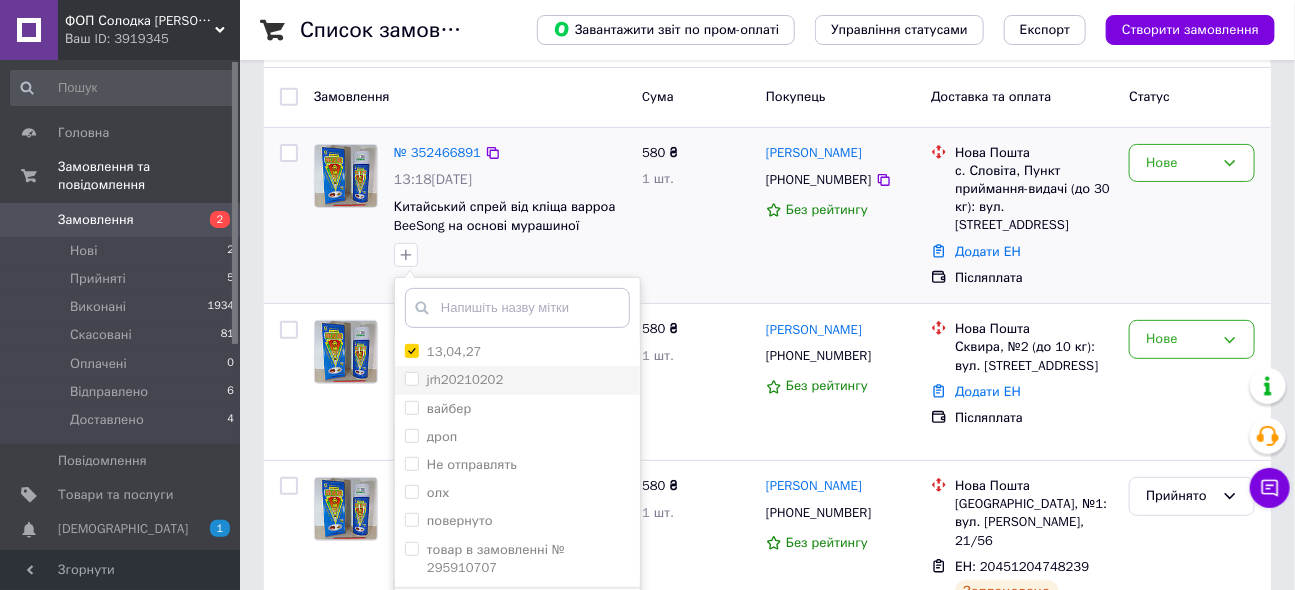 scroll, scrollTop: 181, scrollLeft: 0, axis: vertical 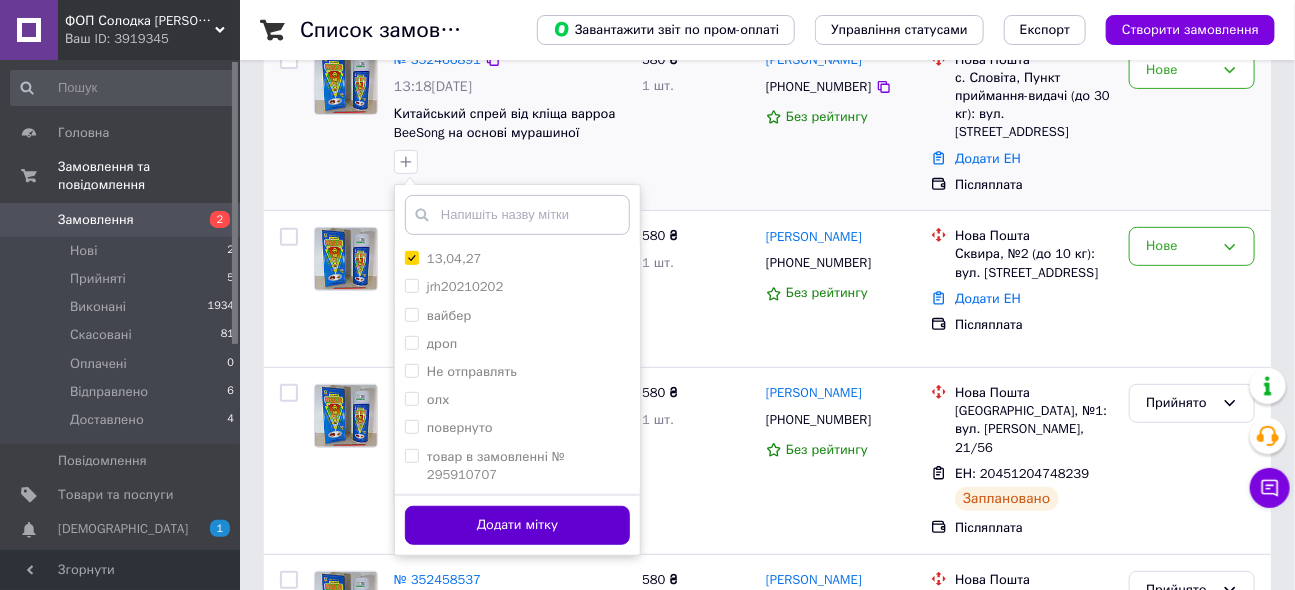 click on "Додати мітку" at bounding box center [517, 525] 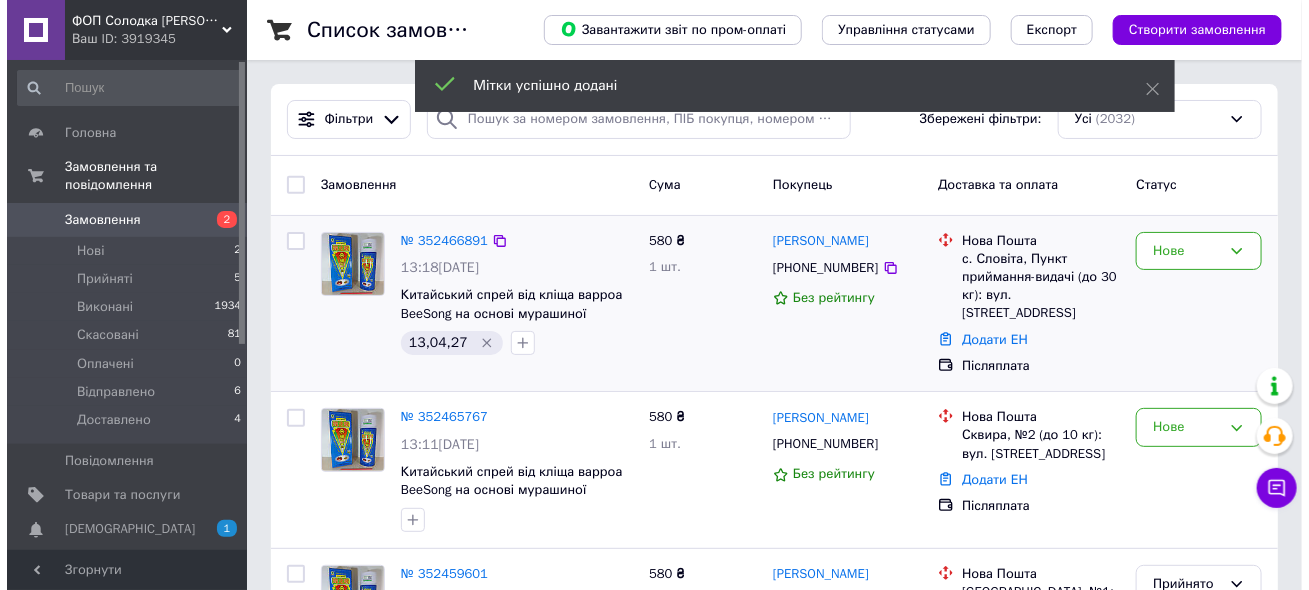 scroll, scrollTop: 0, scrollLeft: 0, axis: both 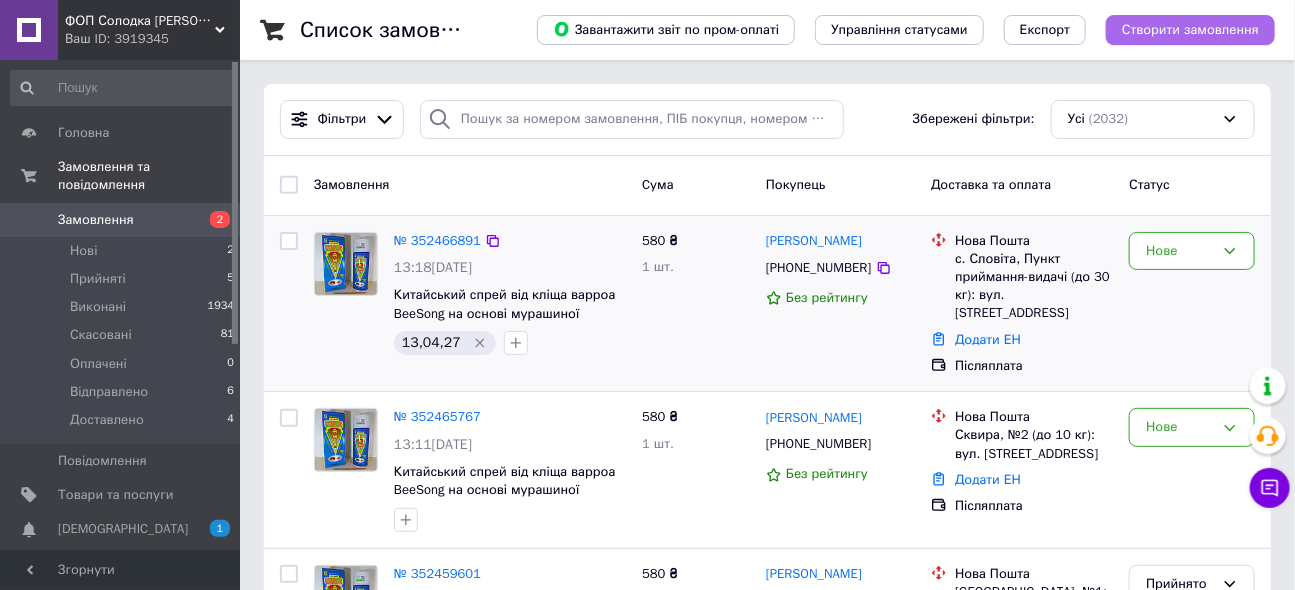 click on "Створити замовлення" at bounding box center (1190, 30) 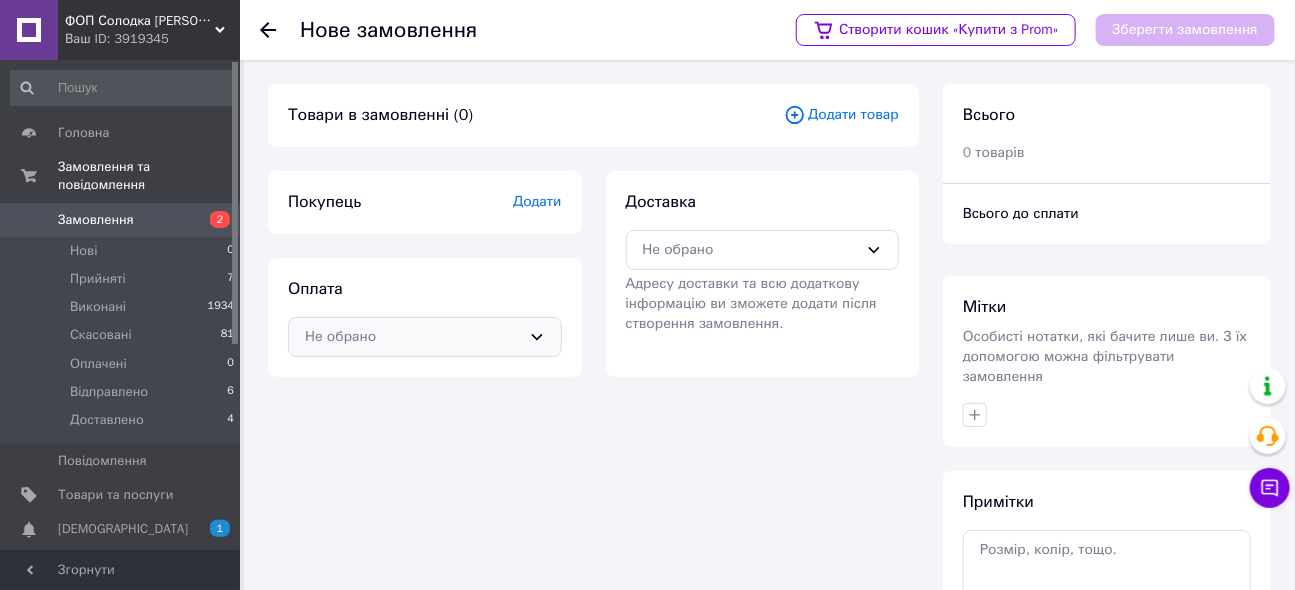 click on "Не обрано" at bounding box center [413, 337] 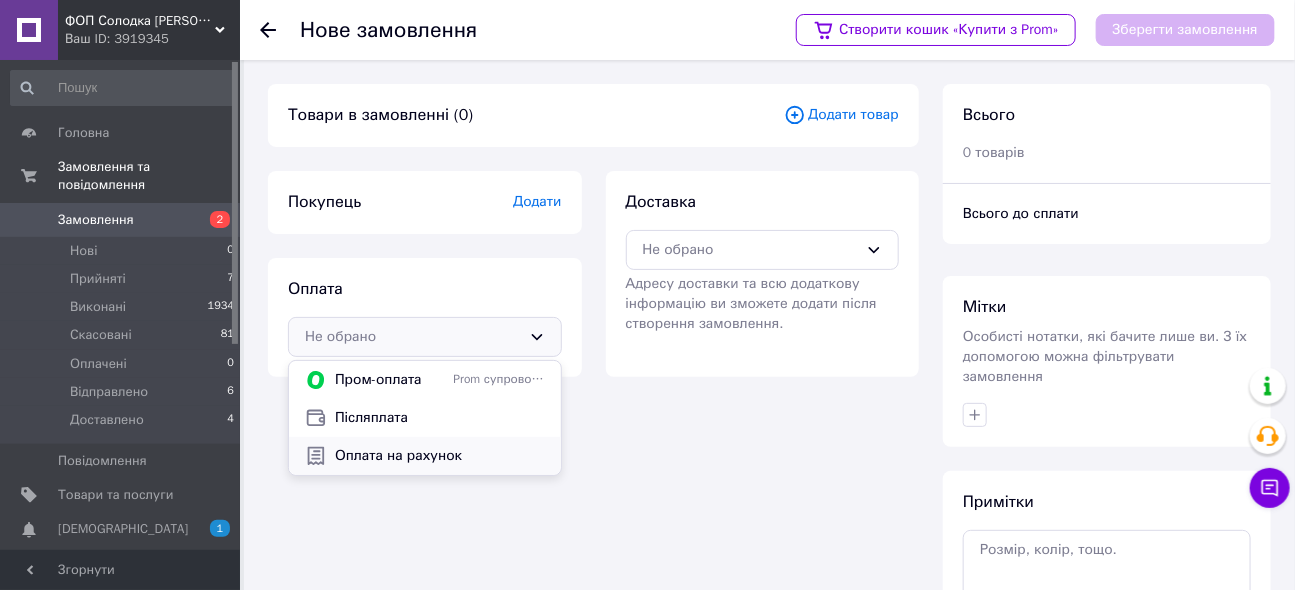 click on "Оплата на рахунок" at bounding box center (440, 456) 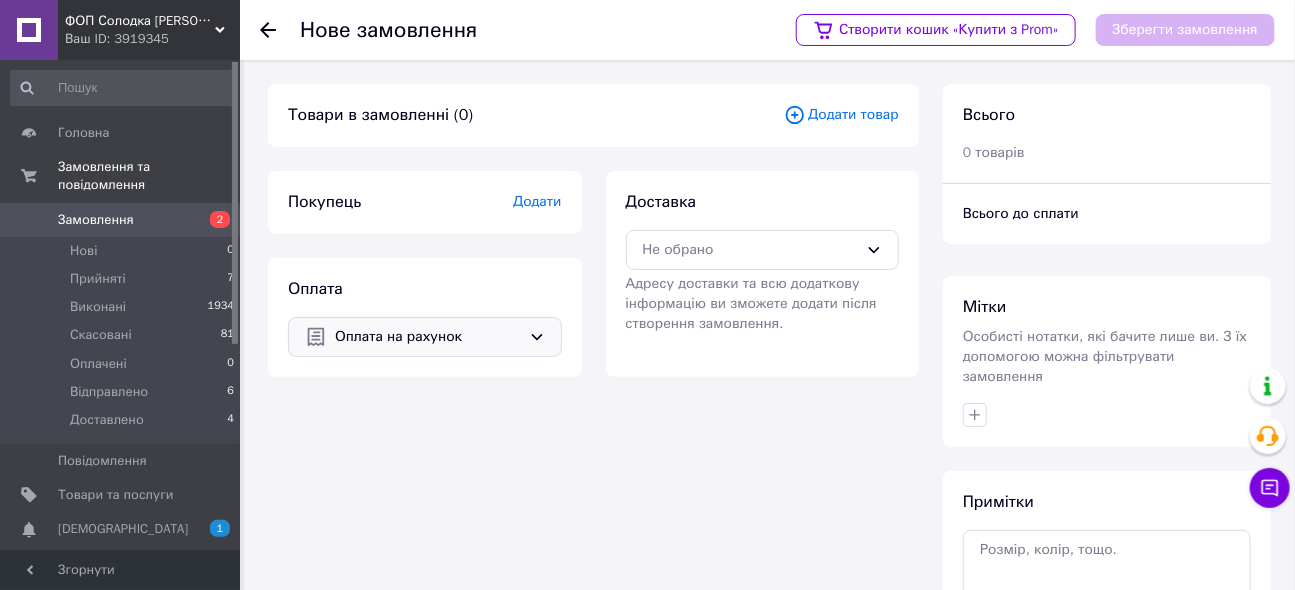 click on "Додати" at bounding box center (537, 201) 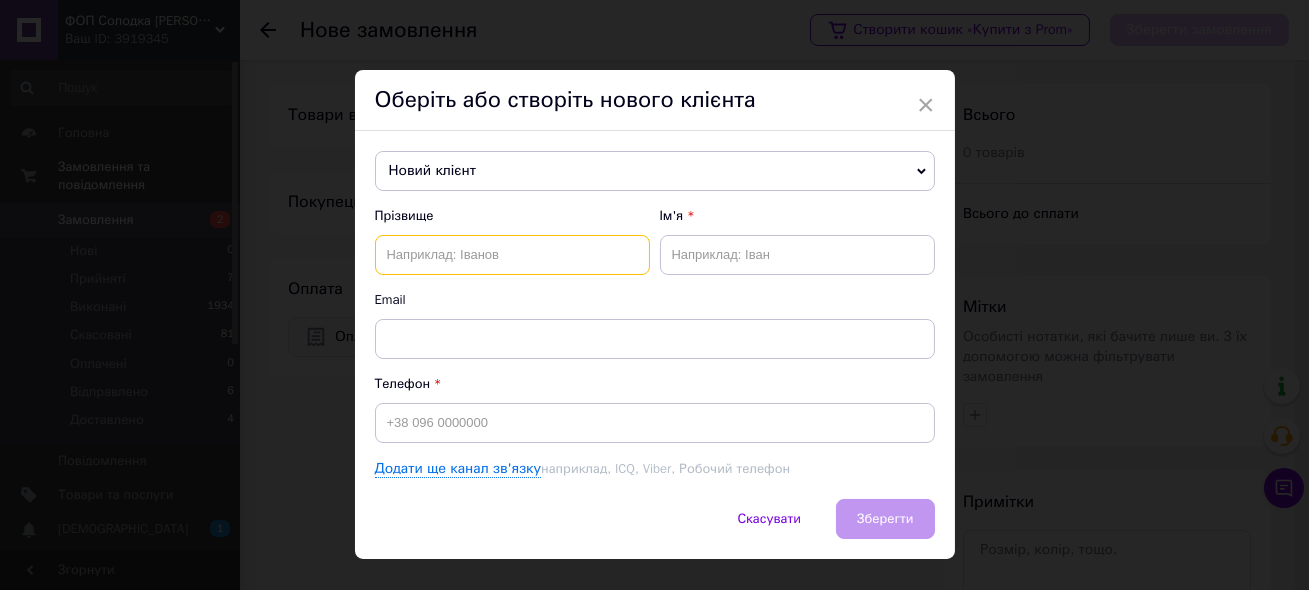 click at bounding box center (512, 255) 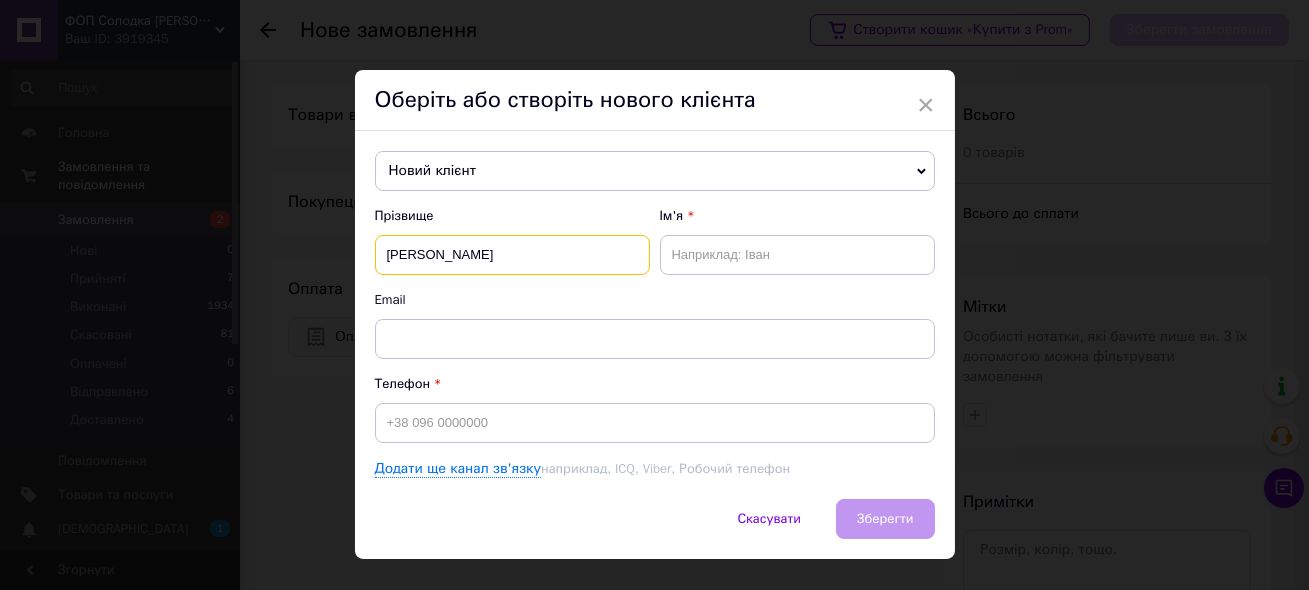 type on "Карпова" 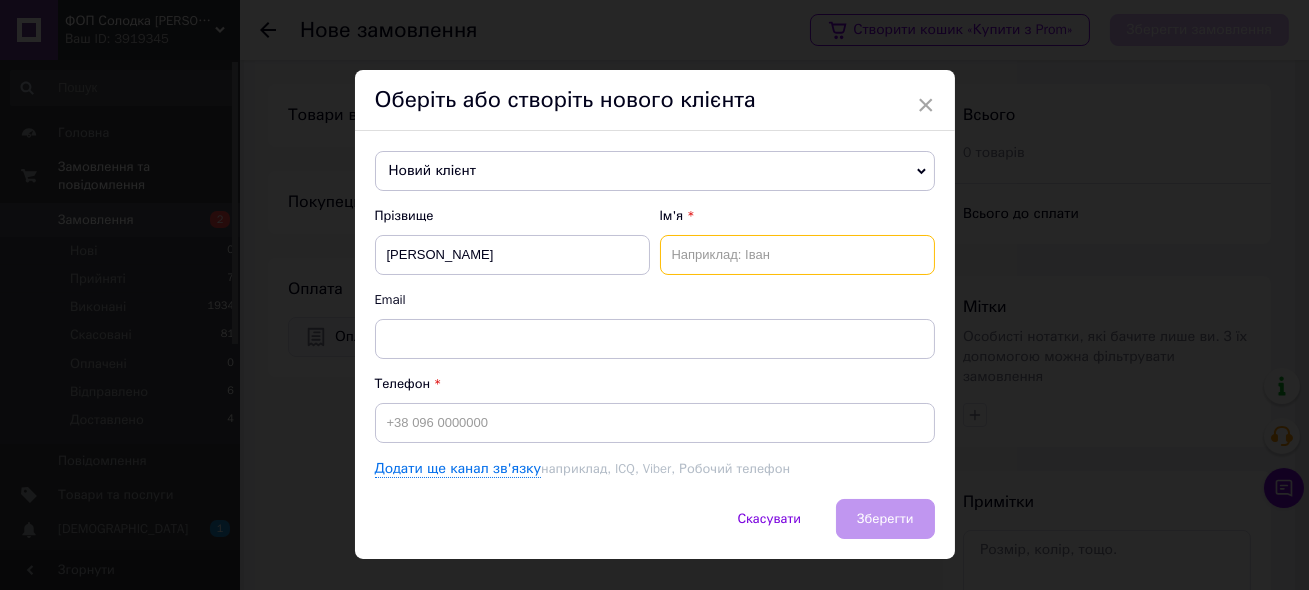 click at bounding box center [797, 255] 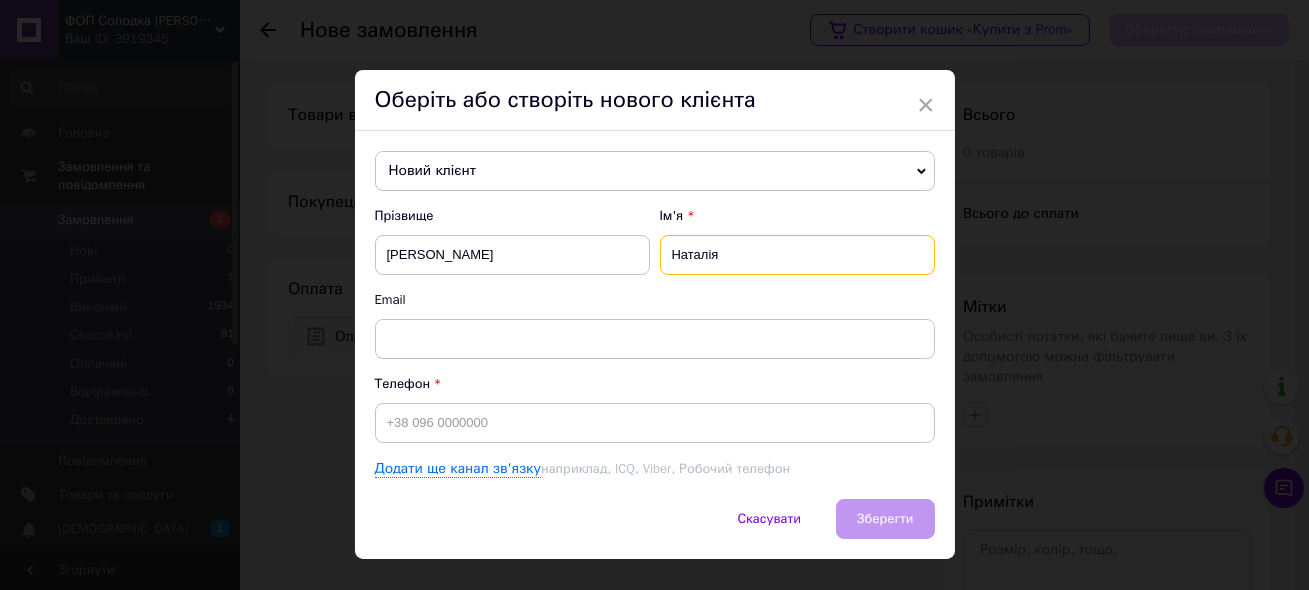 type on "Наталія" 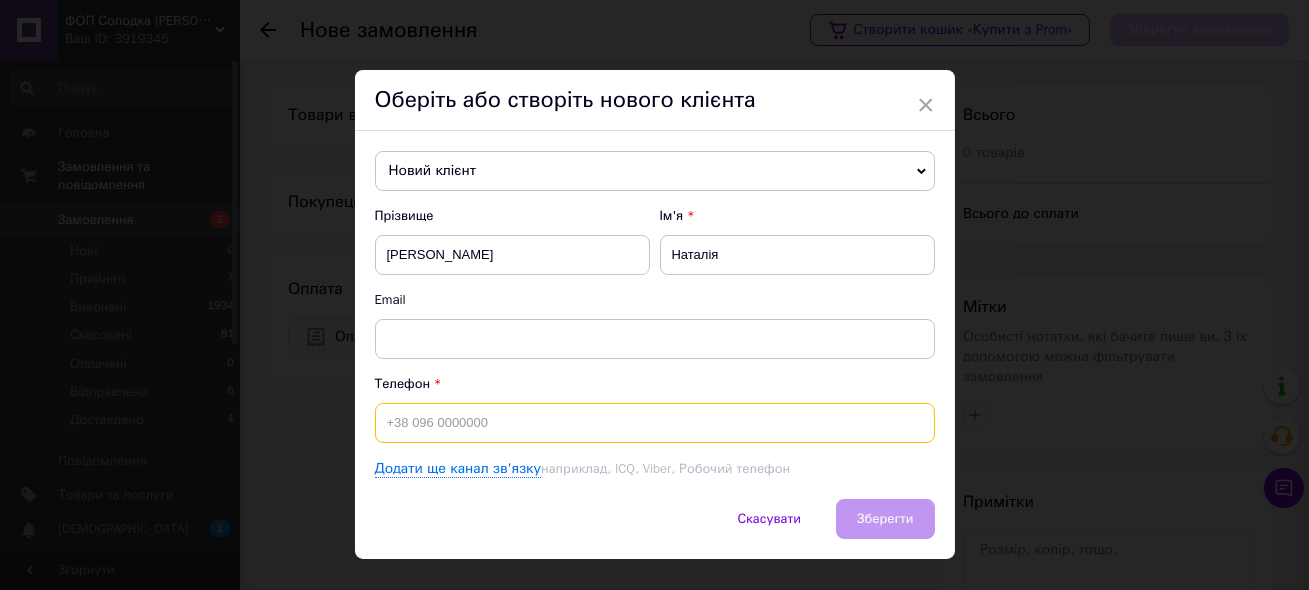 click at bounding box center [655, 423] 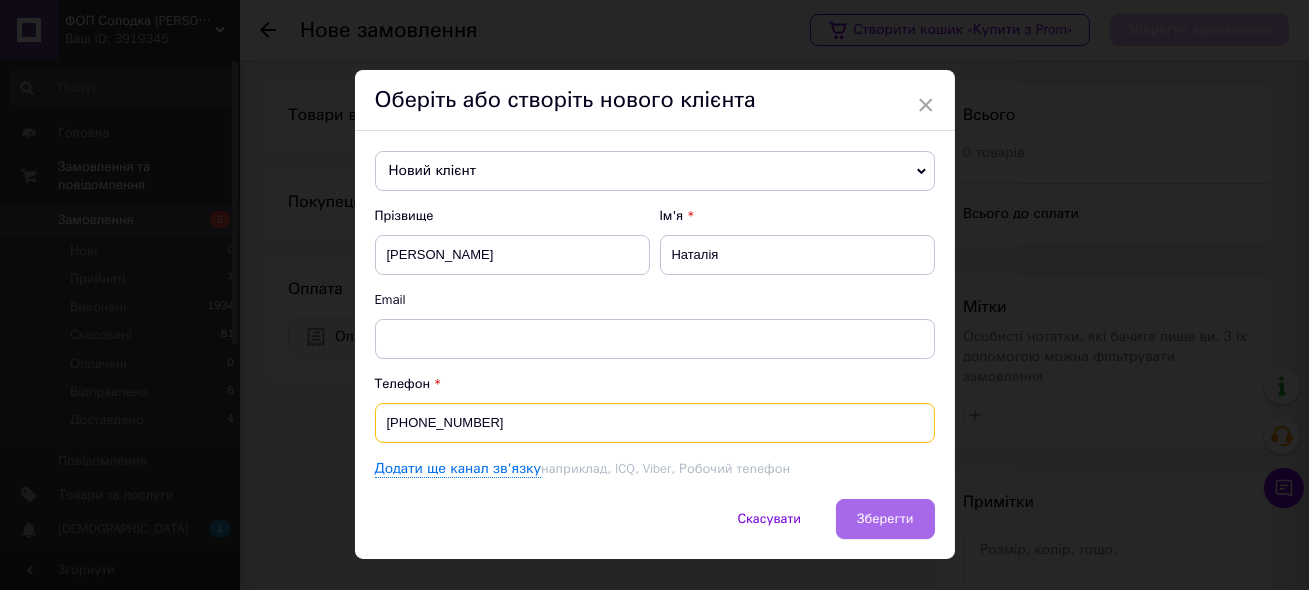 type on "+380982150885" 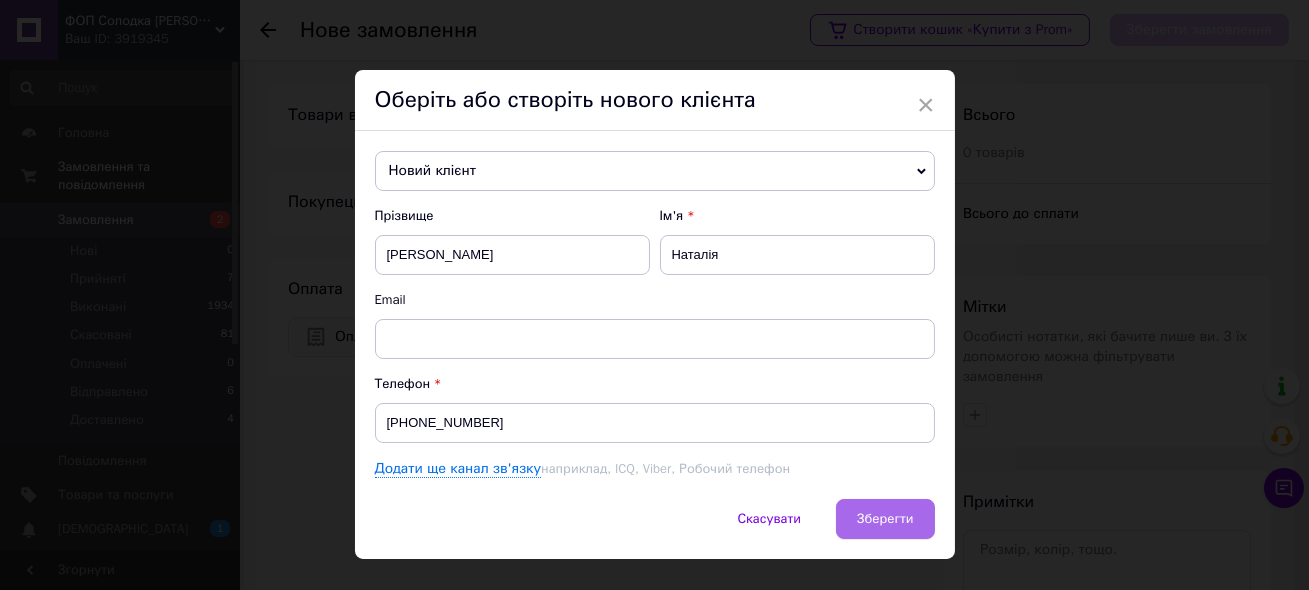 click on "Зберегти" at bounding box center (885, 518) 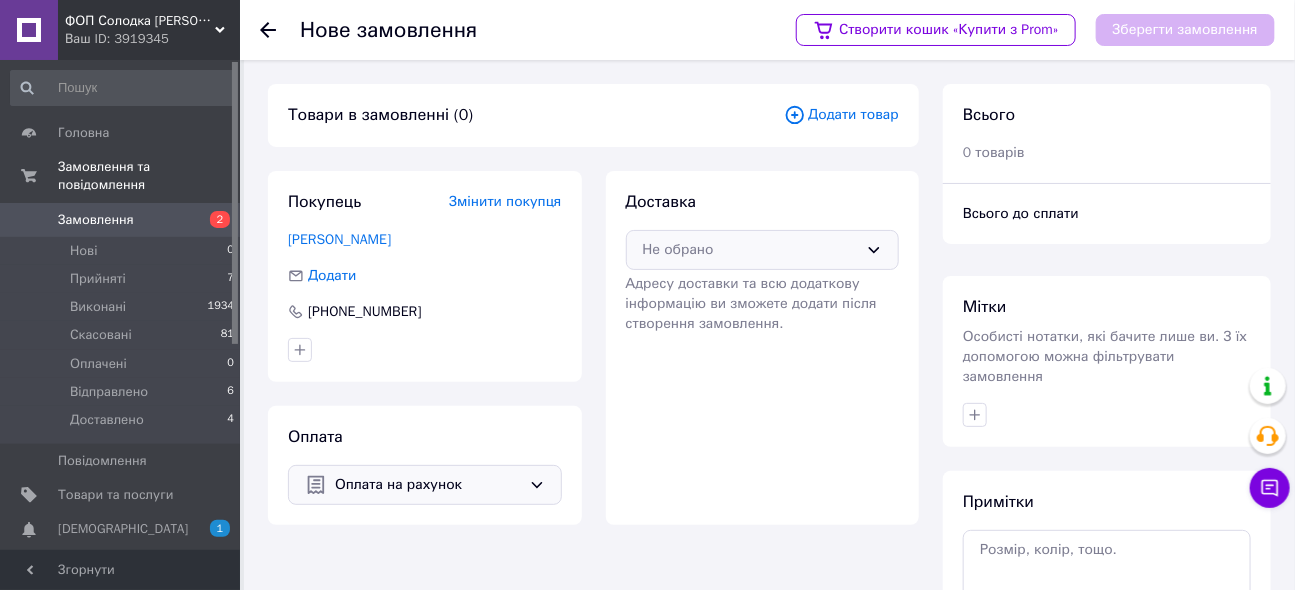 click on "Не обрано" at bounding box center (751, 250) 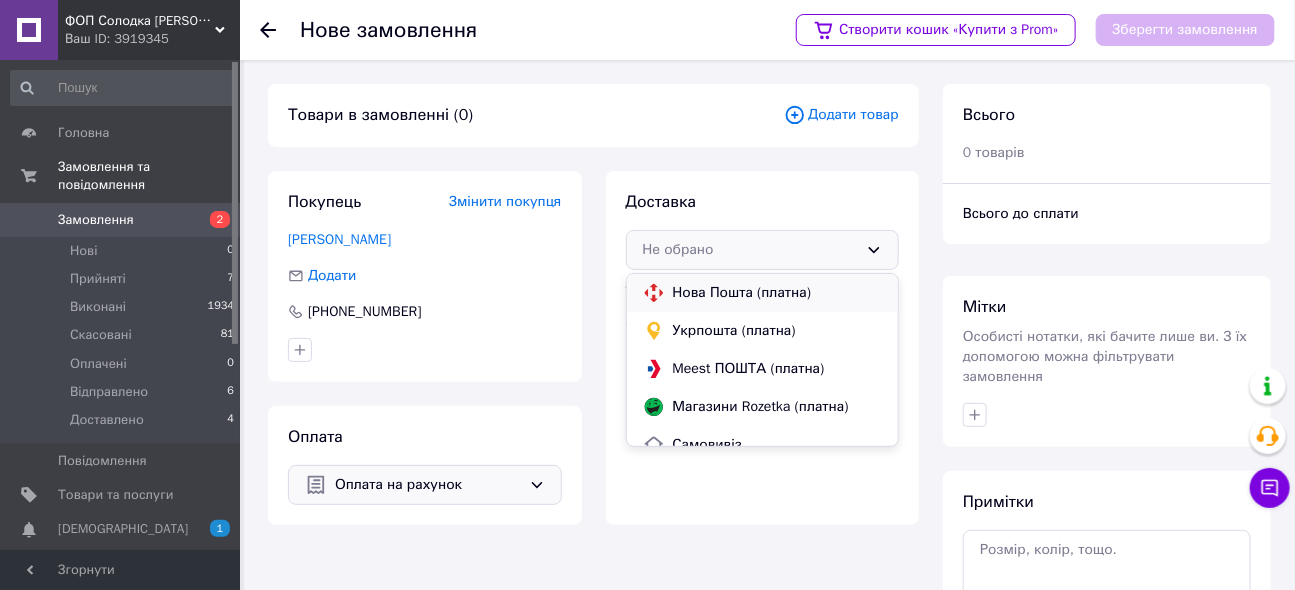 click on "Нова Пошта (платна)" at bounding box center (778, 293) 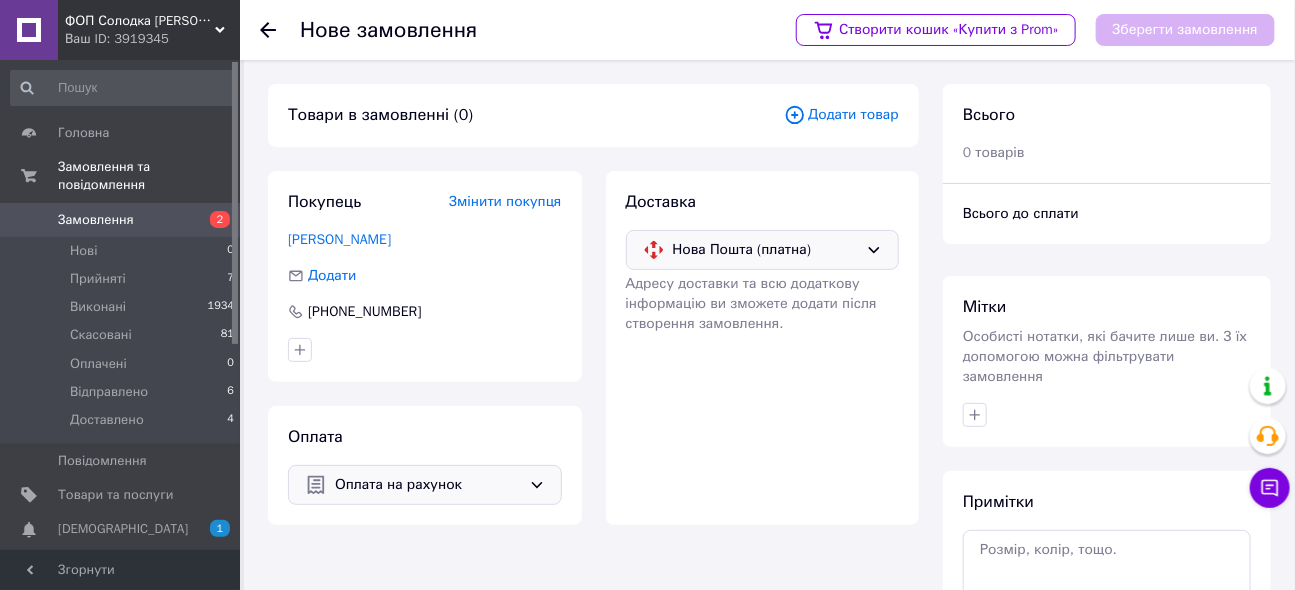 click on "Додати товар" at bounding box center [841, 115] 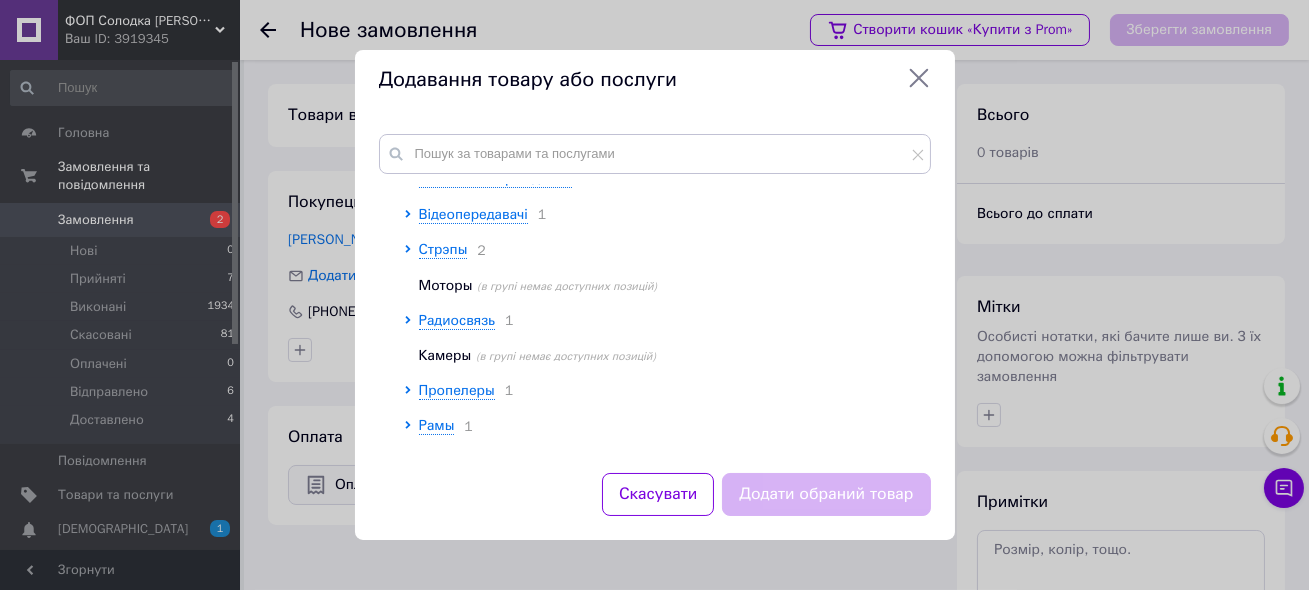 scroll, scrollTop: 272, scrollLeft: 0, axis: vertical 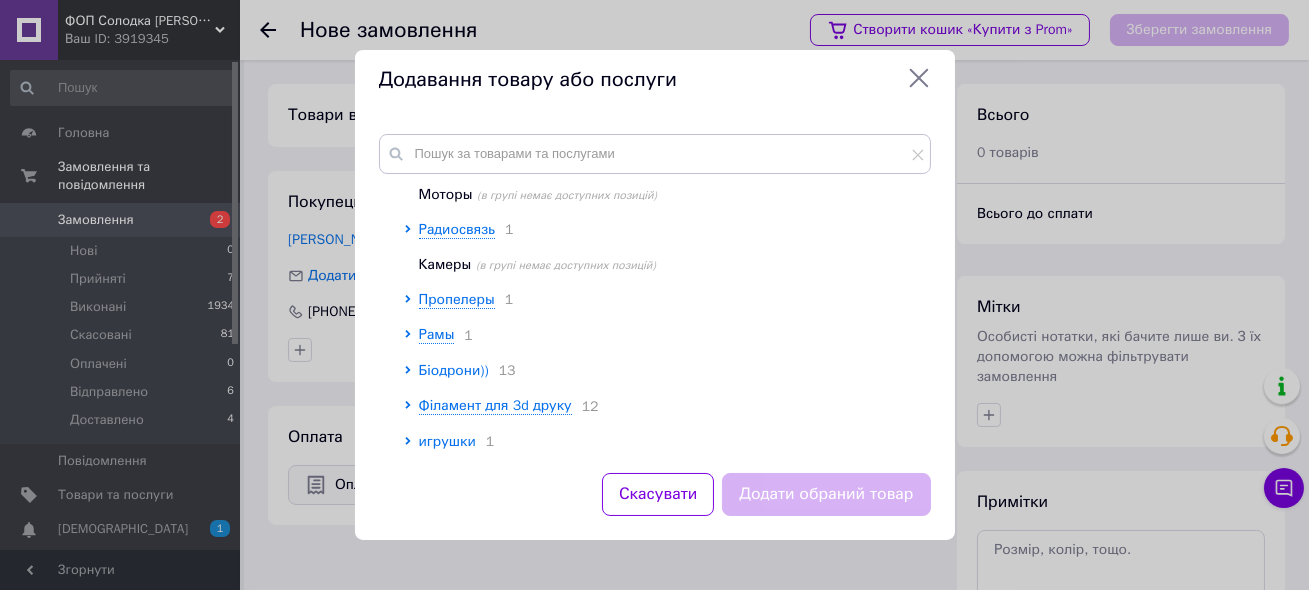 click on "Біодрони))" at bounding box center (454, 370) 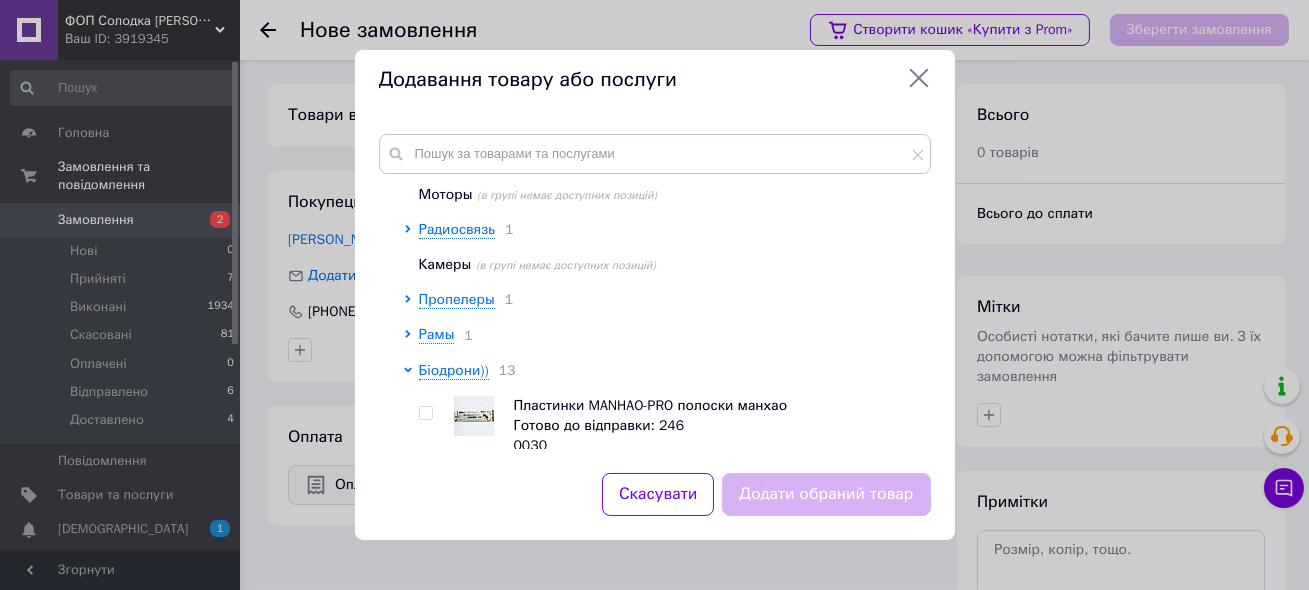 click at bounding box center (425, 413) 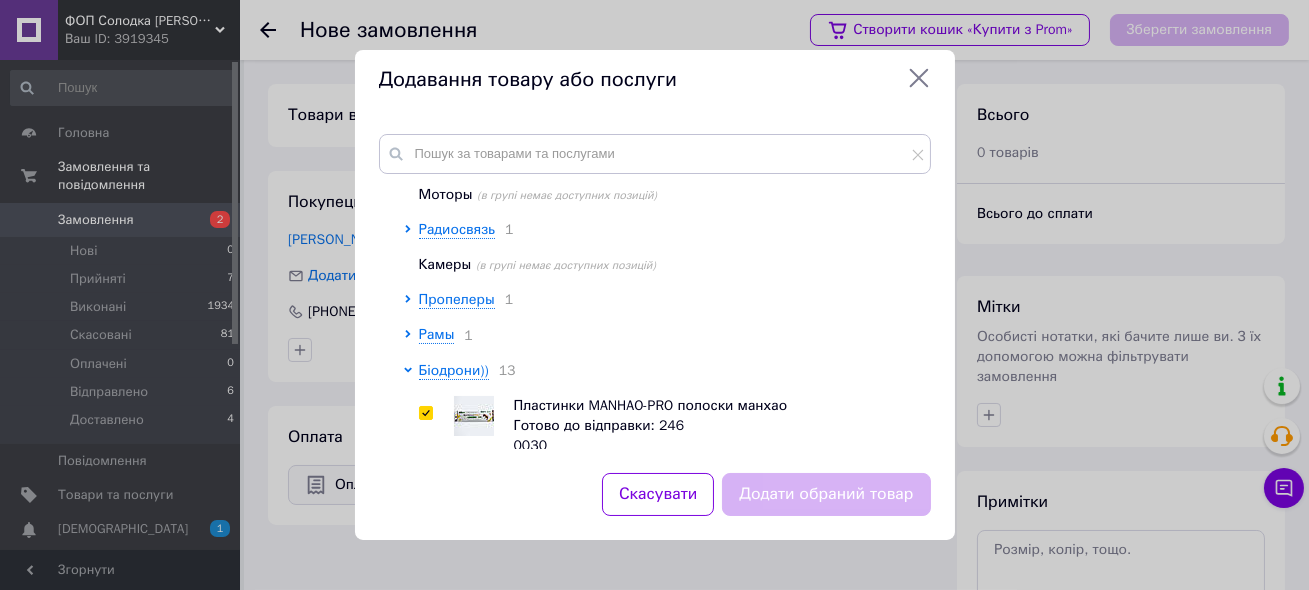 checkbox on "true" 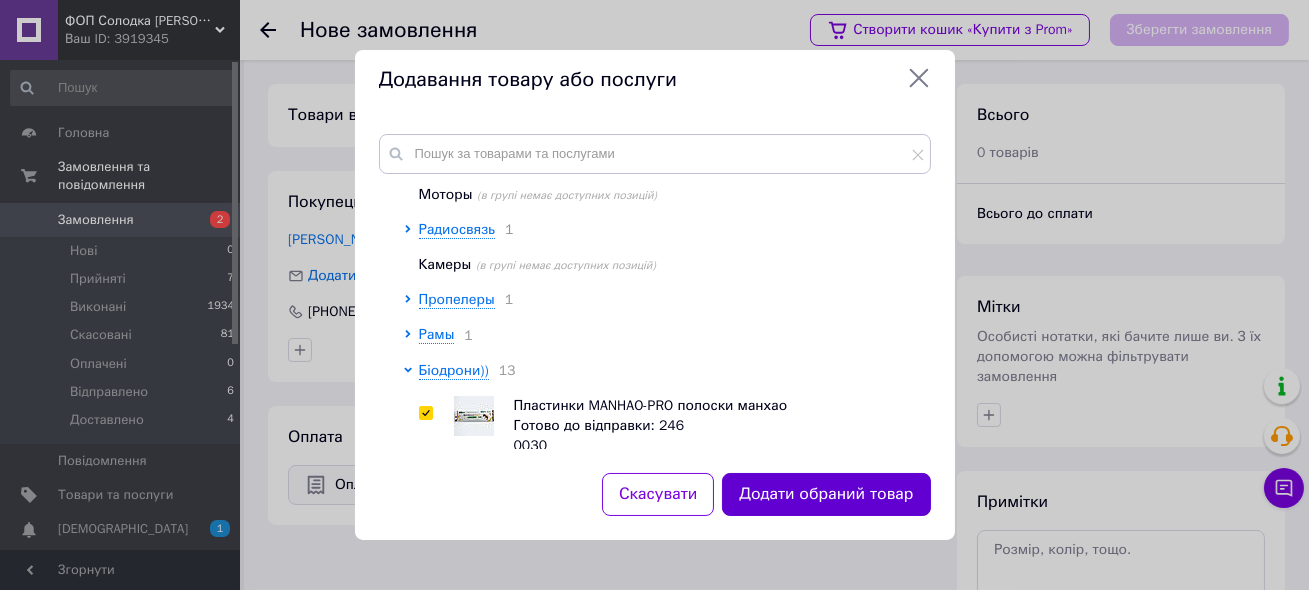 click on "Додати обраний товар" at bounding box center (826, 494) 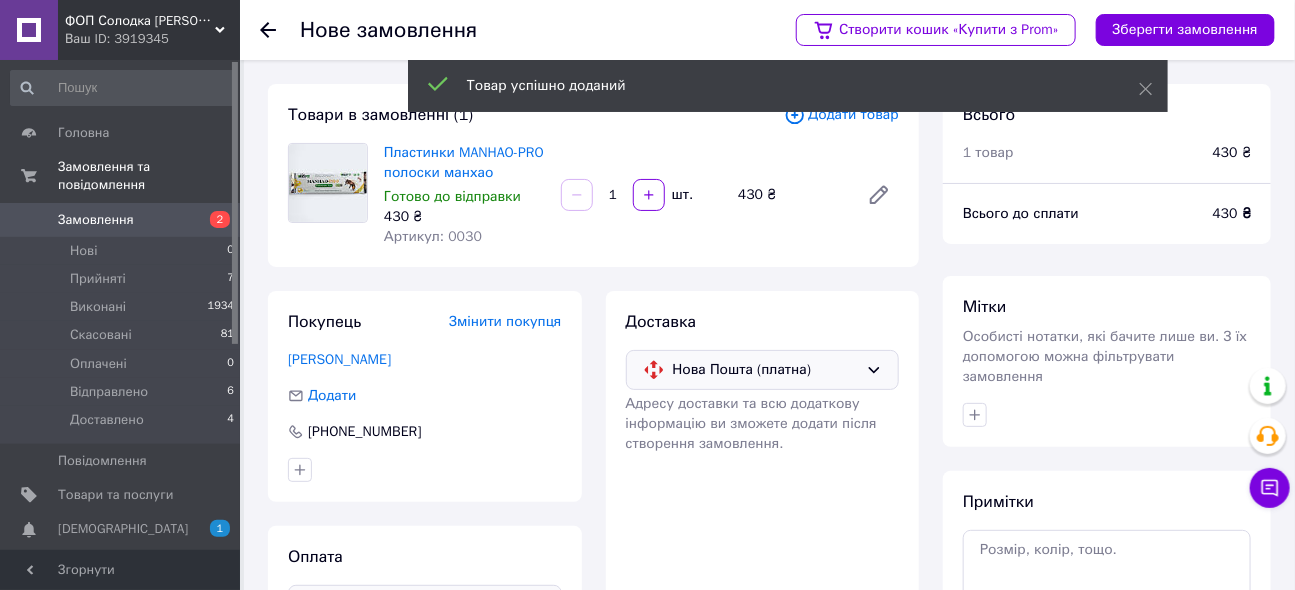 click on "1" at bounding box center [613, 195] 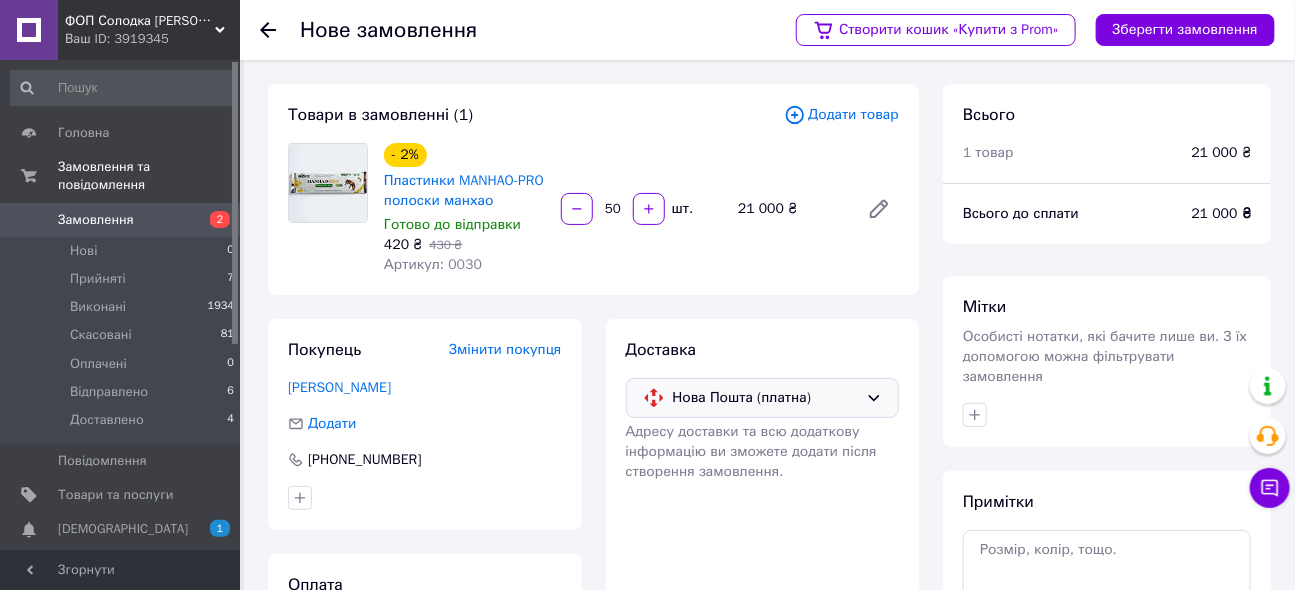 type on "50" 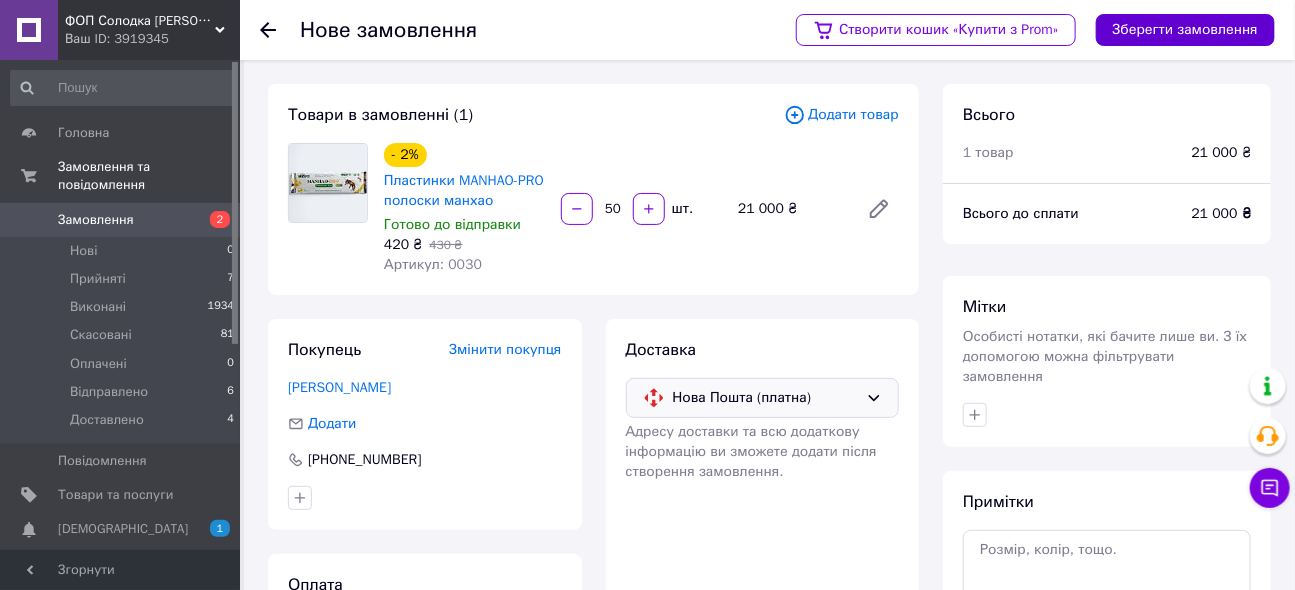 click on "Зберегти замовлення" at bounding box center (1185, 30) 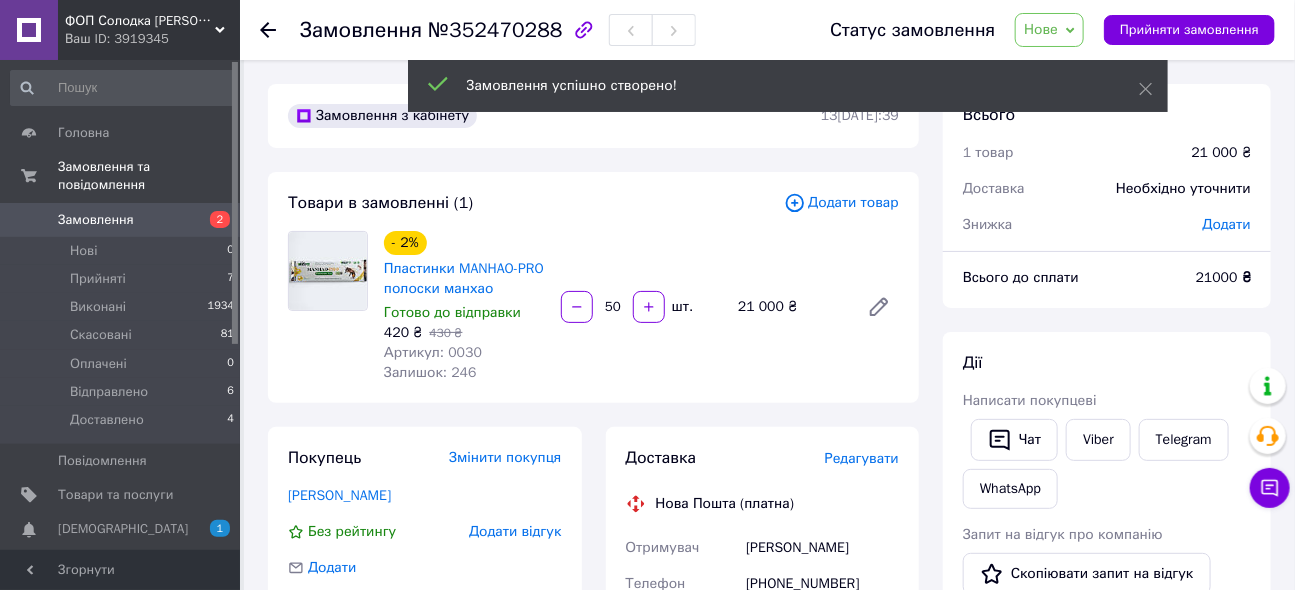 click on "Необхідно уточнити" at bounding box center [1183, 189] 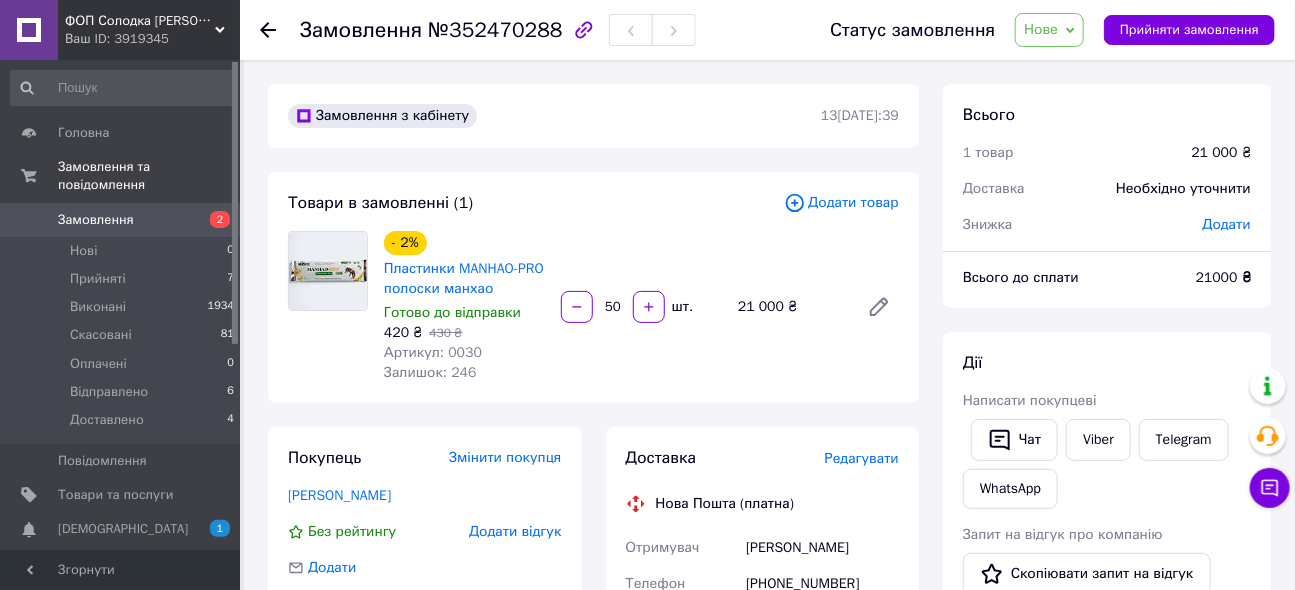 click on "Додати" at bounding box center [1227, 224] 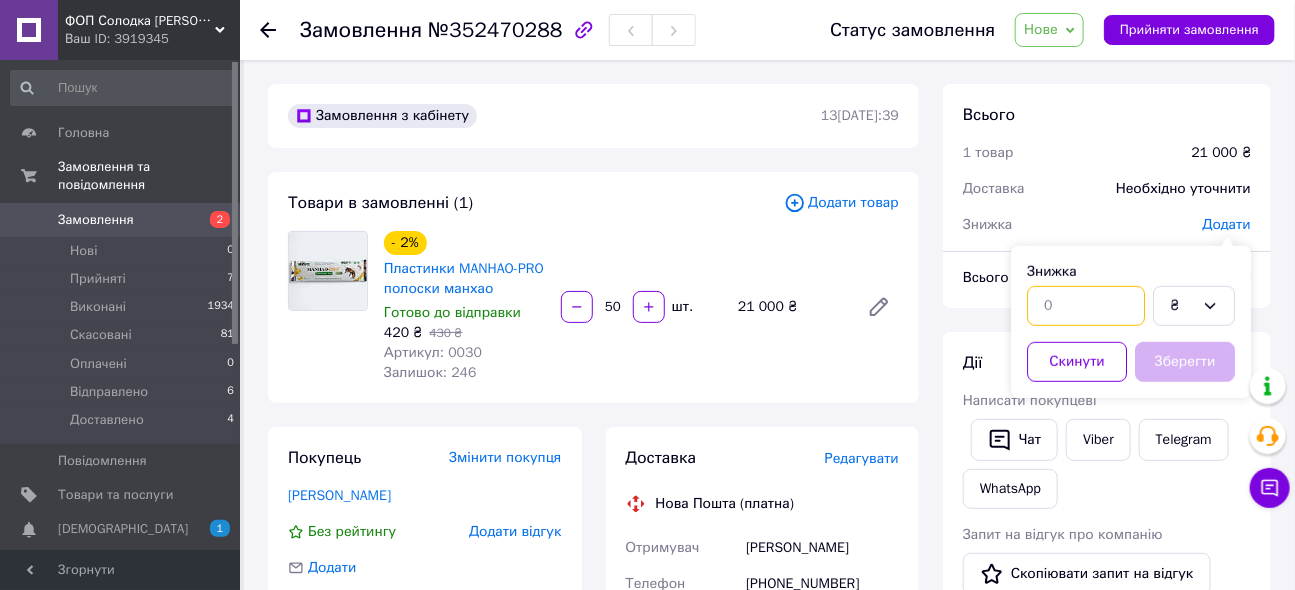 click at bounding box center [1086, 306] 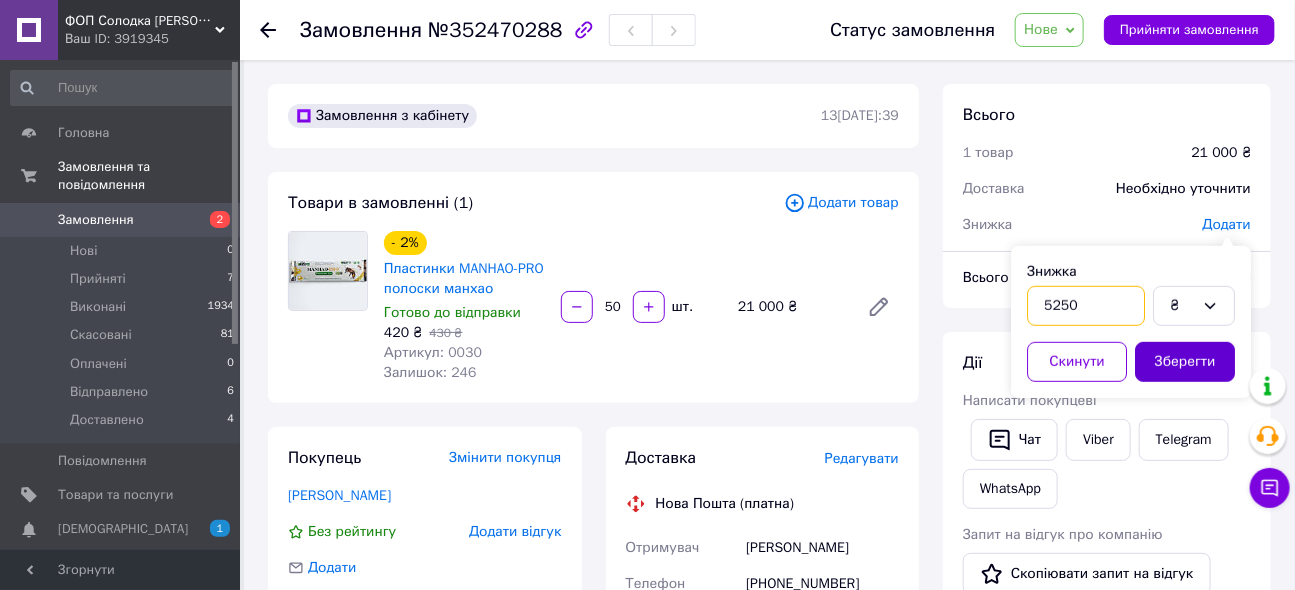 type on "5250" 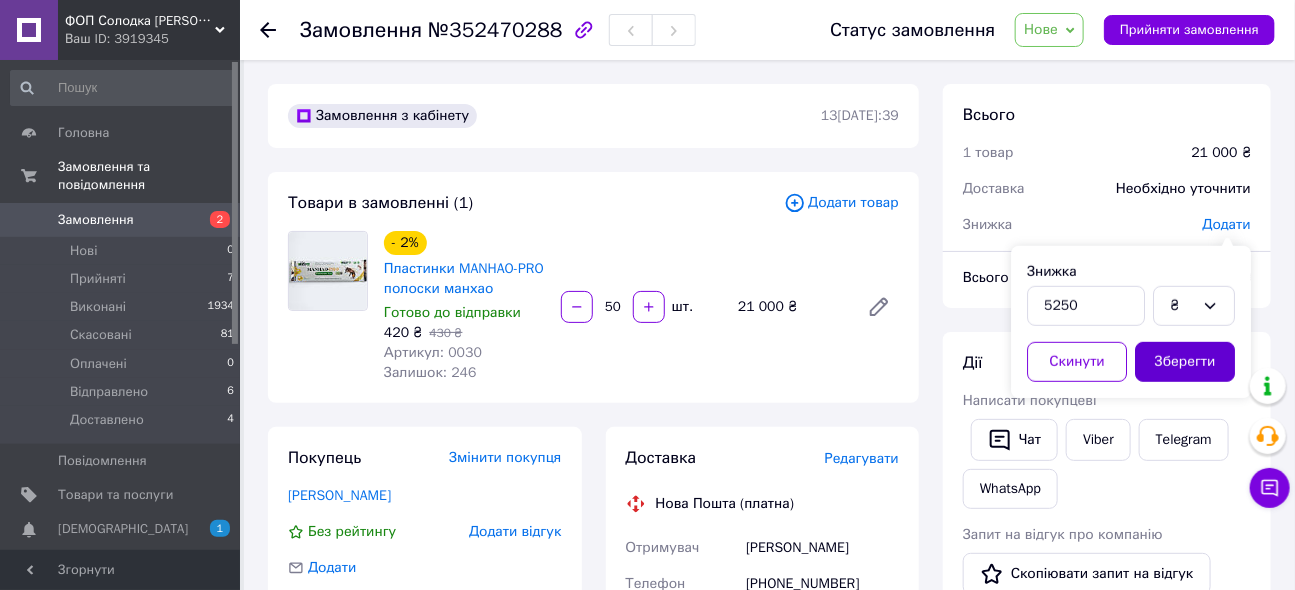 click on "Зберегти" at bounding box center (1185, 362) 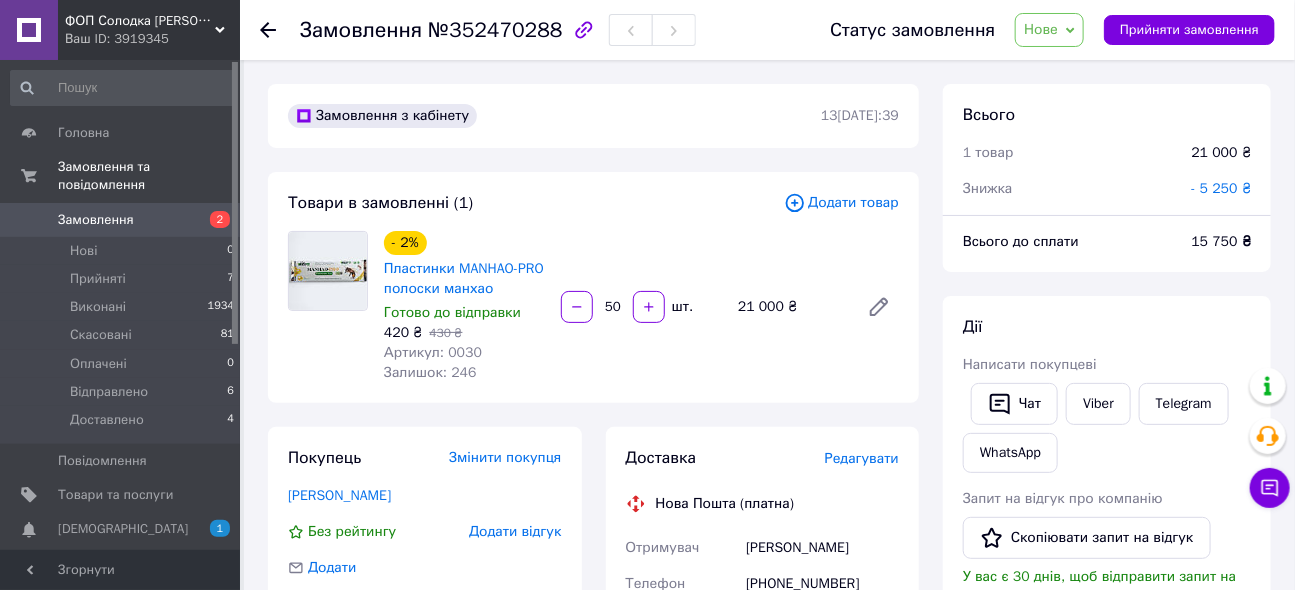 click on "Редагувати" at bounding box center [862, 458] 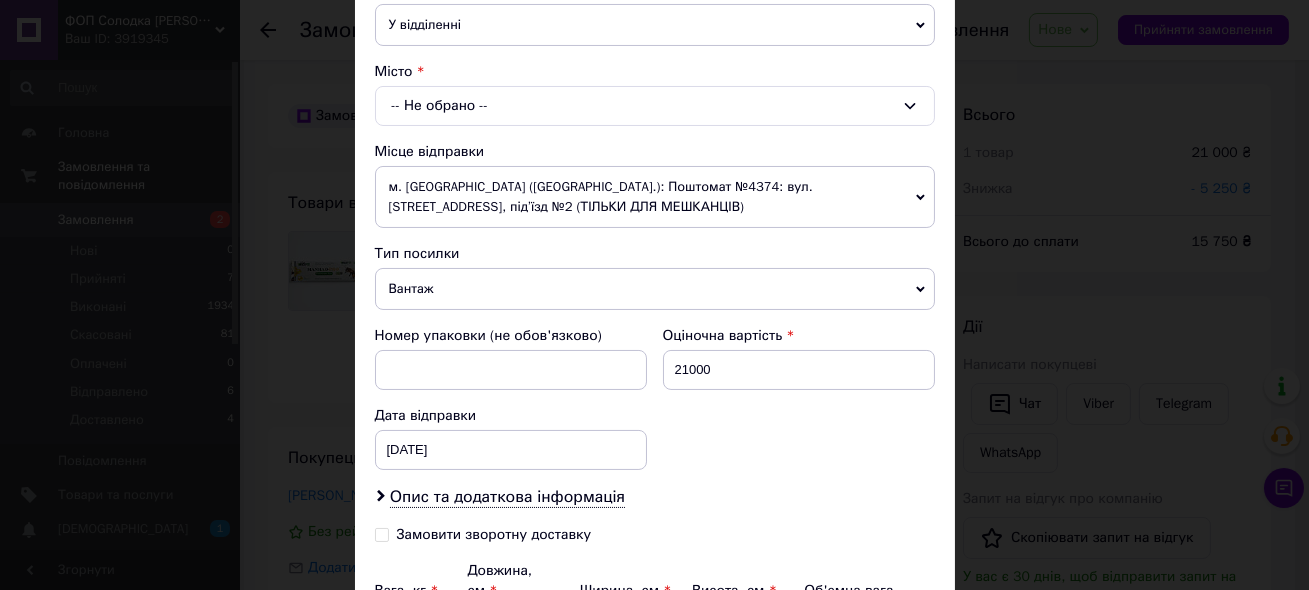 scroll, scrollTop: 454, scrollLeft: 0, axis: vertical 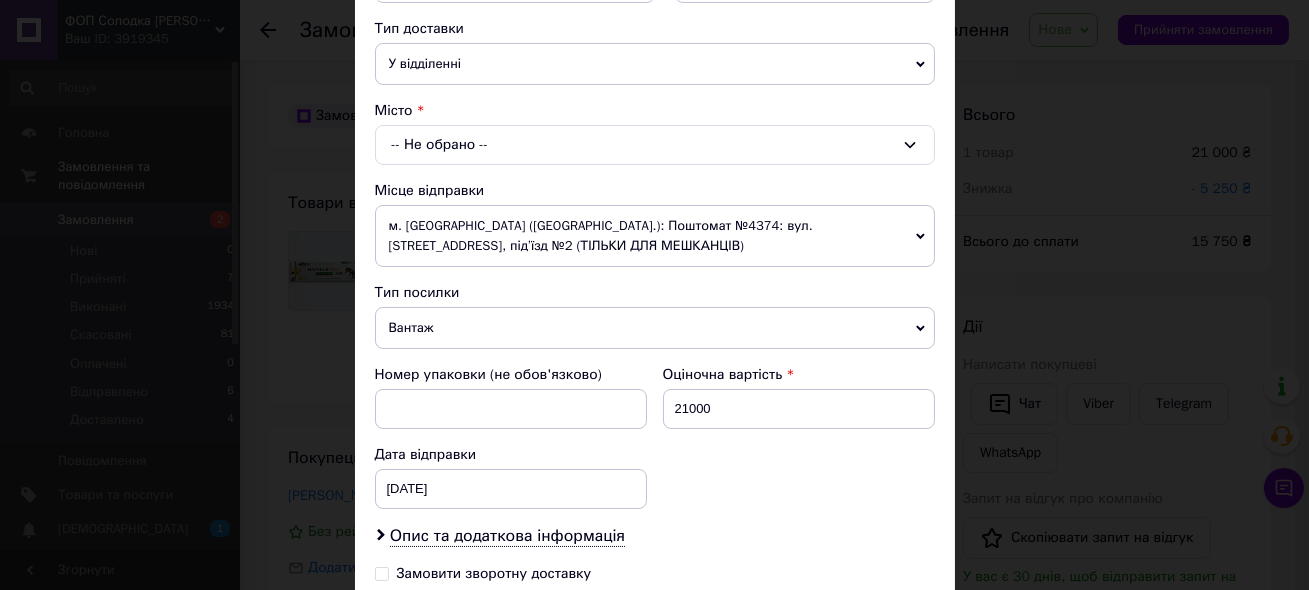 click on "-- Не обрано --" at bounding box center (655, 145) 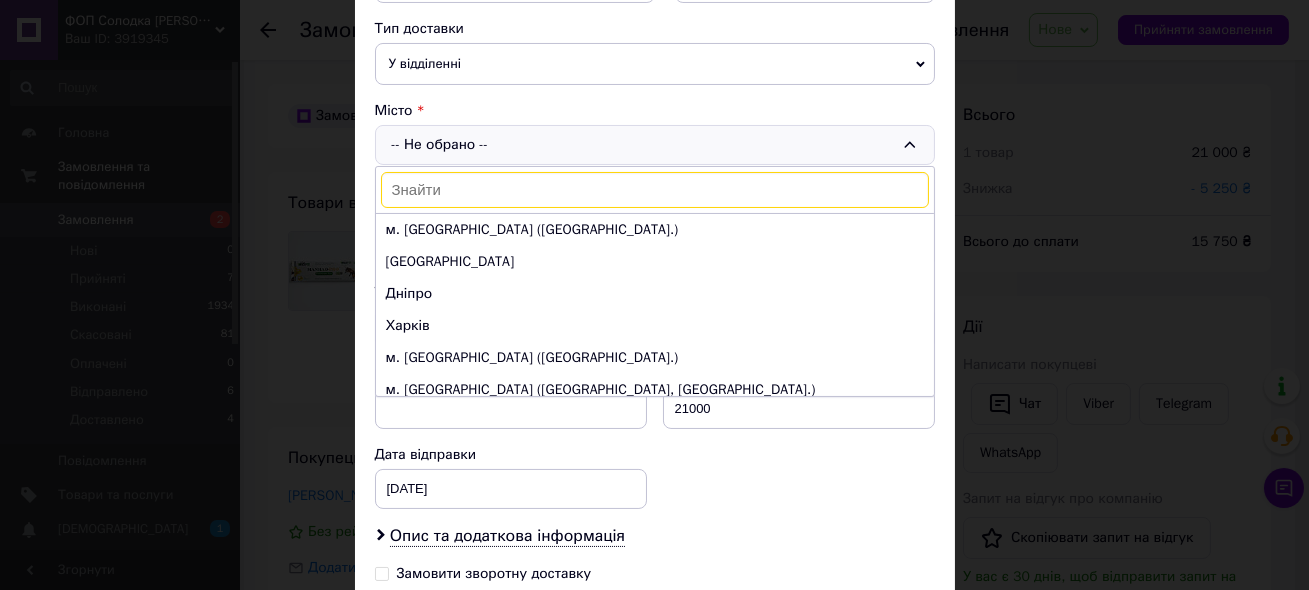 click on "У відділенні" at bounding box center (655, 64) 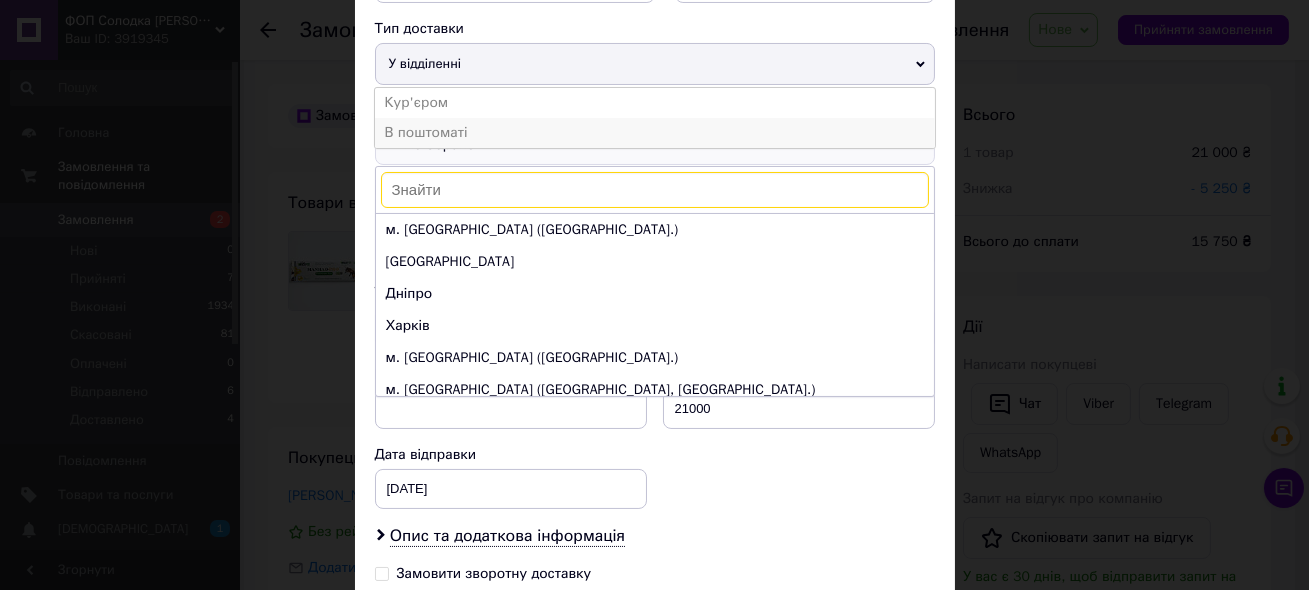 click on "В поштоматі" at bounding box center (655, 133) 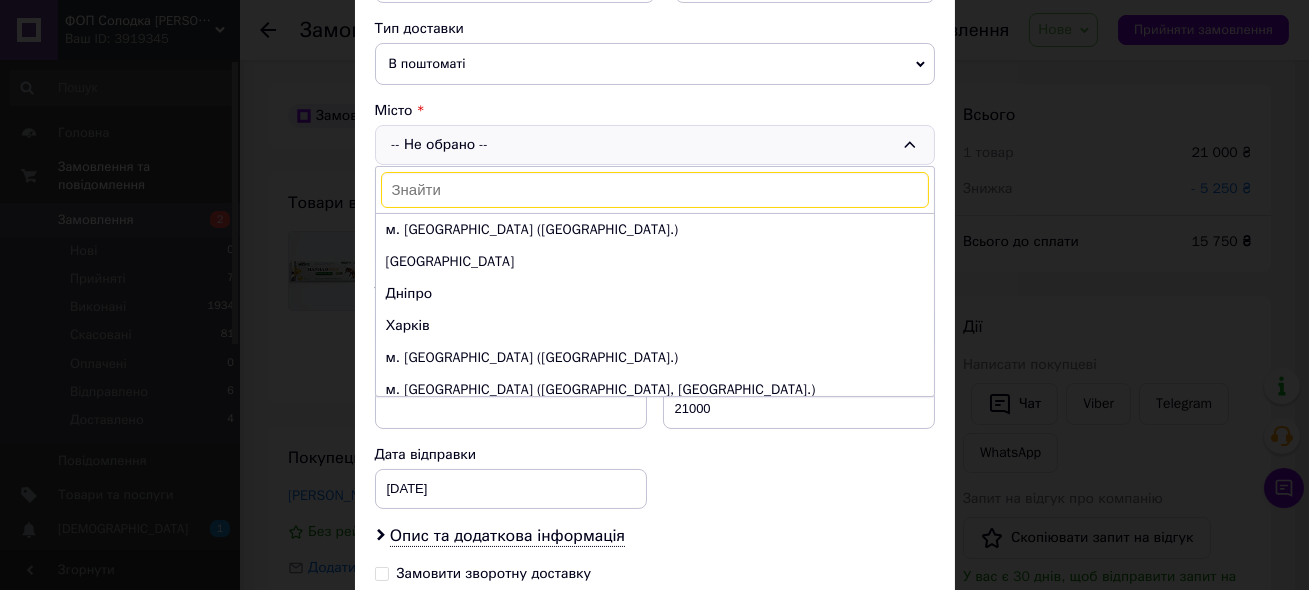 click on "-- Не обрано -- м. Київ (Київська обл.) Одеса Дніпро Харків м. Львів (Львівська обл.) м. Запоріжжя (Запорізька обл., Запорізький р-н.) м. Кривий Ріг (Дніпропетровська обл.) м. Миколаїв (Миколаївська обл.) Вінниця м. Полтава (Полтавська обл.) м. Хмельницький (Хмельницька обл.) м. Черкаси (Черкаська обл.) м. Чернівці (Чернівецька обл.) Суми Івано-Франківськ Житомир м. Рівне (Рівненська обл.) Чернігів Кропивницький Тернопіль" at bounding box center (655, 145) 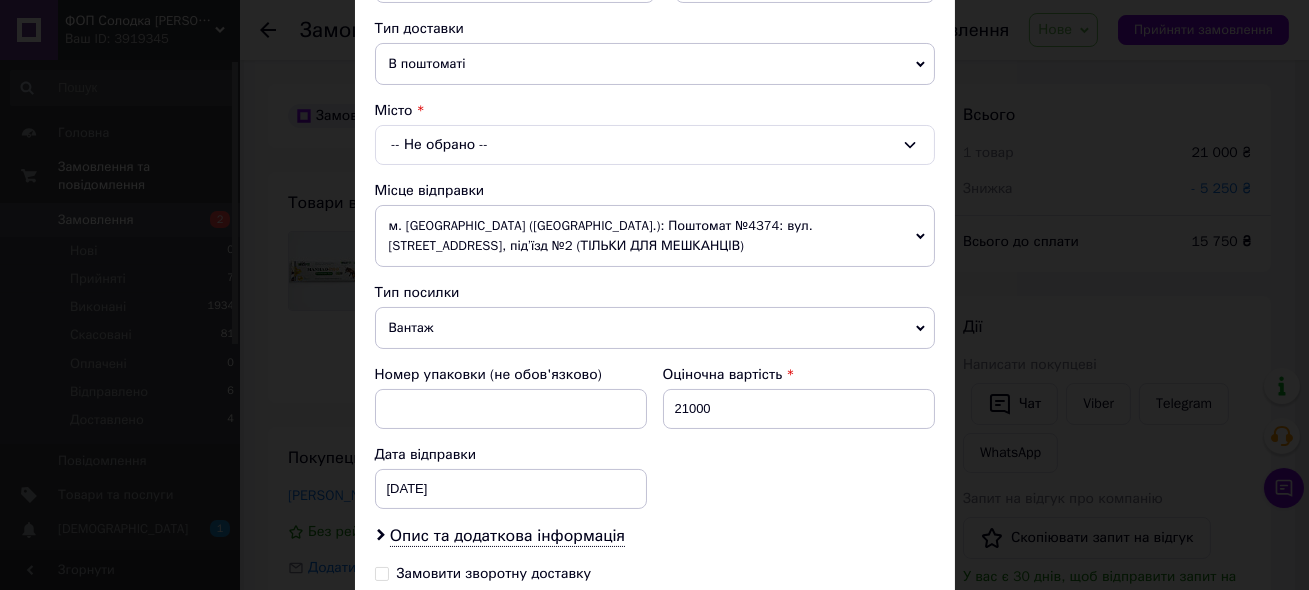 click on "-- Не обрано --" at bounding box center [655, 145] 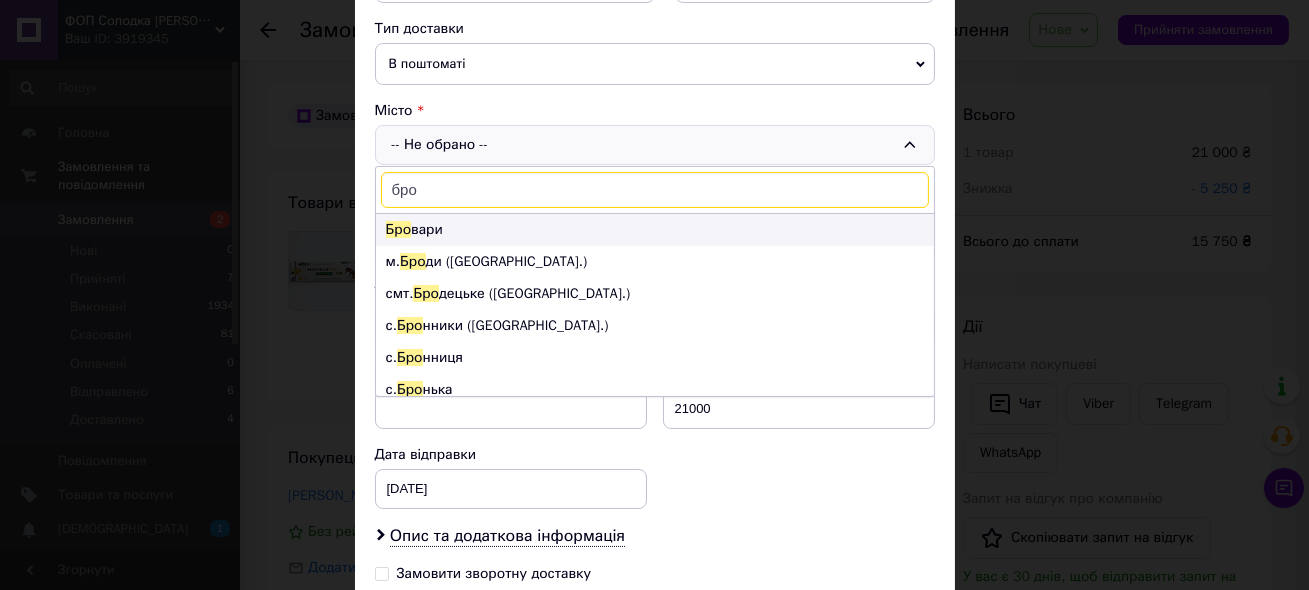 type on "бро" 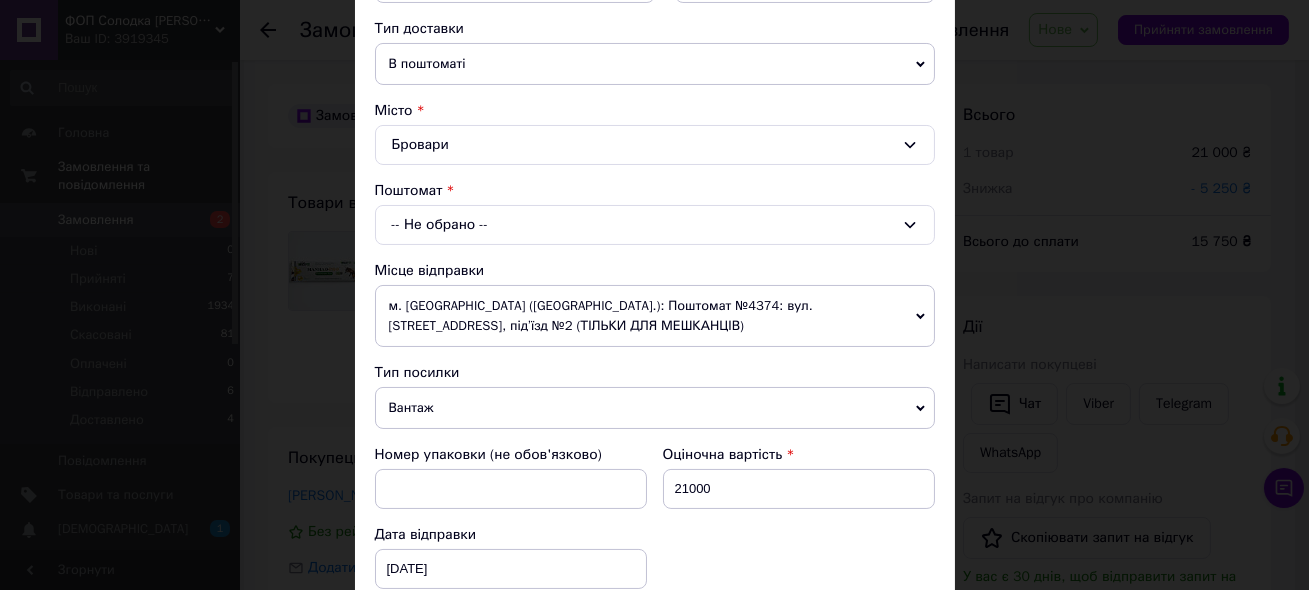 click on "-- Не обрано --" at bounding box center (655, 225) 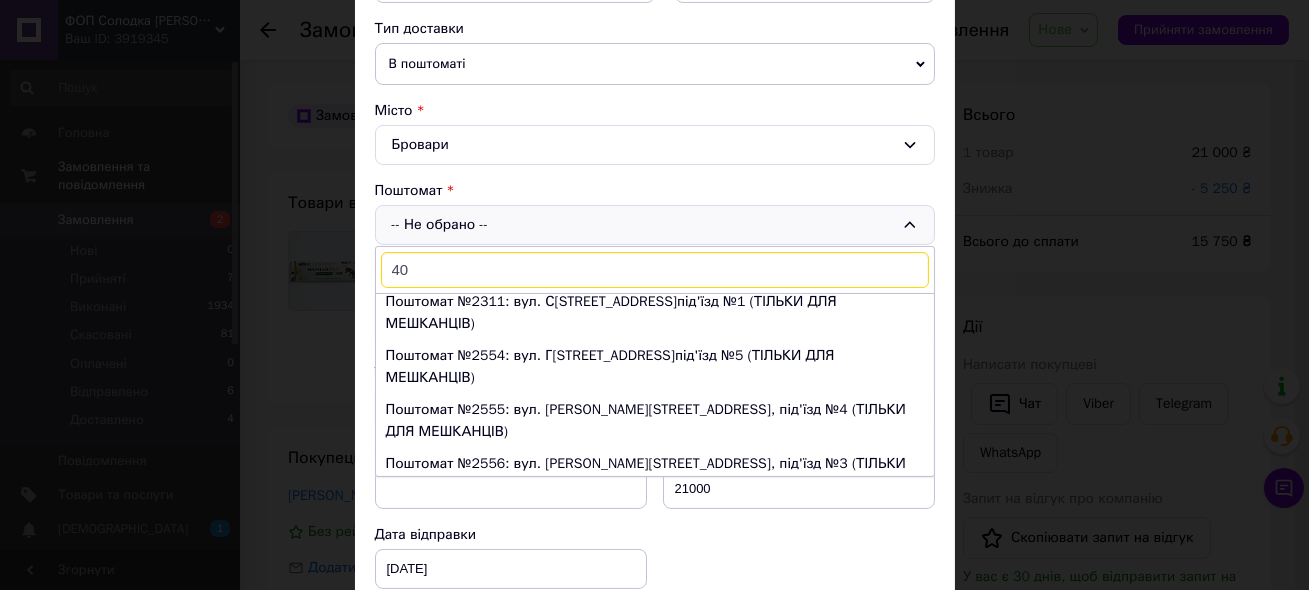 scroll, scrollTop: 0, scrollLeft: 0, axis: both 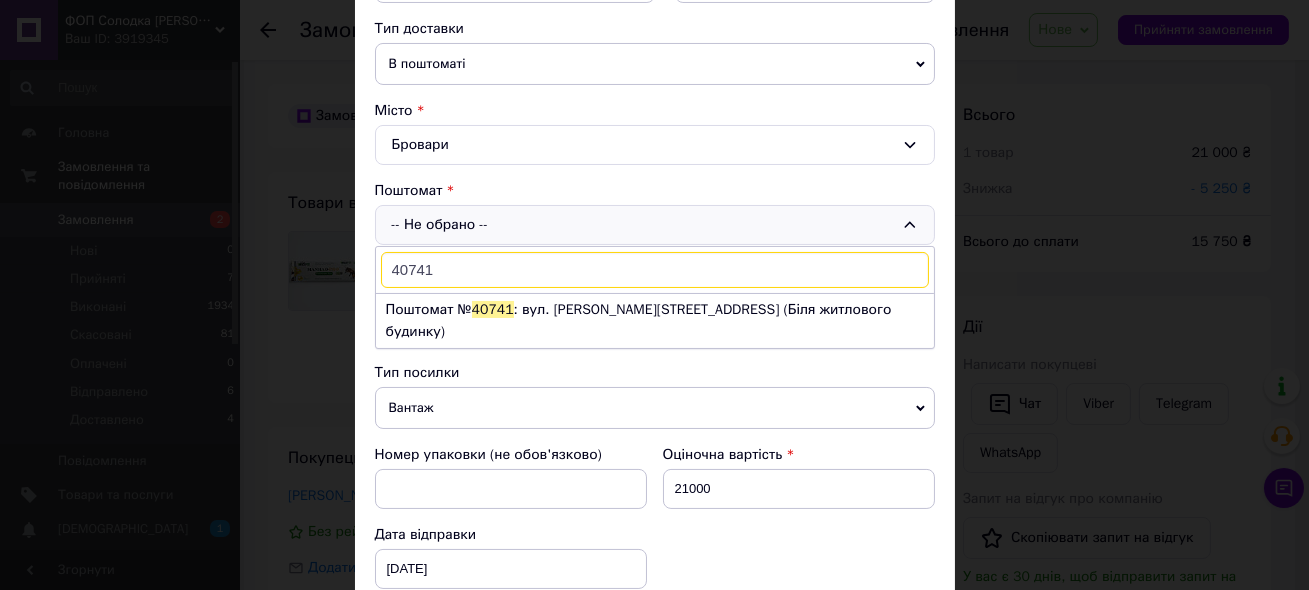 type on "40741" 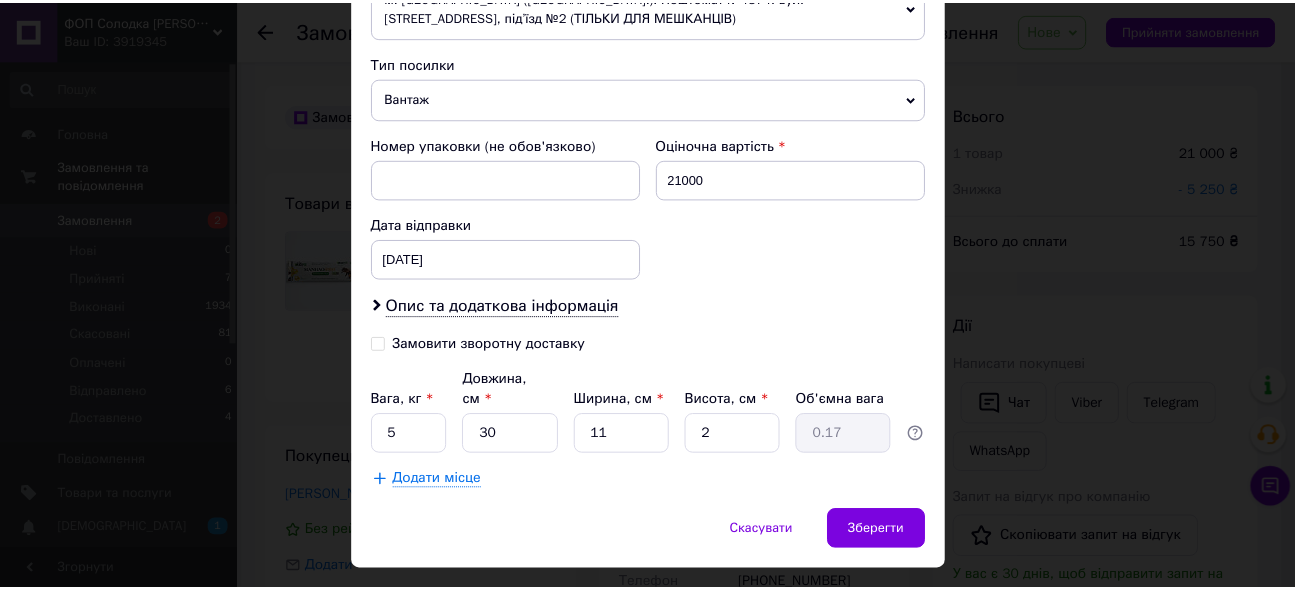 scroll, scrollTop: 791, scrollLeft: 0, axis: vertical 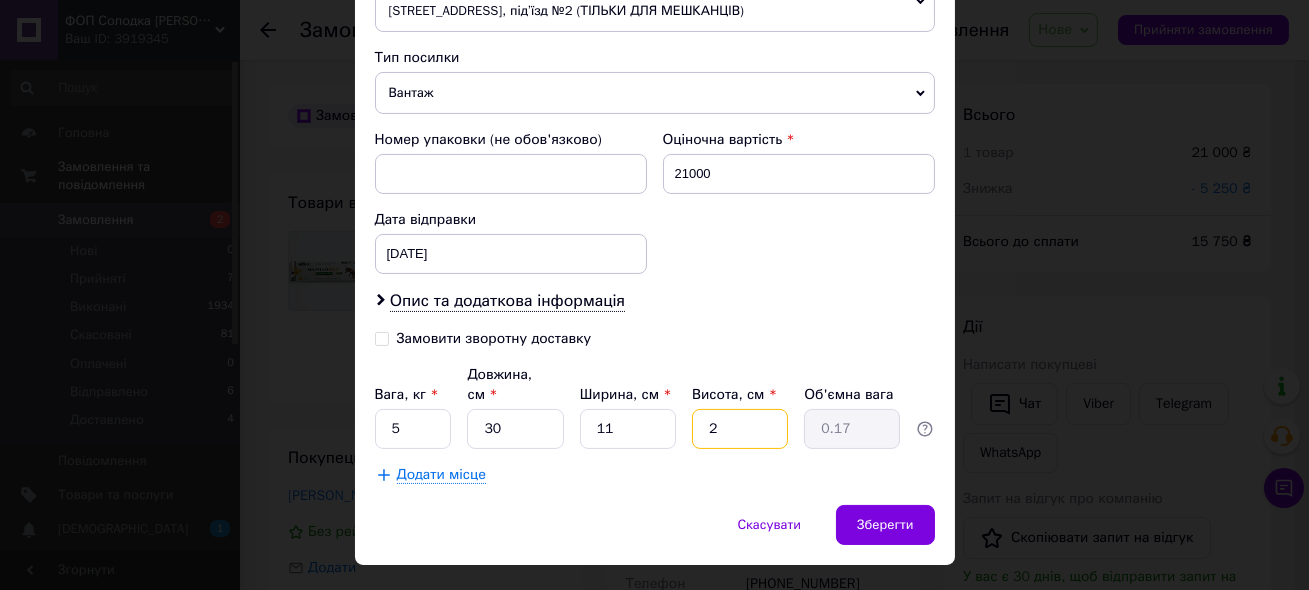 click on "2" at bounding box center [740, 429] 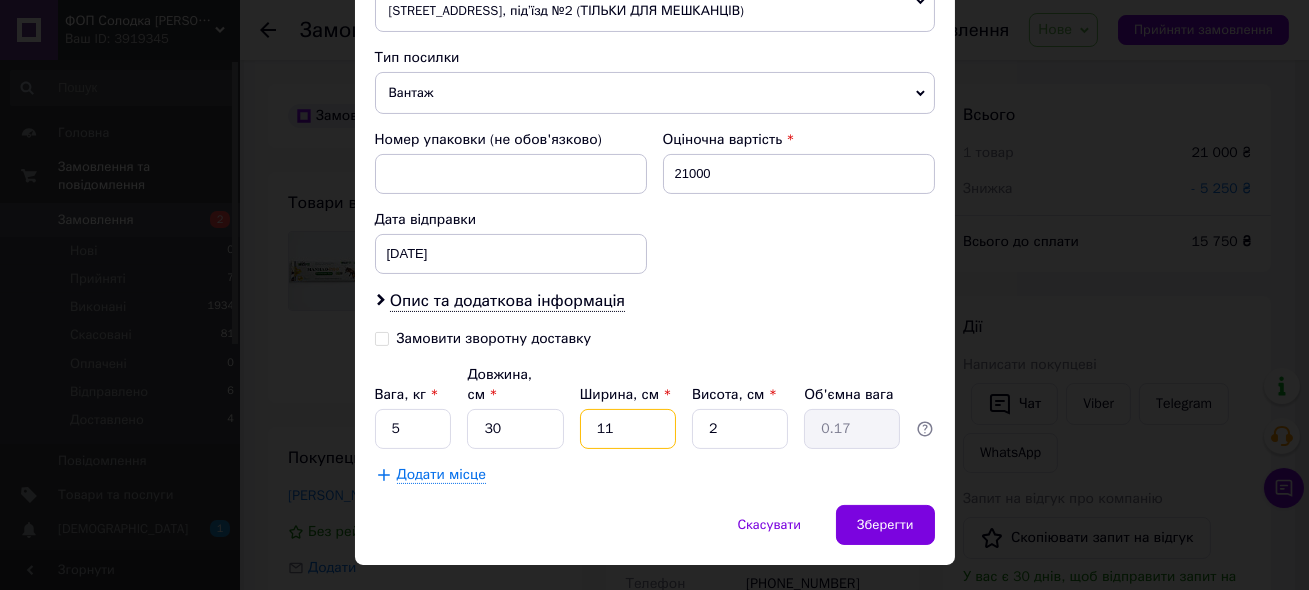 drag, startPoint x: 634, startPoint y: 385, endPoint x: 592, endPoint y: 377, distance: 42.755116 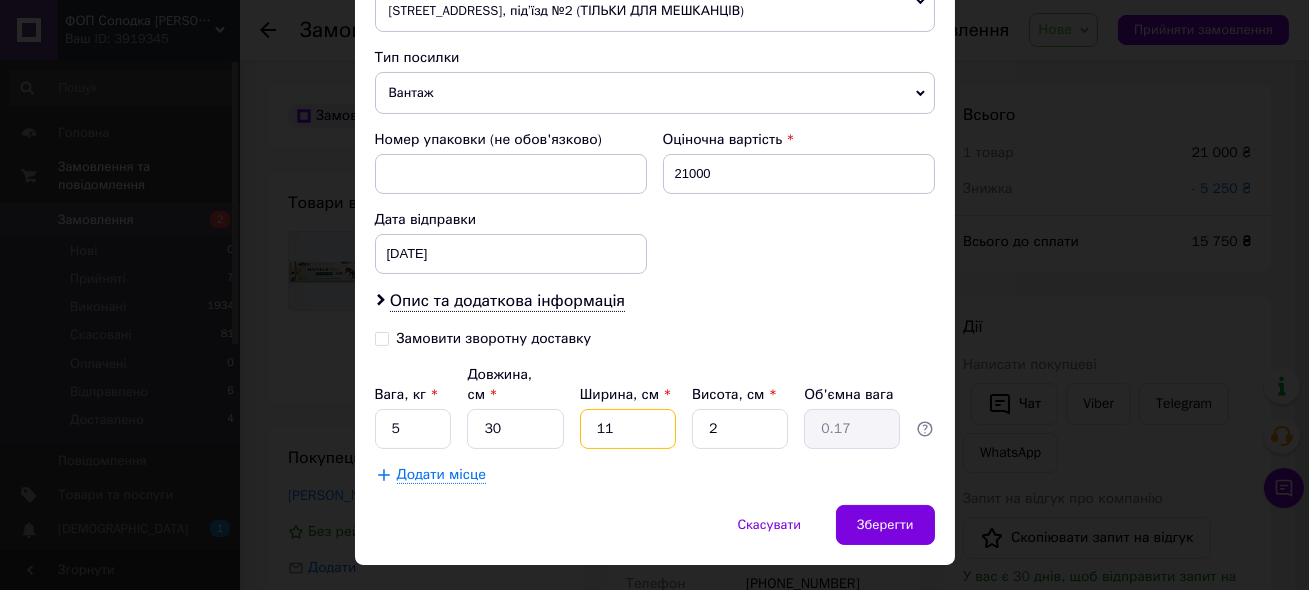 type on "2" 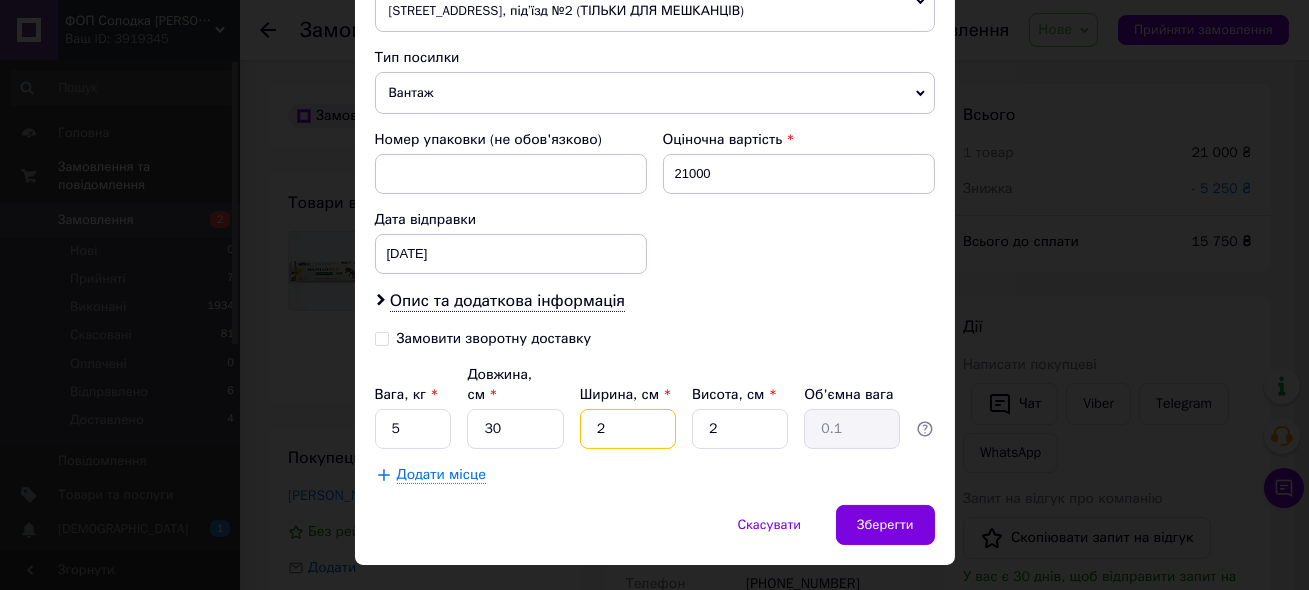 type on "25" 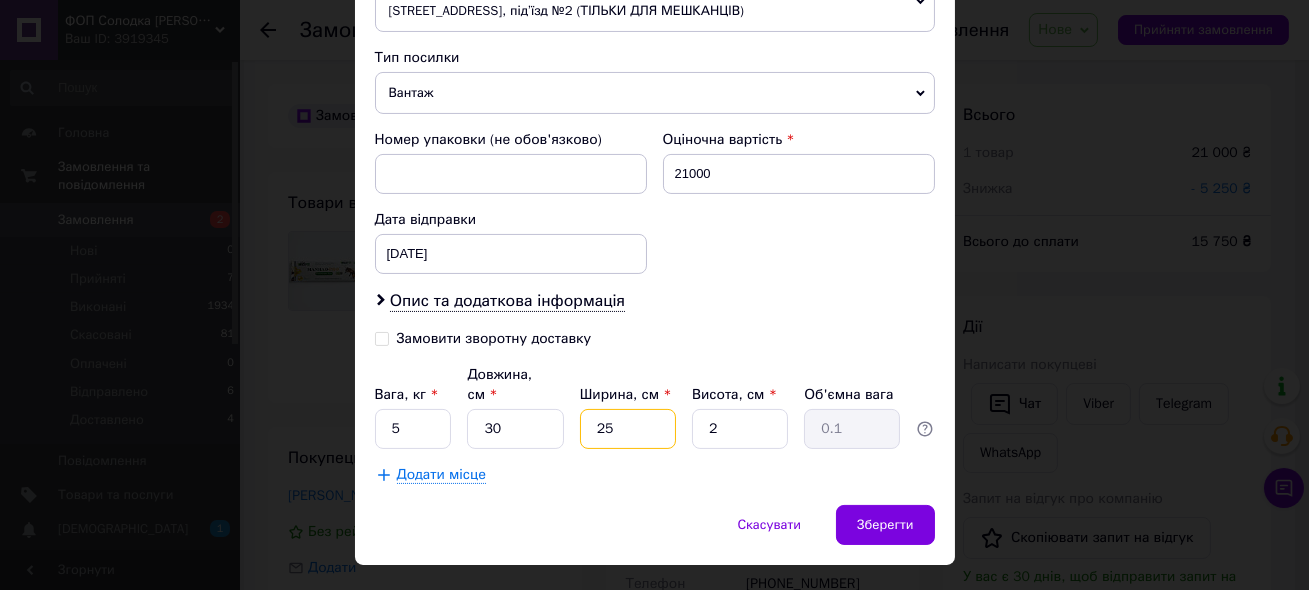 type on "0.38" 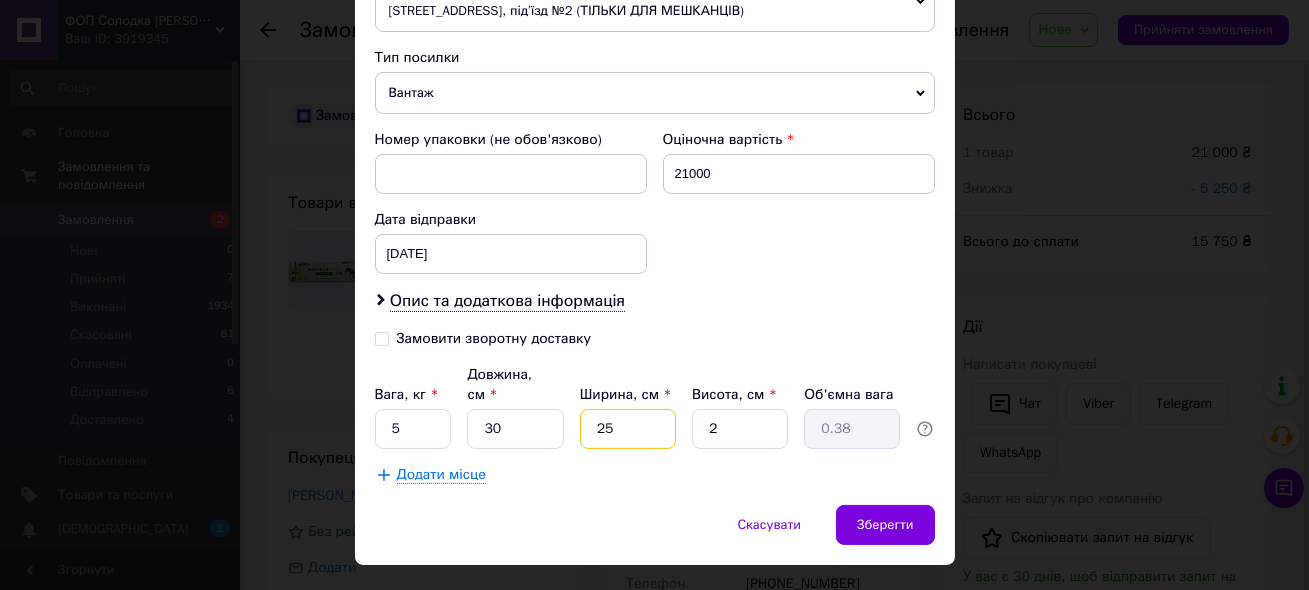 type on "25" 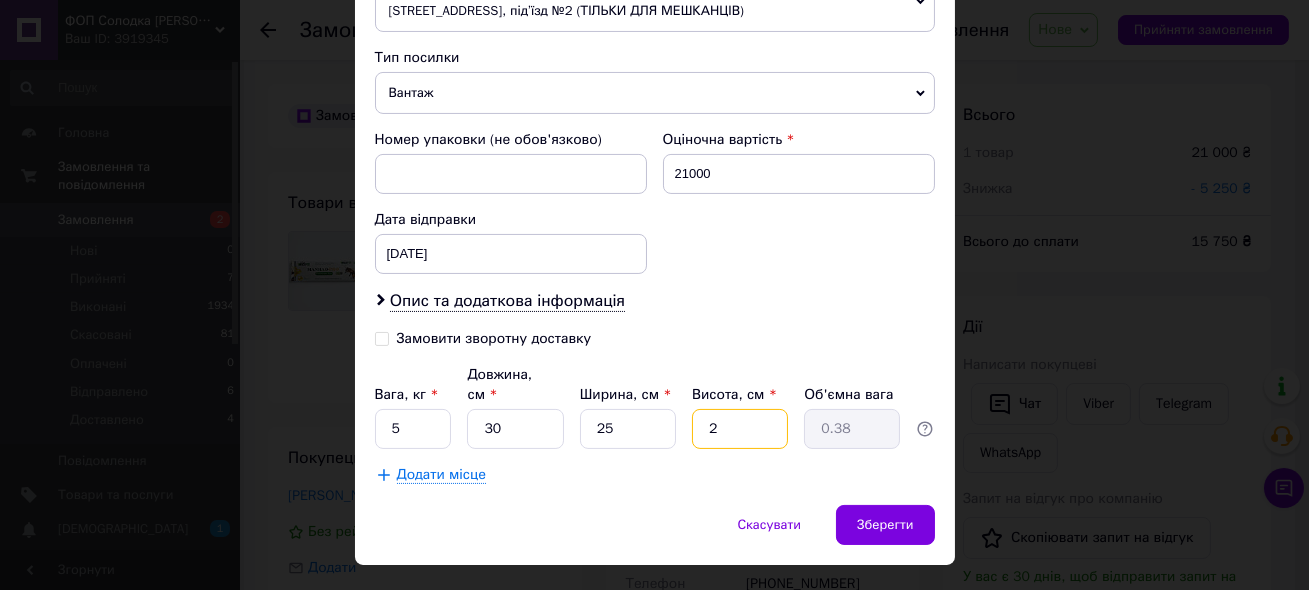 drag, startPoint x: 725, startPoint y: 386, endPoint x: 702, endPoint y: 382, distance: 23.345236 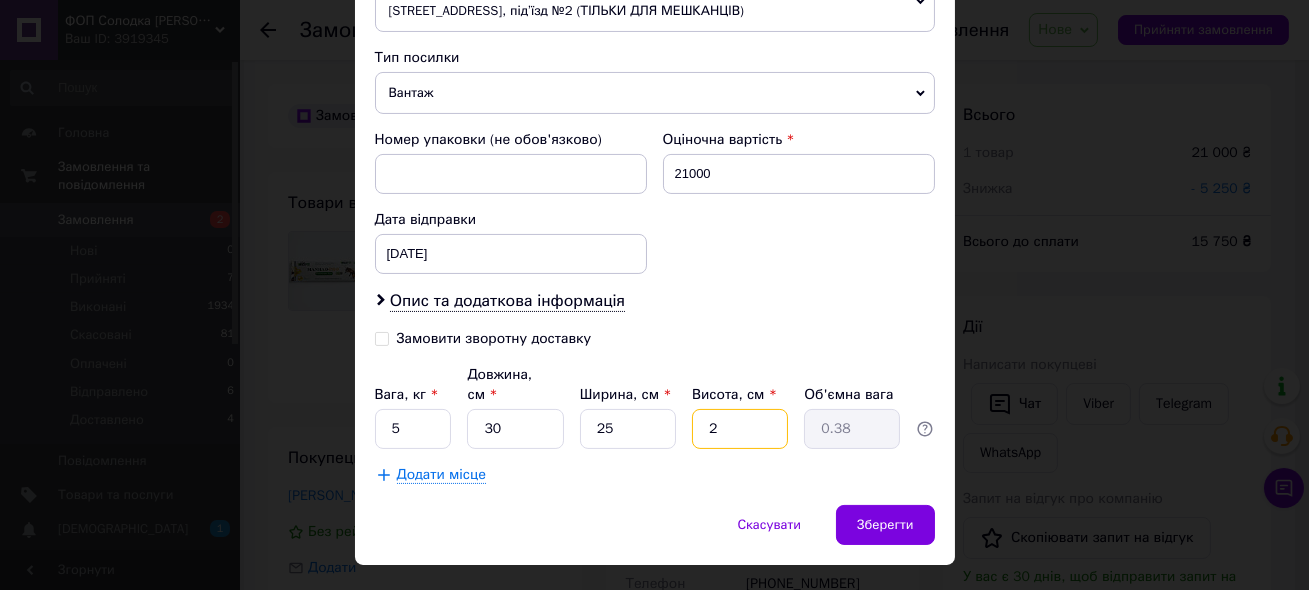 type on "25" 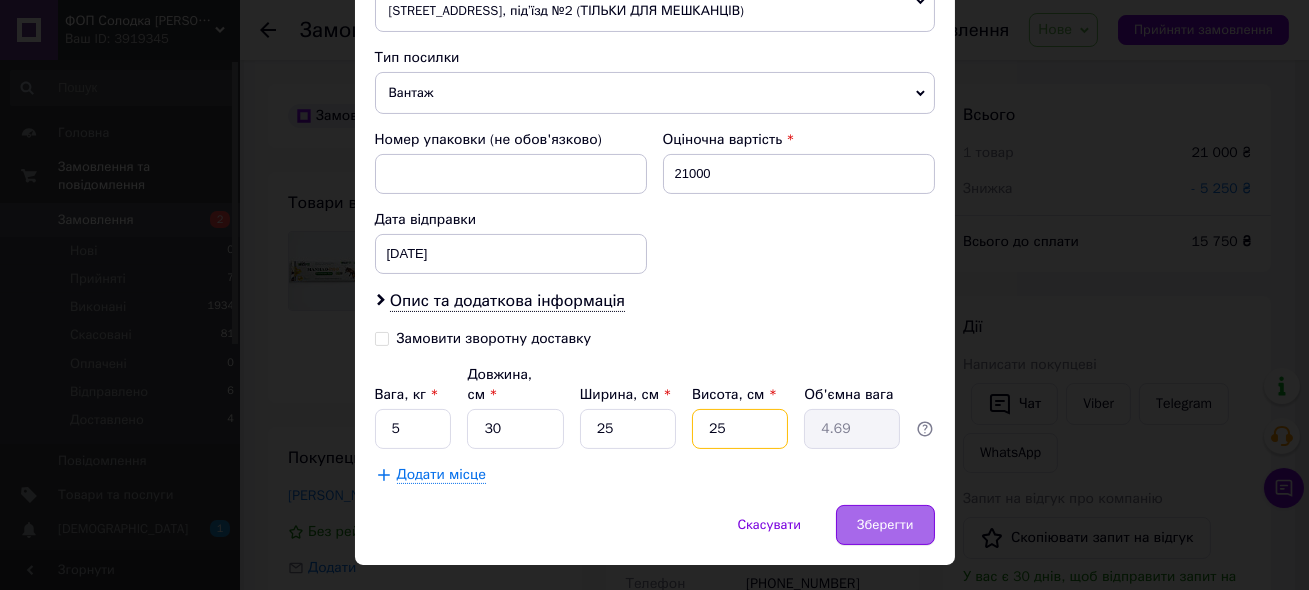 type on "25" 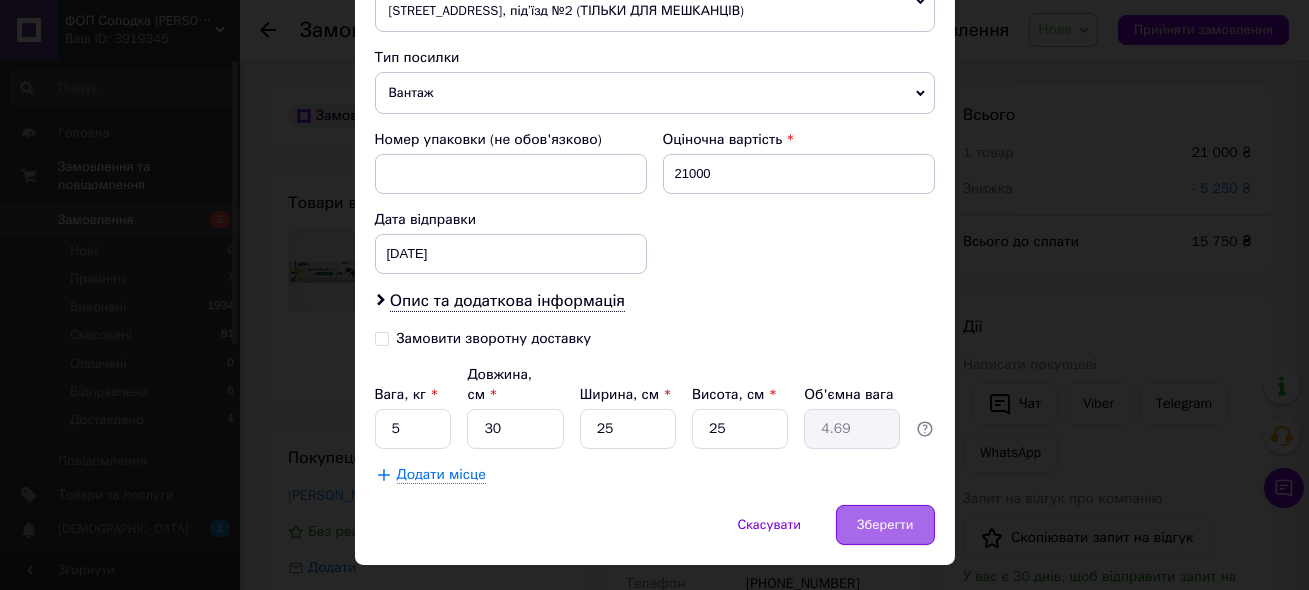click on "Зберегти" at bounding box center [885, 525] 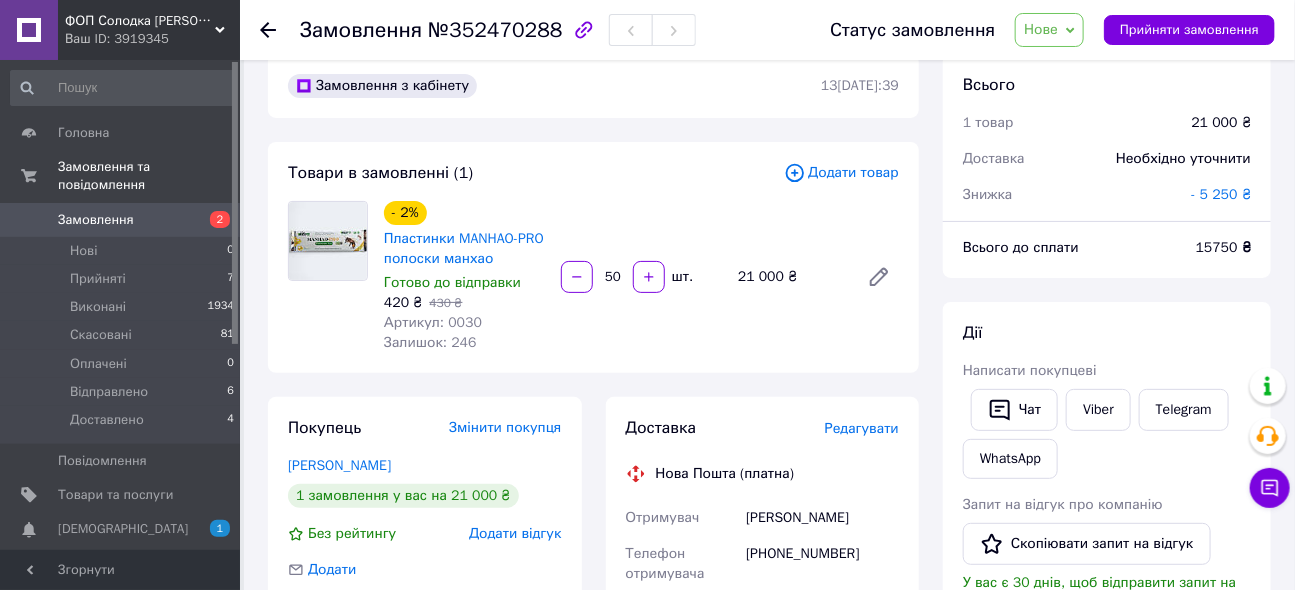 scroll, scrollTop: 0, scrollLeft: 0, axis: both 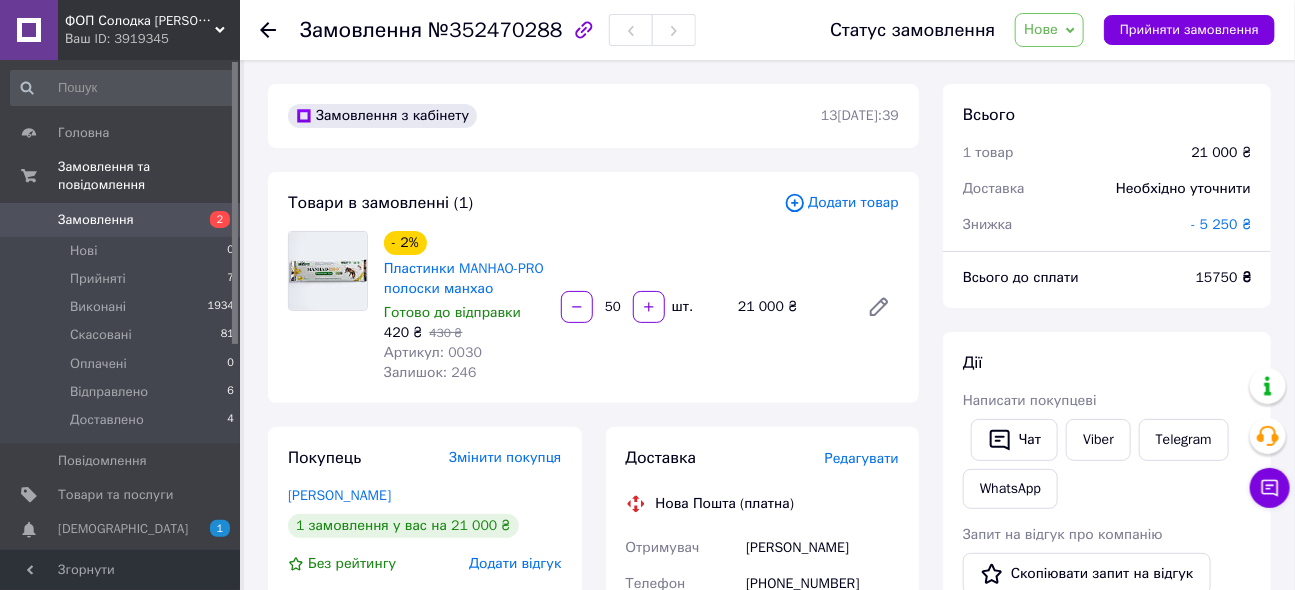 click on "Замовлення" at bounding box center [96, 220] 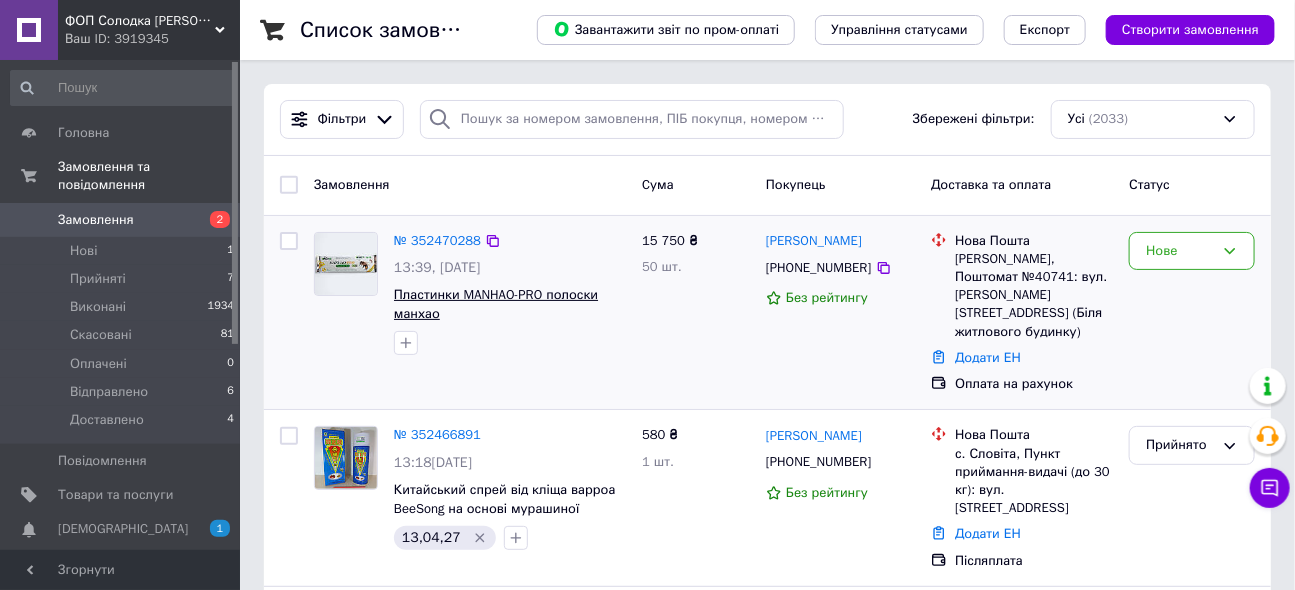 scroll, scrollTop: 181, scrollLeft: 0, axis: vertical 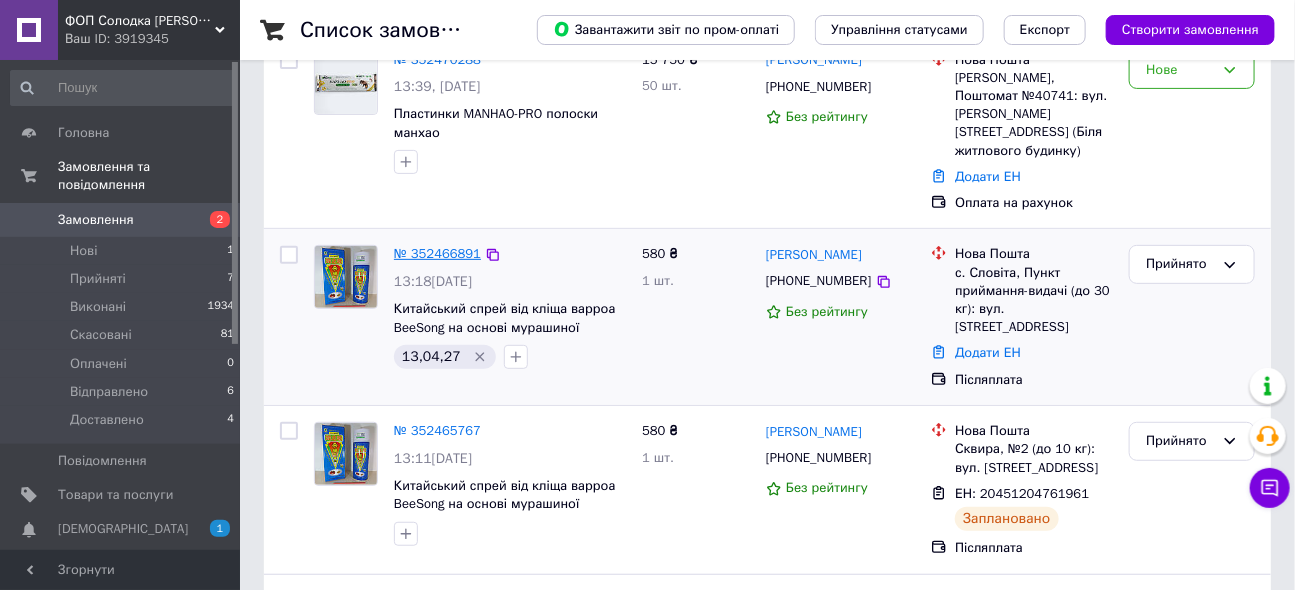 click on "№ 352466891" at bounding box center [437, 253] 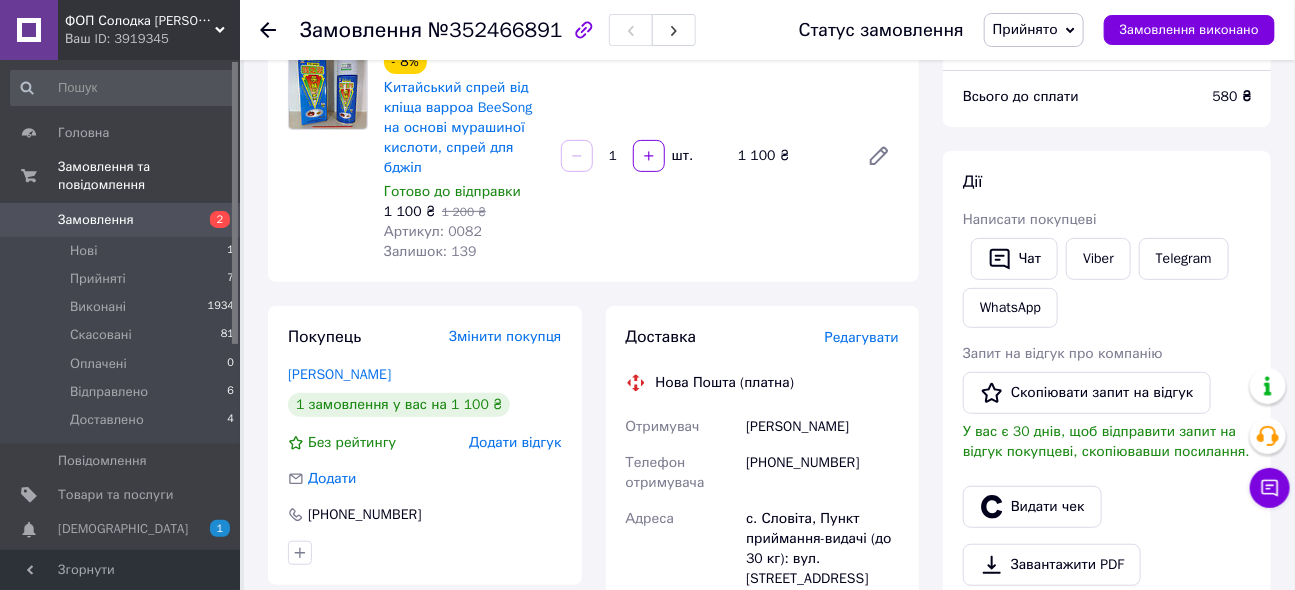 scroll, scrollTop: 176, scrollLeft: 0, axis: vertical 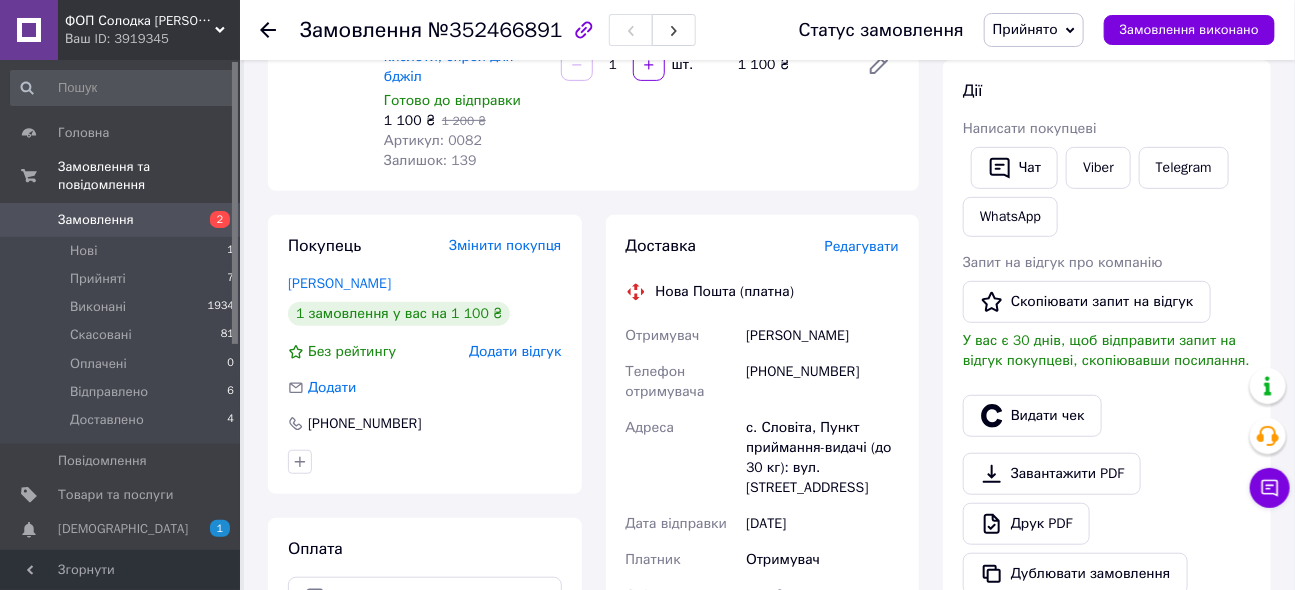 click on "- 8% Китайський спрей від кліща варроа BeeSong на основі мурашиної кислоти, спрей для бджіл Готово до відправки 1 100 ₴   1 200 ₴ Артикул: 0082 Залишок: 139 1   шт. 1 100 ₴" at bounding box center [641, 65] 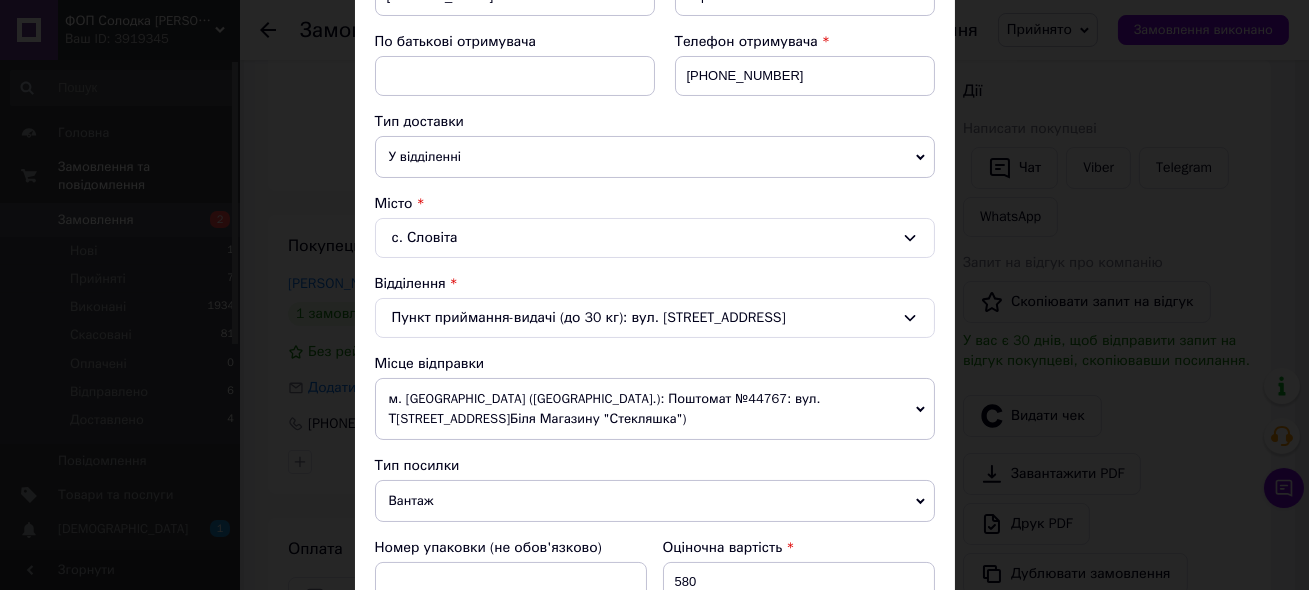 scroll, scrollTop: 363, scrollLeft: 0, axis: vertical 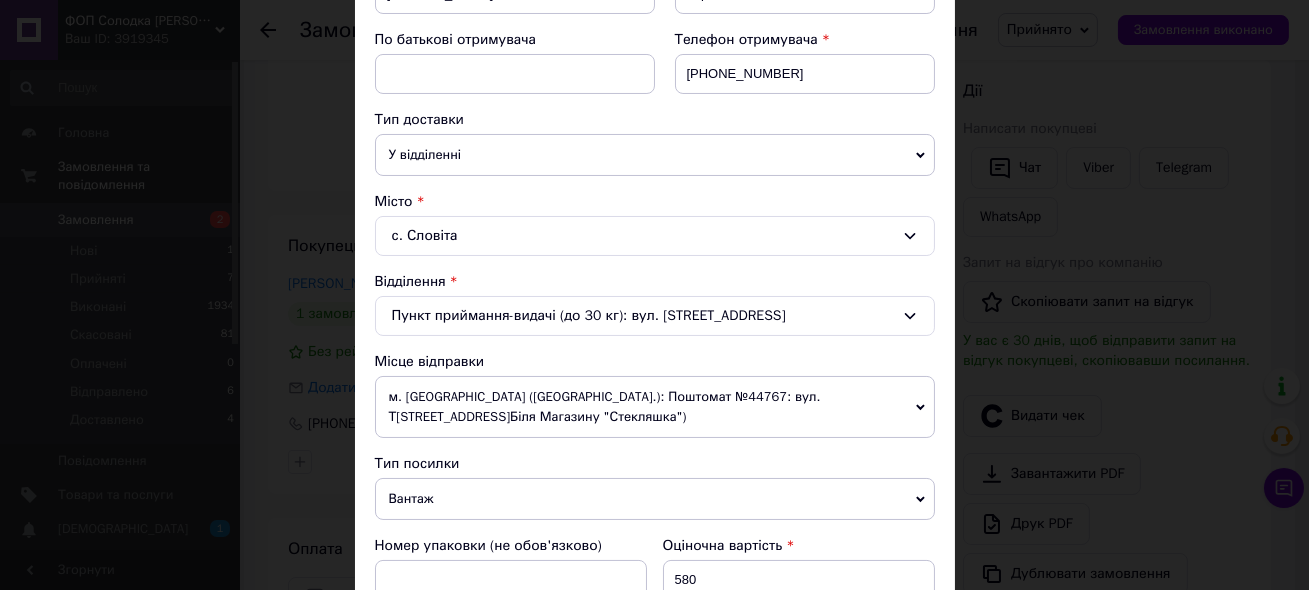 click on "м. [GEOGRAPHIC_DATA] ([GEOGRAPHIC_DATA].): Поштомат №44767: вул. [STREET_ADDRESS] (Біля Магазину "Стекляшка")" at bounding box center [655, 407] 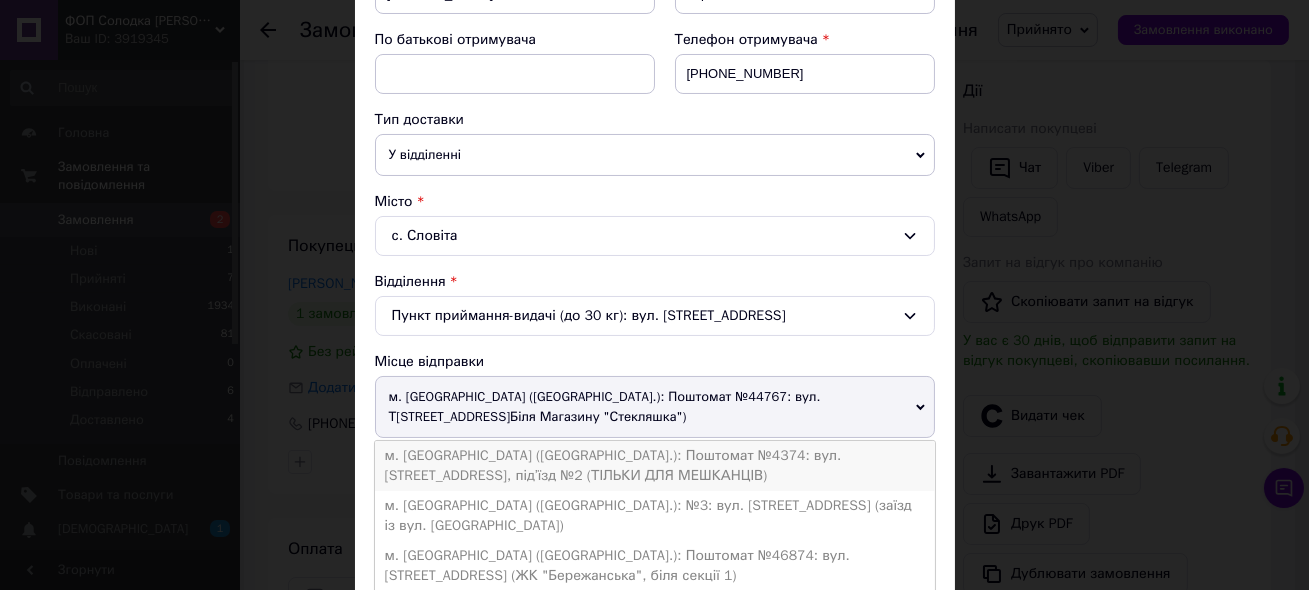 click on "м. [GEOGRAPHIC_DATA] ([GEOGRAPHIC_DATA].): Поштомат №4374: вул. [STREET_ADDRESS], під’їзд №2 (ТІЛЬКИ ДЛЯ МЕШКАНЦІВ)" at bounding box center (655, 466) 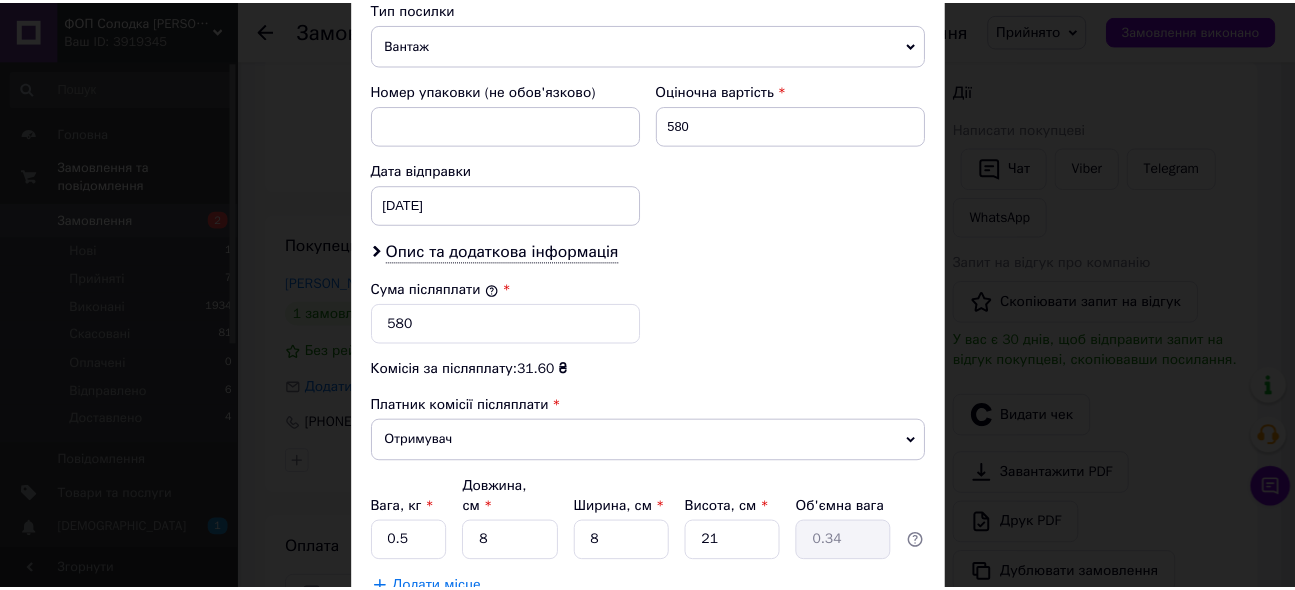scroll, scrollTop: 953, scrollLeft: 0, axis: vertical 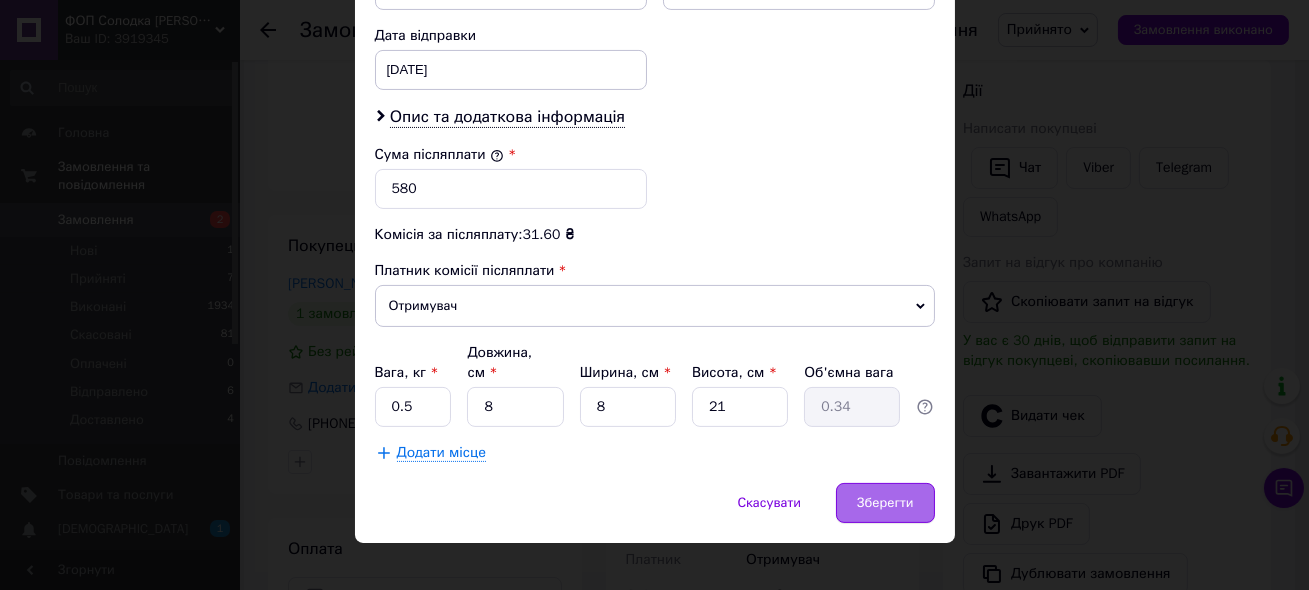 click on "Зберегти" at bounding box center [885, 503] 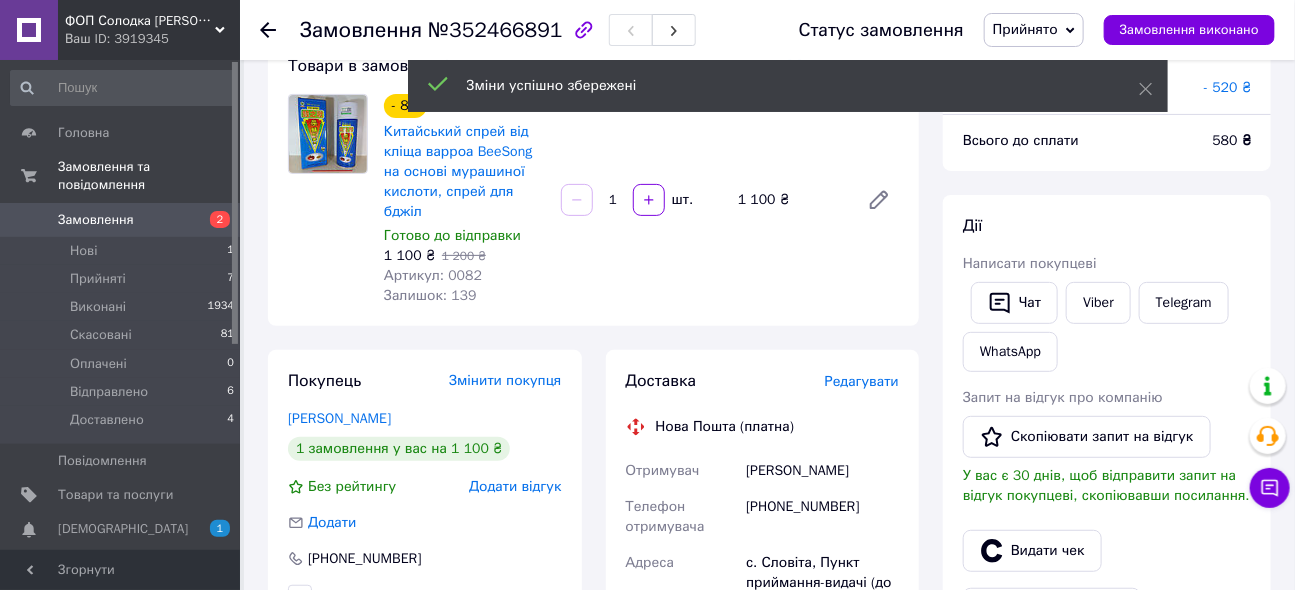 scroll, scrollTop: 0, scrollLeft: 0, axis: both 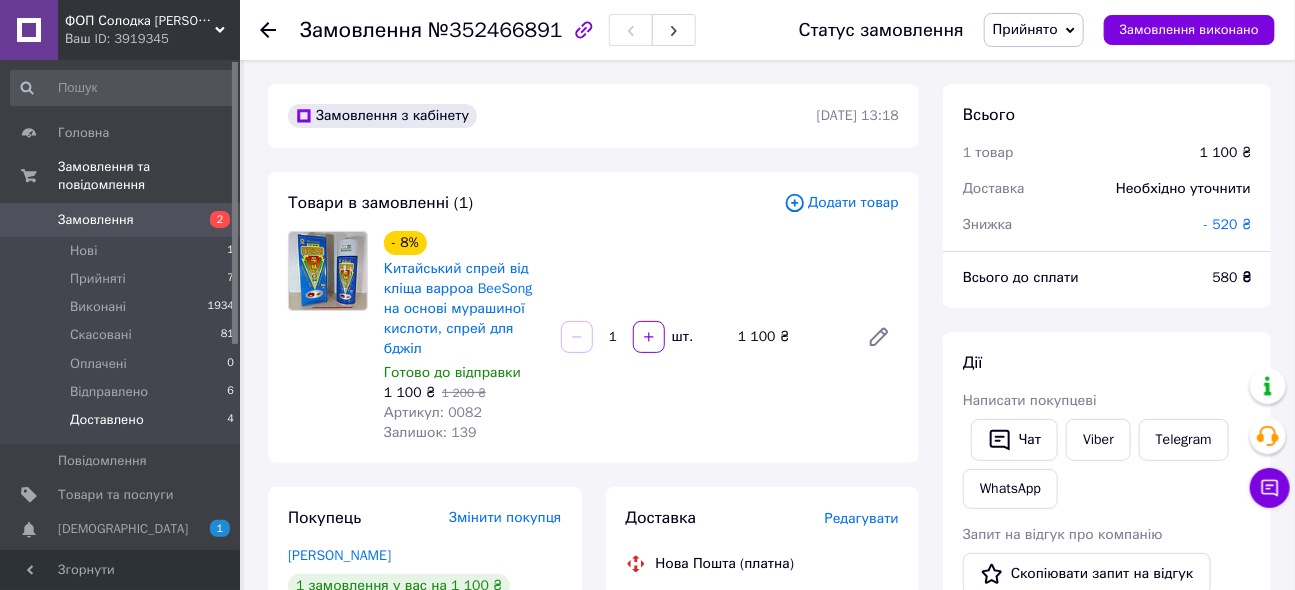 click on "Доставлено" at bounding box center (107, 420) 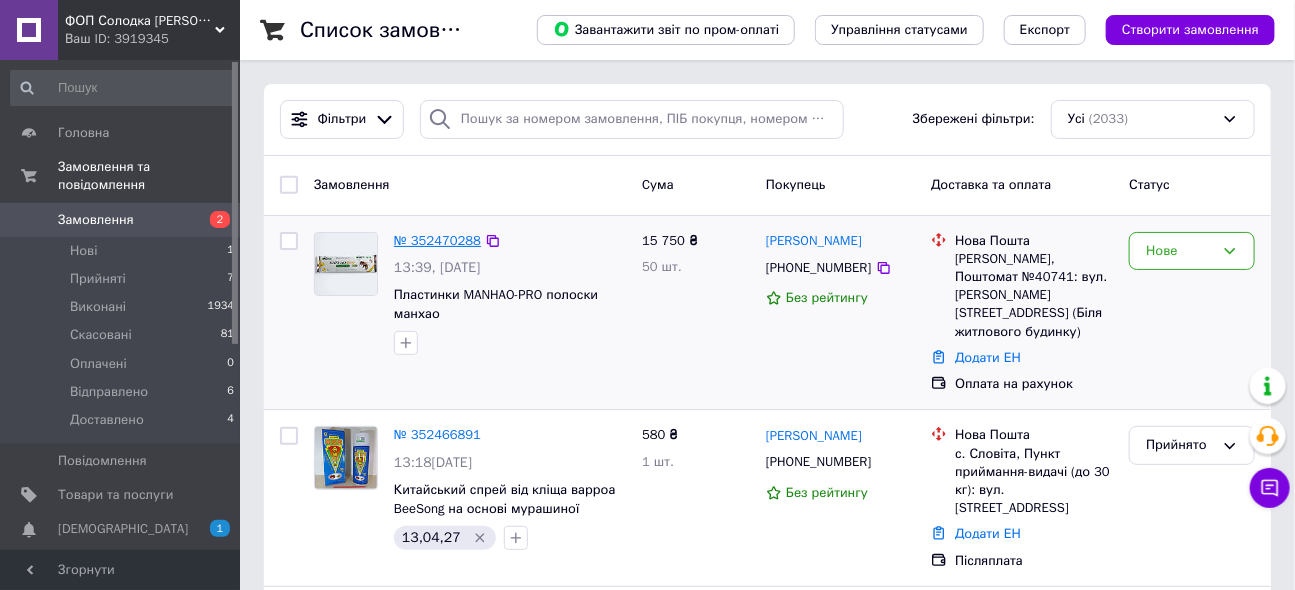 click on "№ 352470288" at bounding box center [437, 240] 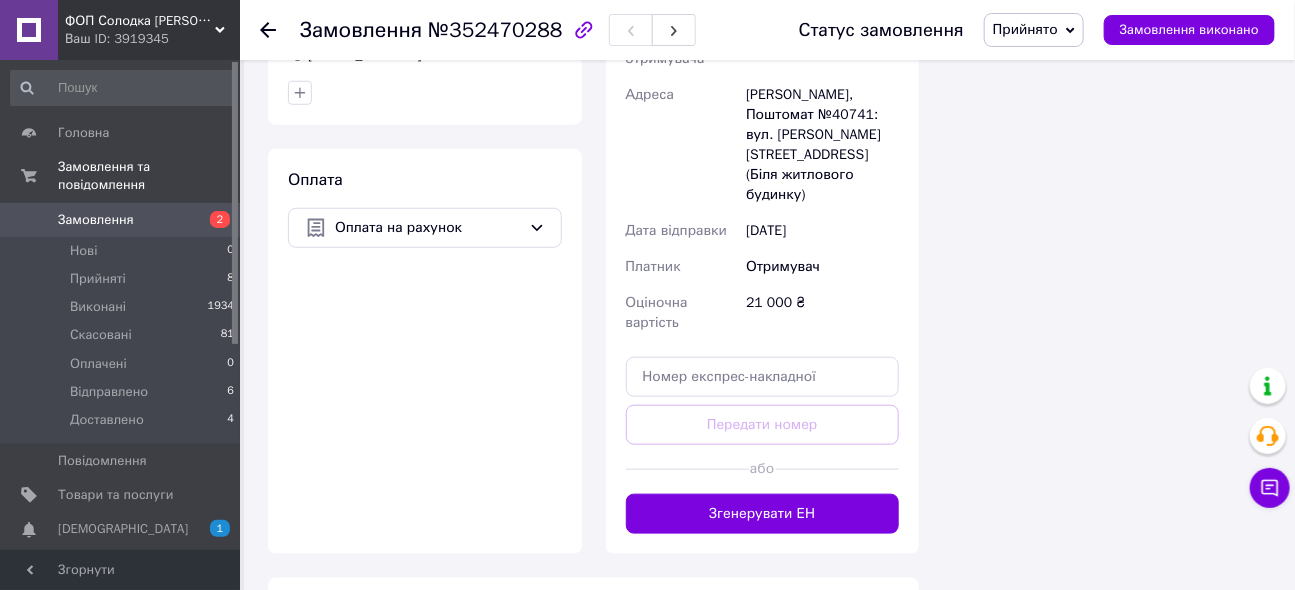 scroll, scrollTop: 90, scrollLeft: 0, axis: vertical 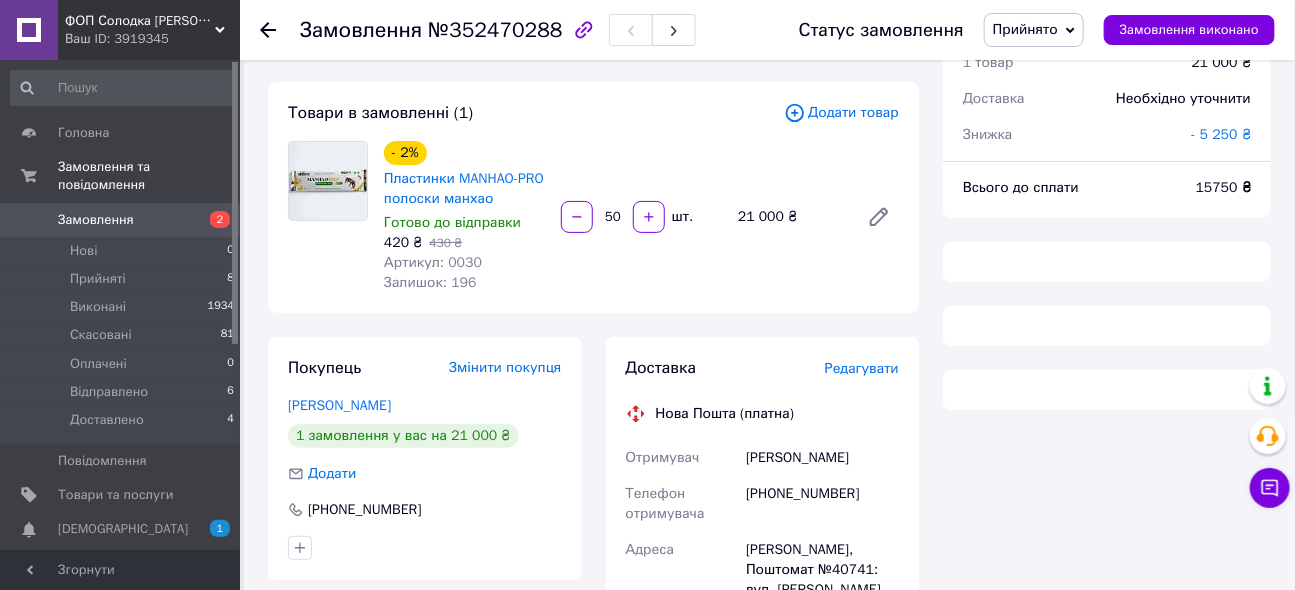 click on "Замовлення" at bounding box center [96, 220] 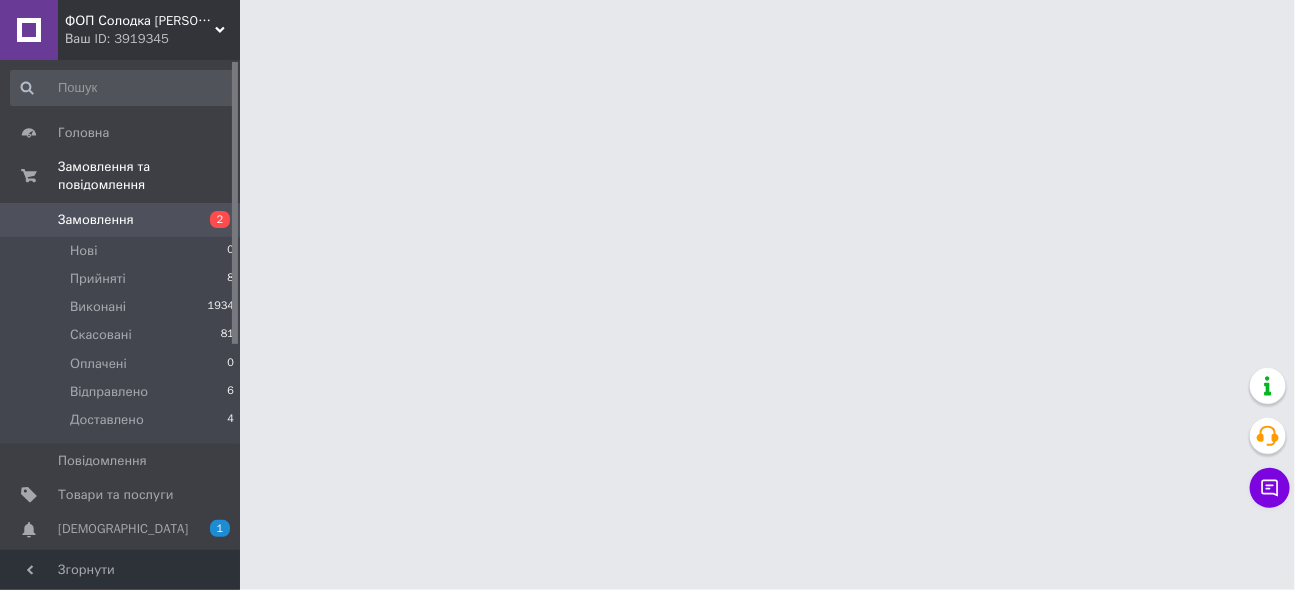 scroll, scrollTop: 0, scrollLeft: 0, axis: both 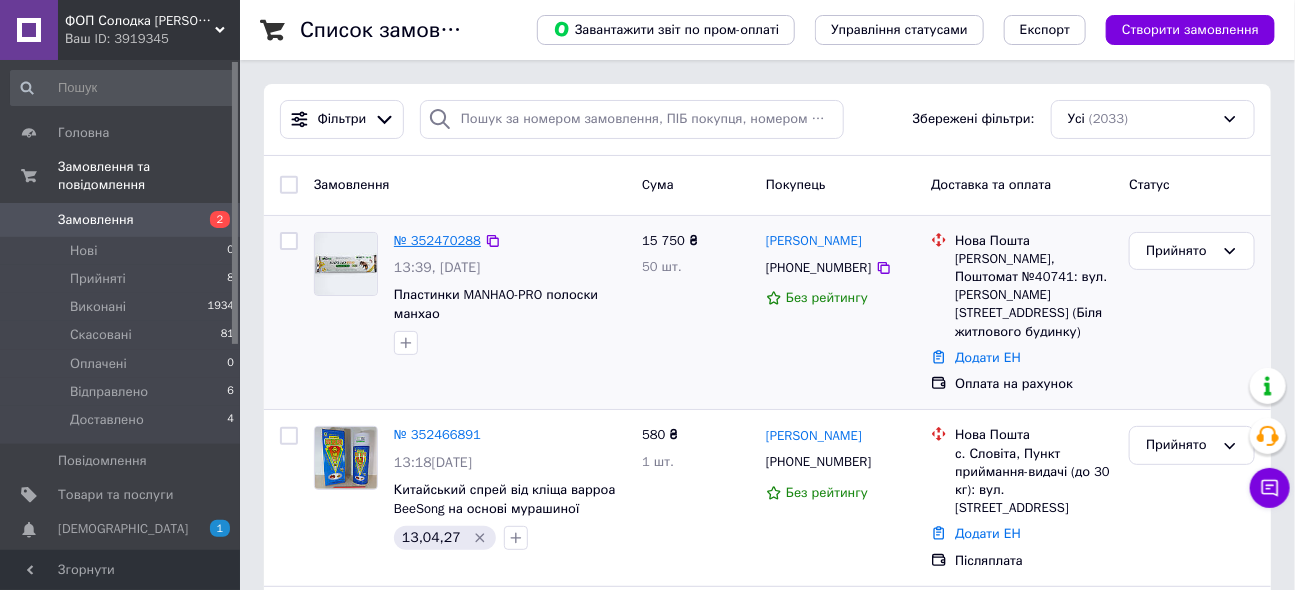 click on "№ 352470288" at bounding box center (437, 240) 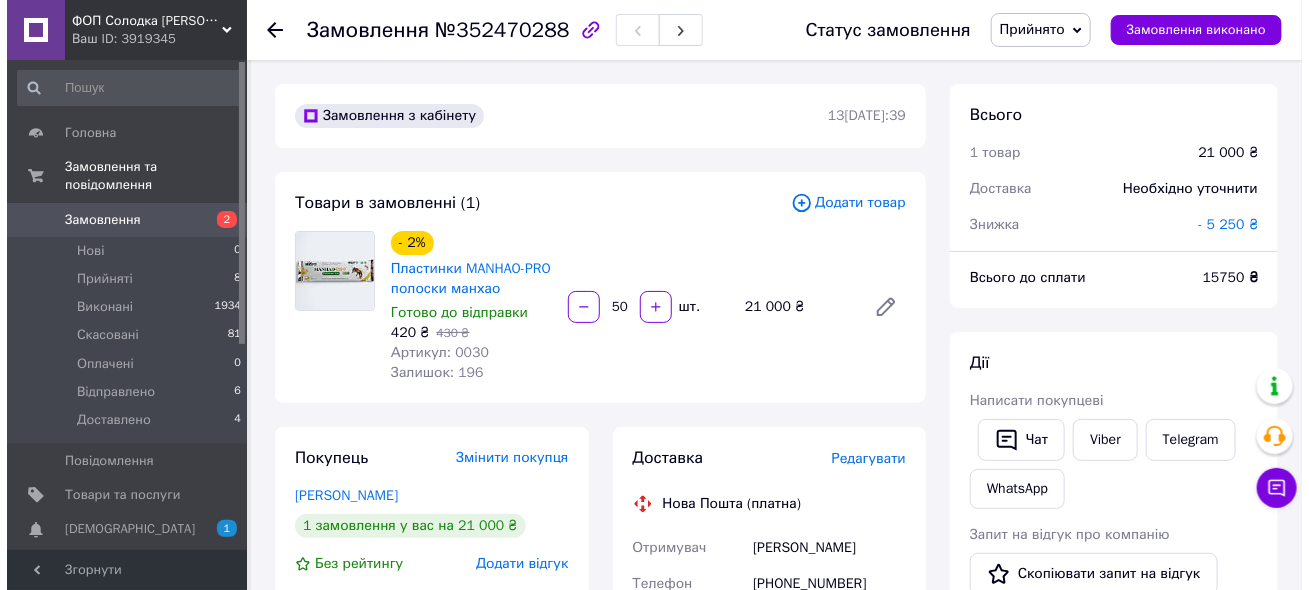scroll, scrollTop: 272, scrollLeft: 0, axis: vertical 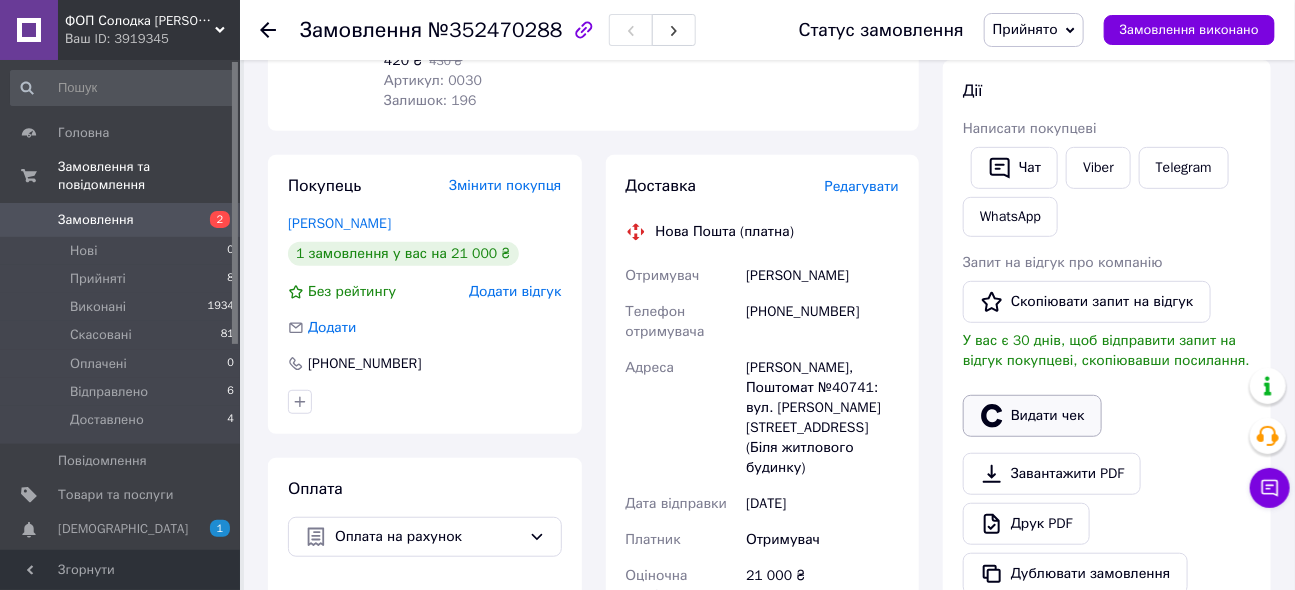 click on "Видати чек" at bounding box center (1032, 416) 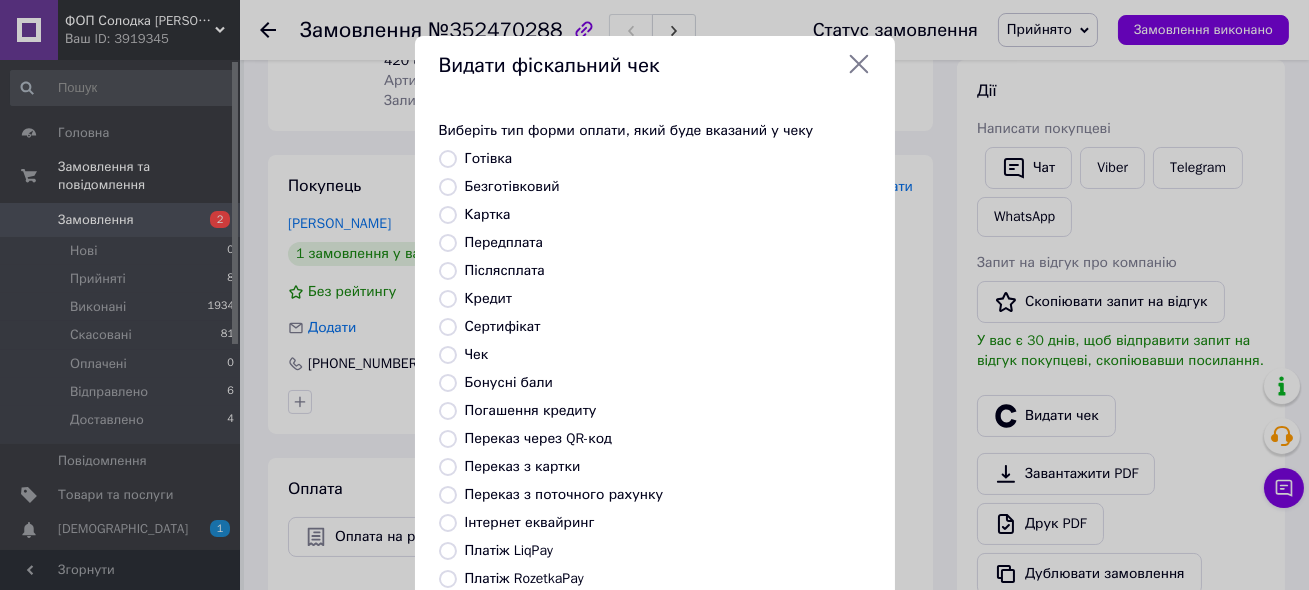 click on "Безготівковий" at bounding box center (512, 186) 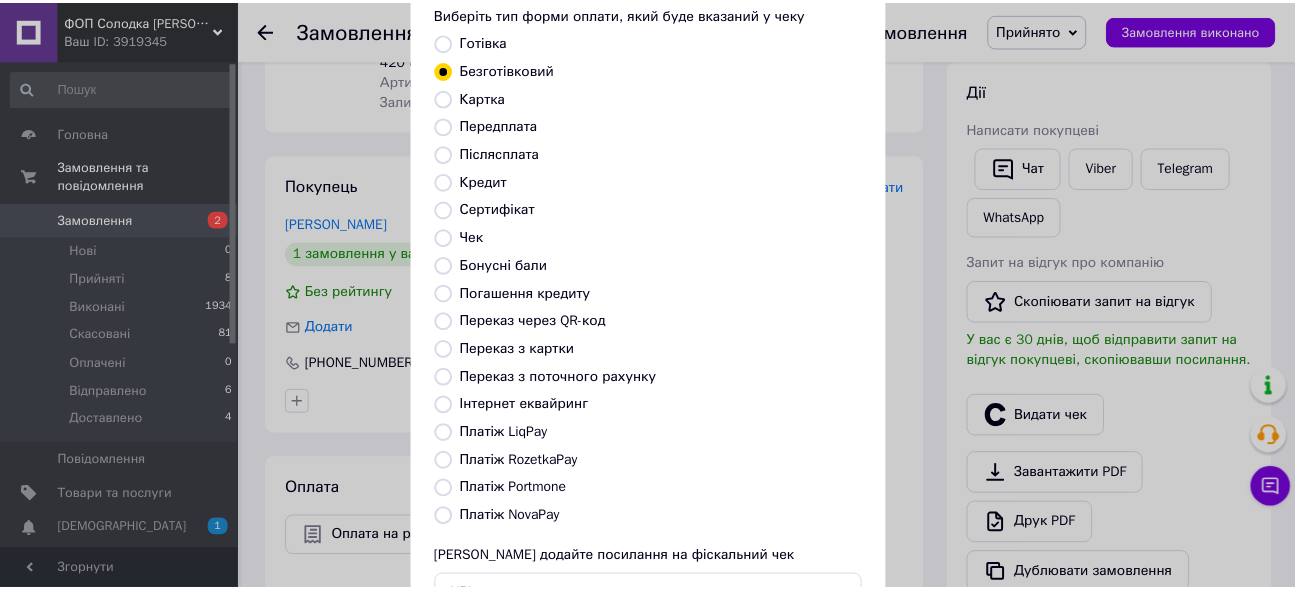 scroll, scrollTop: 269, scrollLeft: 0, axis: vertical 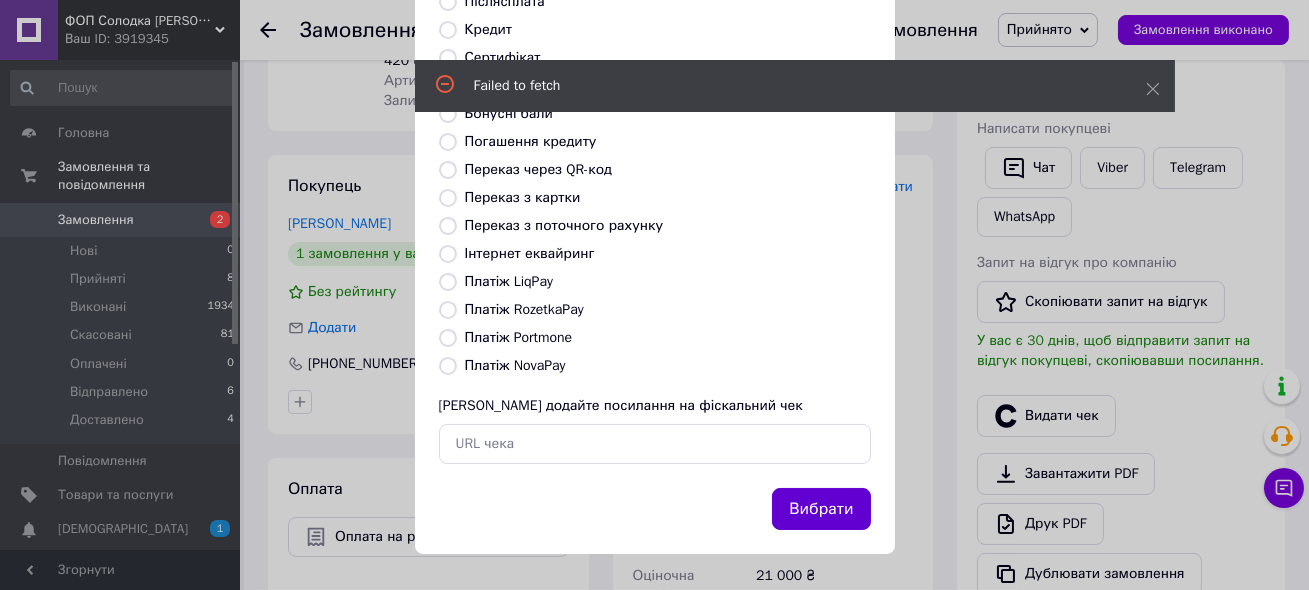 click on "Вибрати" at bounding box center (821, 509) 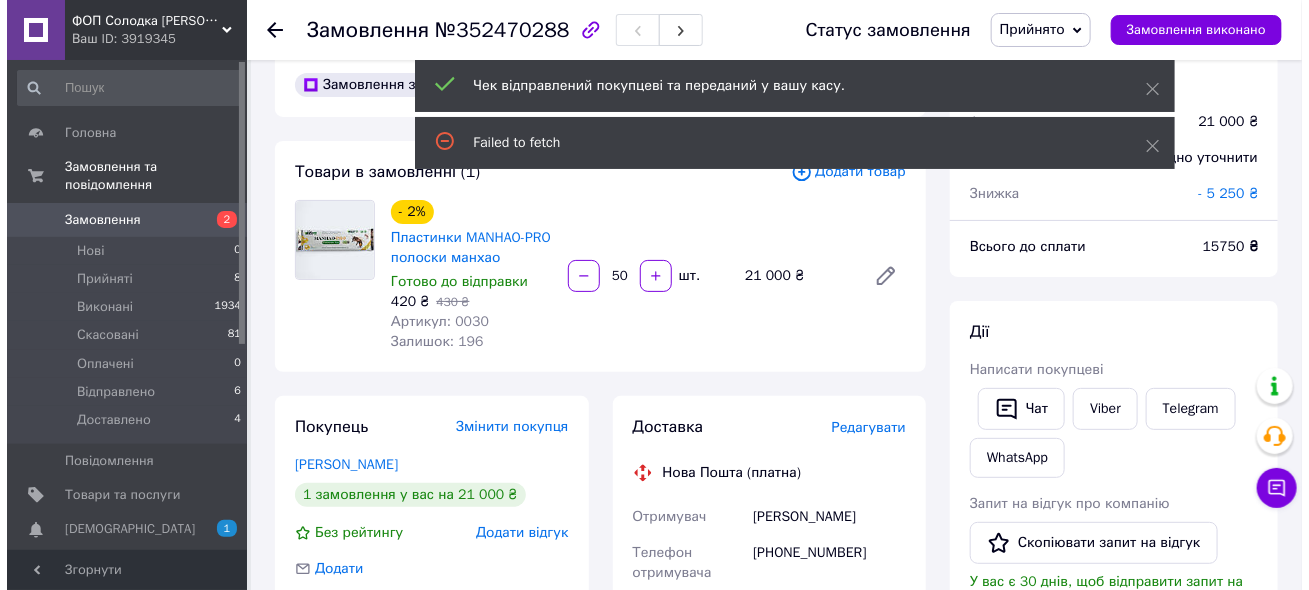 scroll, scrollTop: 0, scrollLeft: 0, axis: both 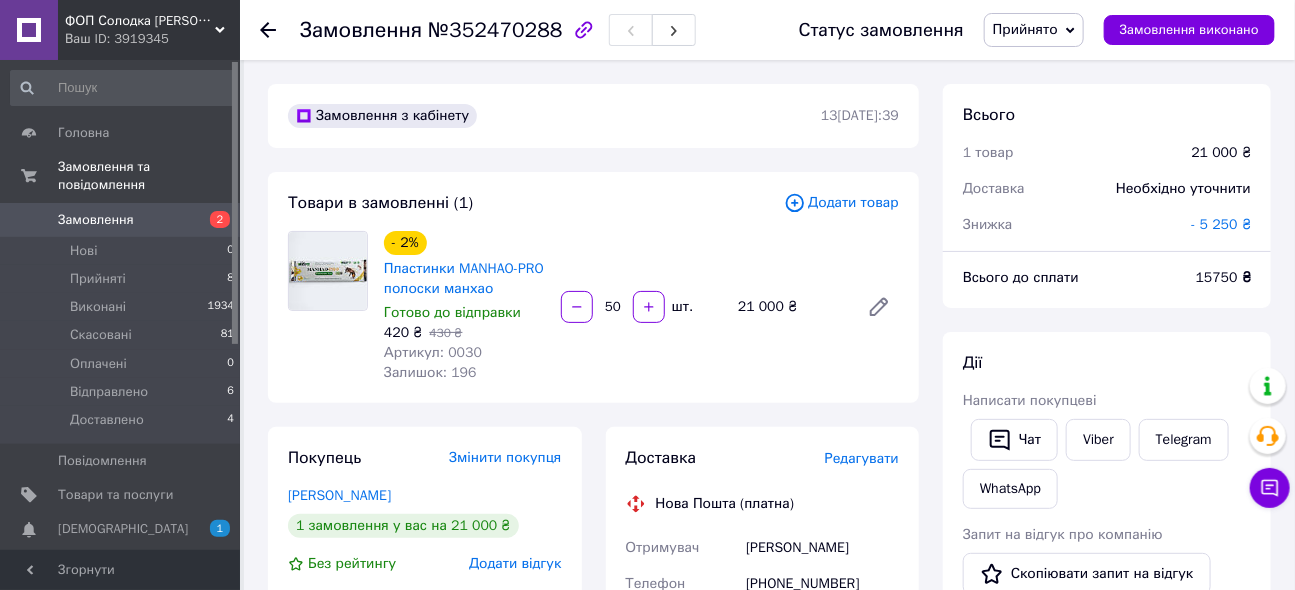 click on "Замовлення" at bounding box center [96, 220] 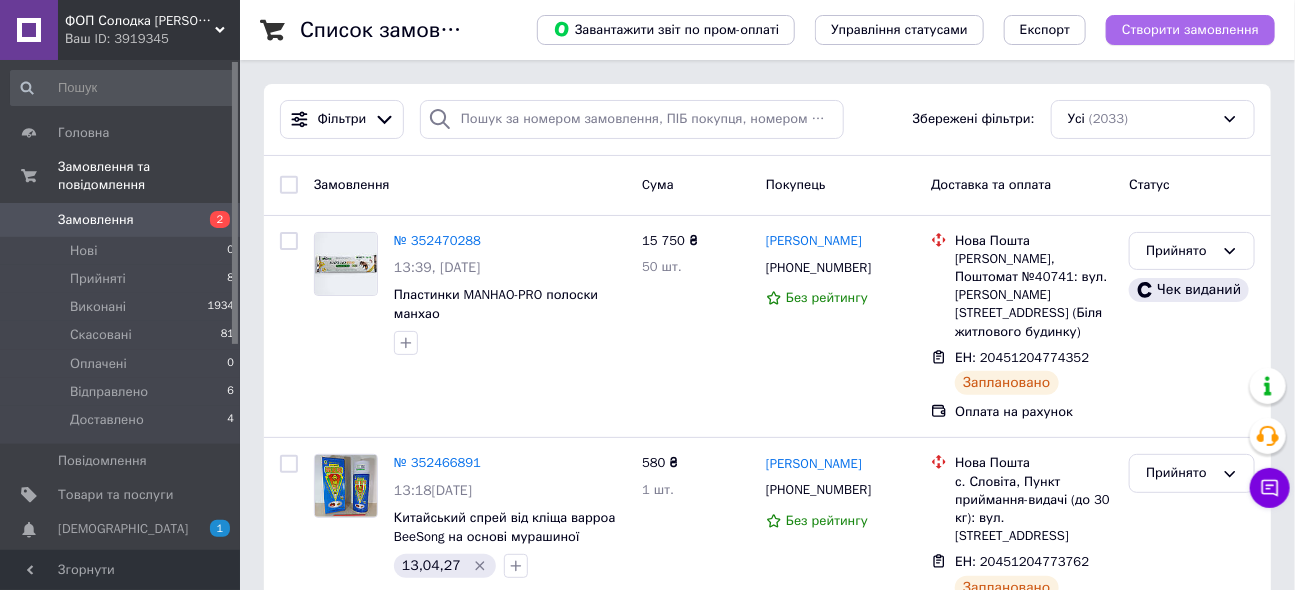 click on "Створити замовлення" at bounding box center [1190, 30] 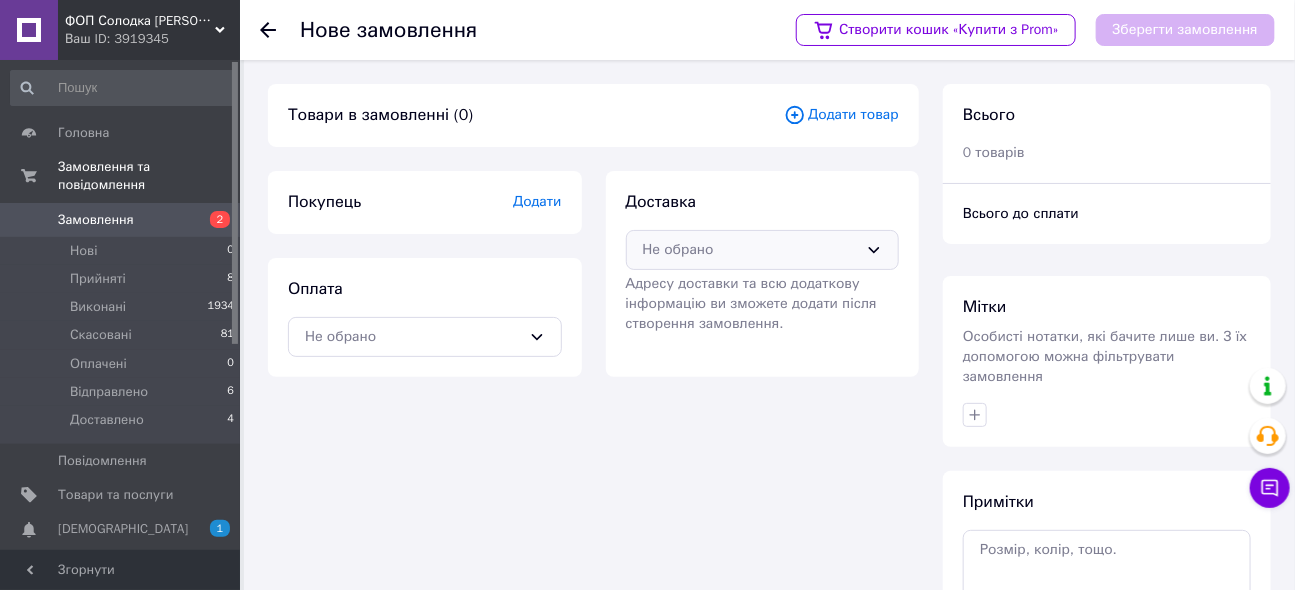 click on "Не обрано" at bounding box center (751, 250) 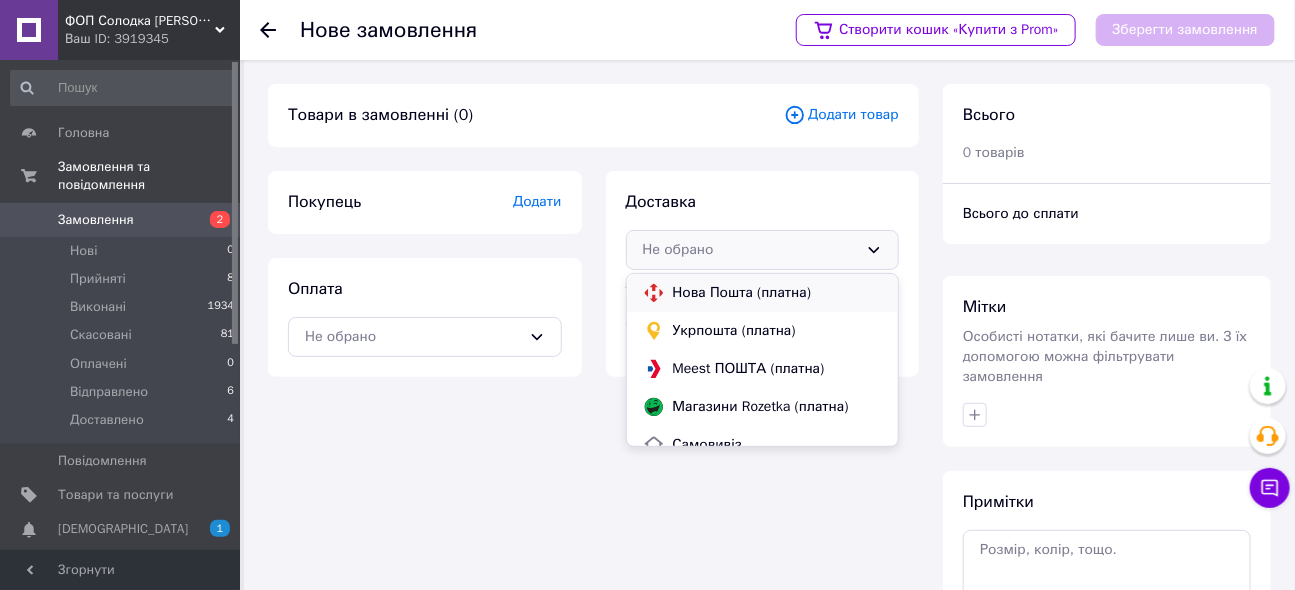 click on "Нова Пошта (платна)" at bounding box center [778, 293] 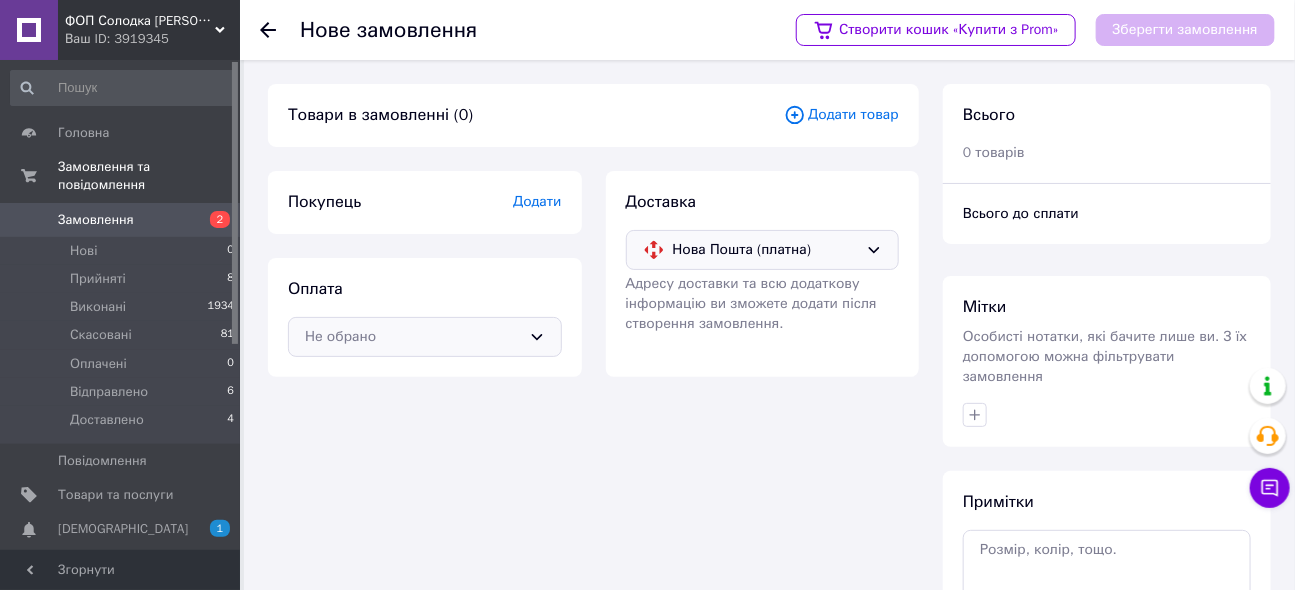 click on "Не обрано" at bounding box center [413, 337] 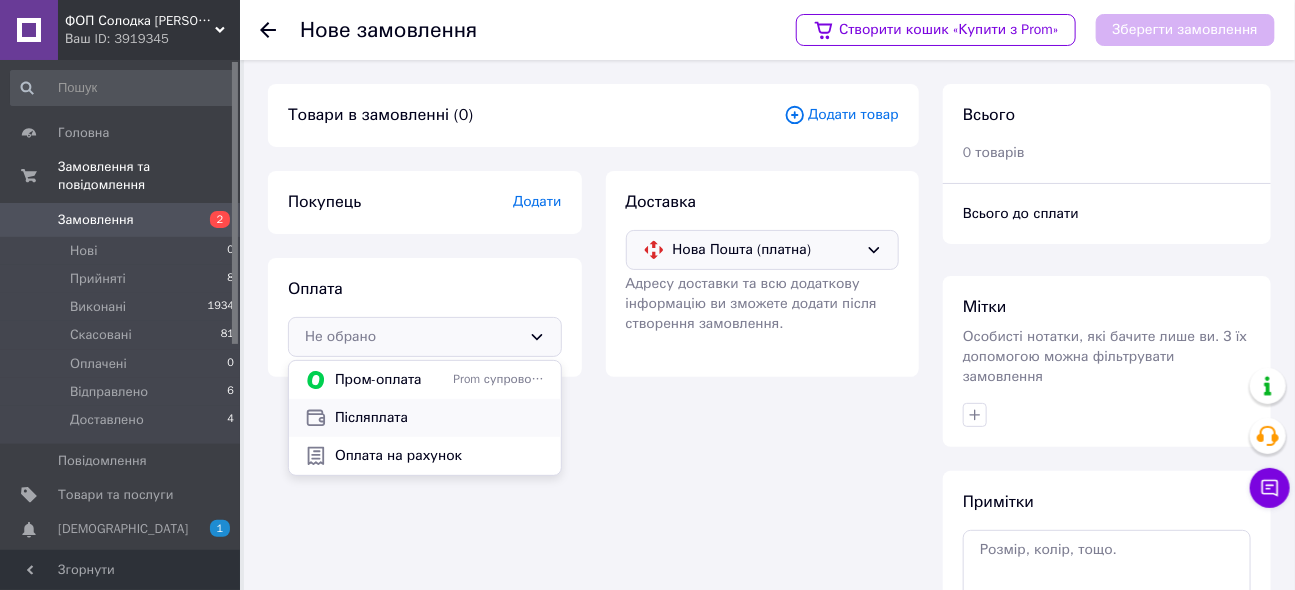click on "Післяплата" at bounding box center [440, 418] 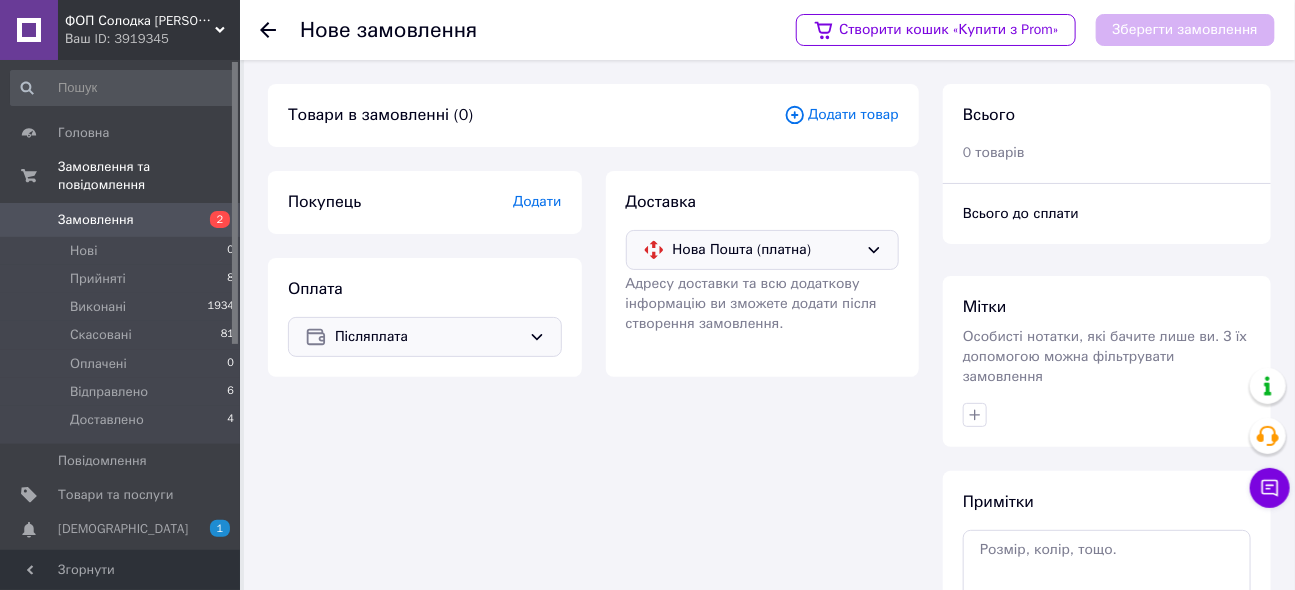 click on "Додати" at bounding box center [537, 201] 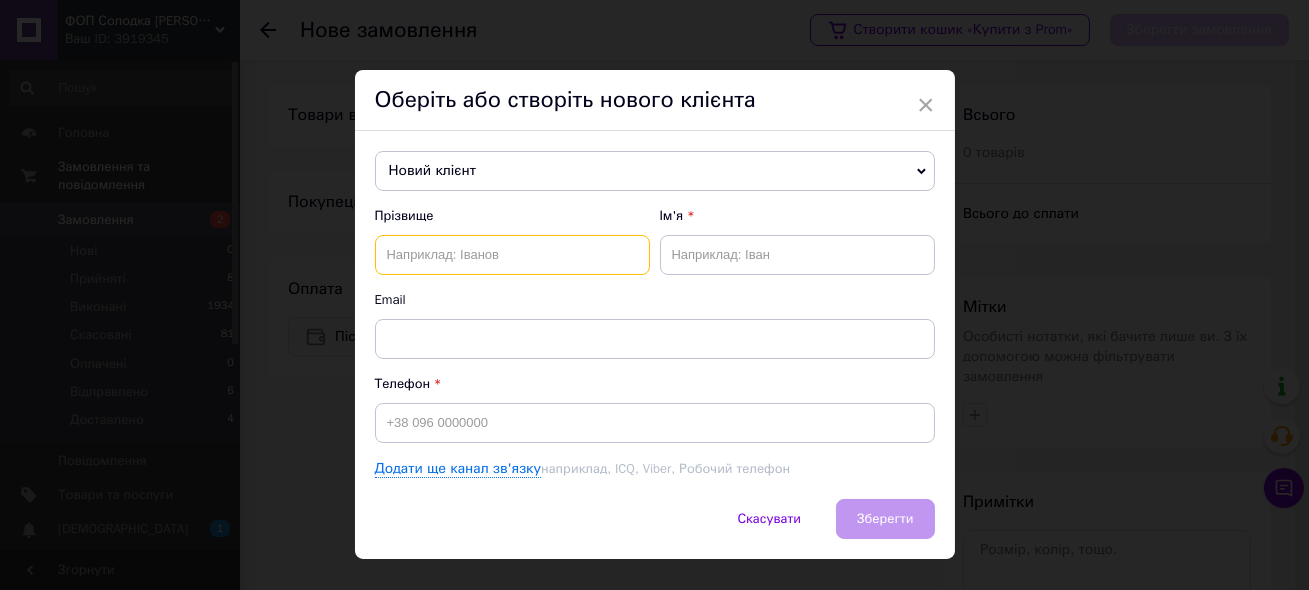 click at bounding box center (512, 255) 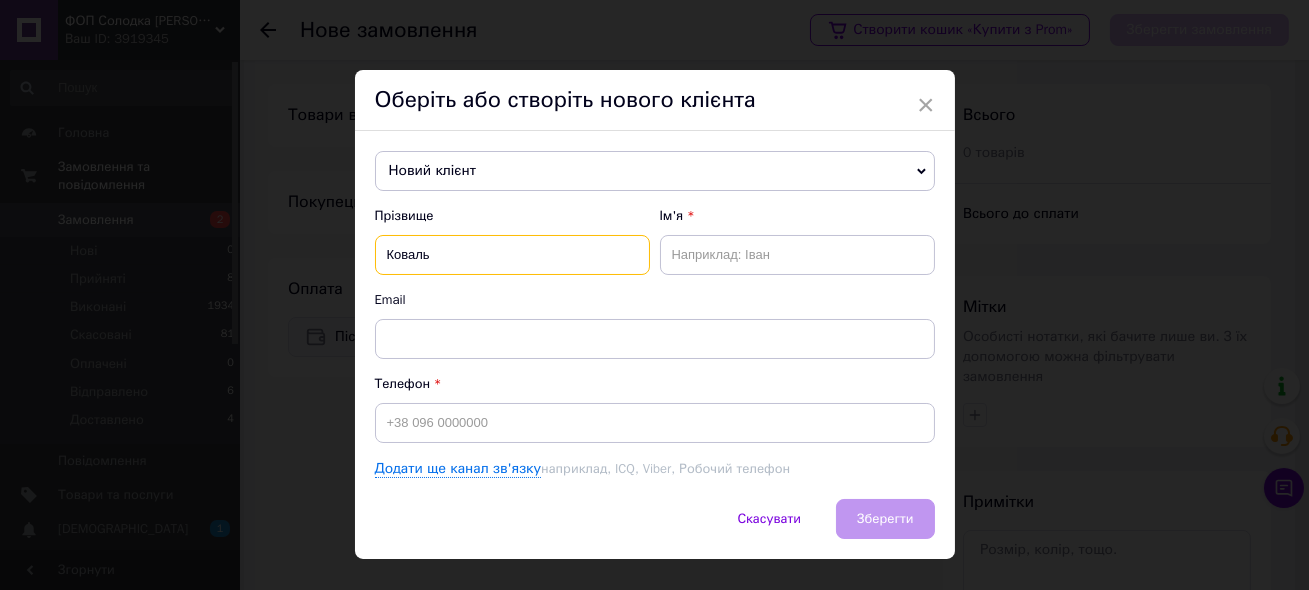 type on "Коваль" 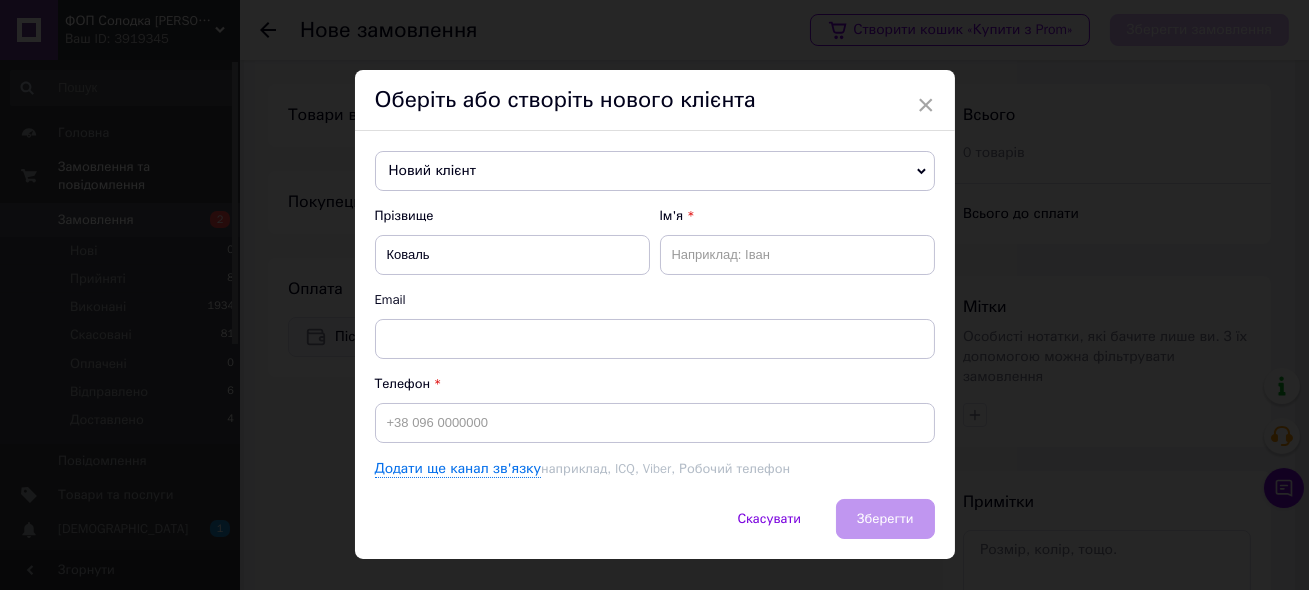 click on "Прізвище Коваль Ім'я Email" at bounding box center [655, 283] 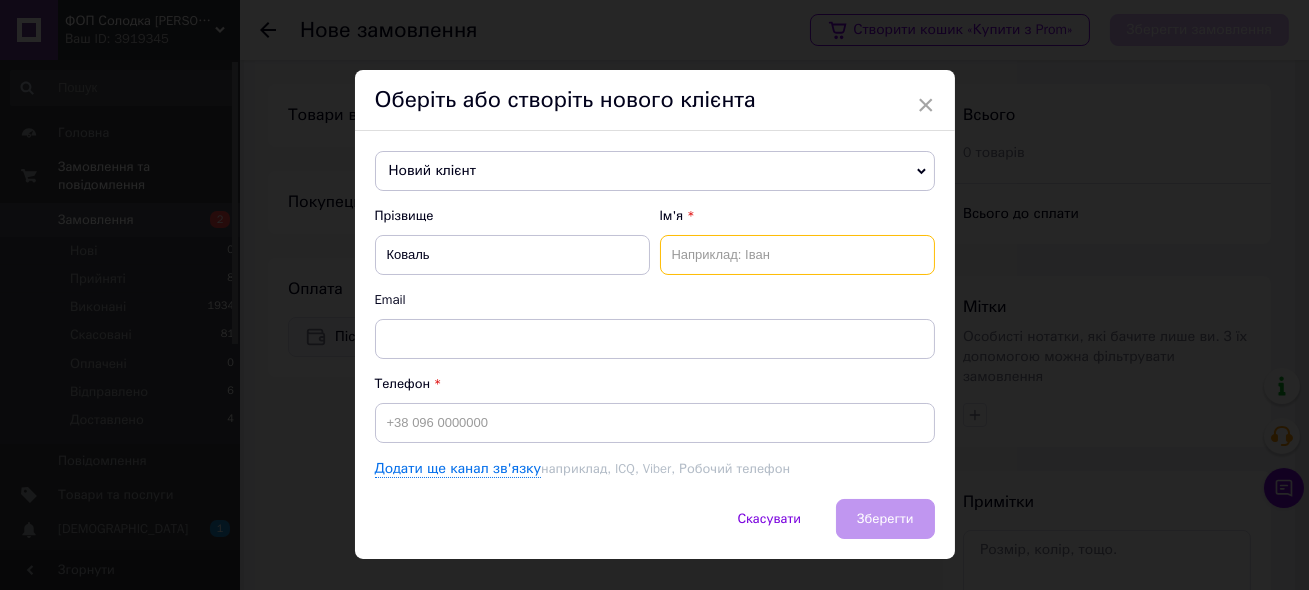 click at bounding box center [797, 255] 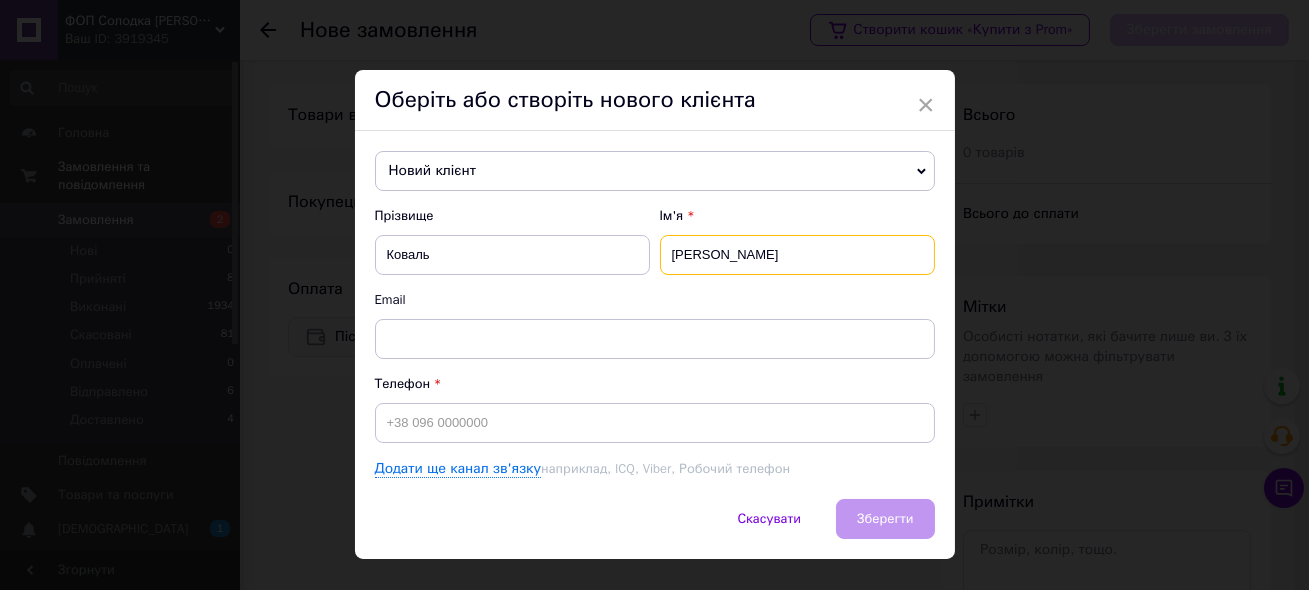 type on "Дмитро" 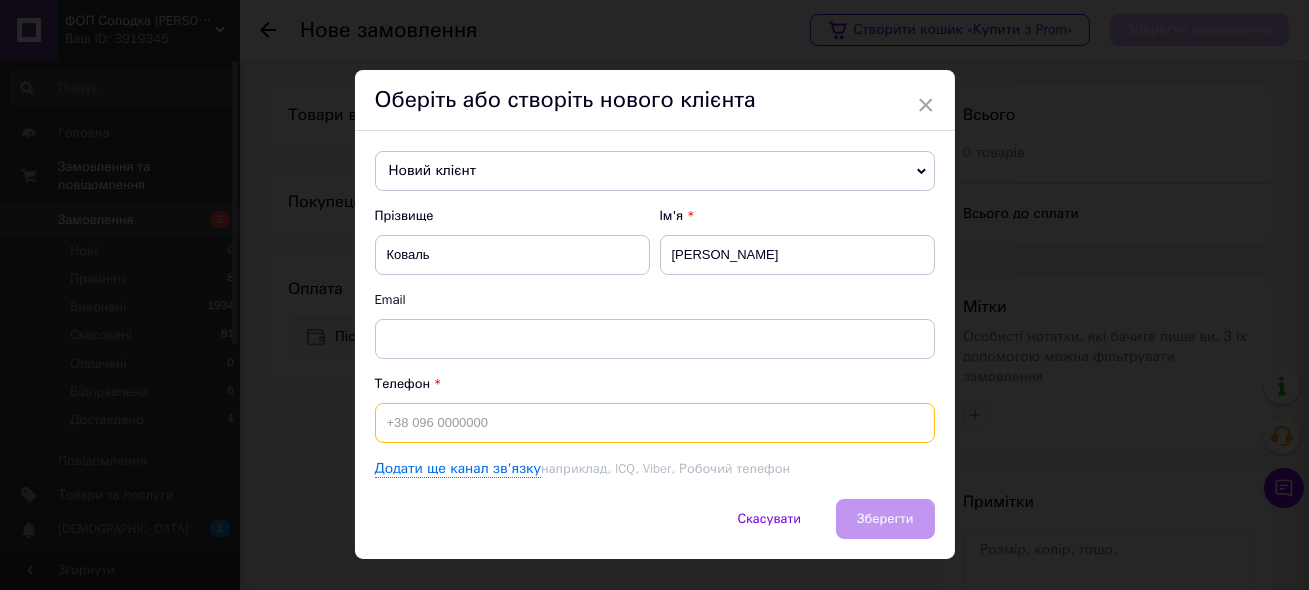click at bounding box center (655, 423) 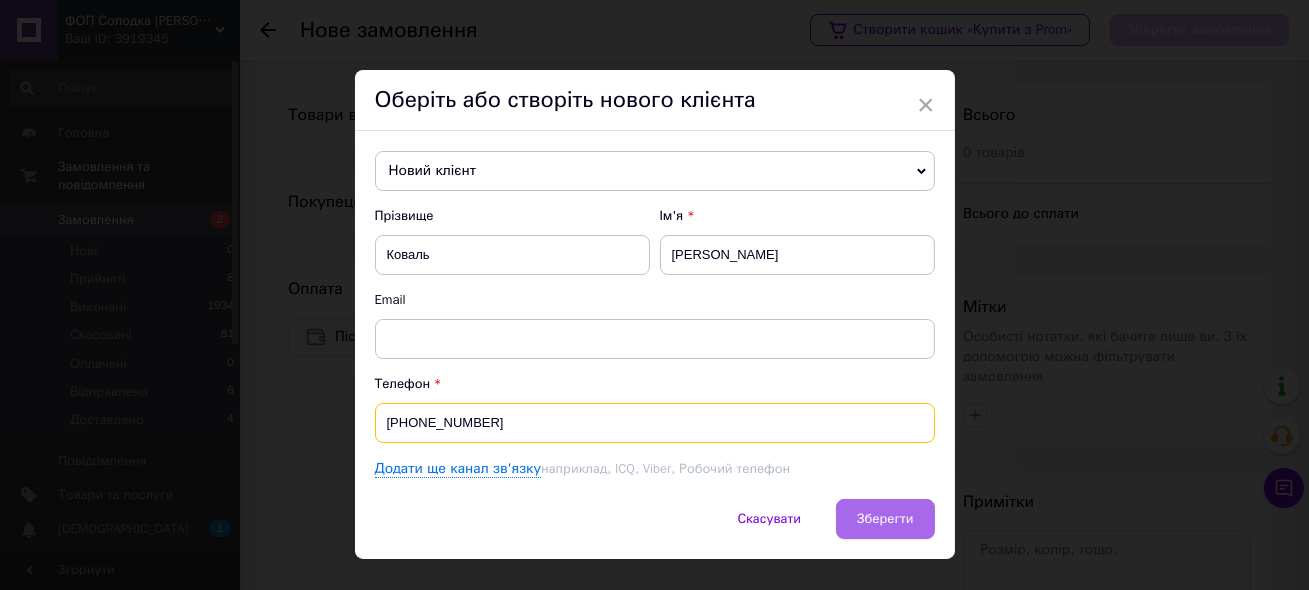 type on "+380681772121" 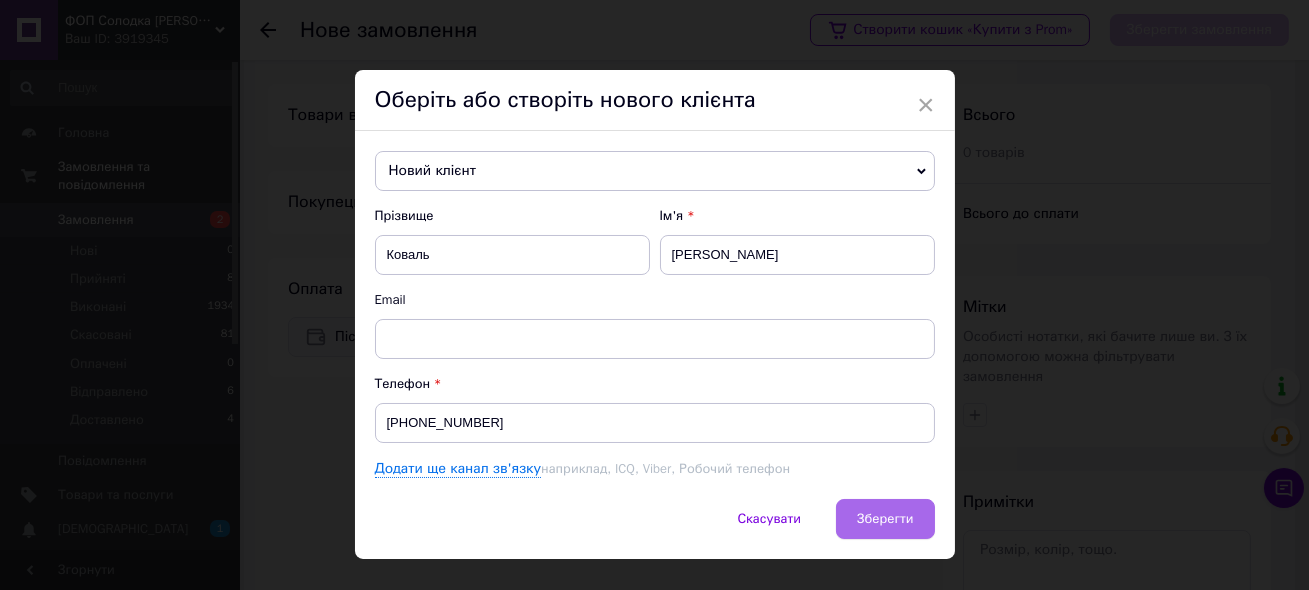 click on "Зберегти" at bounding box center [885, 518] 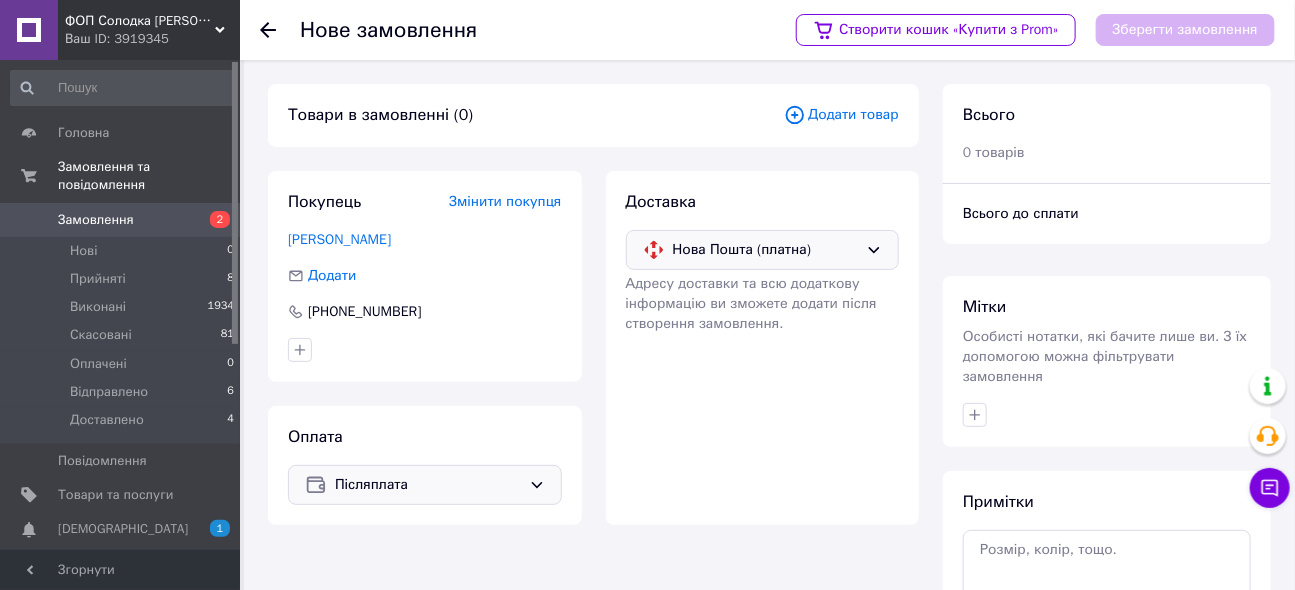 click on "Додати товар" at bounding box center (841, 115) 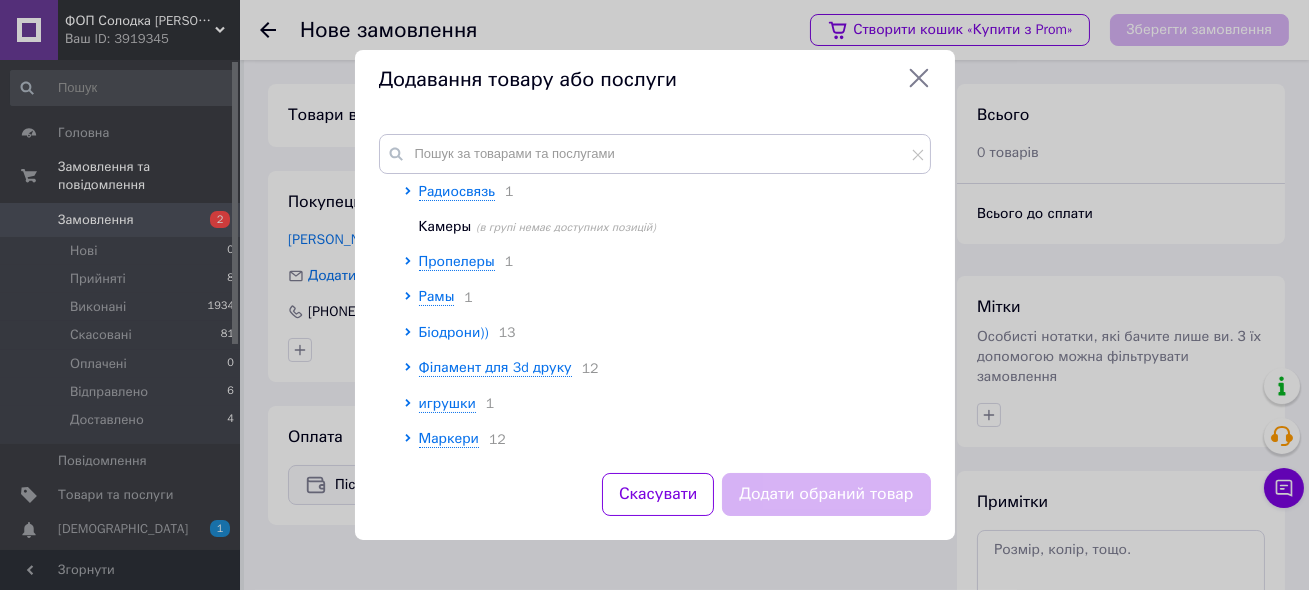 click on "Біодрони))" at bounding box center [454, 332] 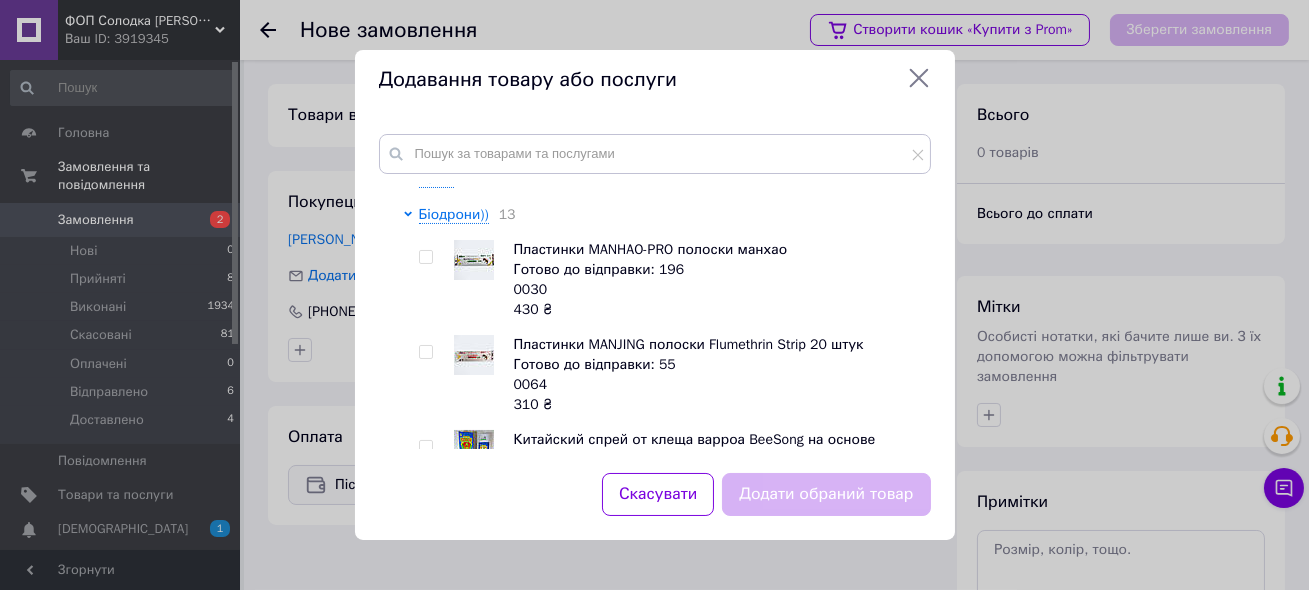 scroll, scrollTop: 511, scrollLeft: 0, axis: vertical 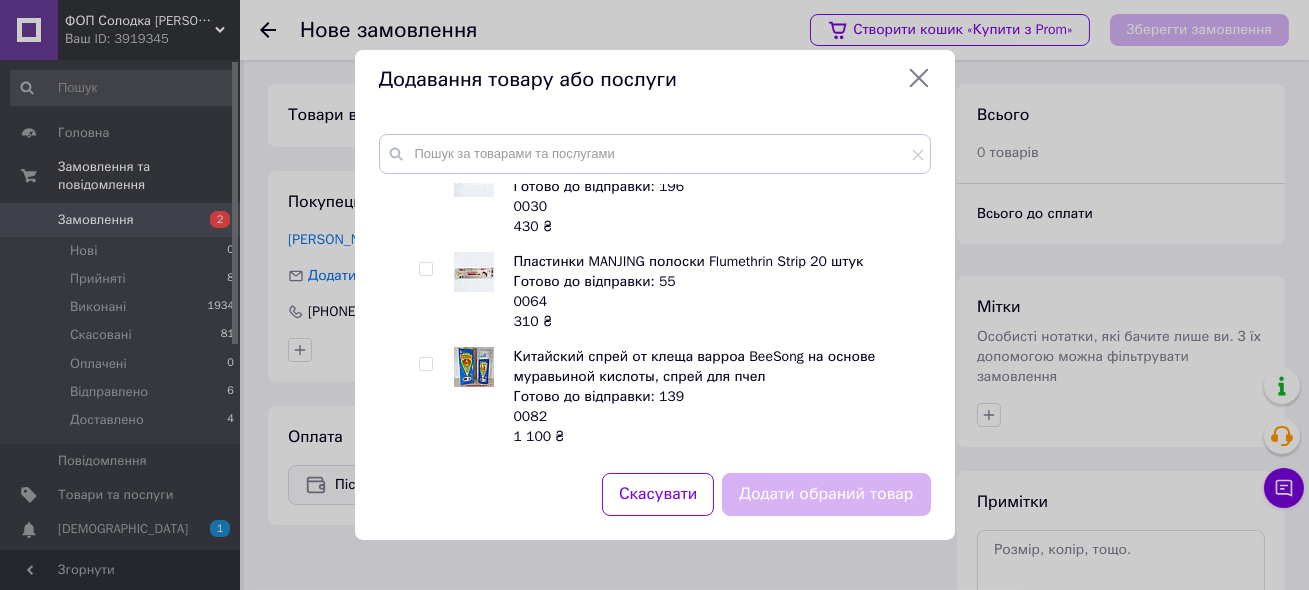 click at bounding box center (425, 364) 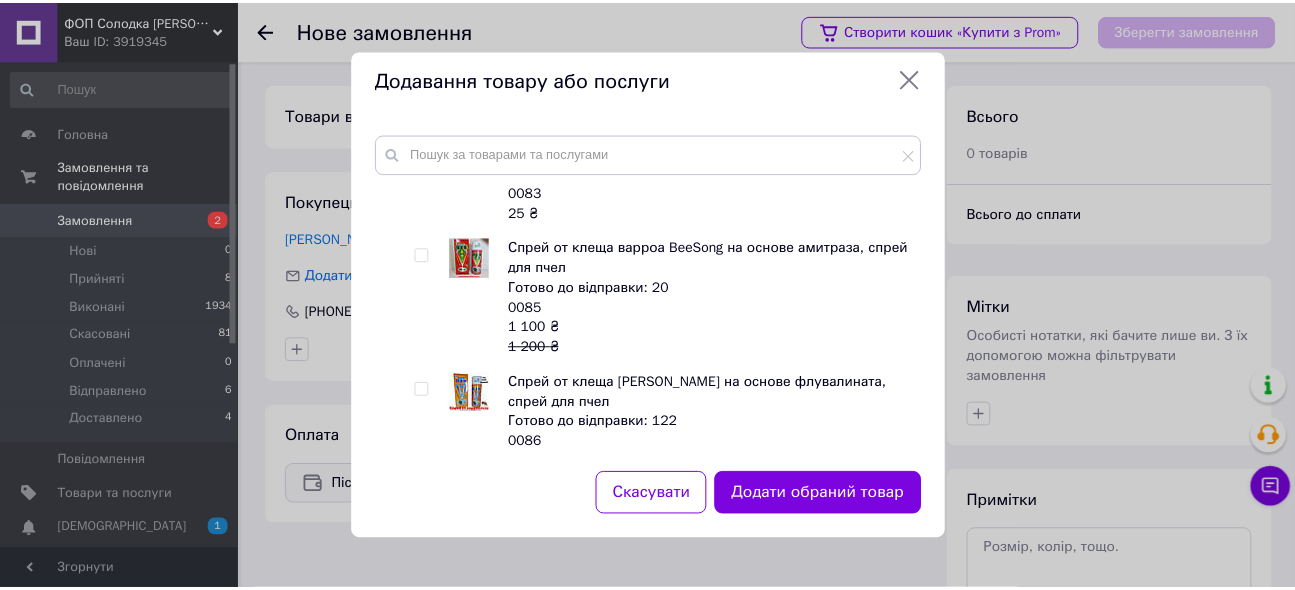 scroll, scrollTop: 875, scrollLeft: 0, axis: vertical 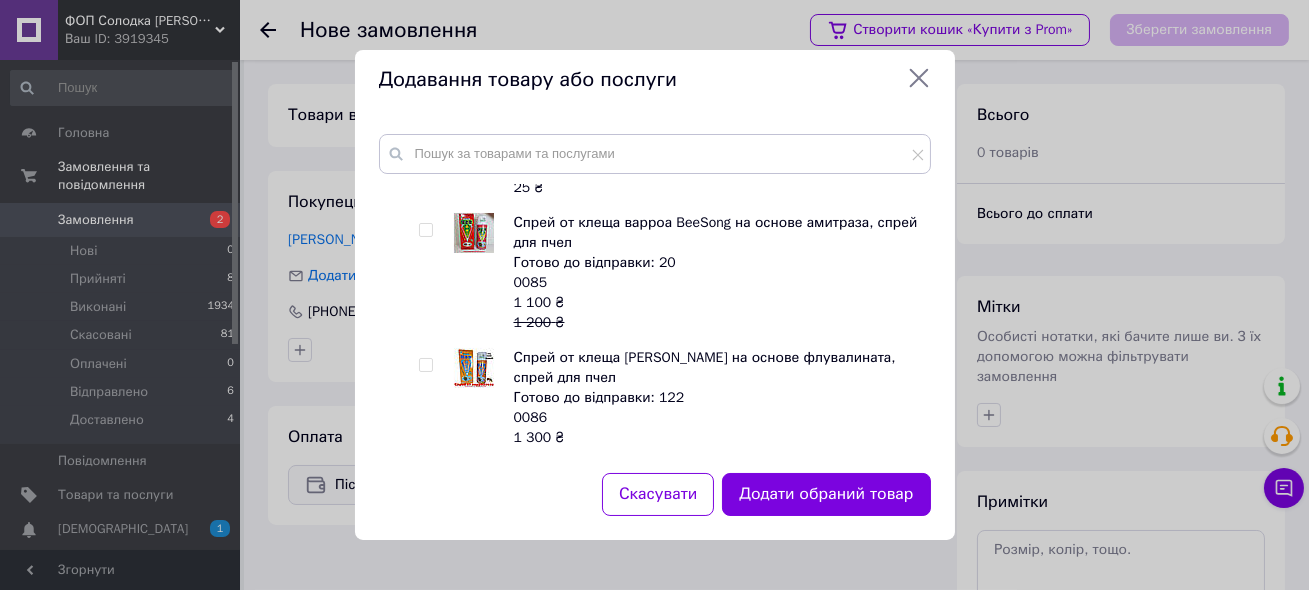 click at bounding box center (425, 230) 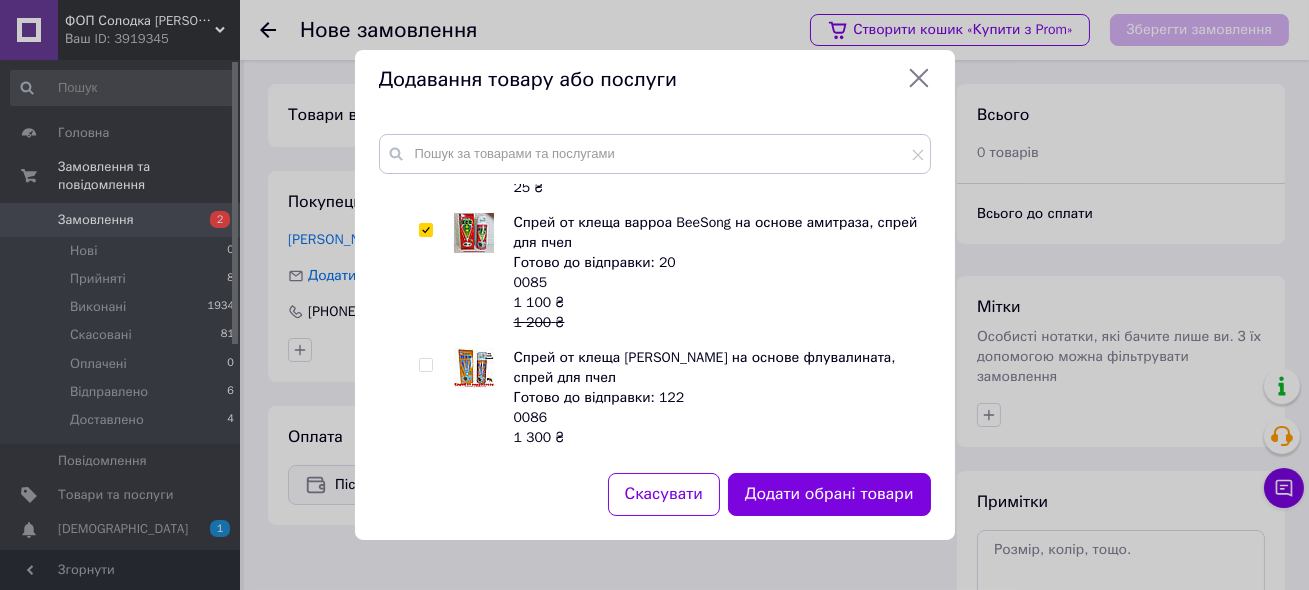 click at bounding box center (425, 365) 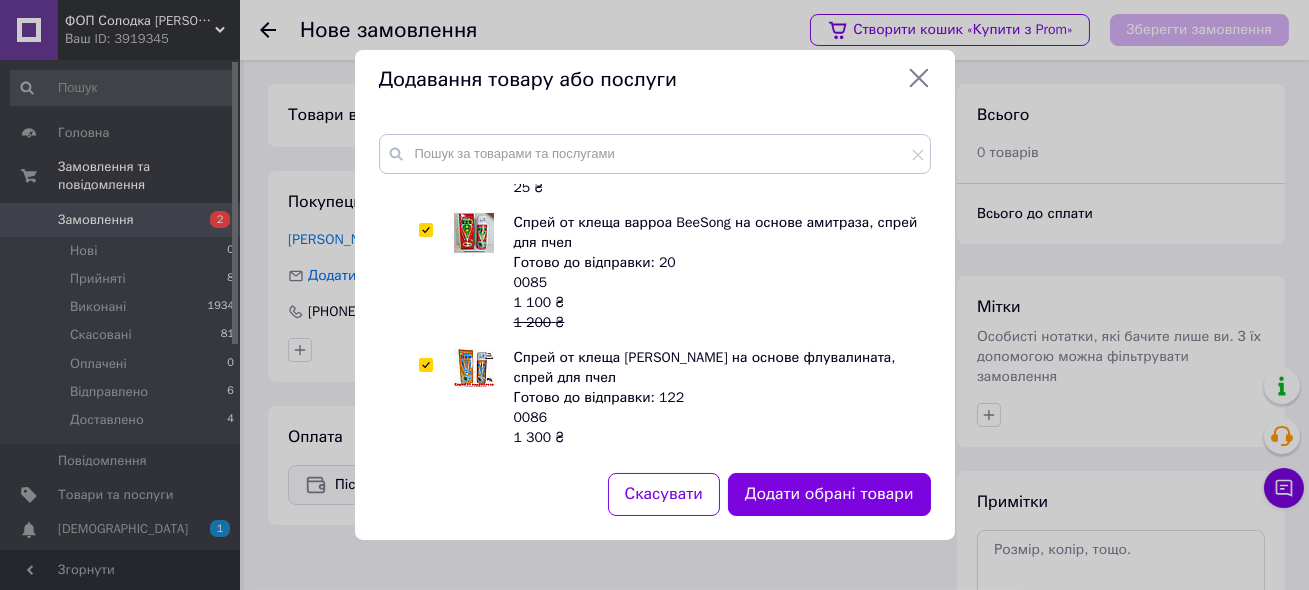checkbox on "true" 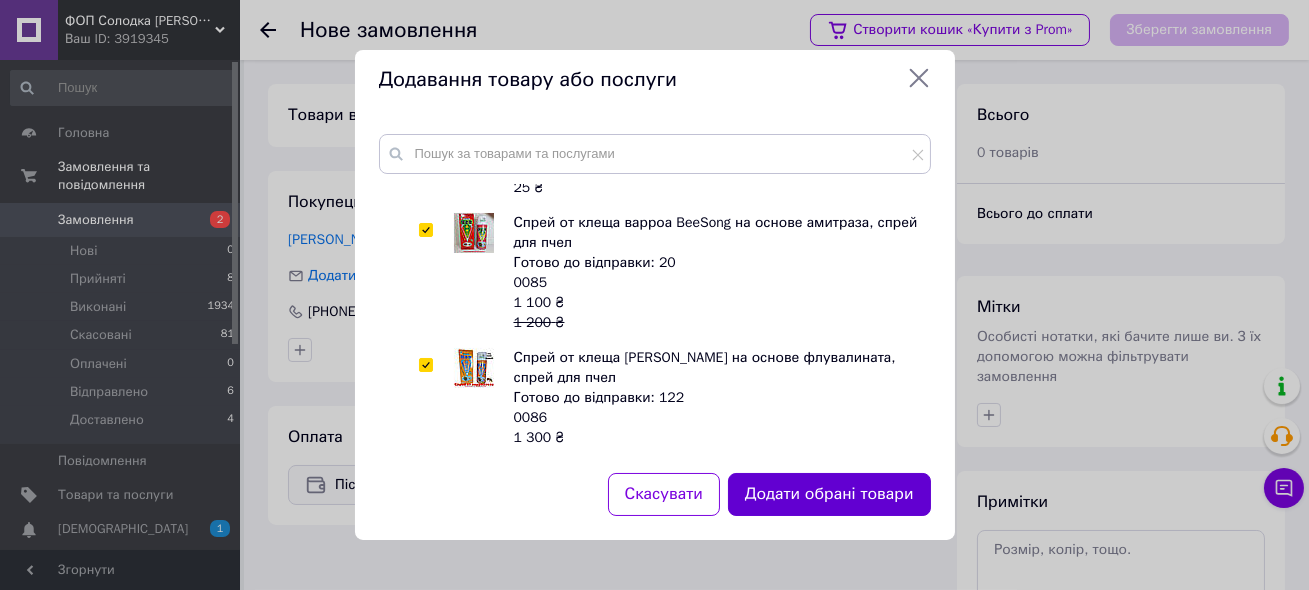 click on "Додати обрані товари" at bounding box center (829, 494) 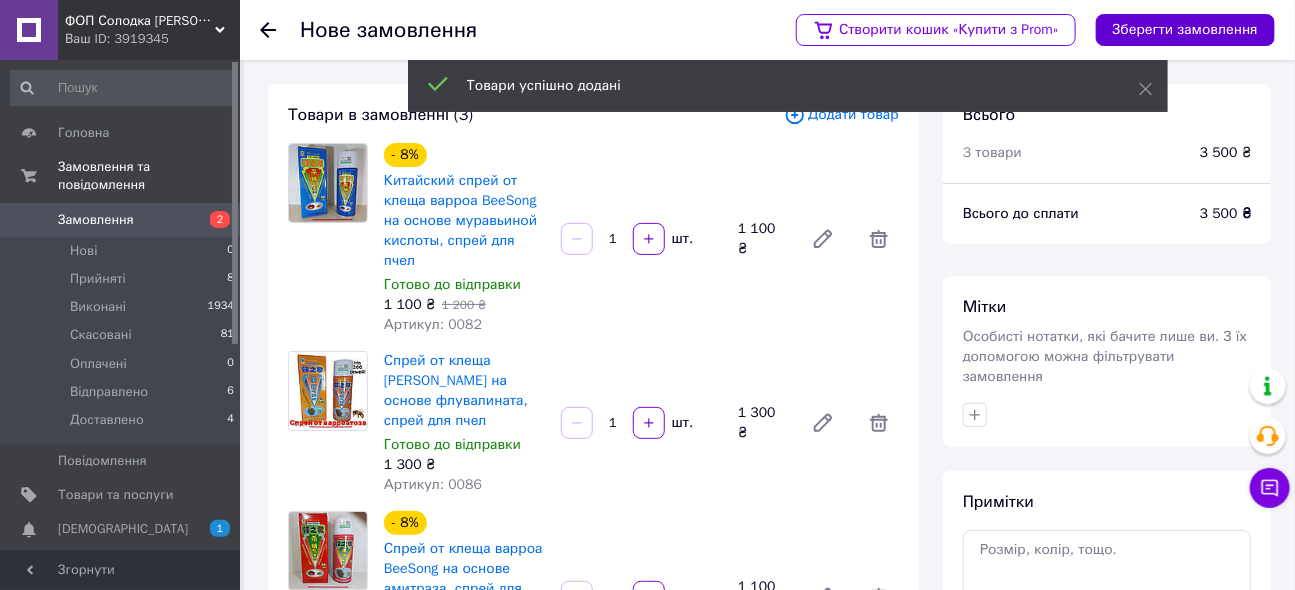 click on "Зберегти замовлення" at bounding box center [1185, 30] 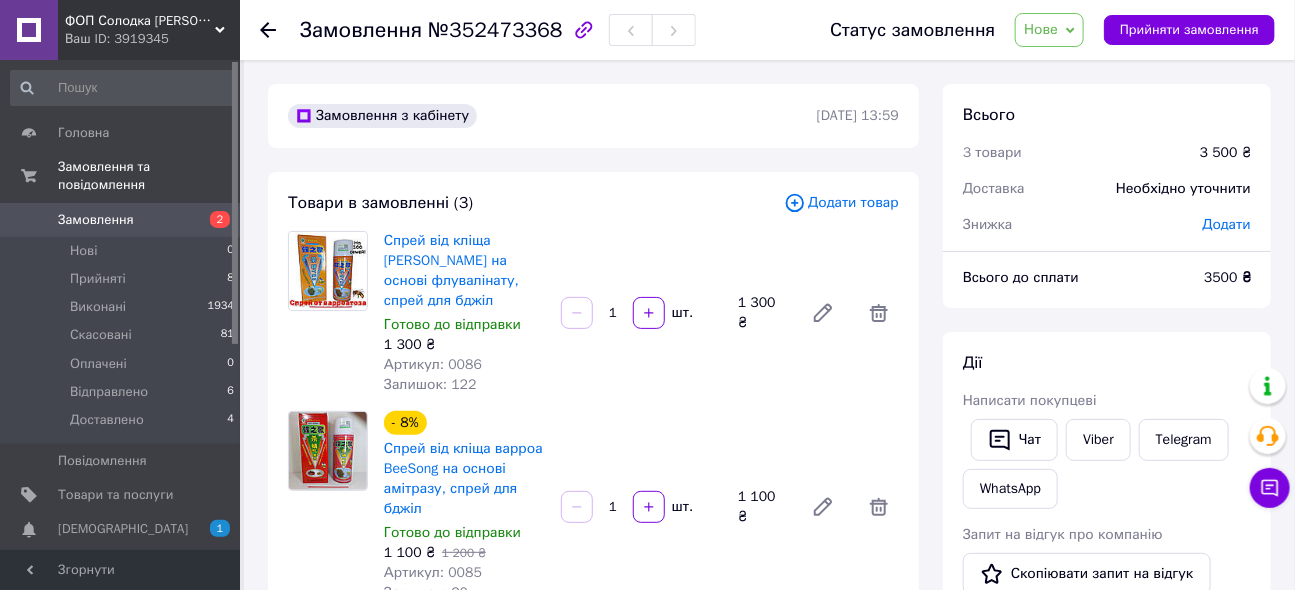 click on "Додати" at bounding box center (1227, 224) 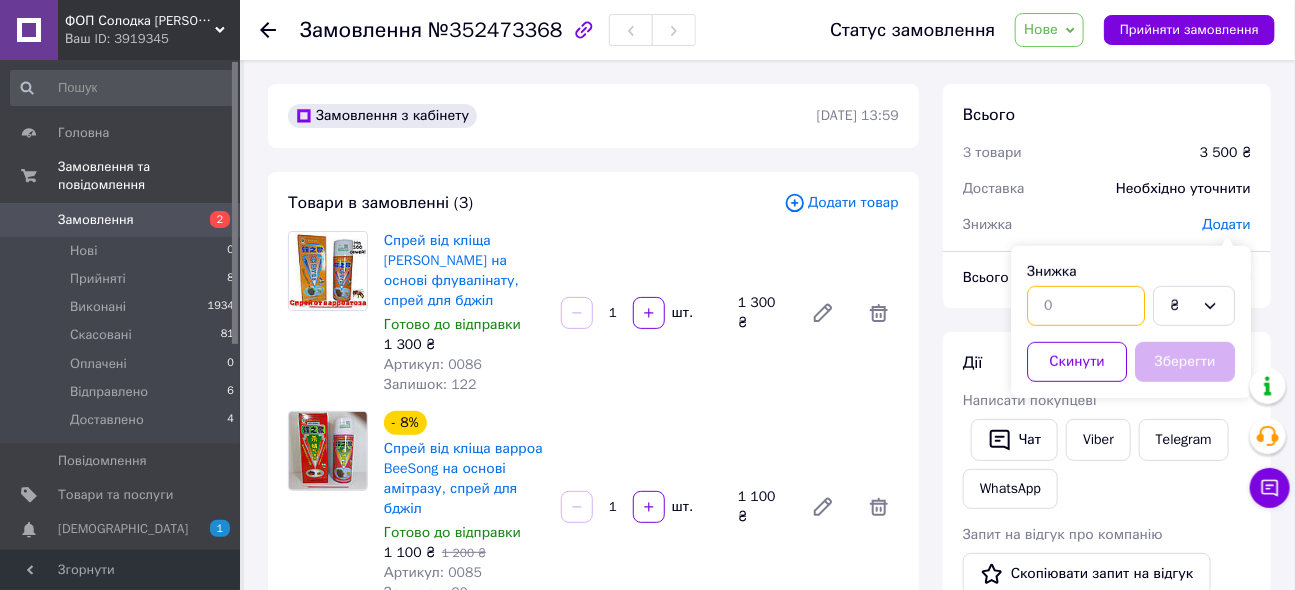 click at bounding box center [1086, 306] 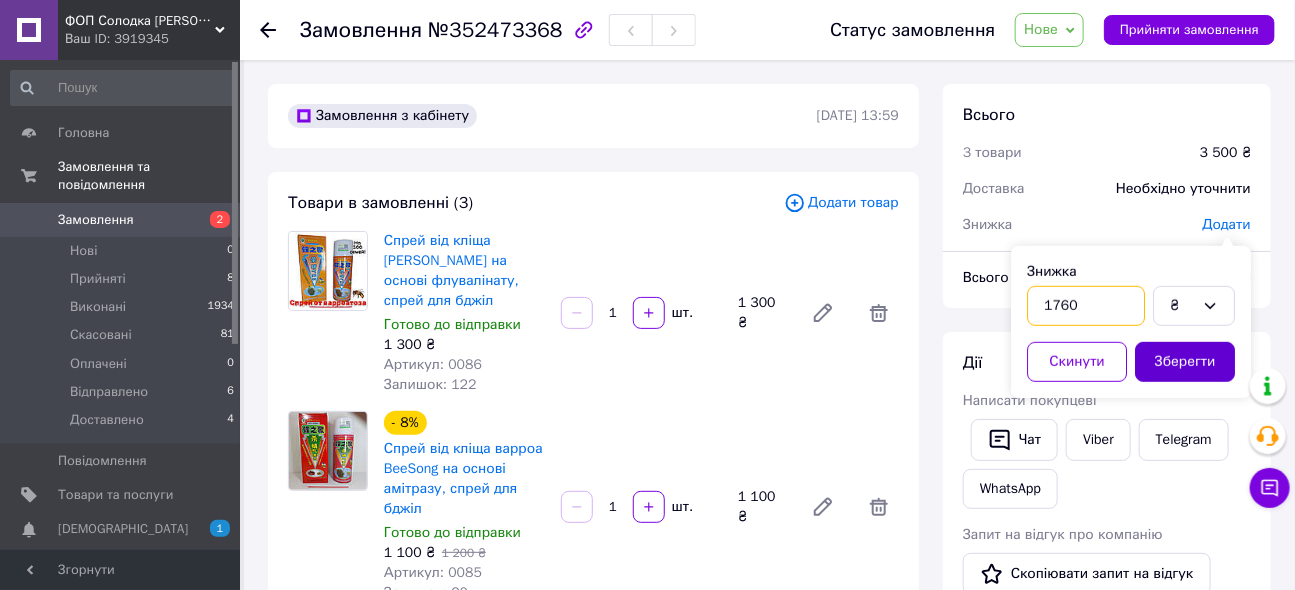 type on "1760" 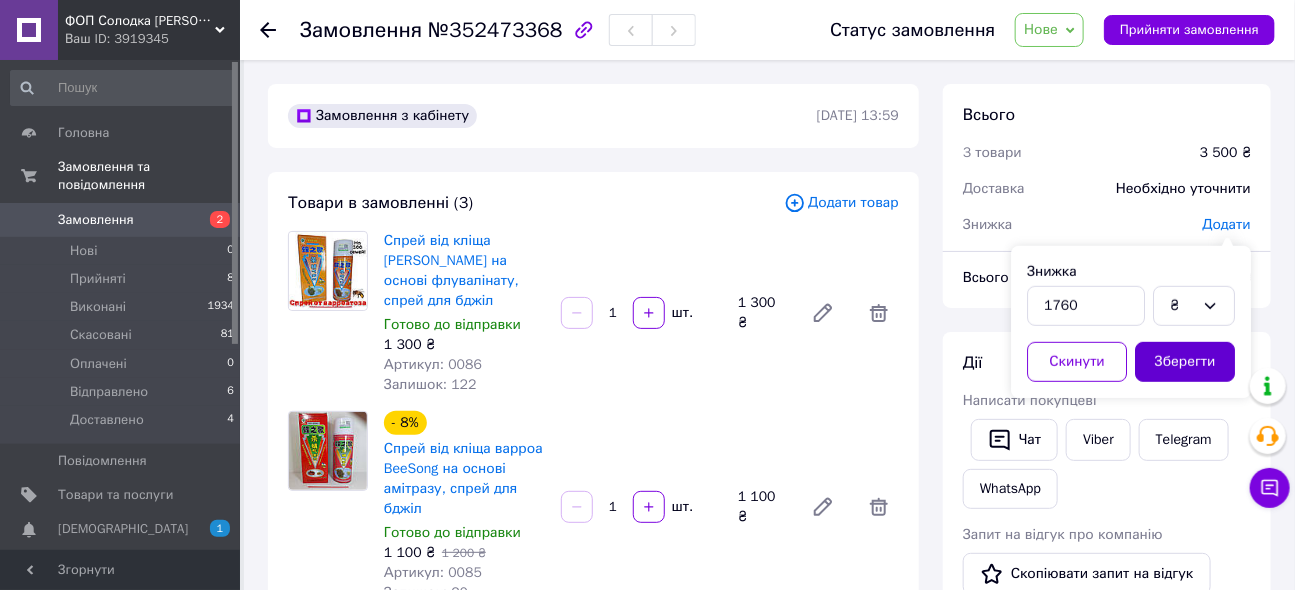 click on "Зберегти" at bounding box center (1185, 362) 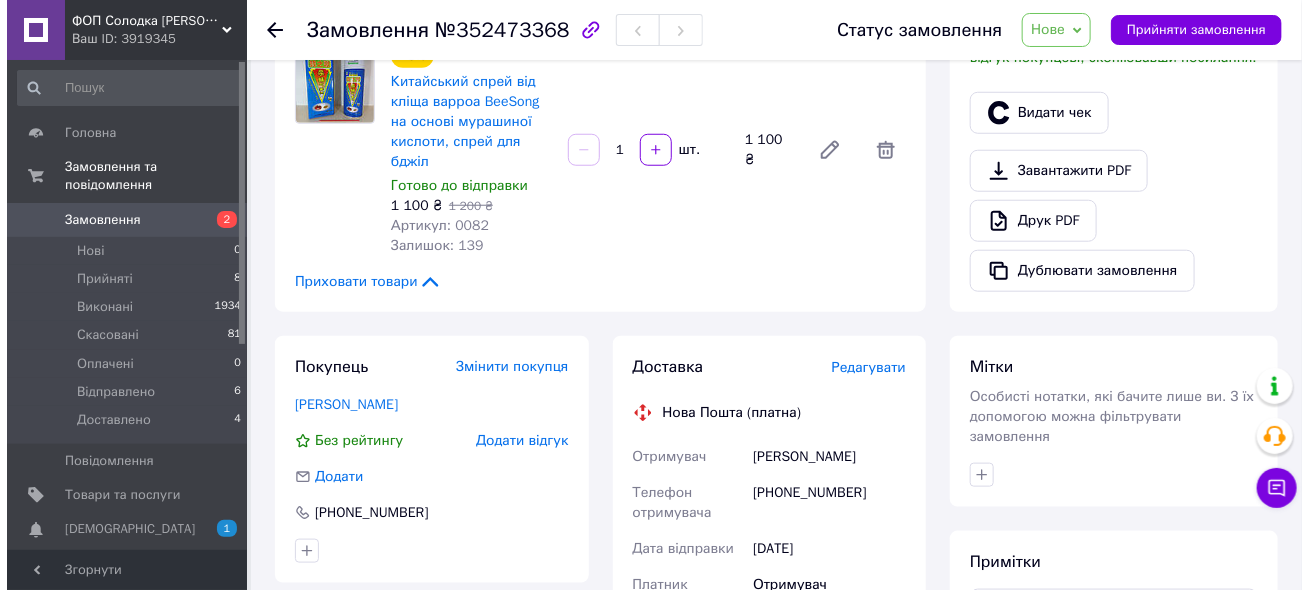 scroll, scrollTop: 636, scrollLeft: 0, axis: vertical 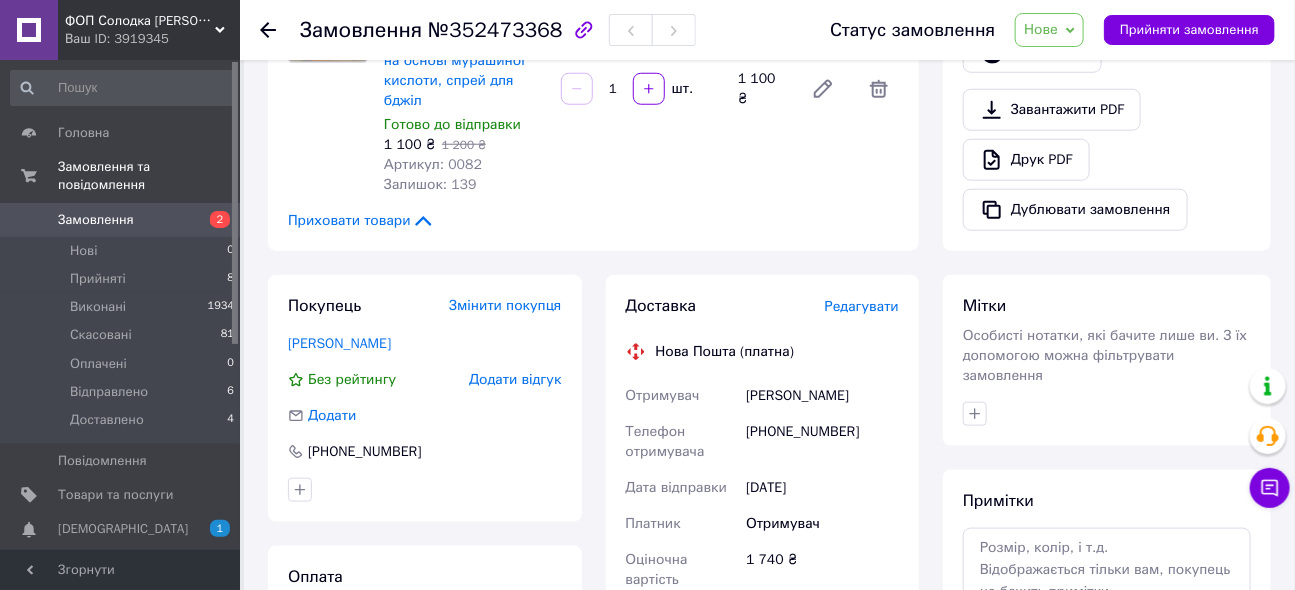 click on "Редагувати" at bounding box center [862, 306] 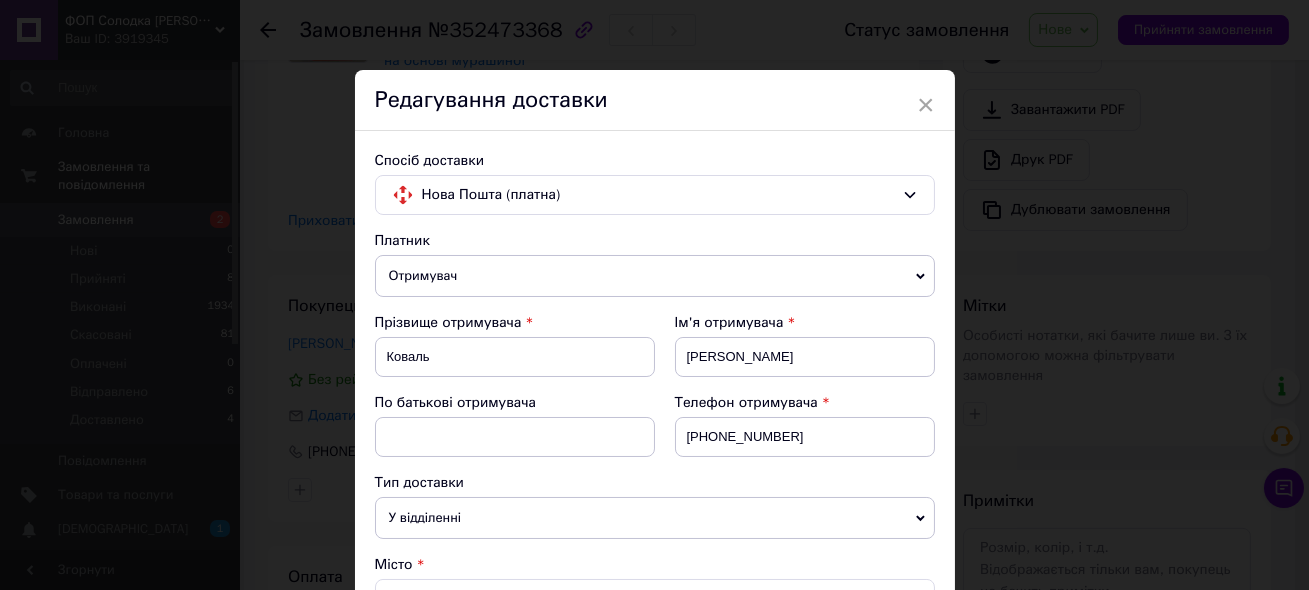 scroll, scrollTop: 363, scrollLeft: 0, axis: vertical 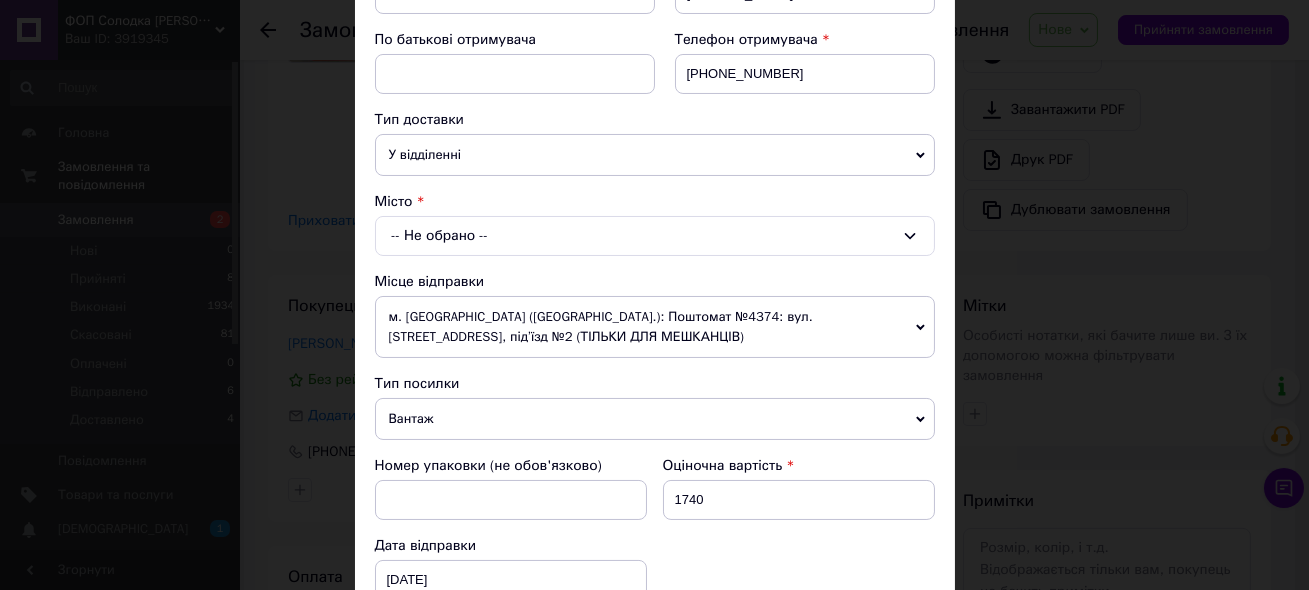click on "-- Не обрано --" at bounding box center [655, 236] 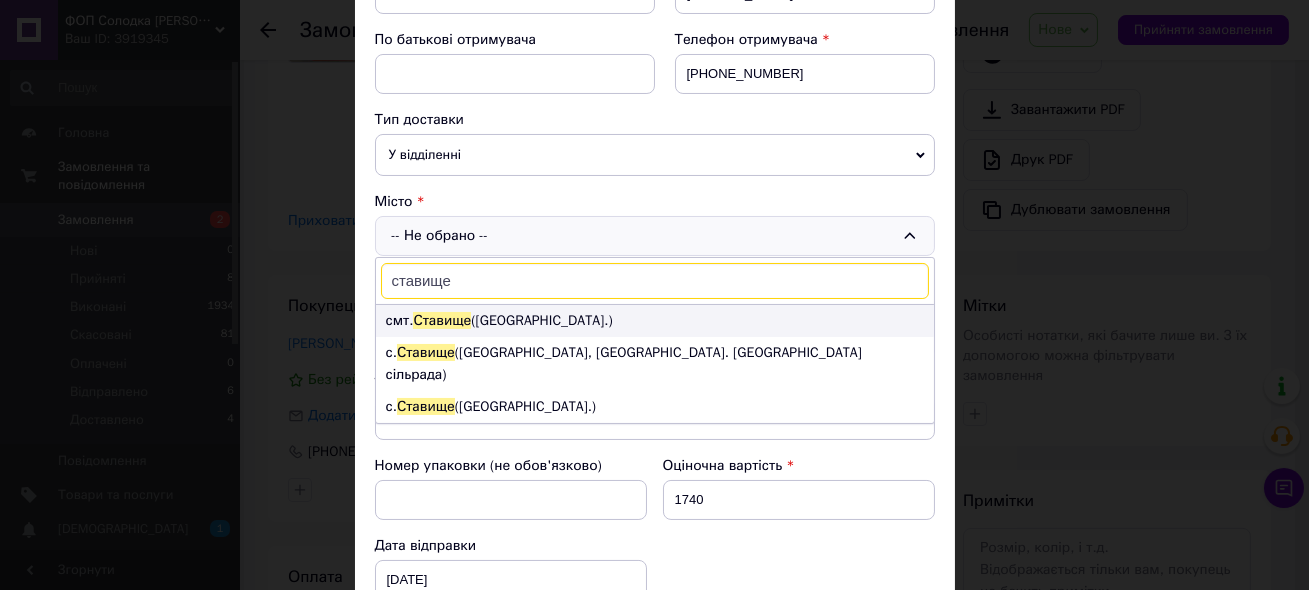 type on "ставище" 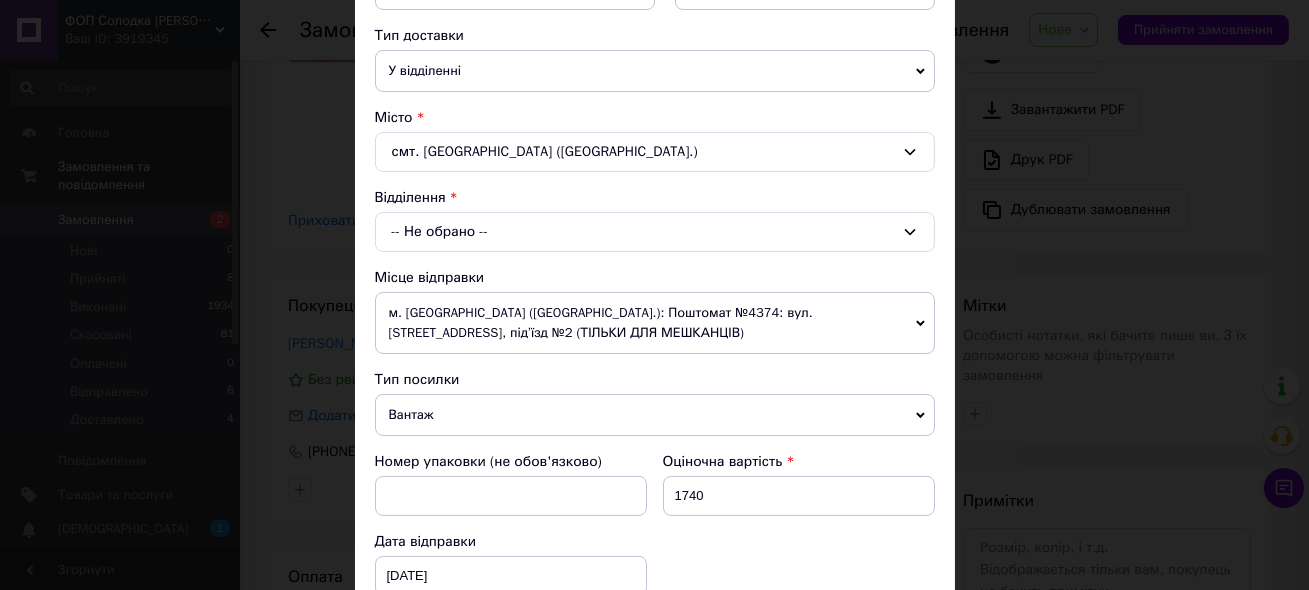 scroll, scrollTop: 545, scrollLeft: 0, axis: vertical 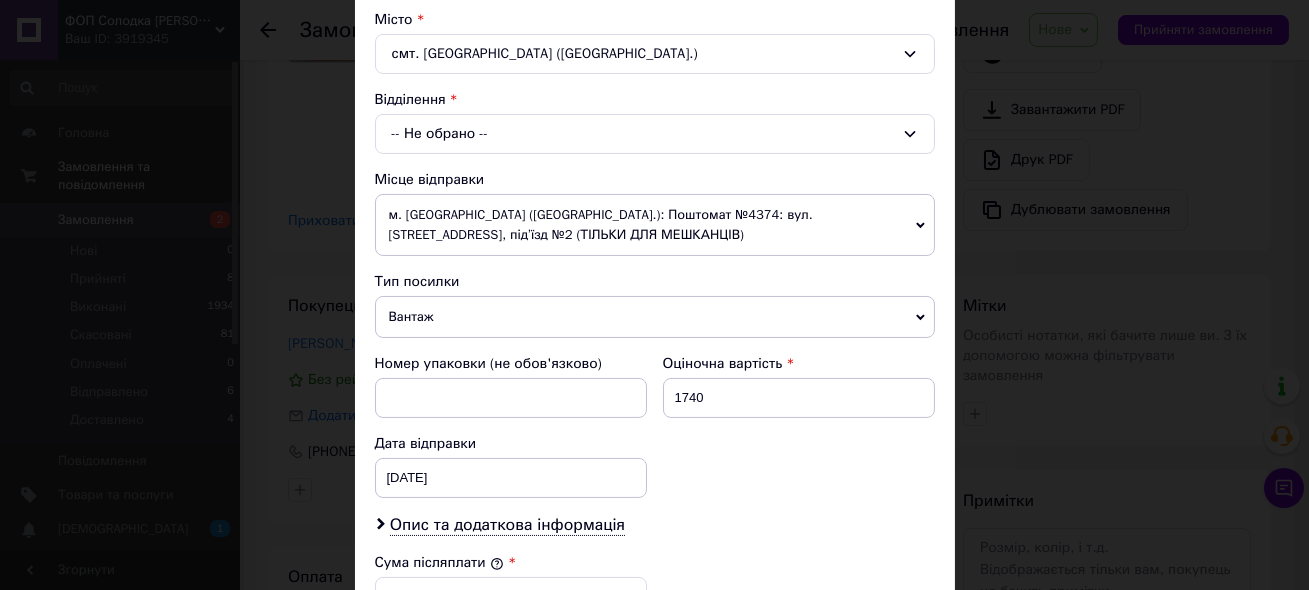 click on "-- Не обрано --" at bounding box center (655, 134) 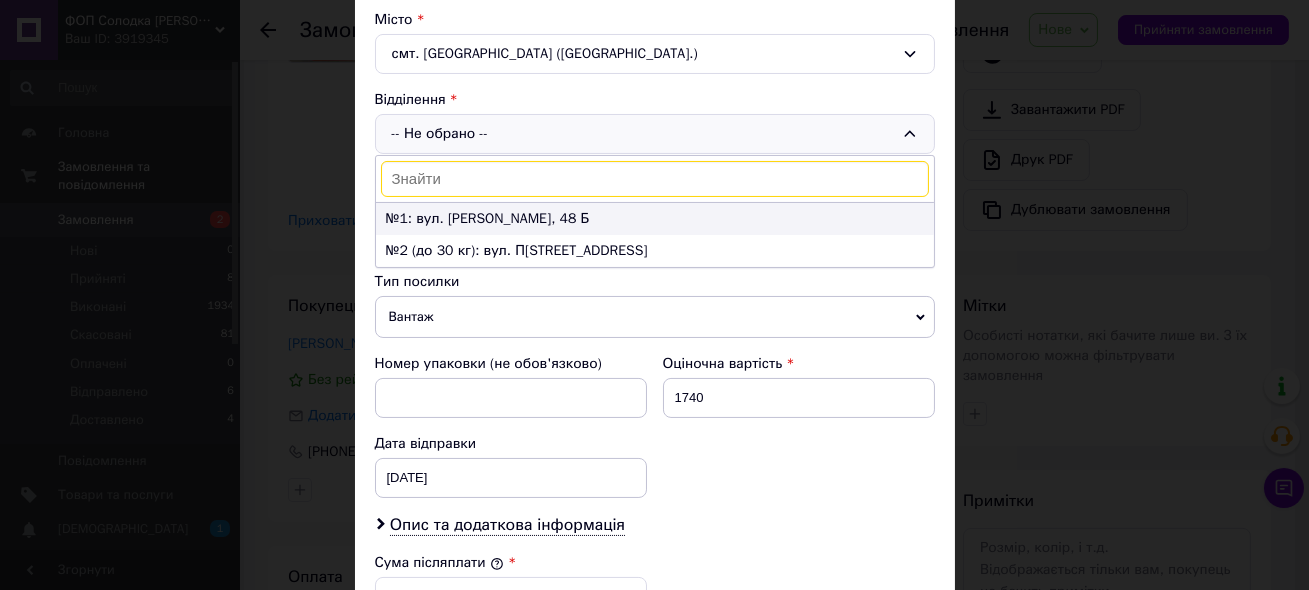 click on "№1: вул. Сергія Цимбала, 48 Б" at bounding box center (655, 219) 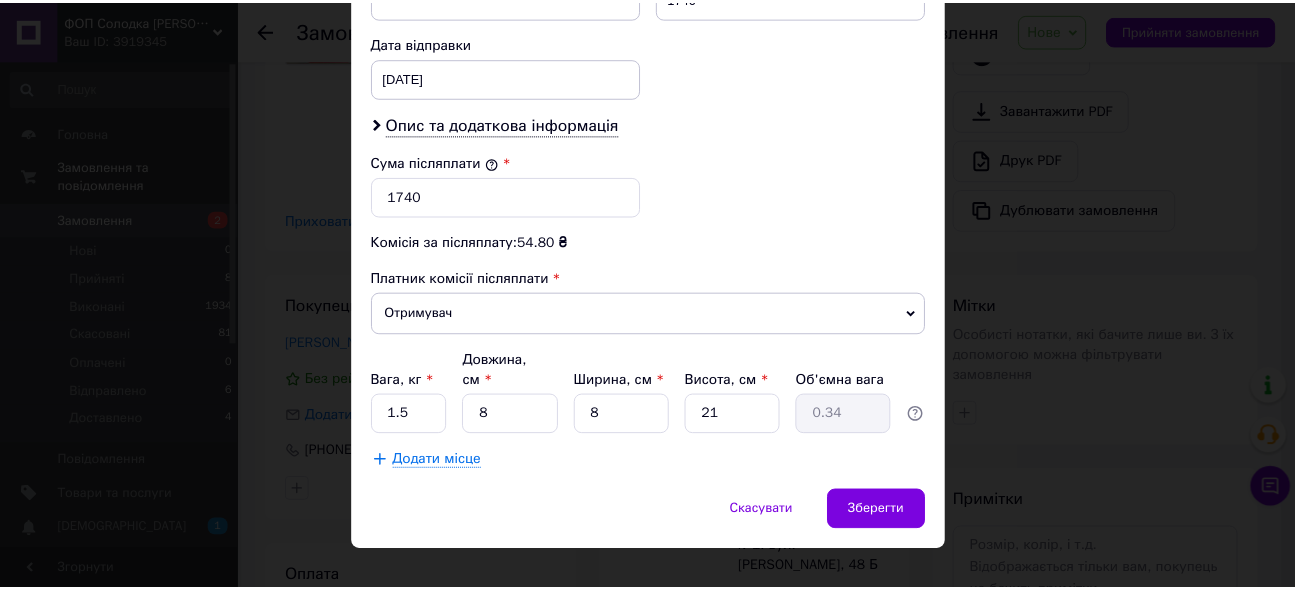 scroll, scrollTop: 953, scrollLeft: 0, axis: vertical 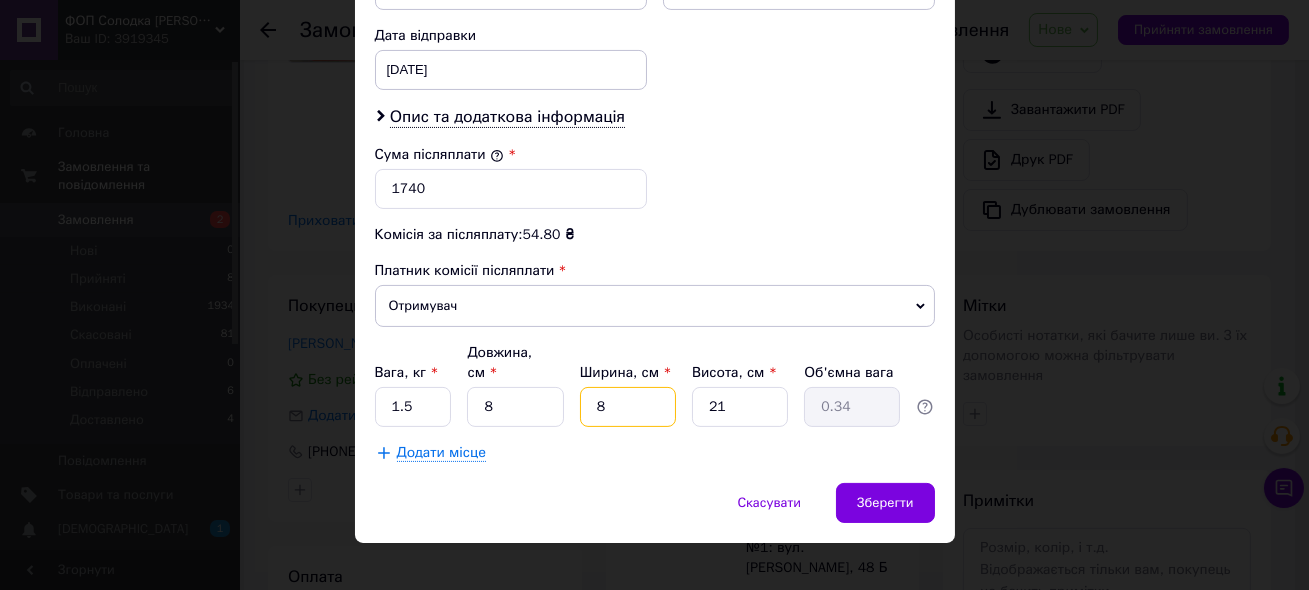 drag, startPoint x: 637, startPoint y: 391, endPoint x: 585, endPoint y: 385, distance: 52.34501 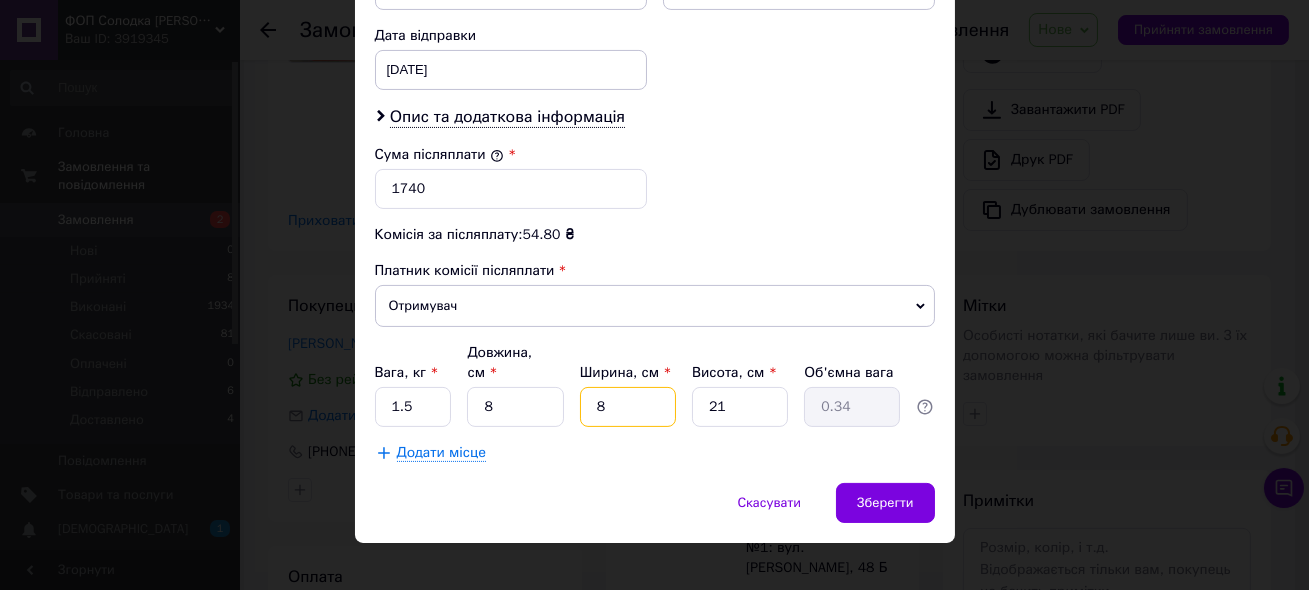 type on "1" 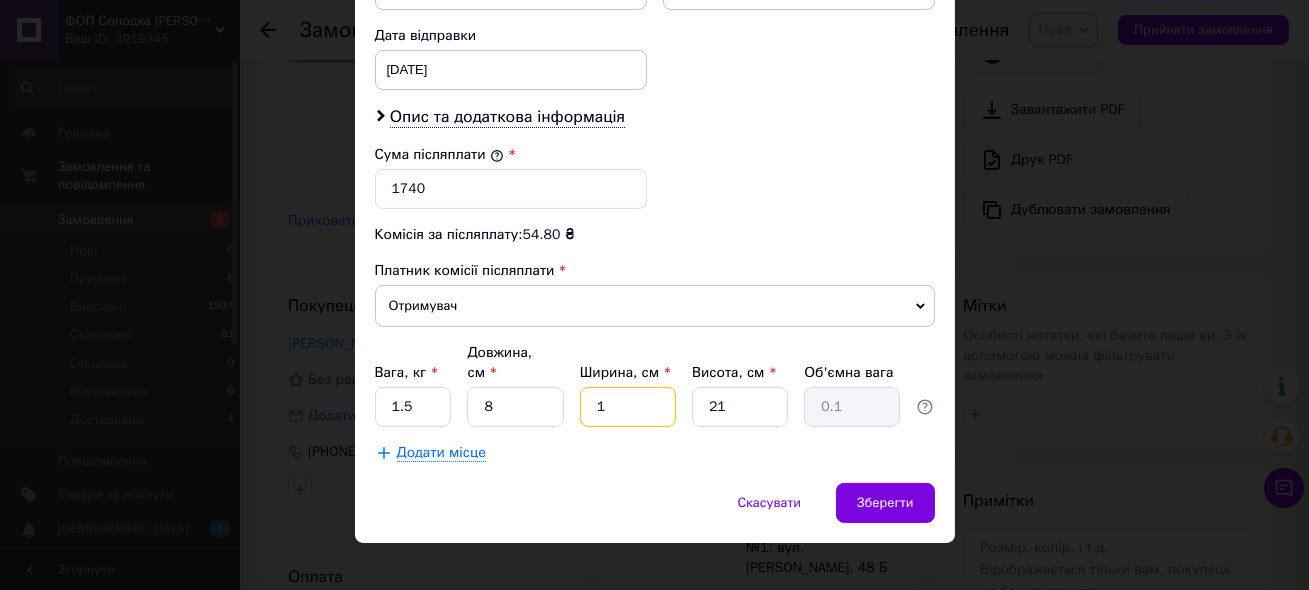 type on "16" 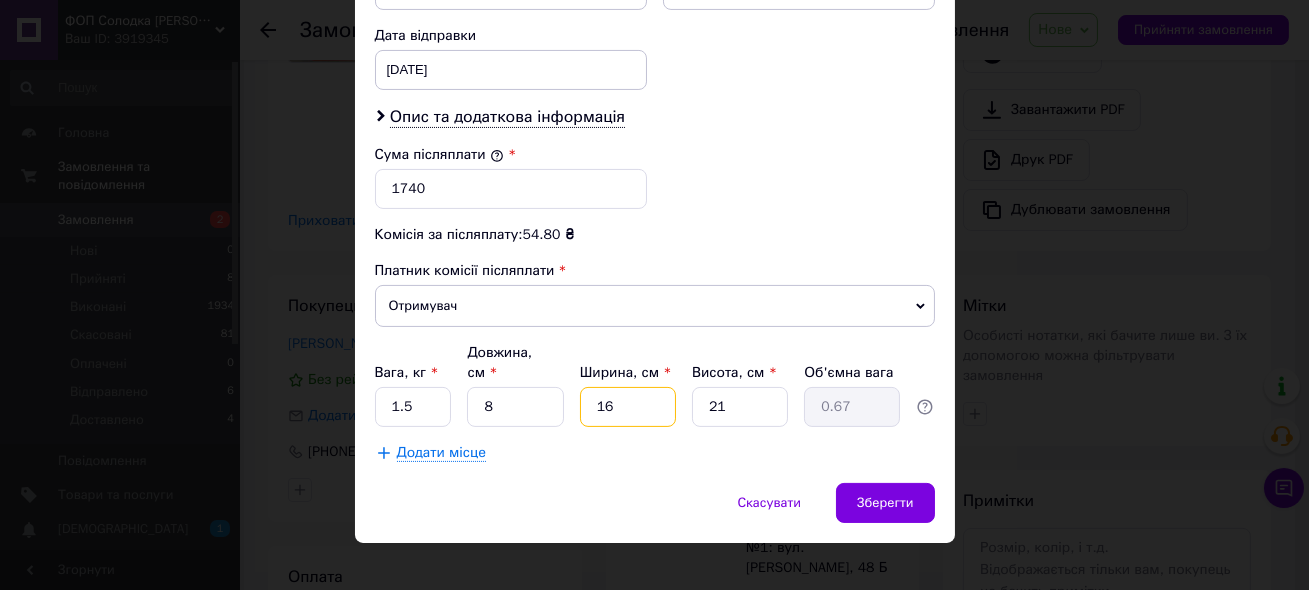 type on "16" 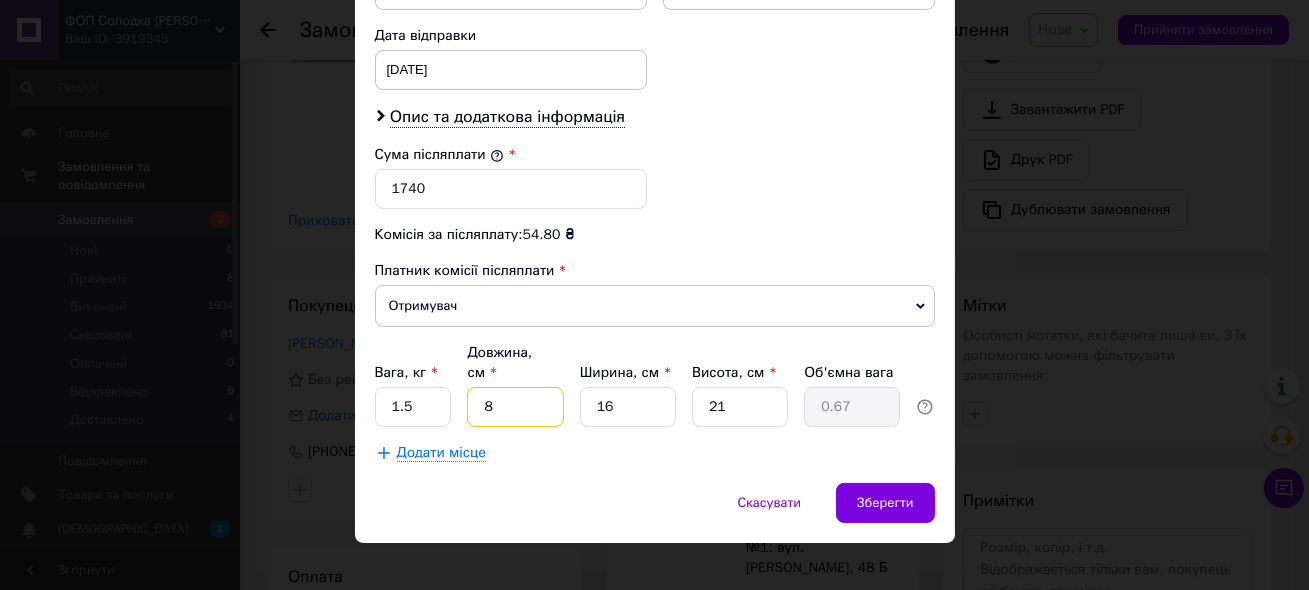 drag, startPoint x: 508, startPoint y: 379, endPoint x: 466, endPoint y: 376, distance: 42.107006 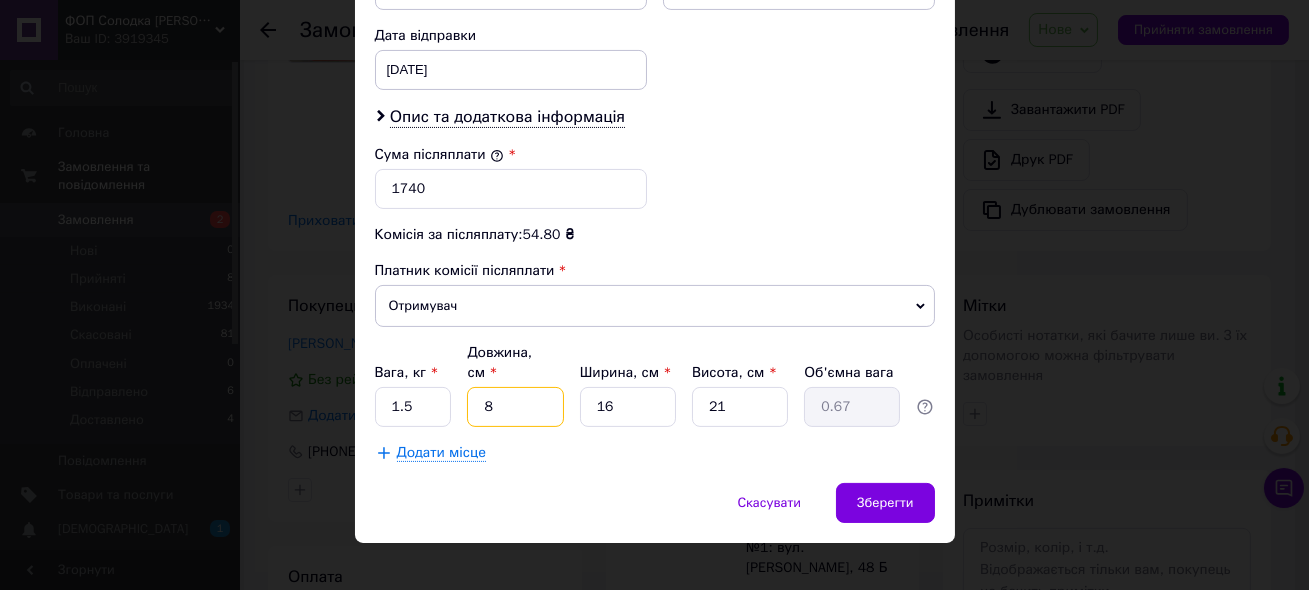 type on "1" 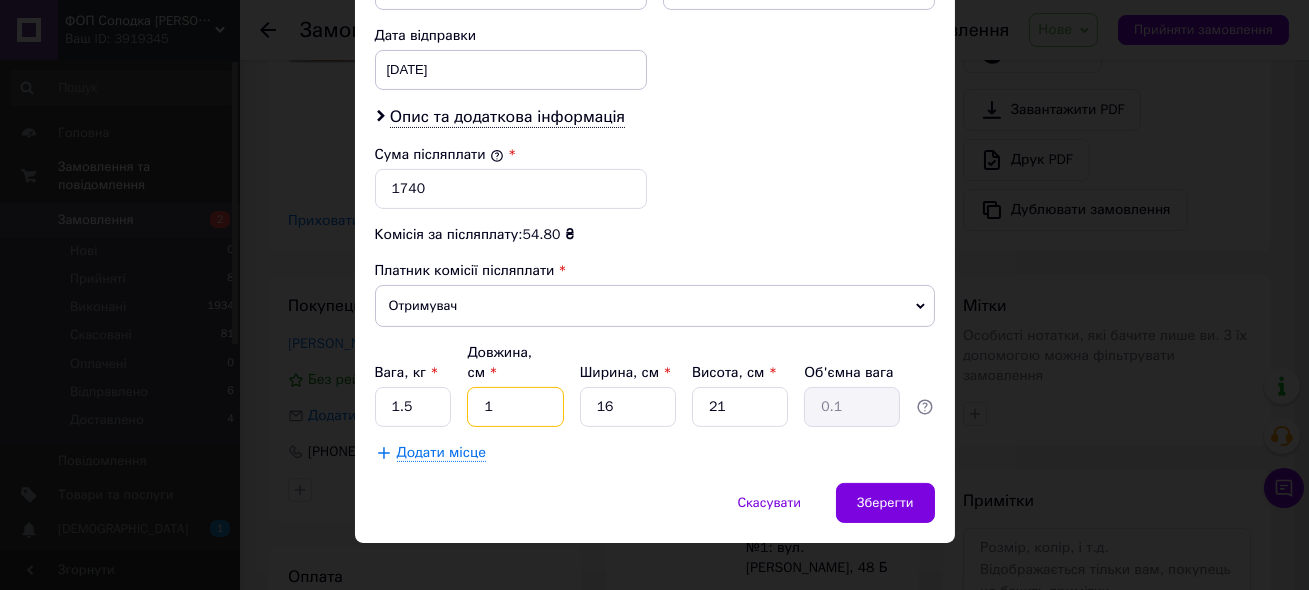 type on "16" 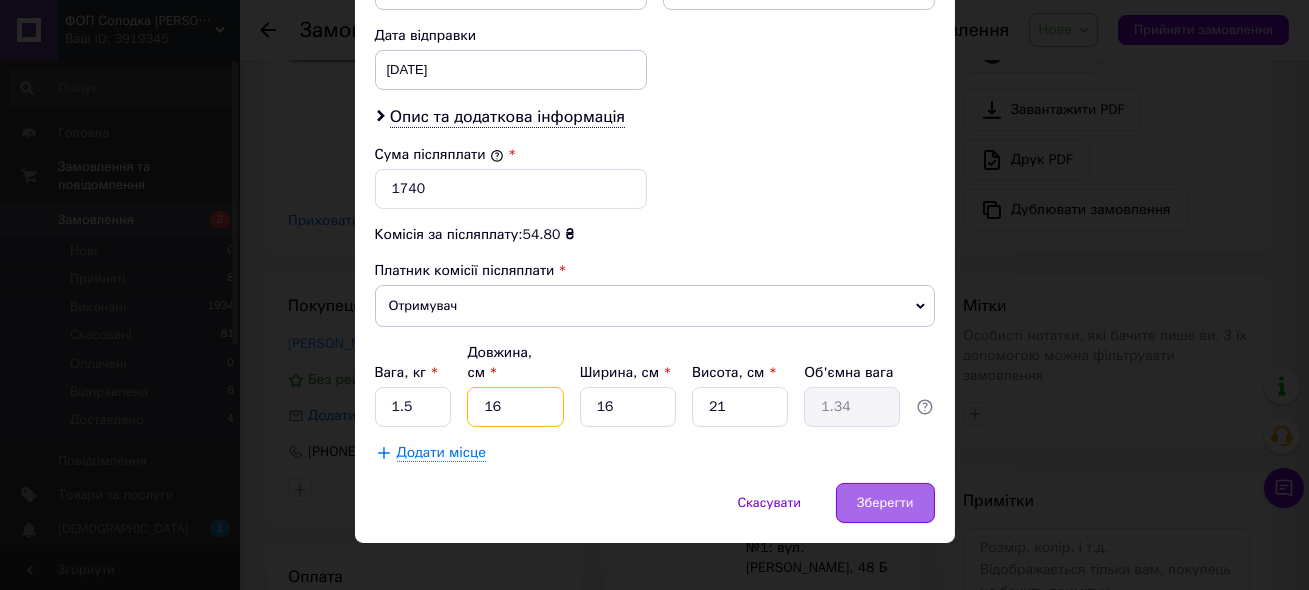 type on "16" 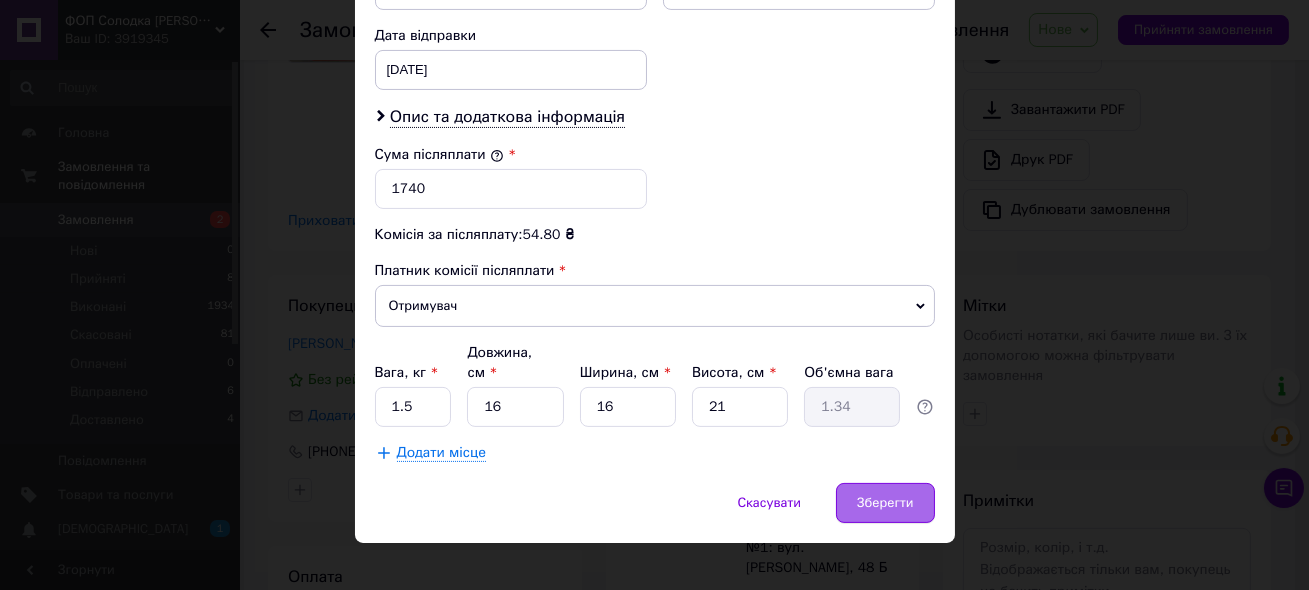 click on "Зберегти" at bounding box center [885, 503] 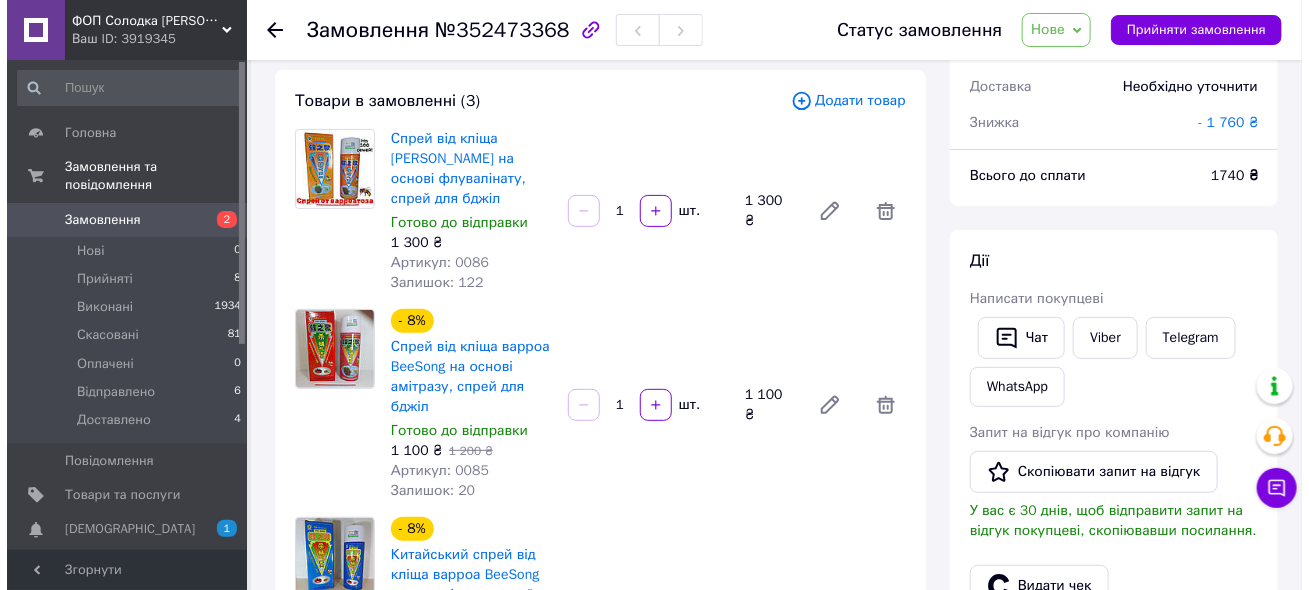 scroll, scrollTop: 0, scrollLeft: 0, axis: both 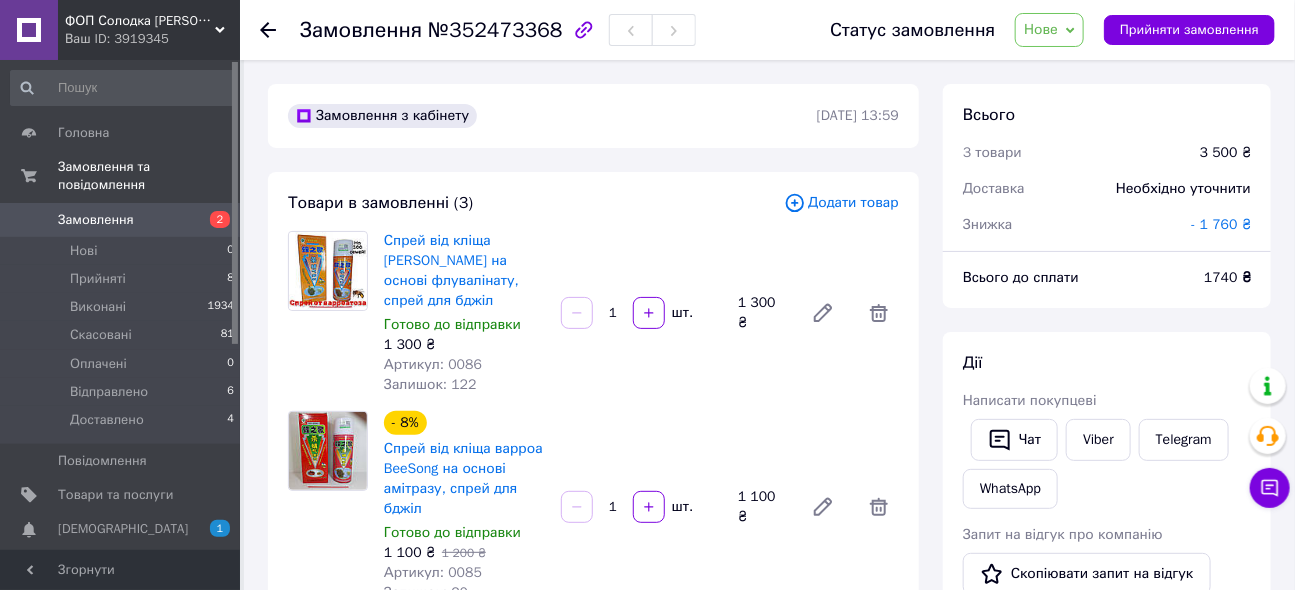 click on "Замовлення" at bounding box center (96, 220) 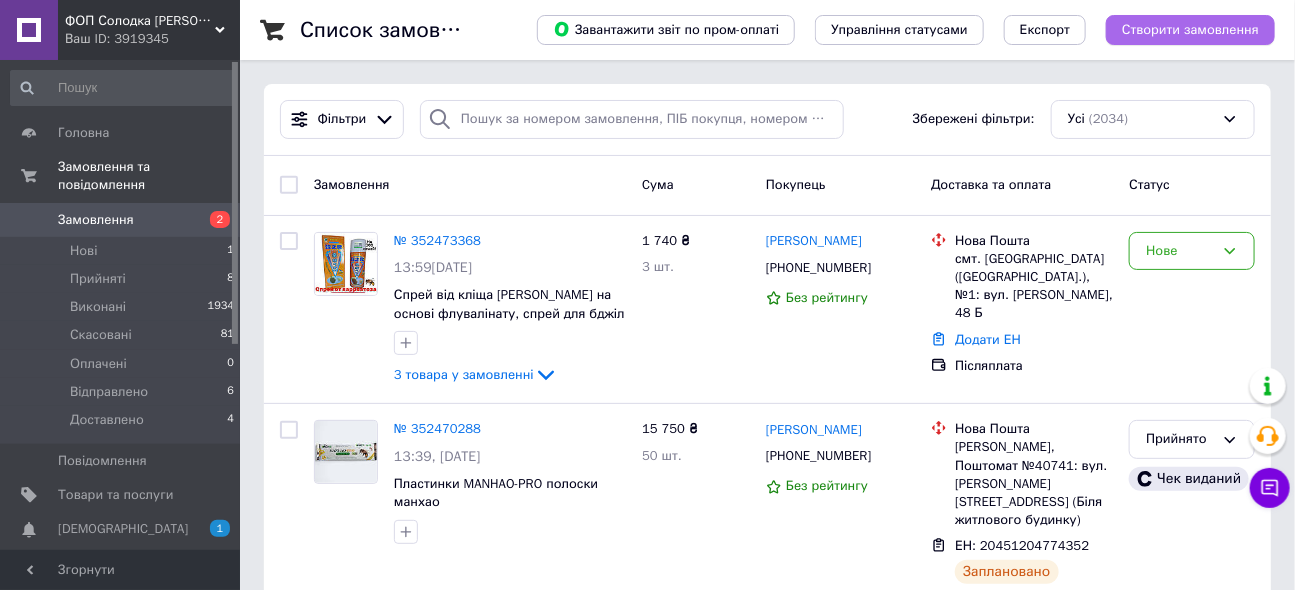 click on "Створити замовлення" at bounding box center (1190, 30) 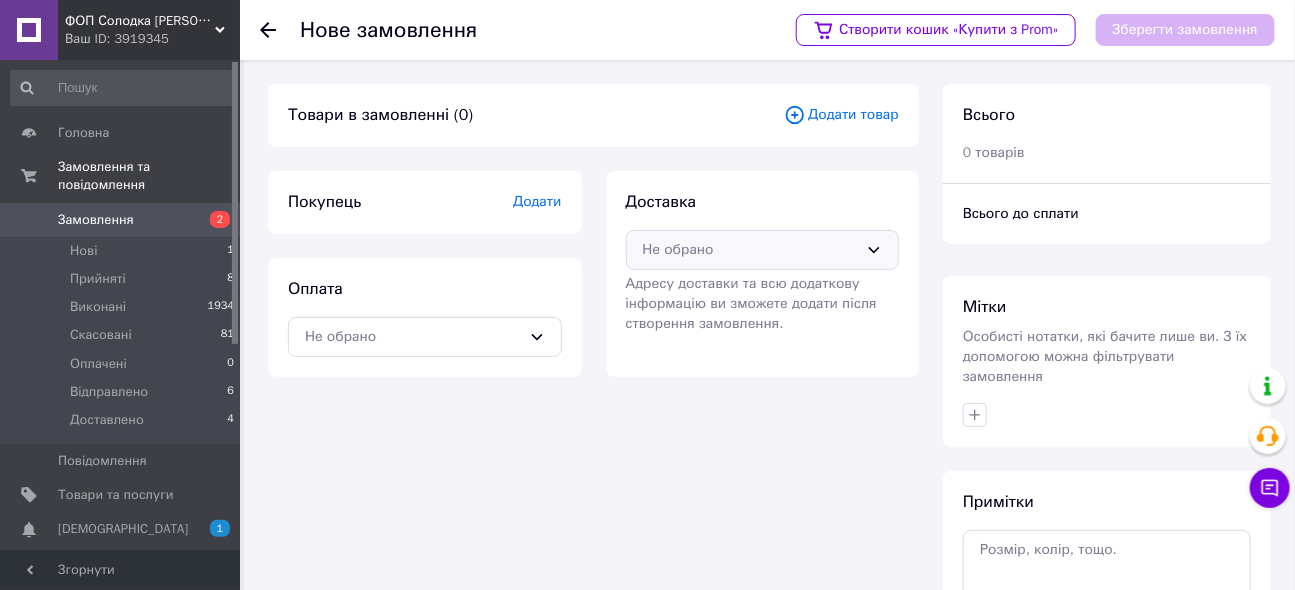 click on "Не обрано" at bounding box center [751, 250] 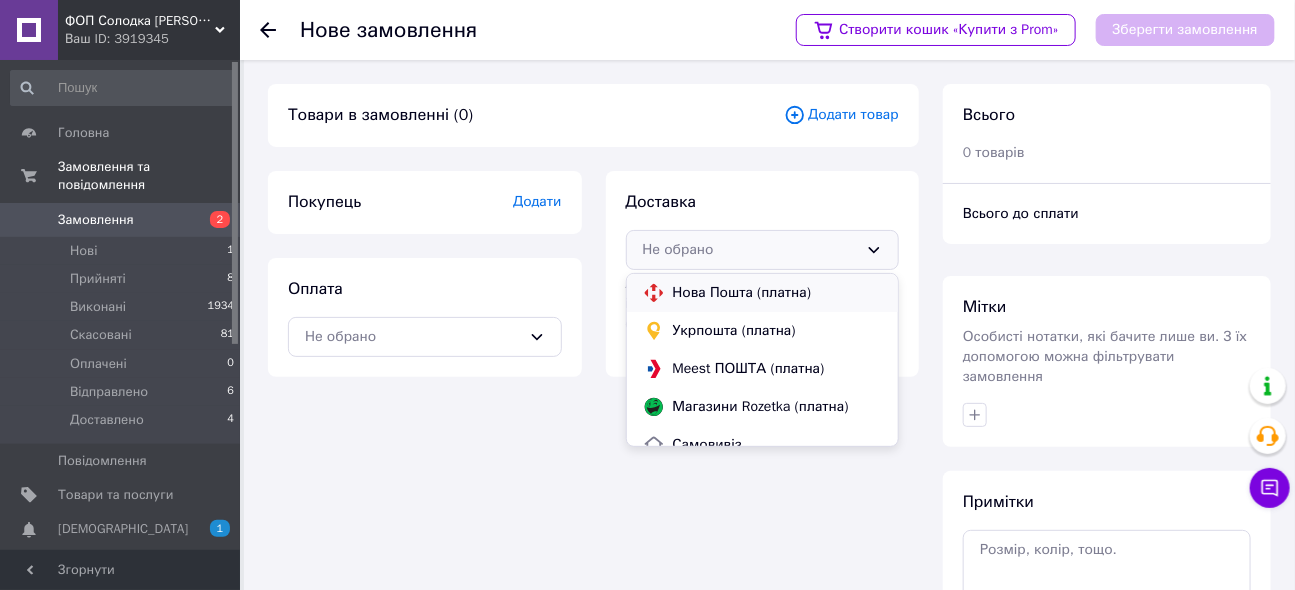 click on "Нова Пошта (платна)" at bounding box center (778, 293) 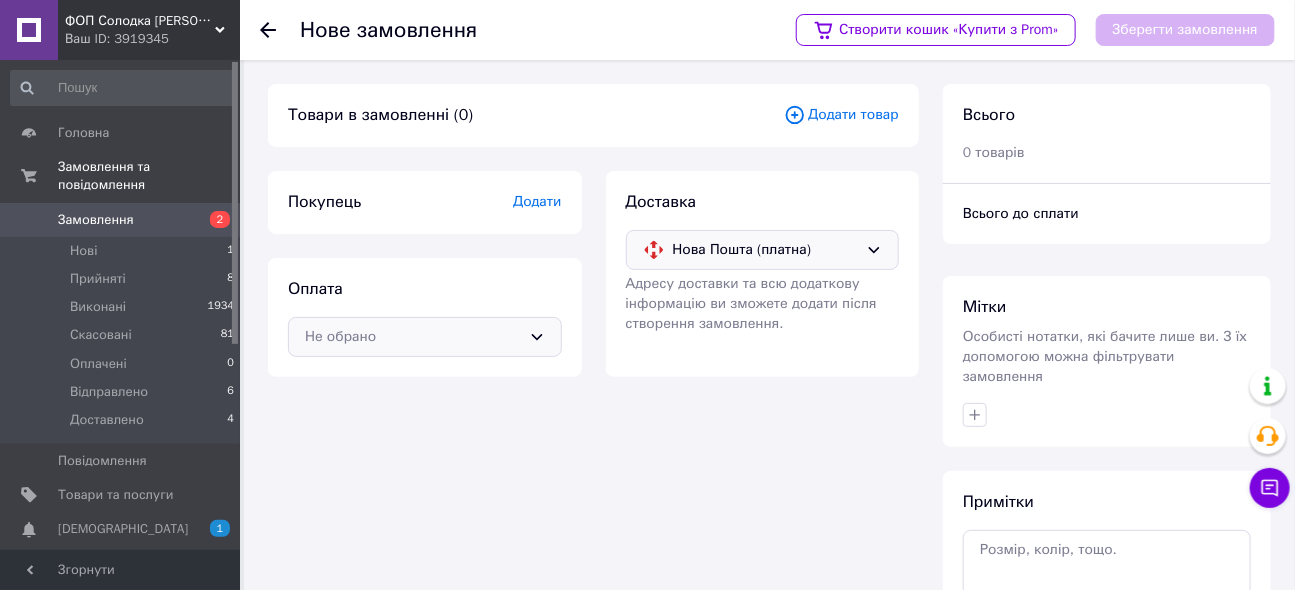 click on "Не обрано" at bounding box center (425, 337) 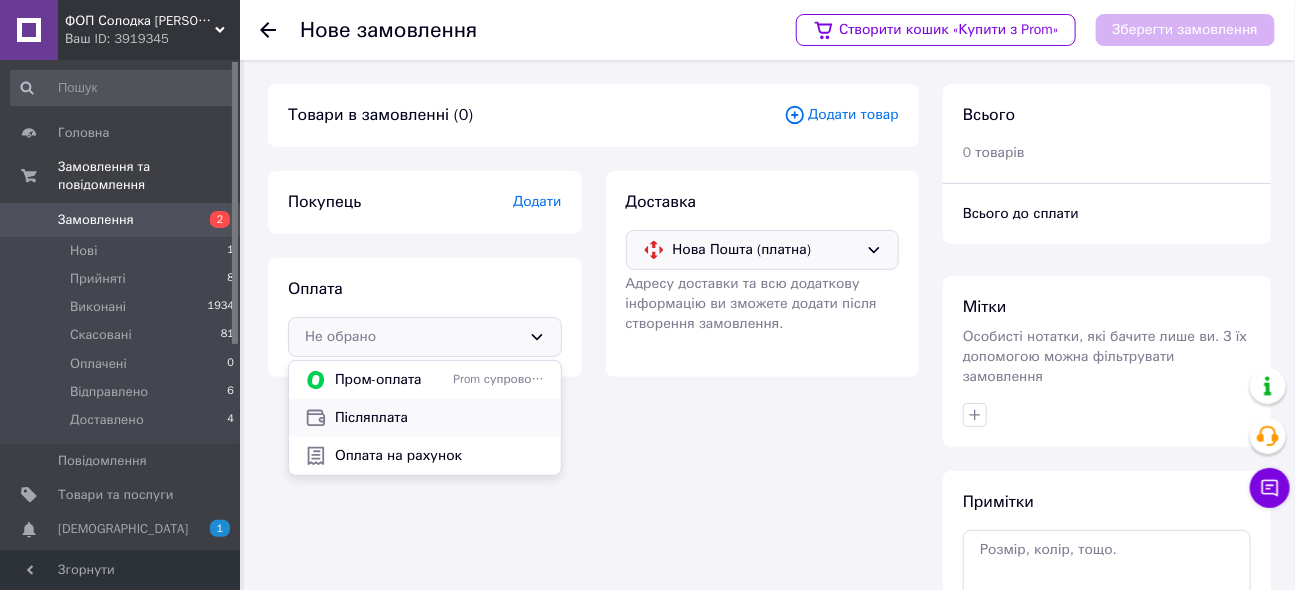 click on "Післяплата" at bounding box center [440, 418] 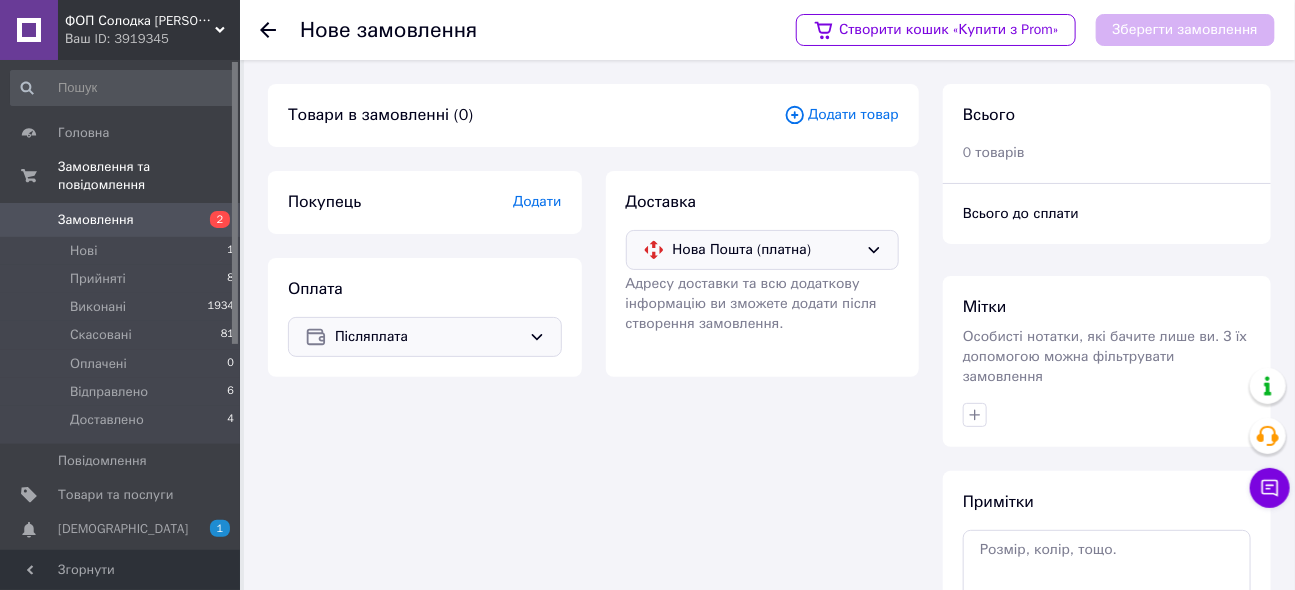 click on "Додати" at bounding box center (537, 201) 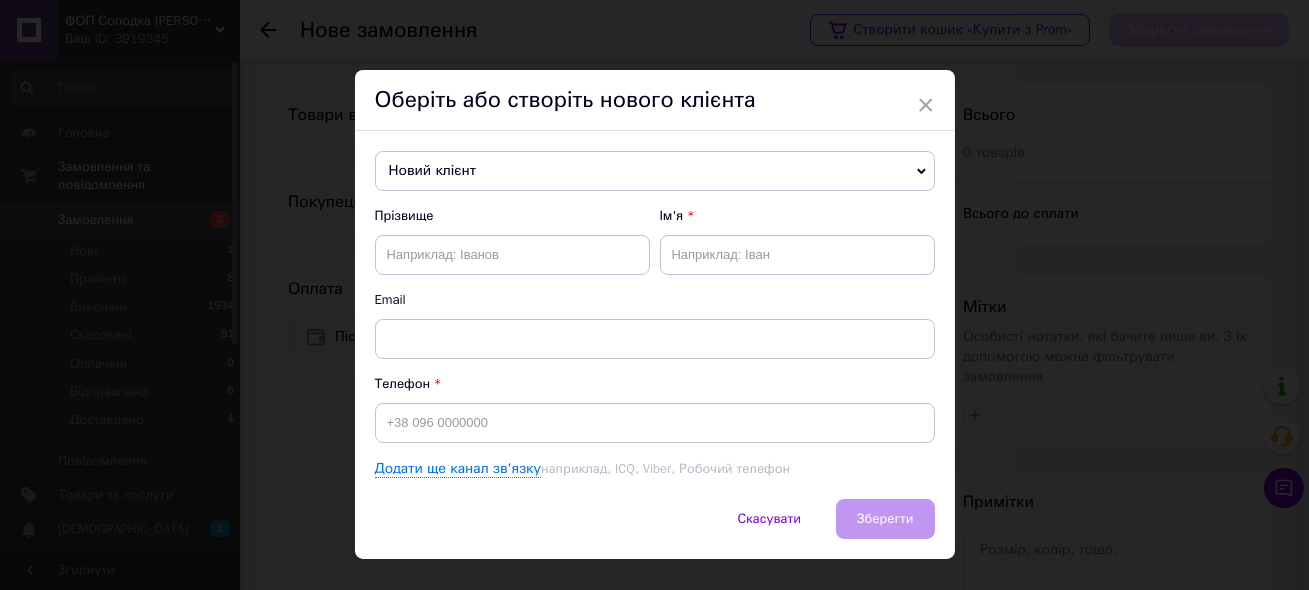 click on "Новий клієнт" at bounding box center (655, 171) 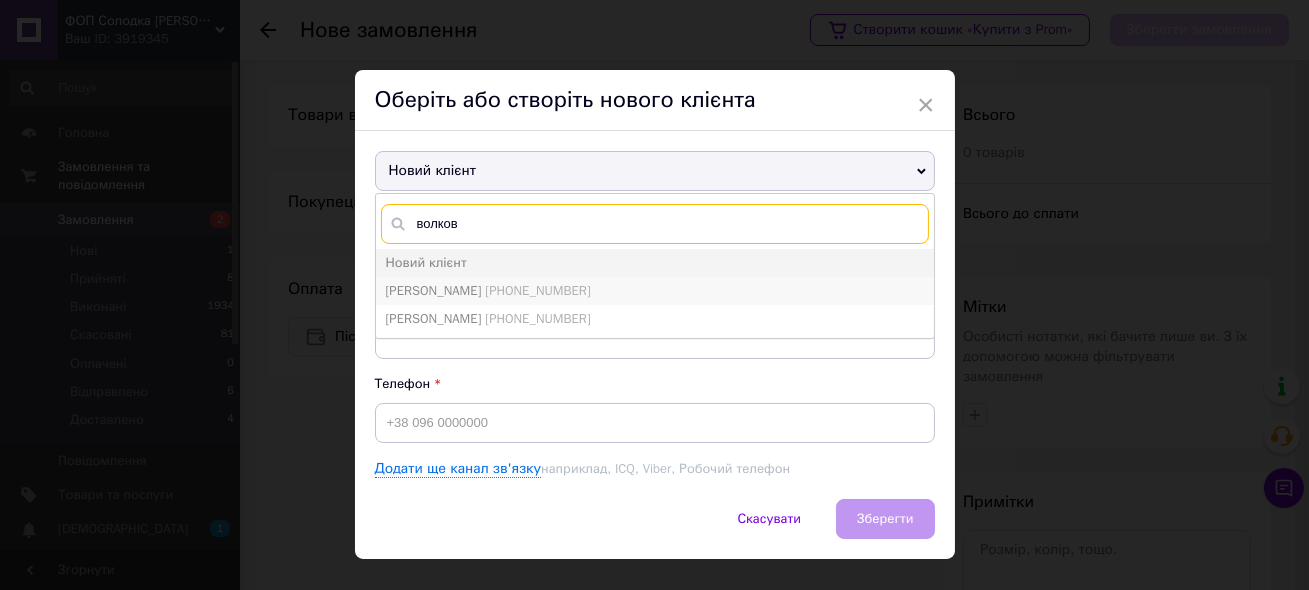 type on "волков" 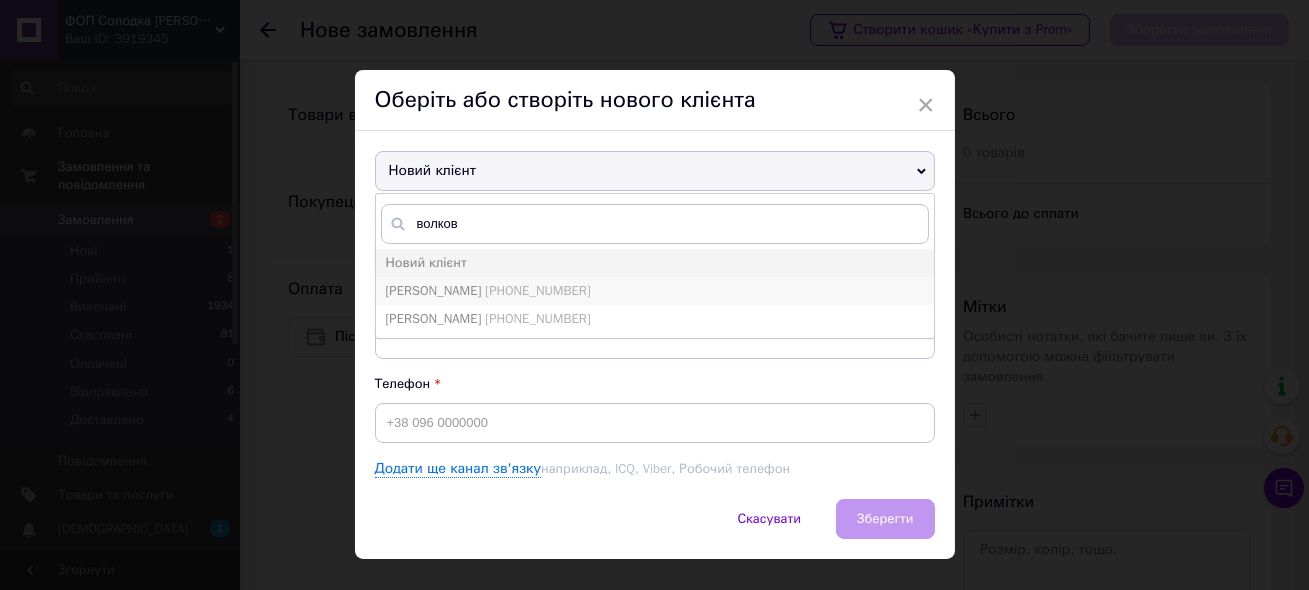 click on "+380989054089" at bounding box center [537, 290] 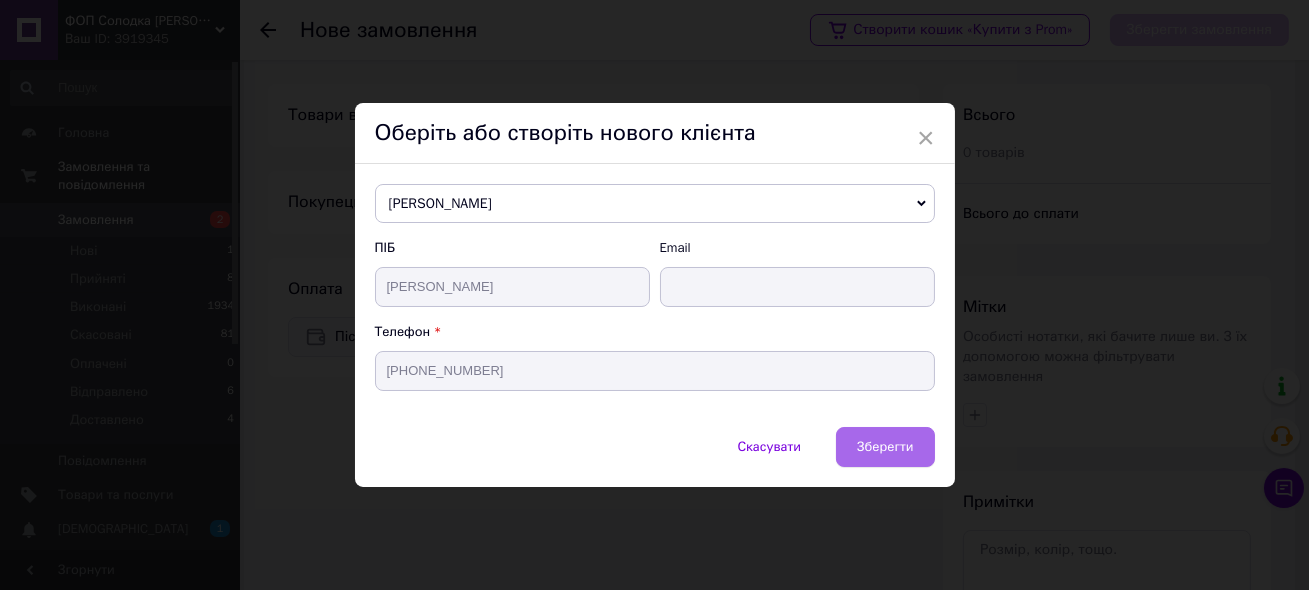 click on "Зберегти" at bounding box center [885, 446] 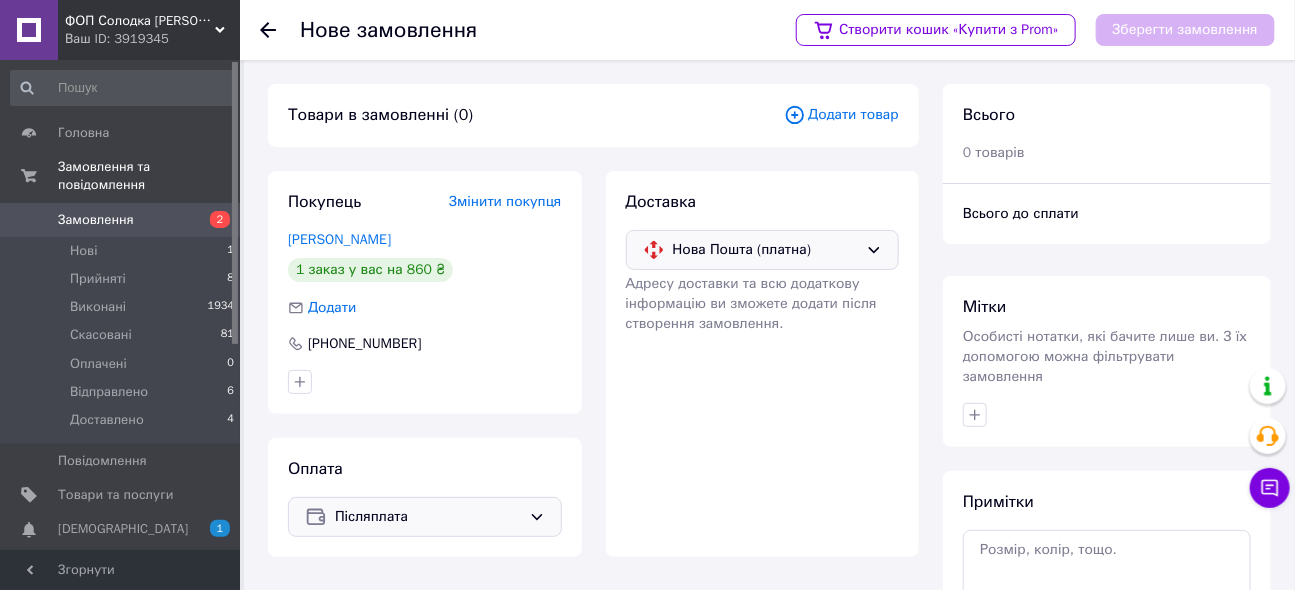 click on "Додати товар" at bounding box center (841, 115) 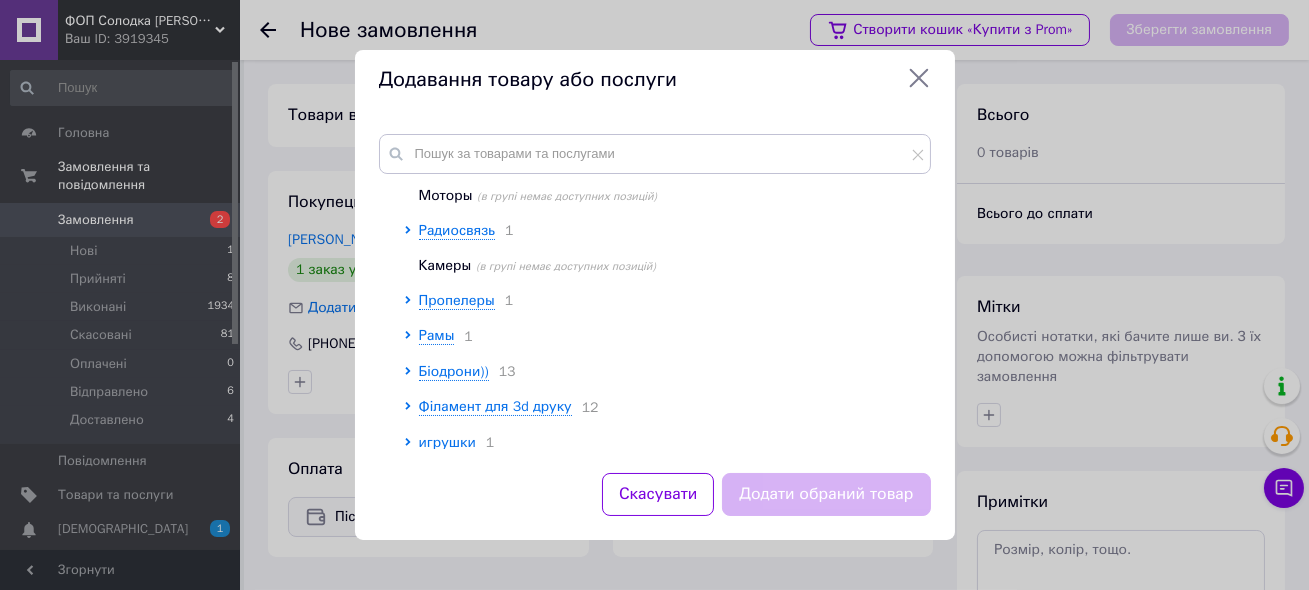 scroll, scrollTop: 272, scrollLeft: 0, axis: vertical 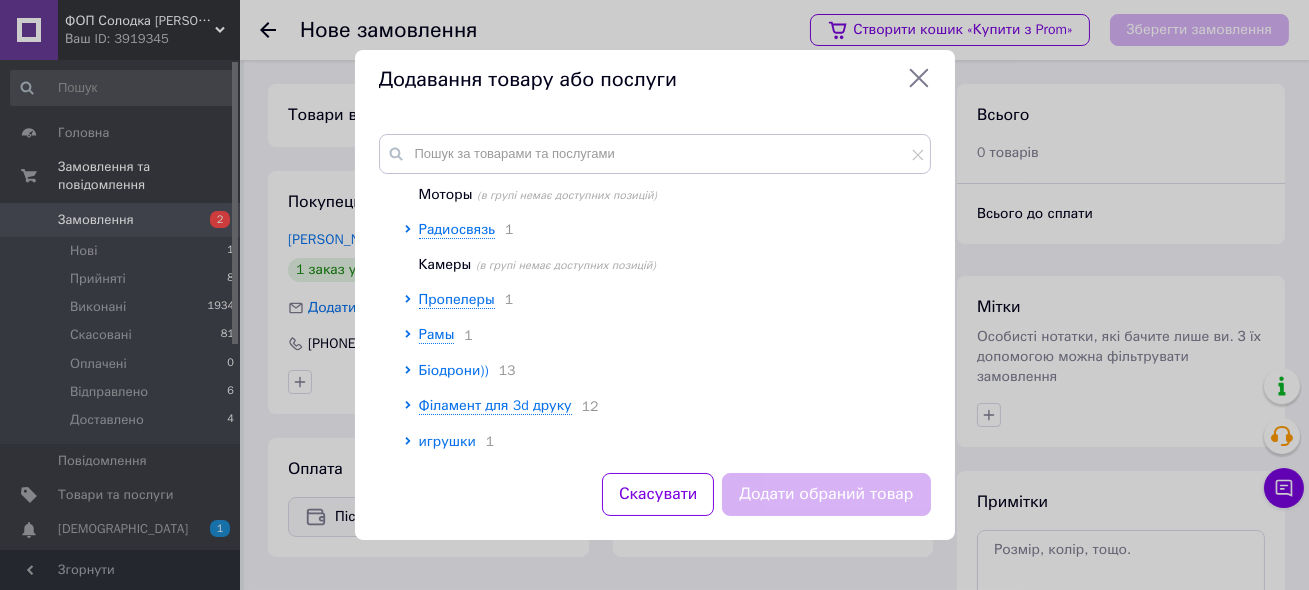 click on "Біодрони))" at bounding box center (454, 370) 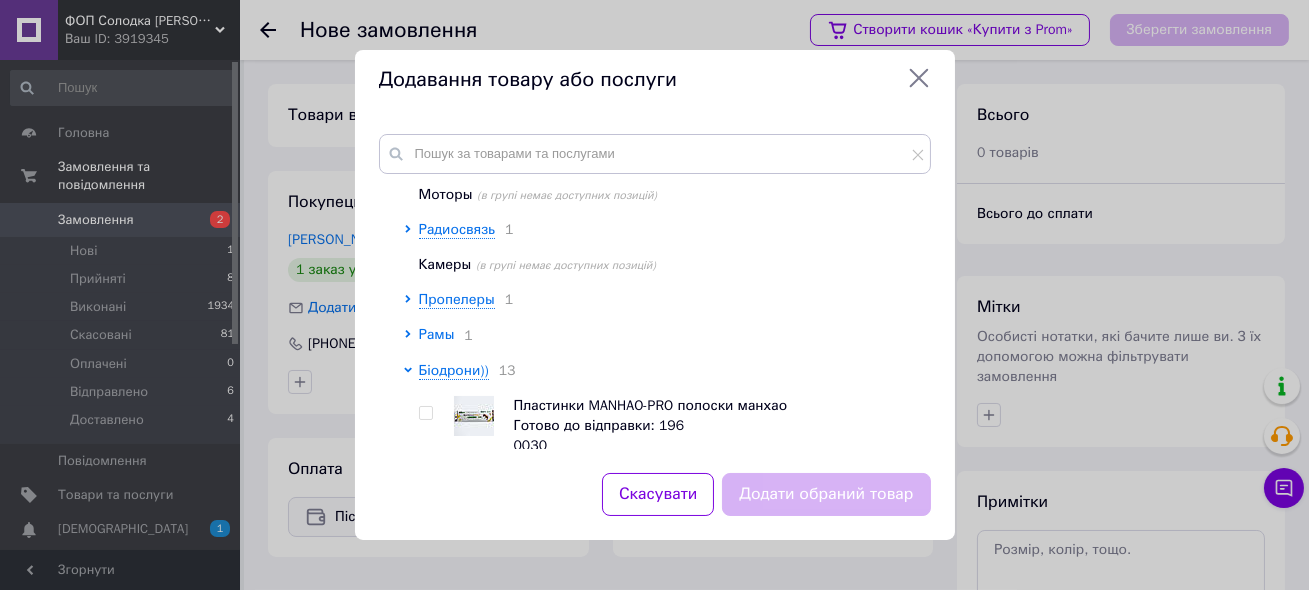 scroll, scrollTop: 454, scrollLeft: 0, axis: vertical 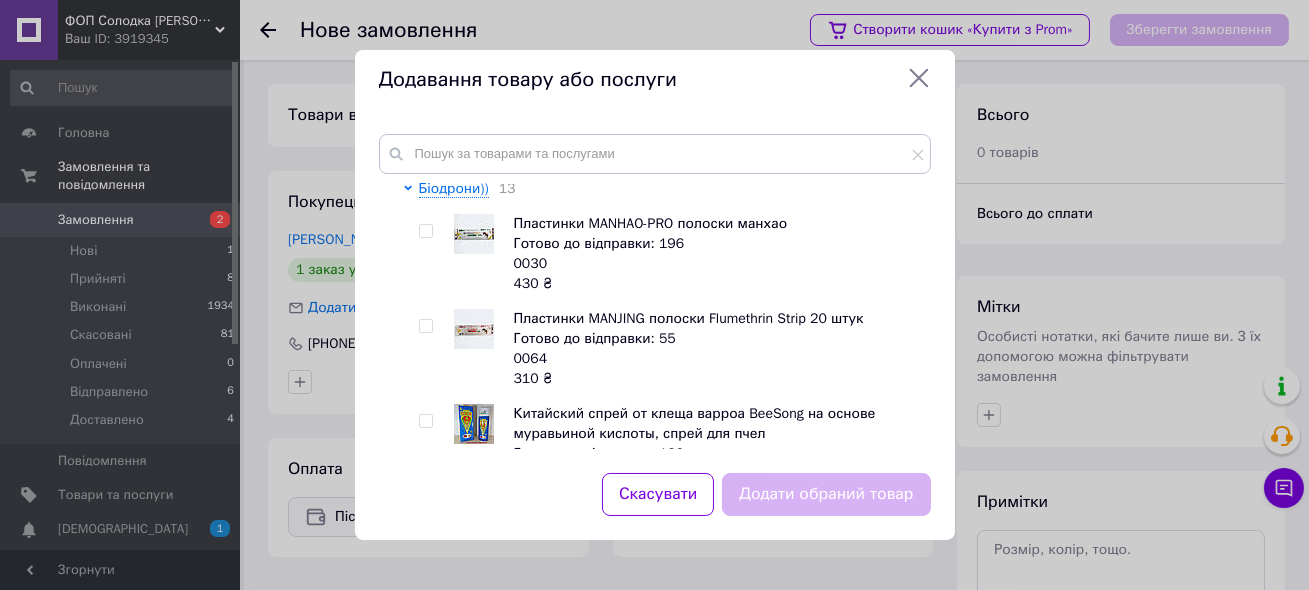 click at bounding box center [425, 326] 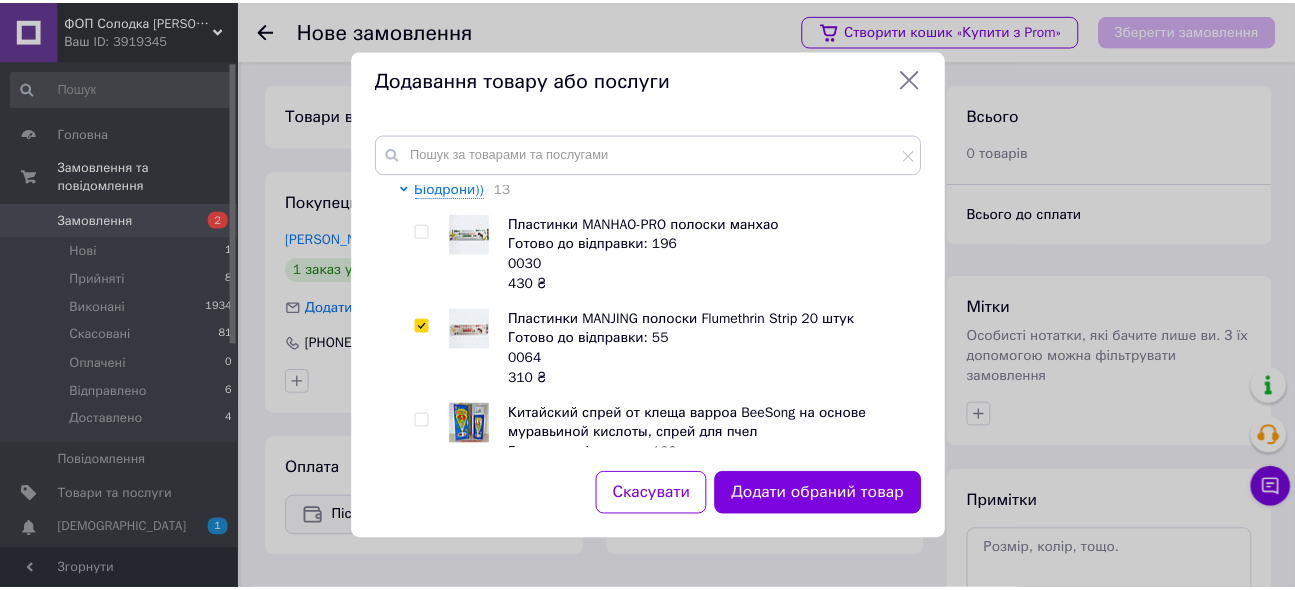 scroll, scrollTop: 727, scrollLeft: 0, axis: vertical 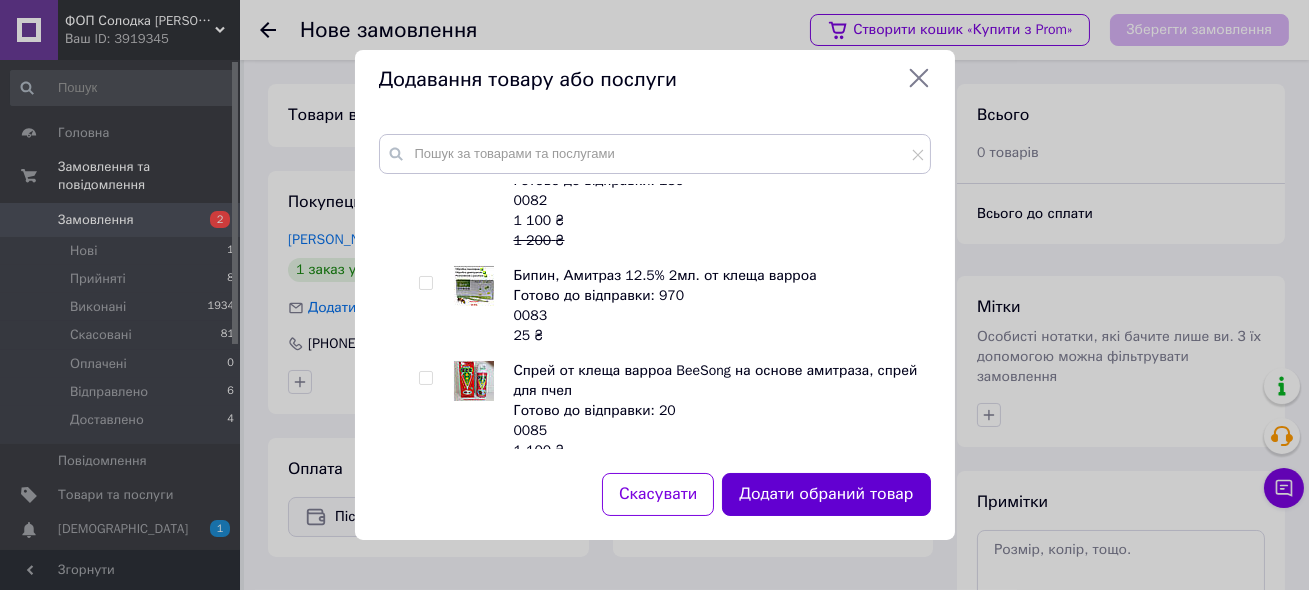 click on "Додати обраний товар" at bounding box center [826, 494] 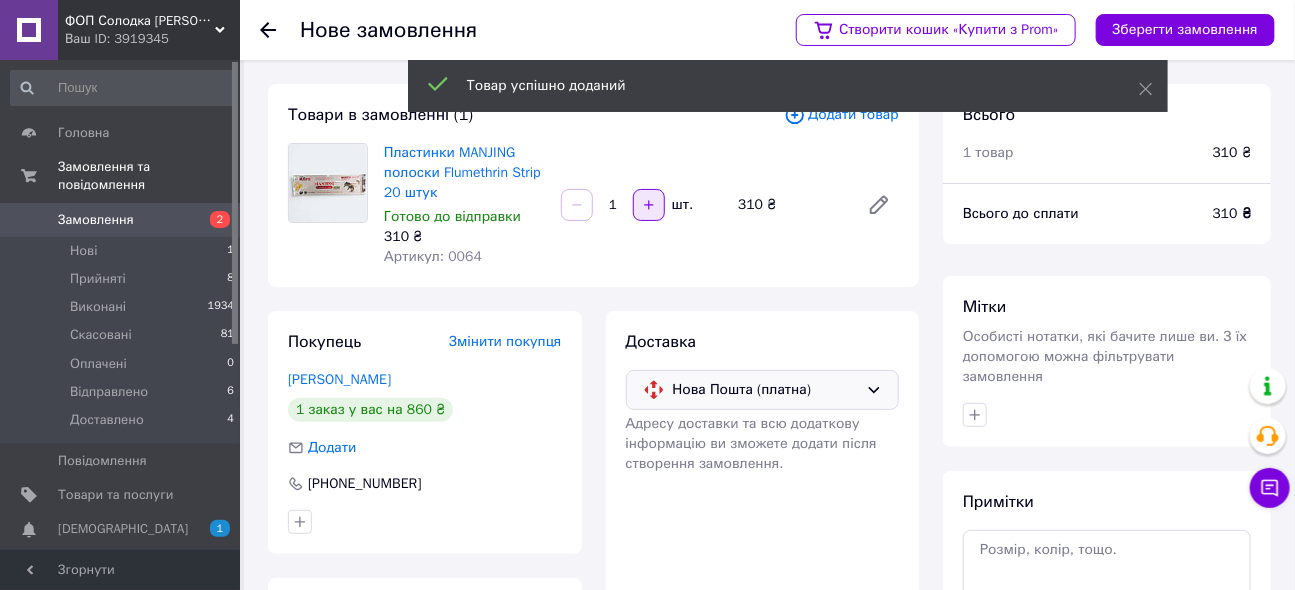 click 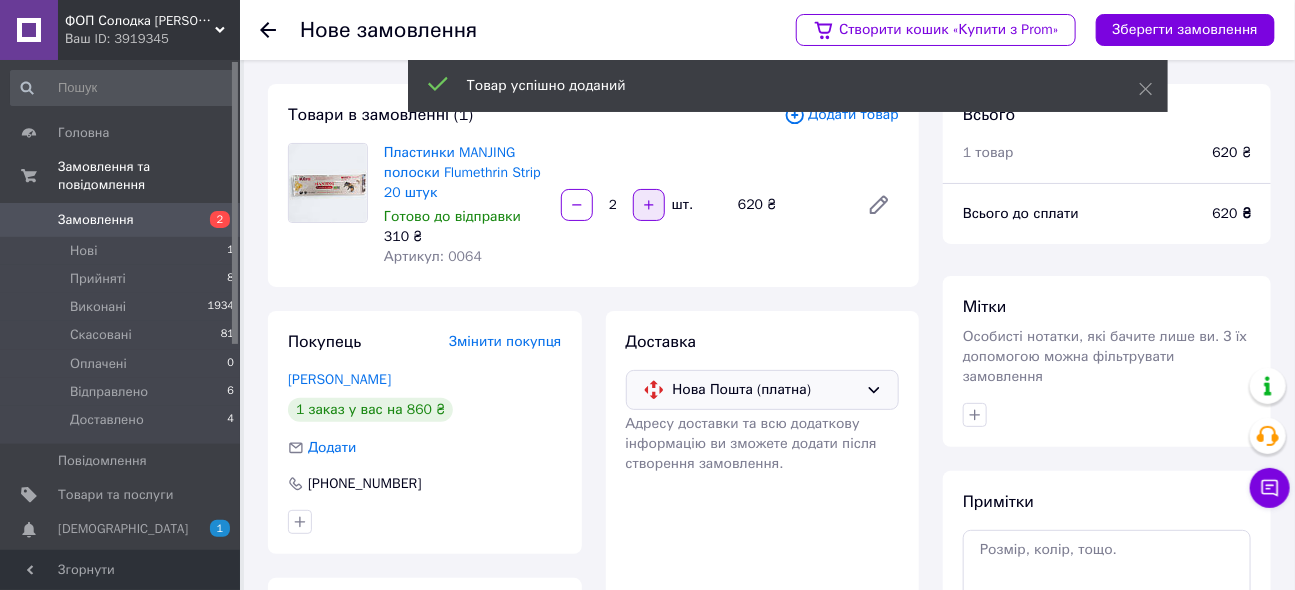 click 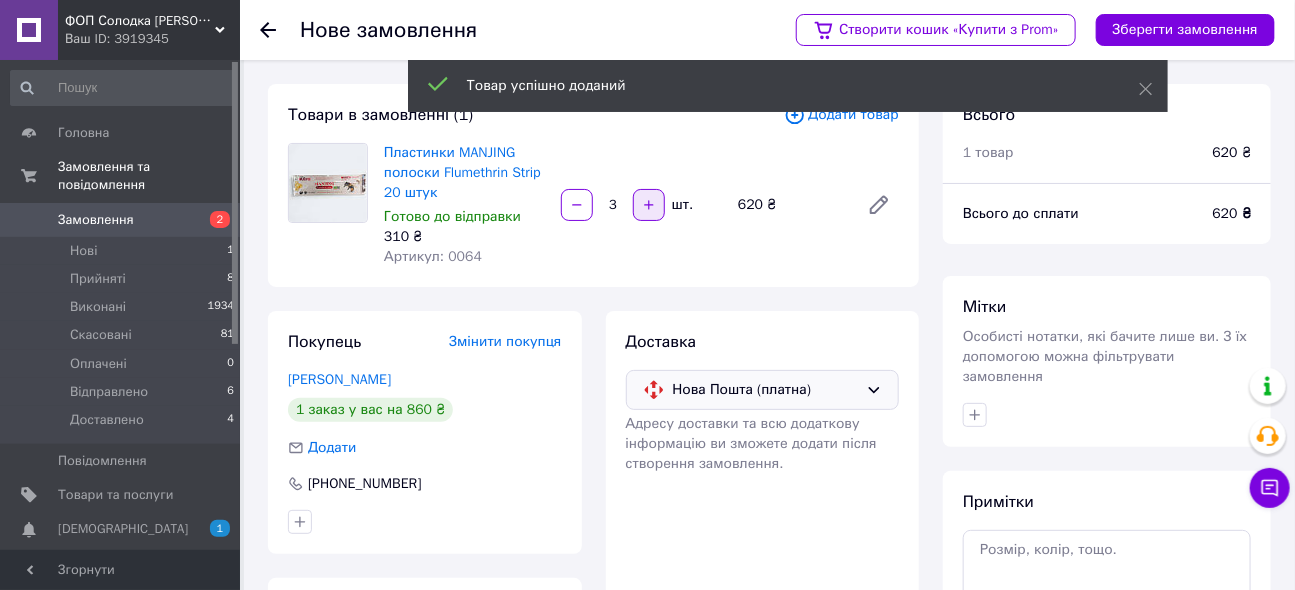 click 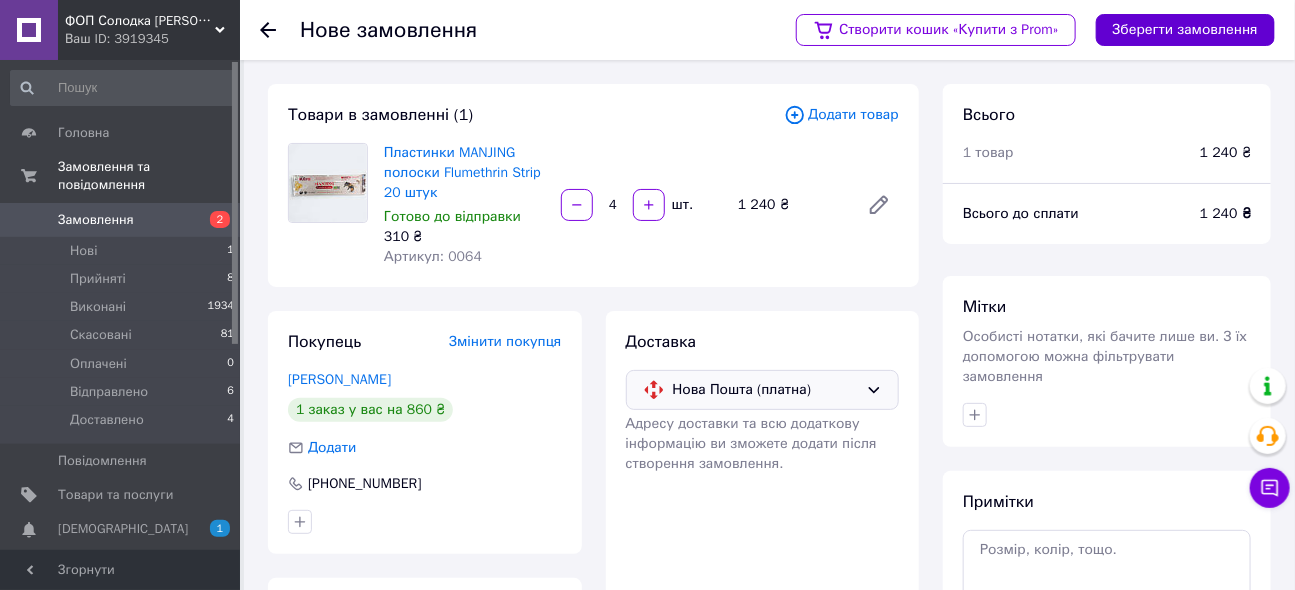 click on "Зберегти замовлення" at bounding box center [1185, 30] 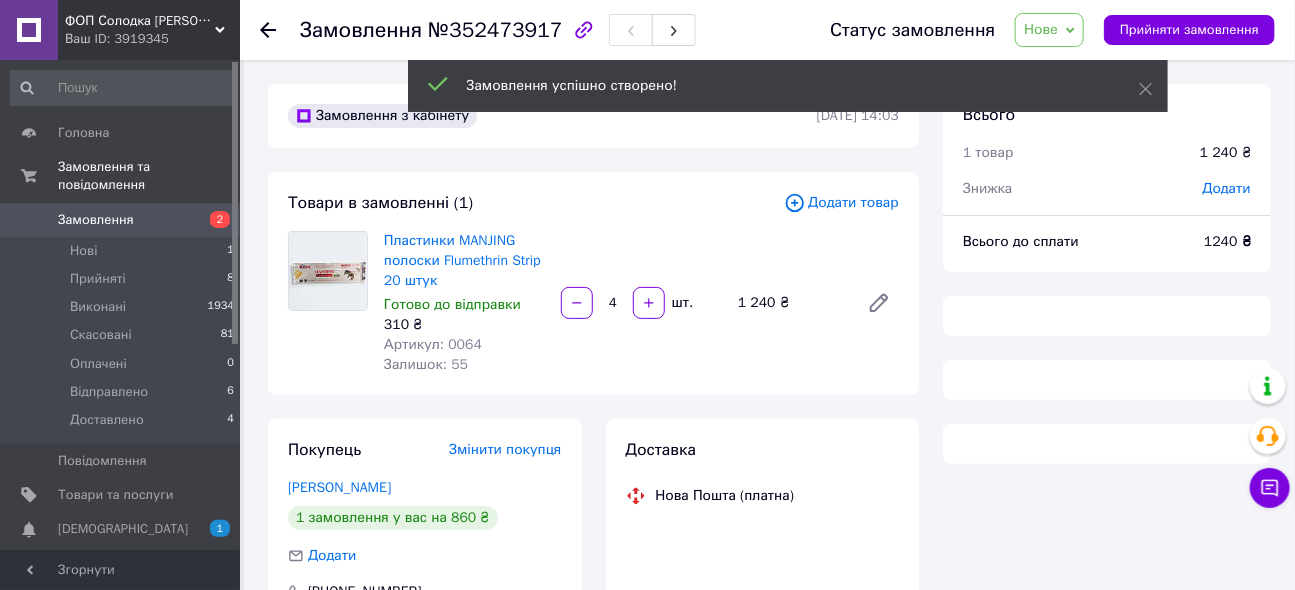 click on "Всього 1 товар 1 240 ₴ Знижка Додати" at bounding box center (1107, 141) 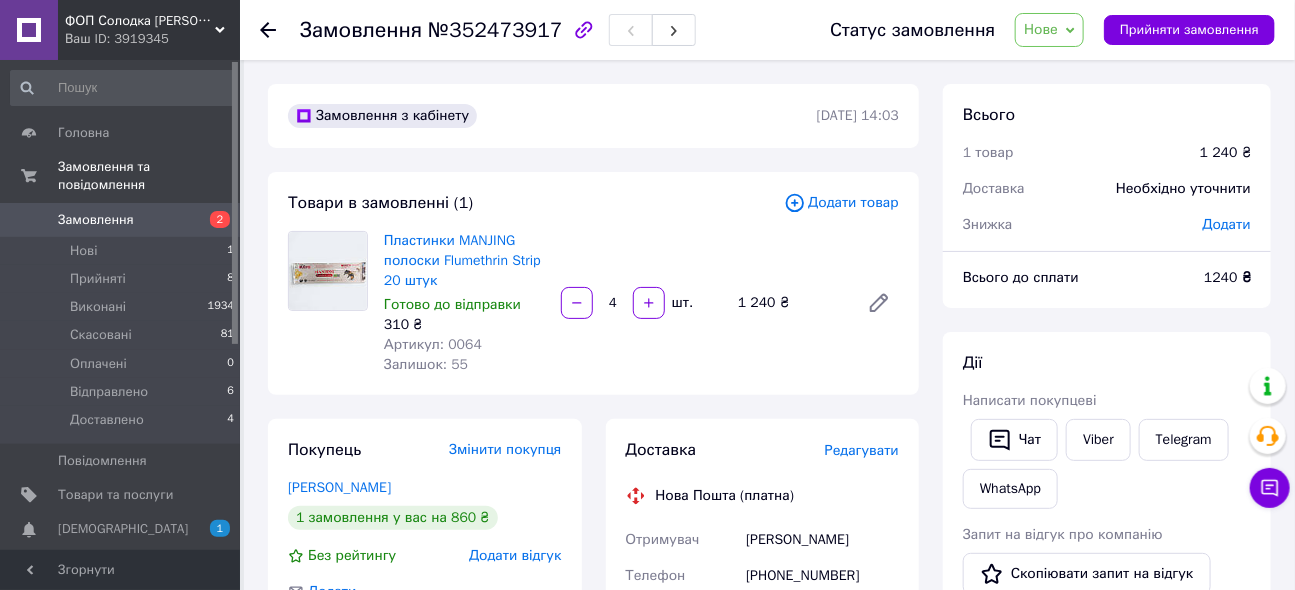 click on "Додати" at bounding box center (1227, 224) 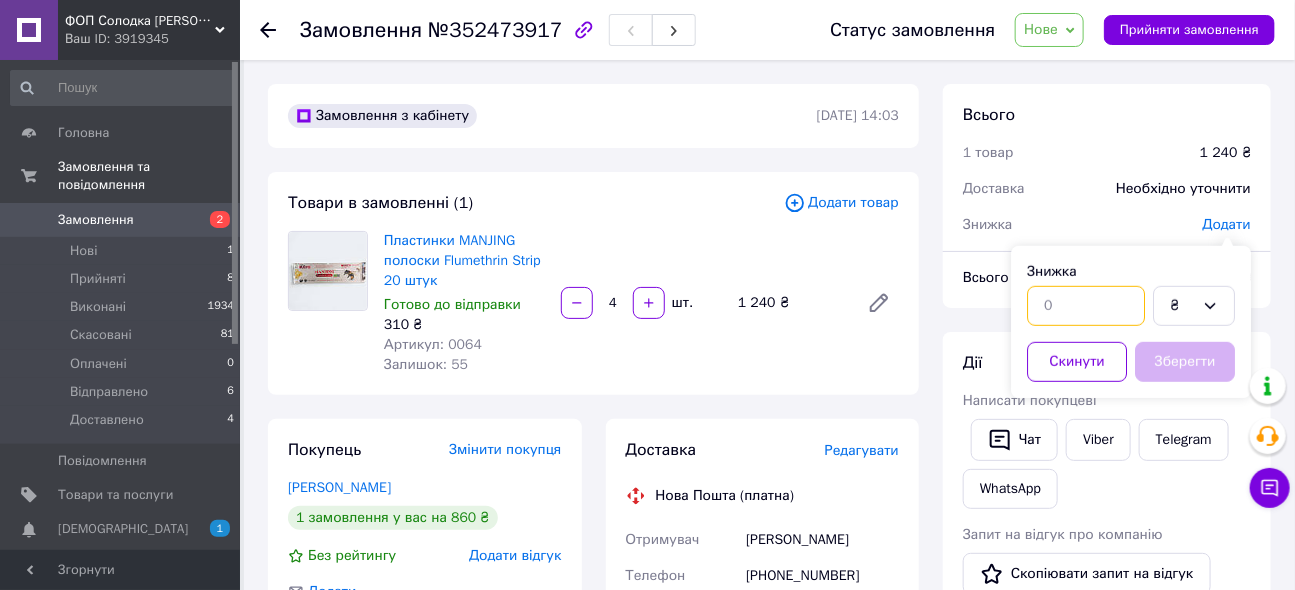 click at bounding box center (1086, 306) 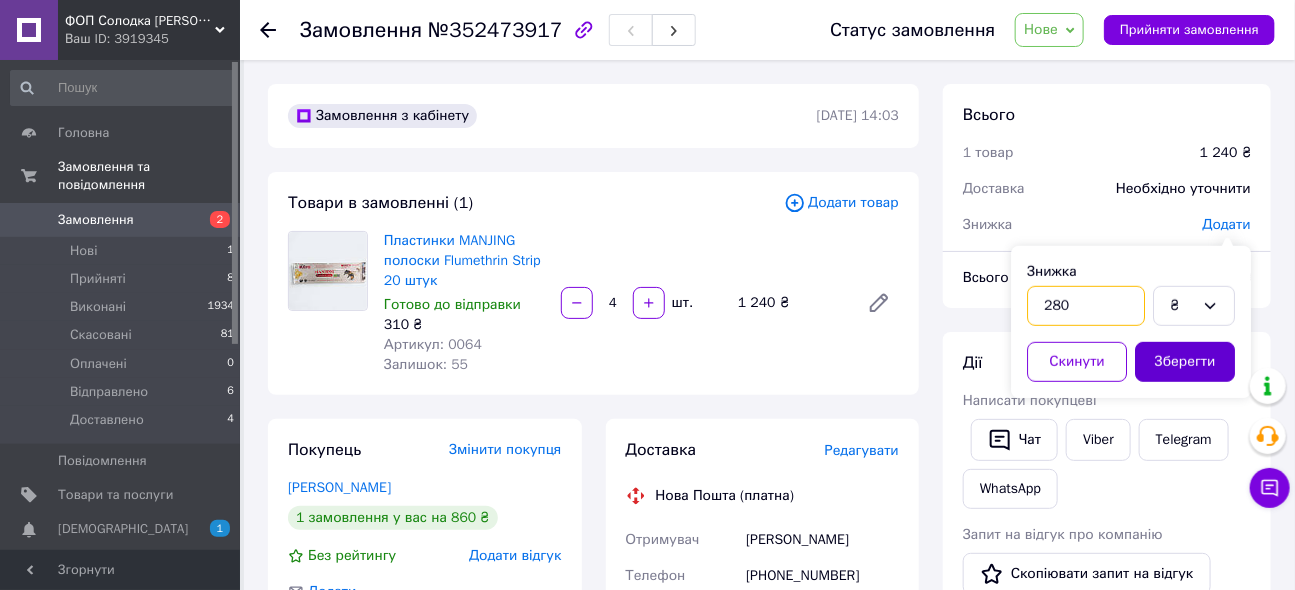 type on "280" 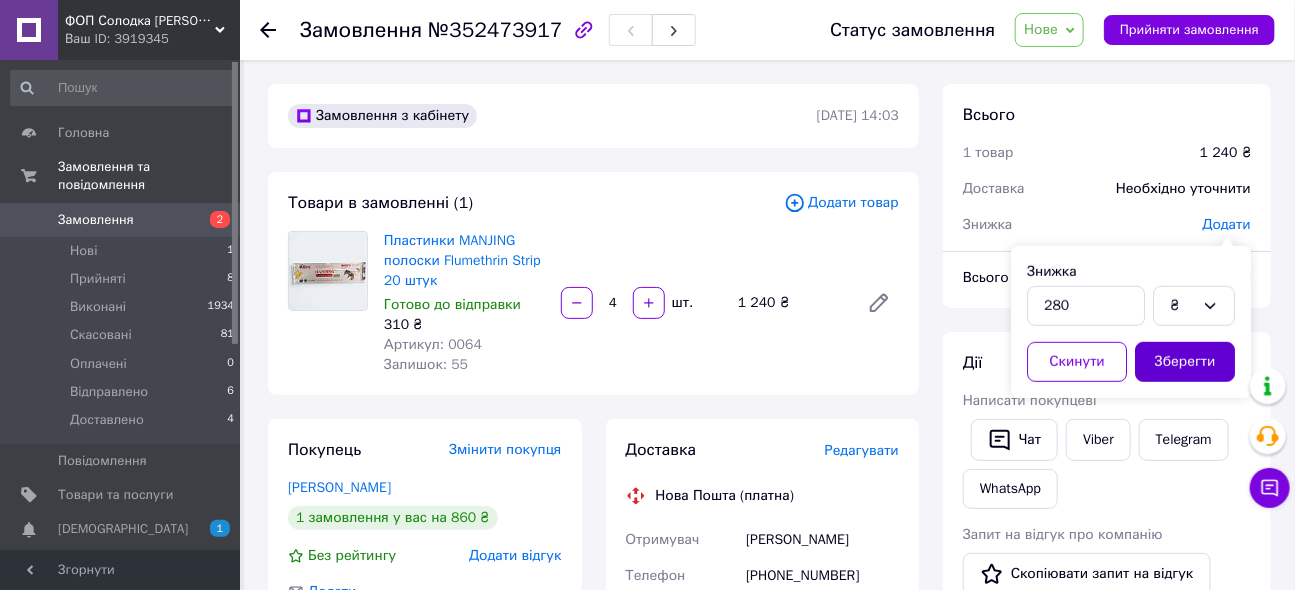 click on "Зберегти" at bounding box center [1185, 362] 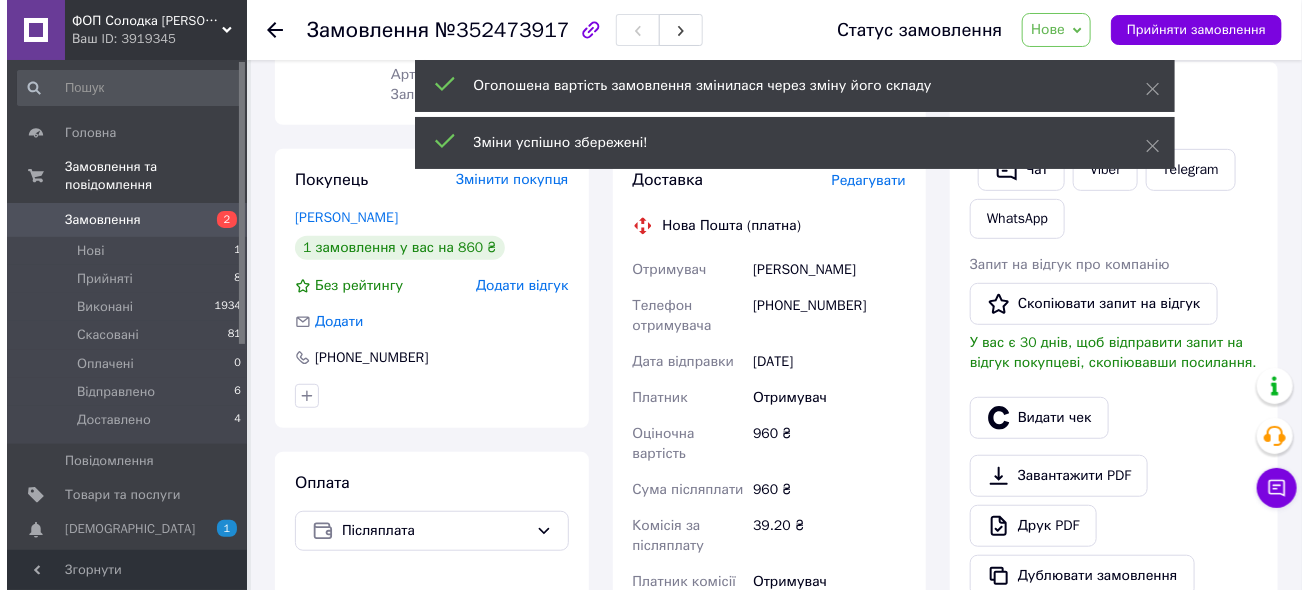 scroll, scrollTop: 272, scrollLeft: 0, axis: vertical 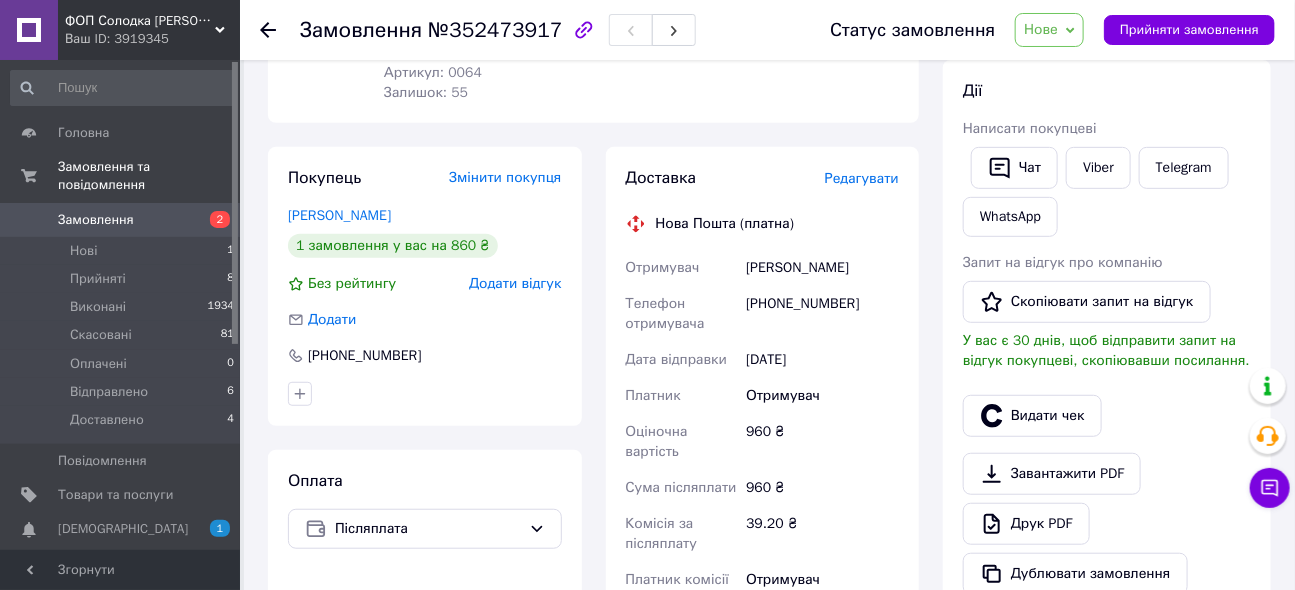 click on "Редагувати" at bounding box center [862, 178] 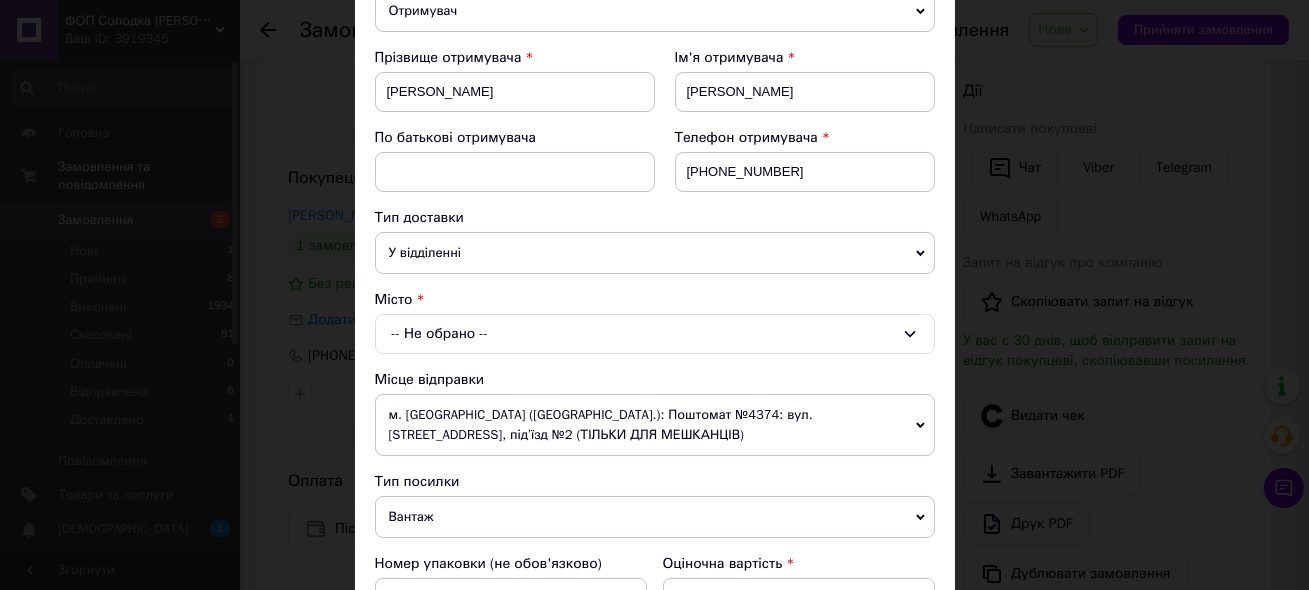 scroll, scrollTop: 272, scrollLeft: 0, axis: vertical 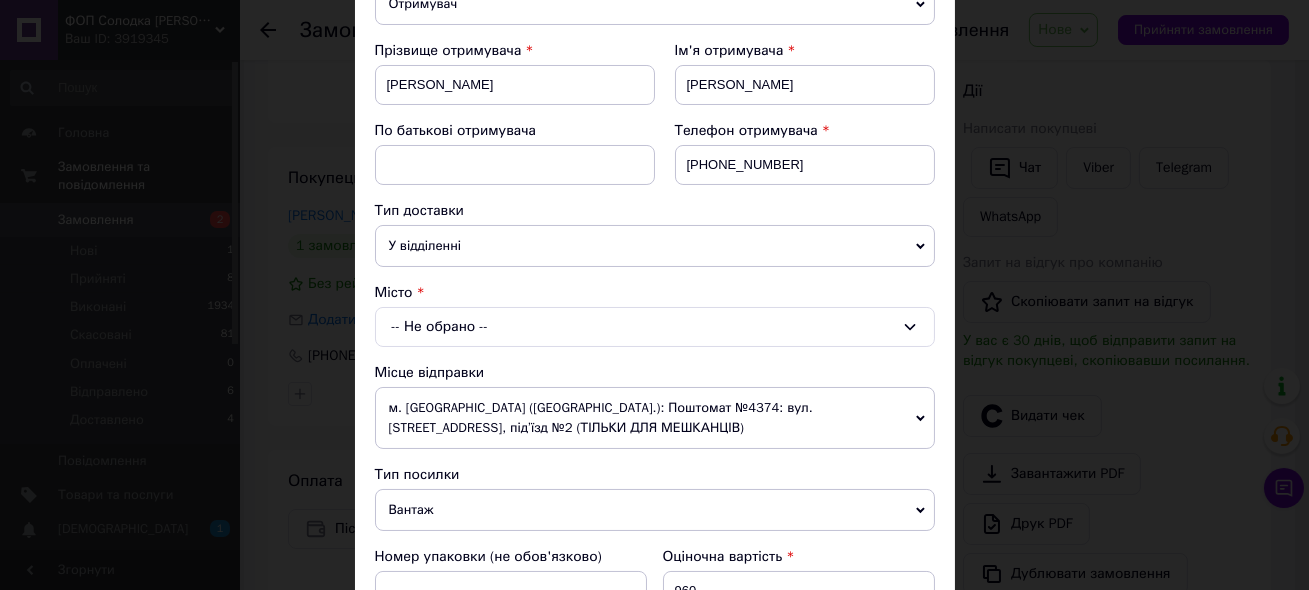 click on "-- Не обрано --" at bounding box center [655, 327] 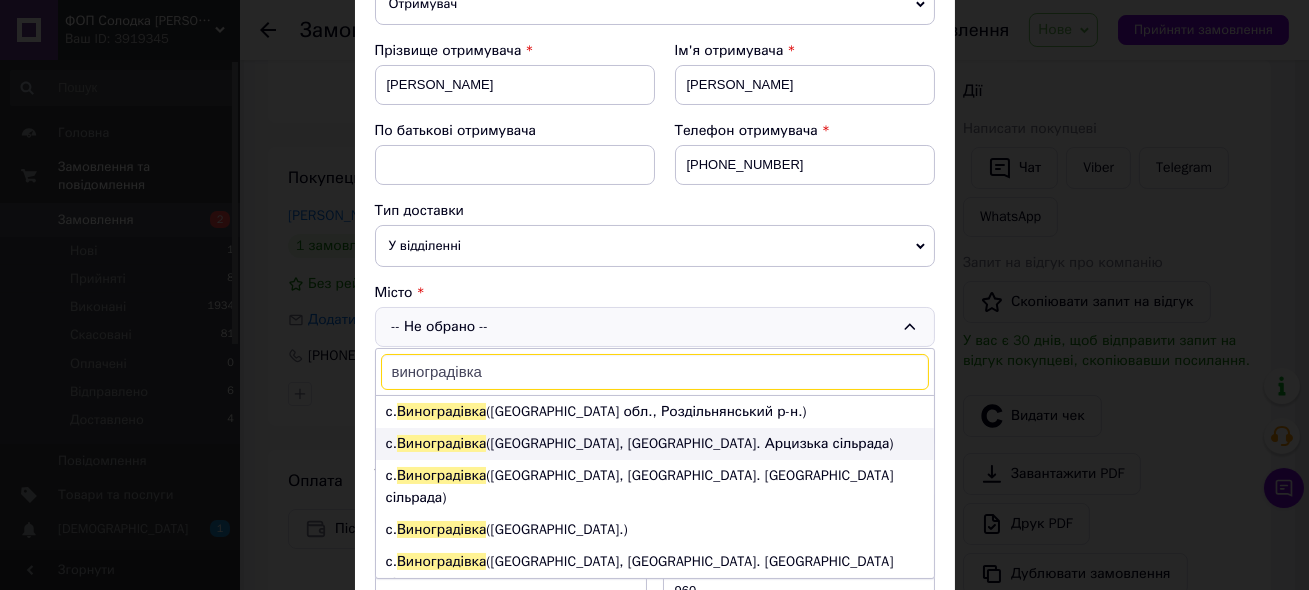 type on "виноградівка" 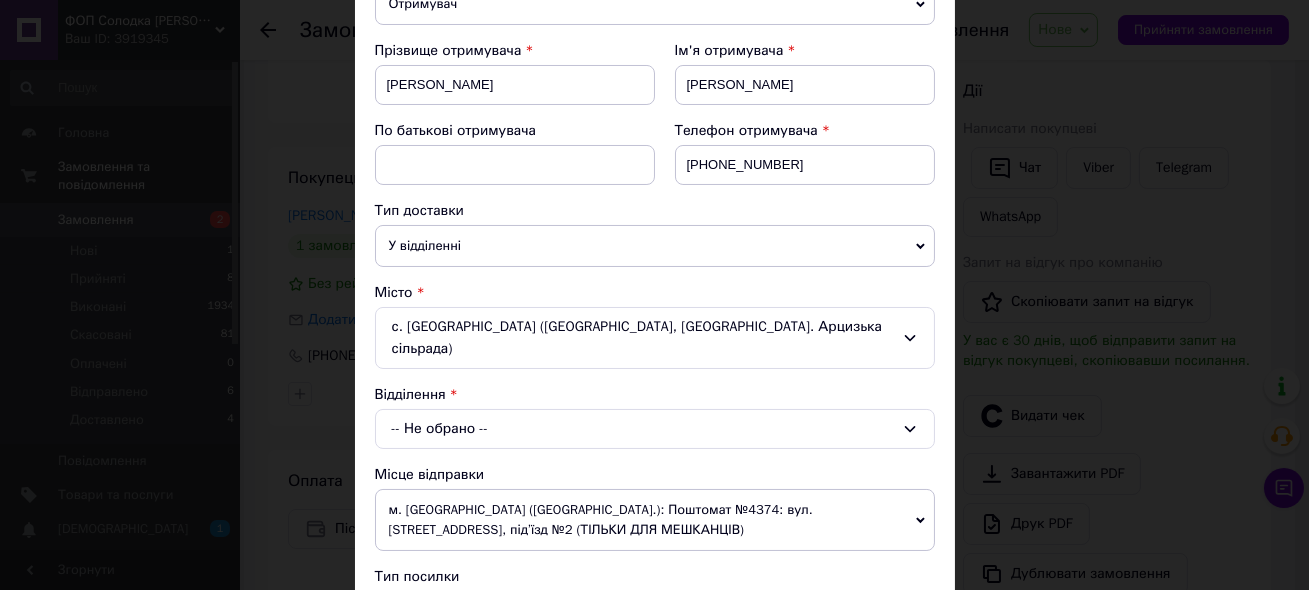 click on "-- Не обрано --" at bounding box center (655, 429) 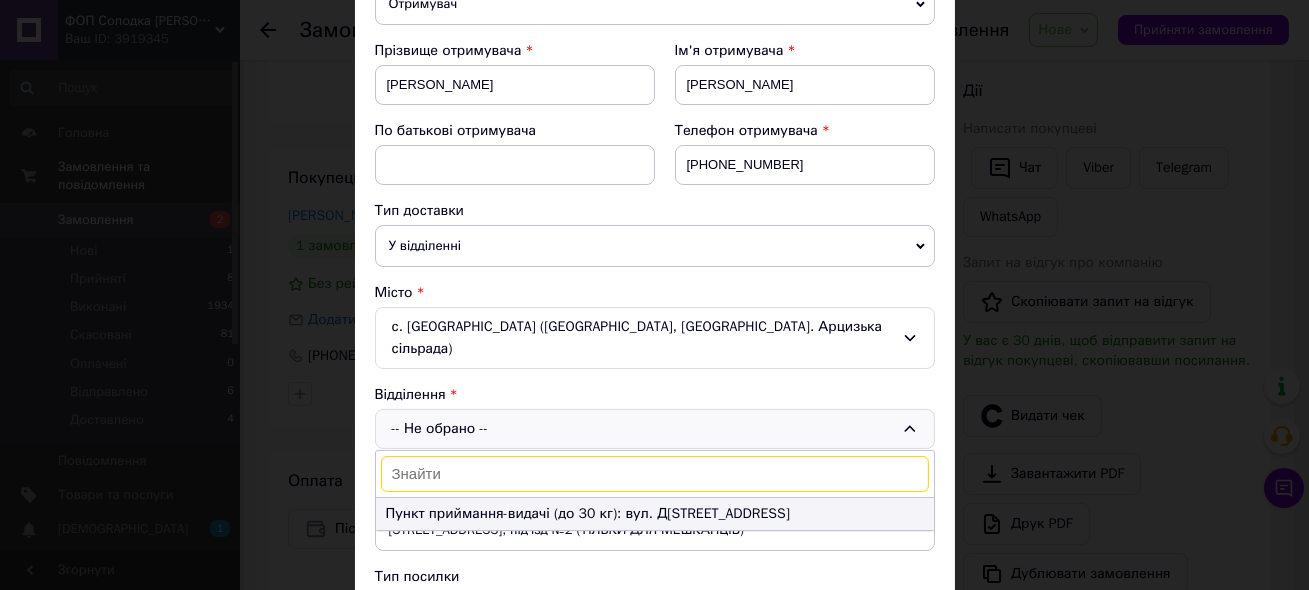 click on "Пункт приймання-видачі (до 30 кг): вул. Димитрова, 1" at bounding box center [655, 514] 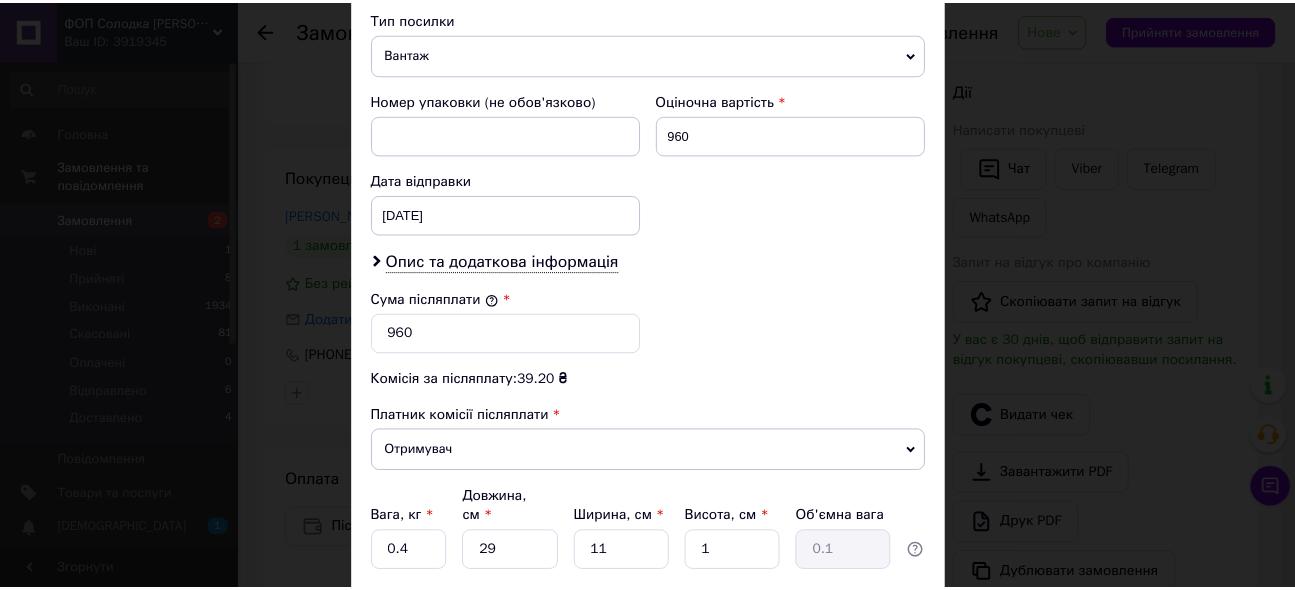 scroll, scrollTop: 953, scrollLeft: 0, axis: vertical 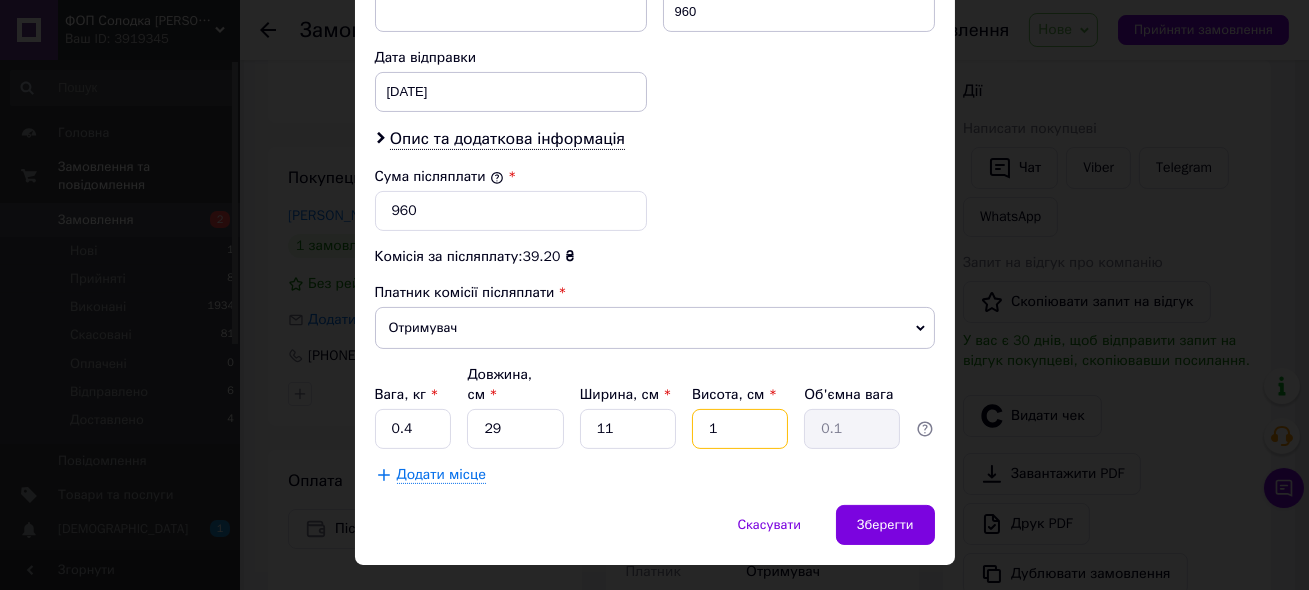 click on "1" at bounding box center [740, 429] 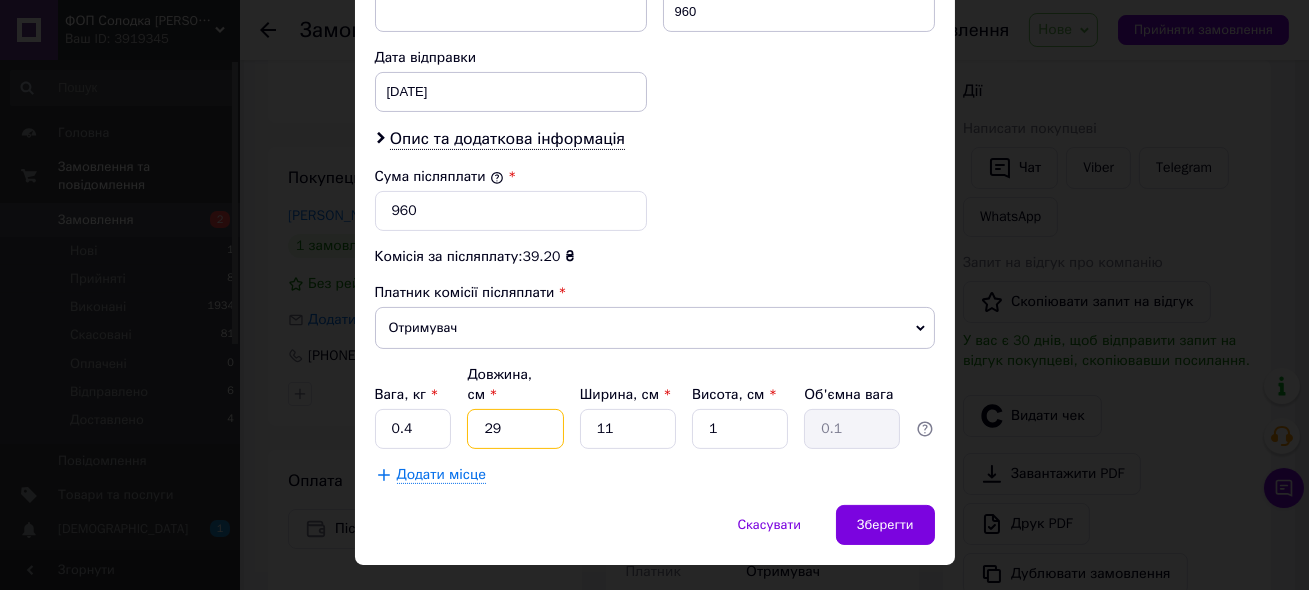 drag, startPoint x: 518, startPoint y: 389, endPoint x: 478, endPoint y: 390, distance: 40.012497 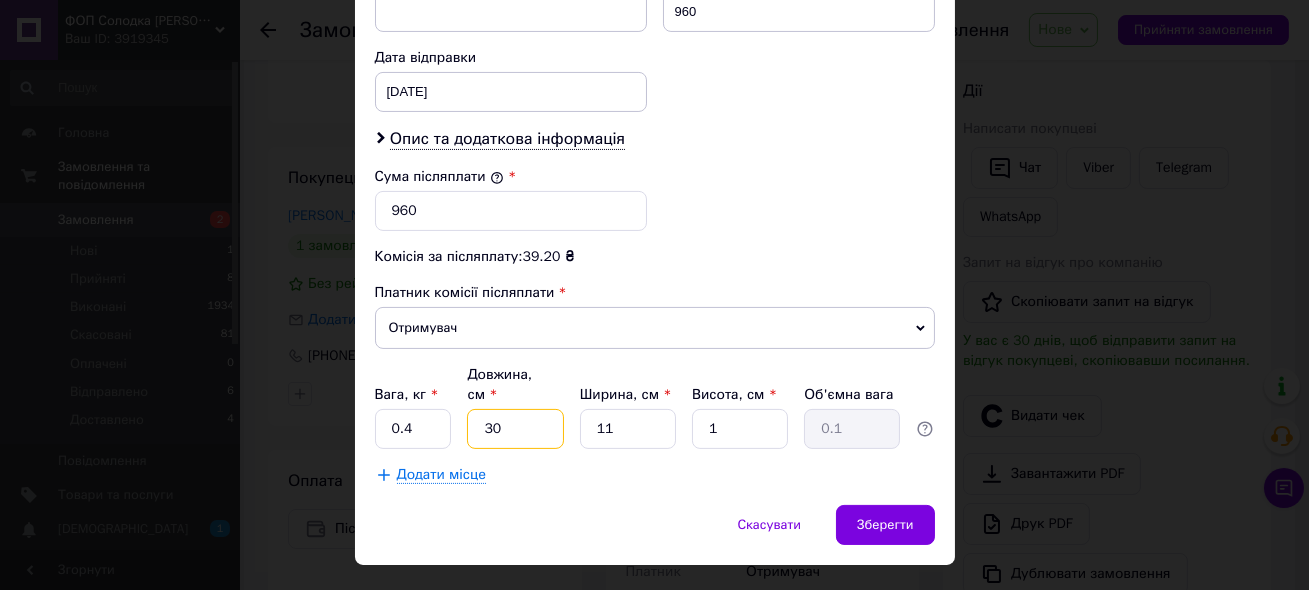 type on "30" 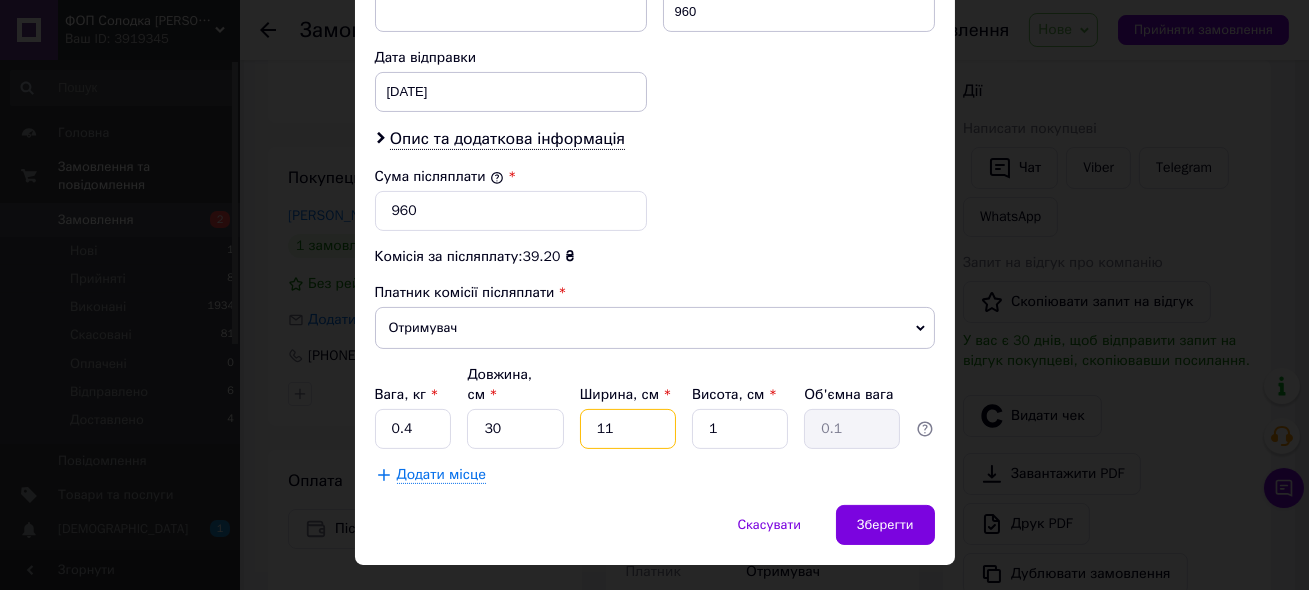 drag, startPoint x: 627, startPoint y: 381, endPoint x: 589, endPoint y: 378, distance: 38.118237 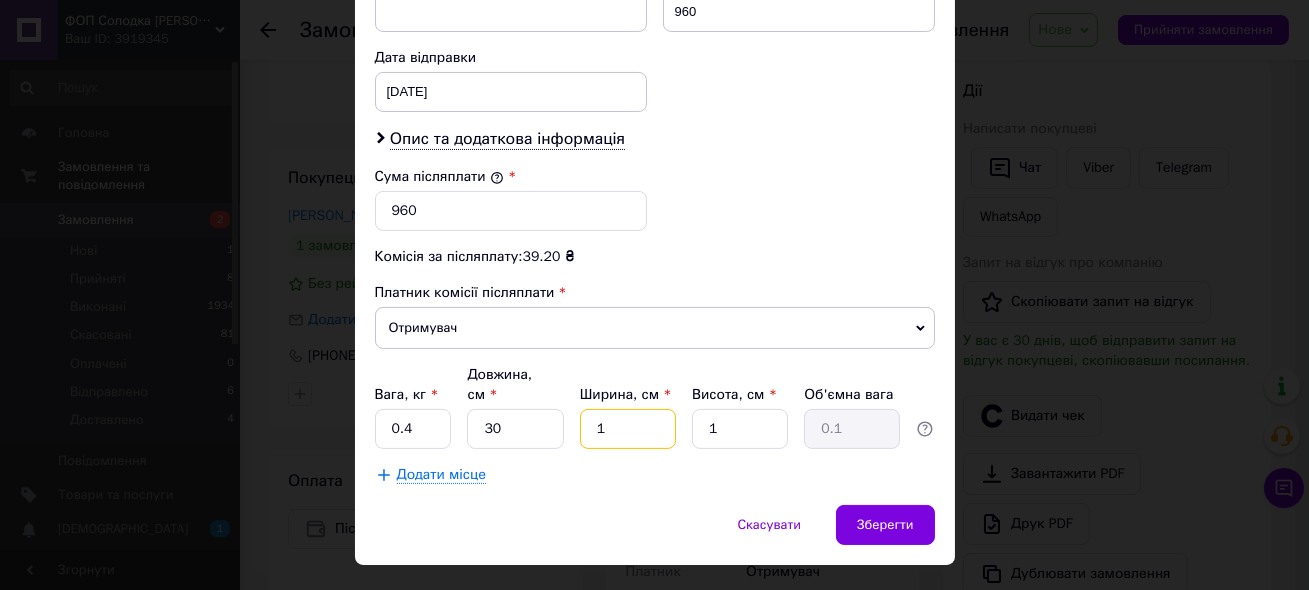 type on "15" 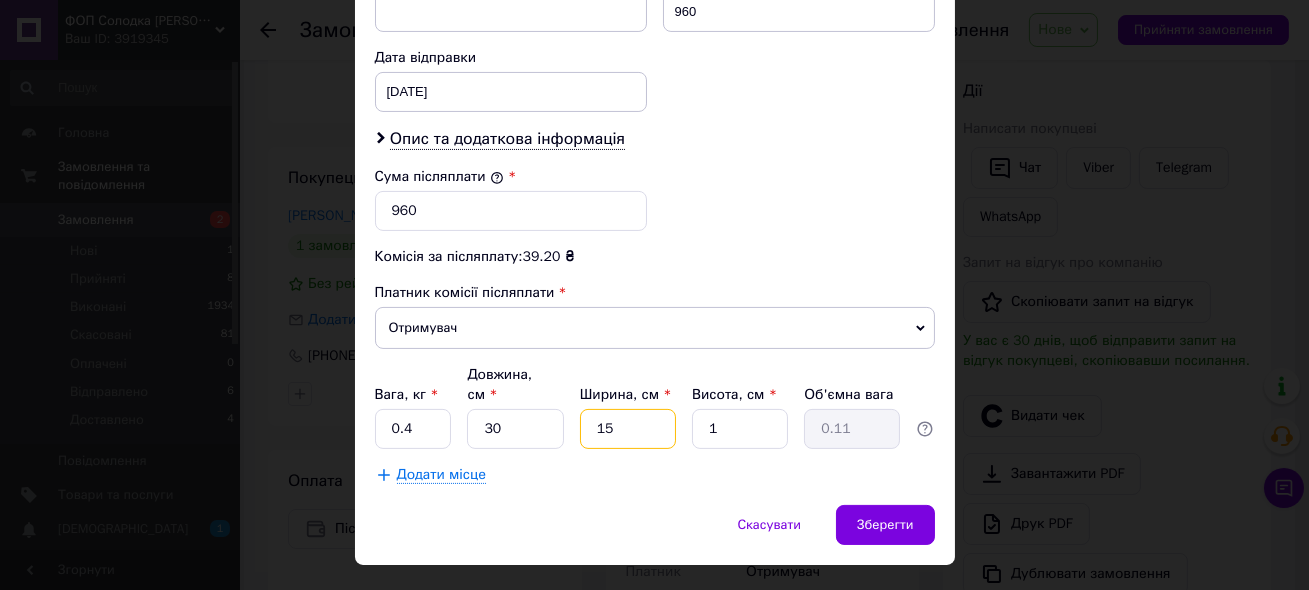 type on "15" 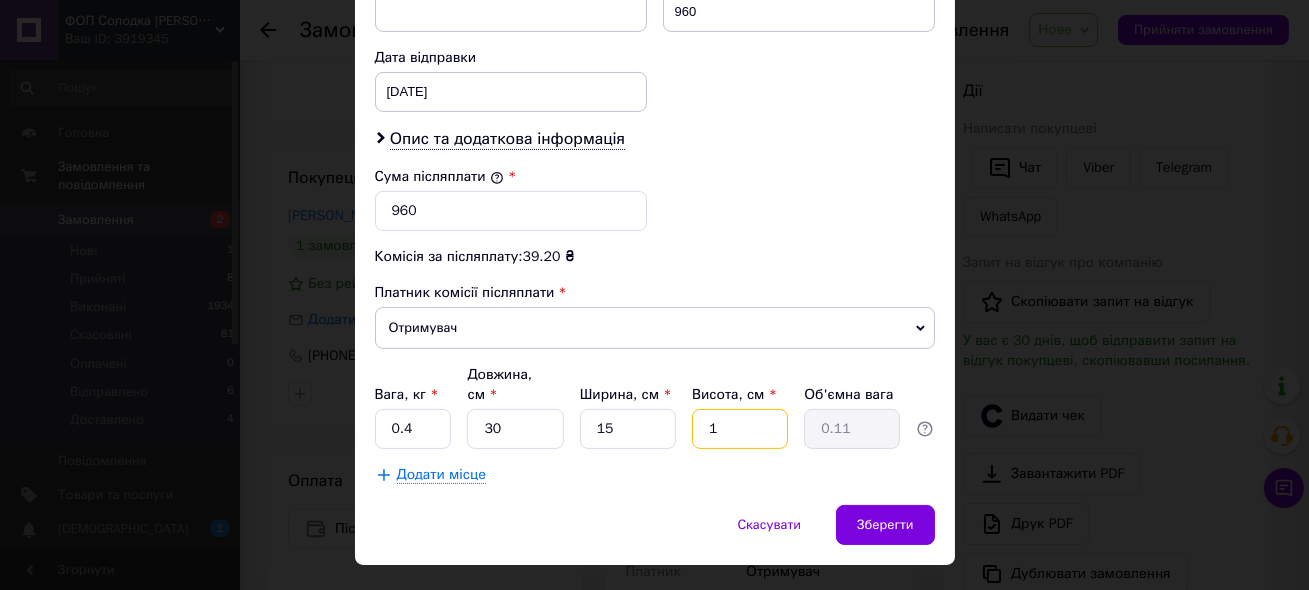 drag, startPoint x: 721, startPoint y: 382, endPoint x: 706, endPoint y: 382, distance: 15 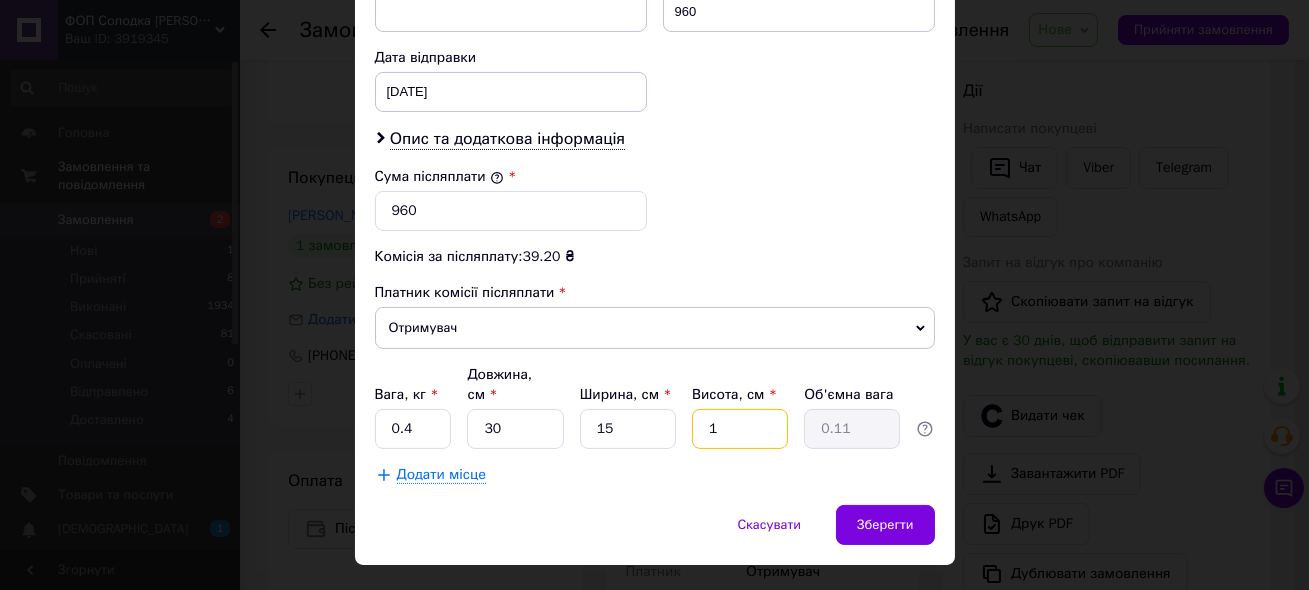 type on "5" 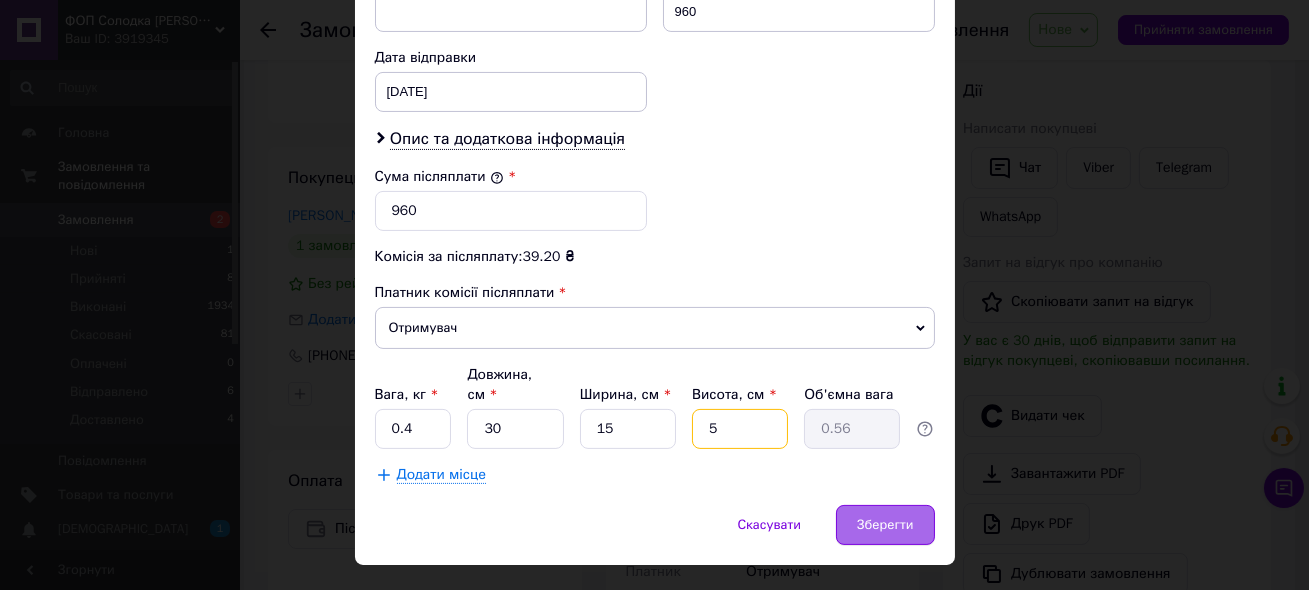 type on "5" 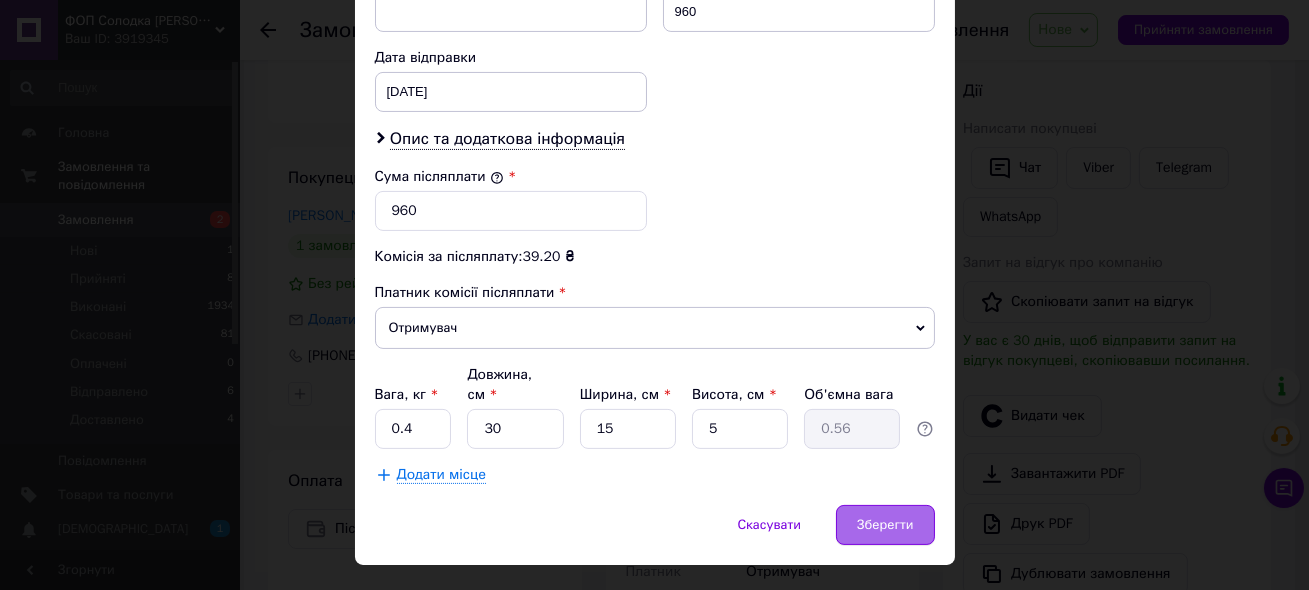 click on "Зберегти" at bounding box center (885, 525) 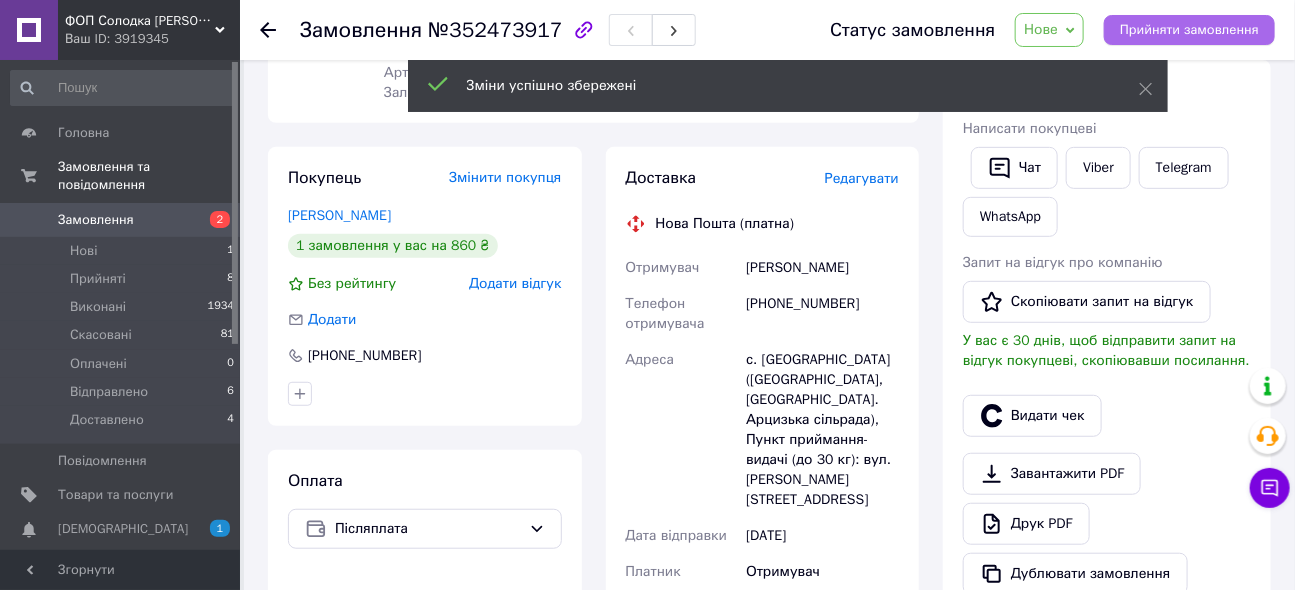 click on "Прийняти замовлення" at bounding box center (1189, 30) 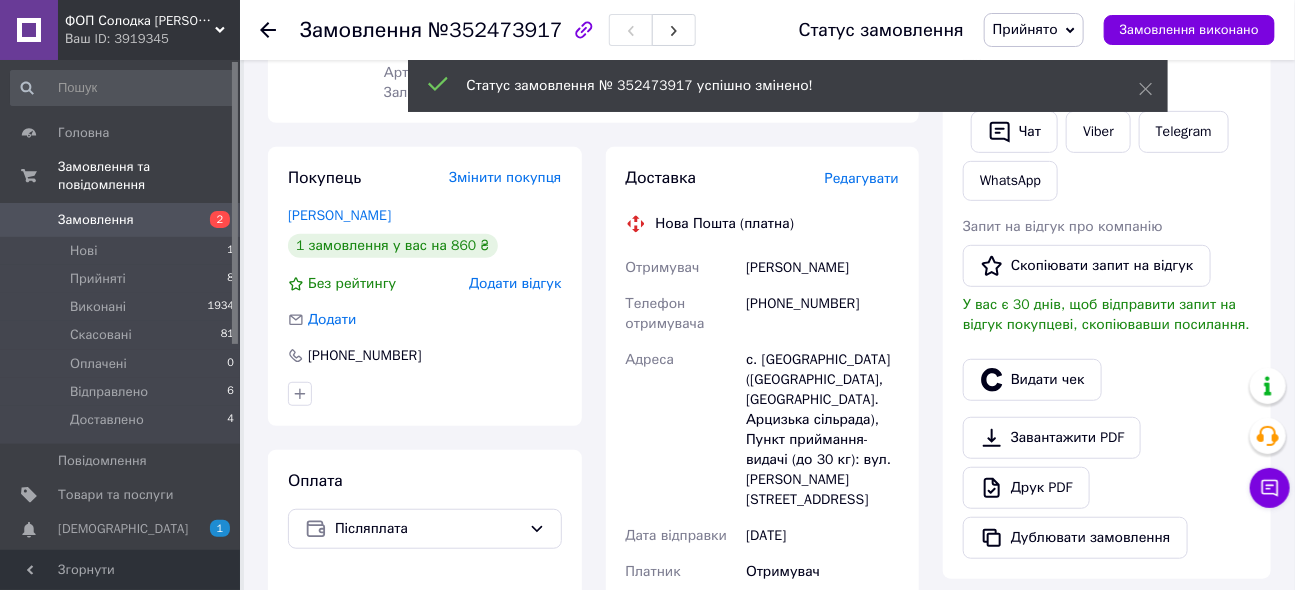 click on "Прийнято" at bounding box center [1034, 30] 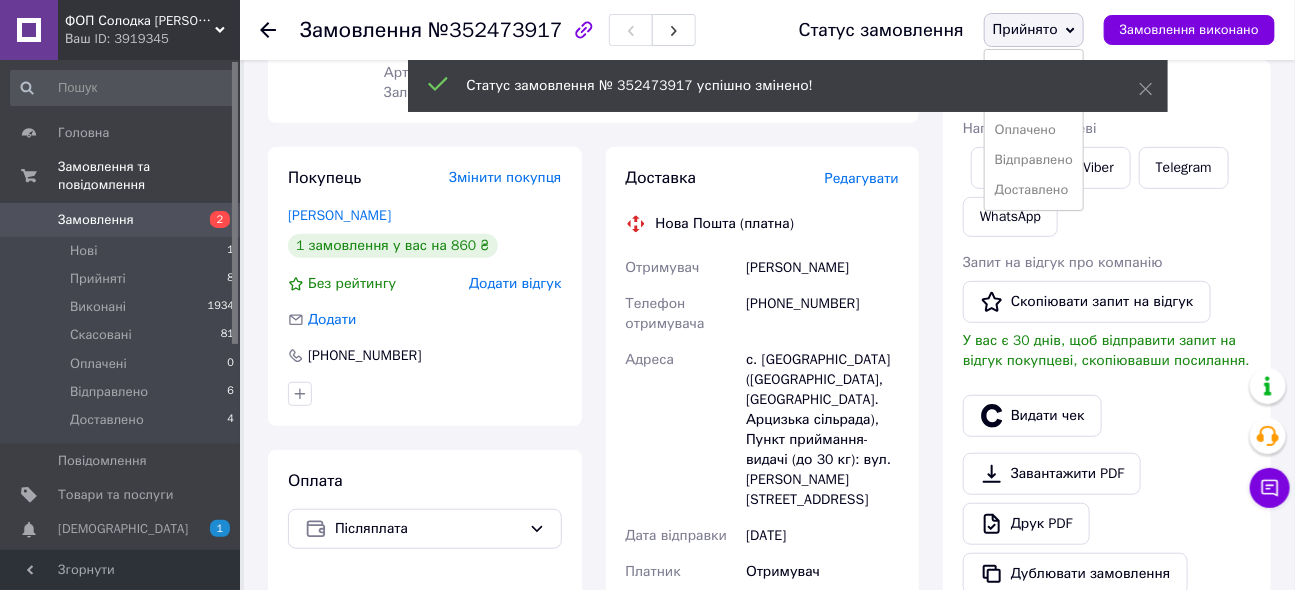 click on "Дії" at bounding box center (1107, 91) 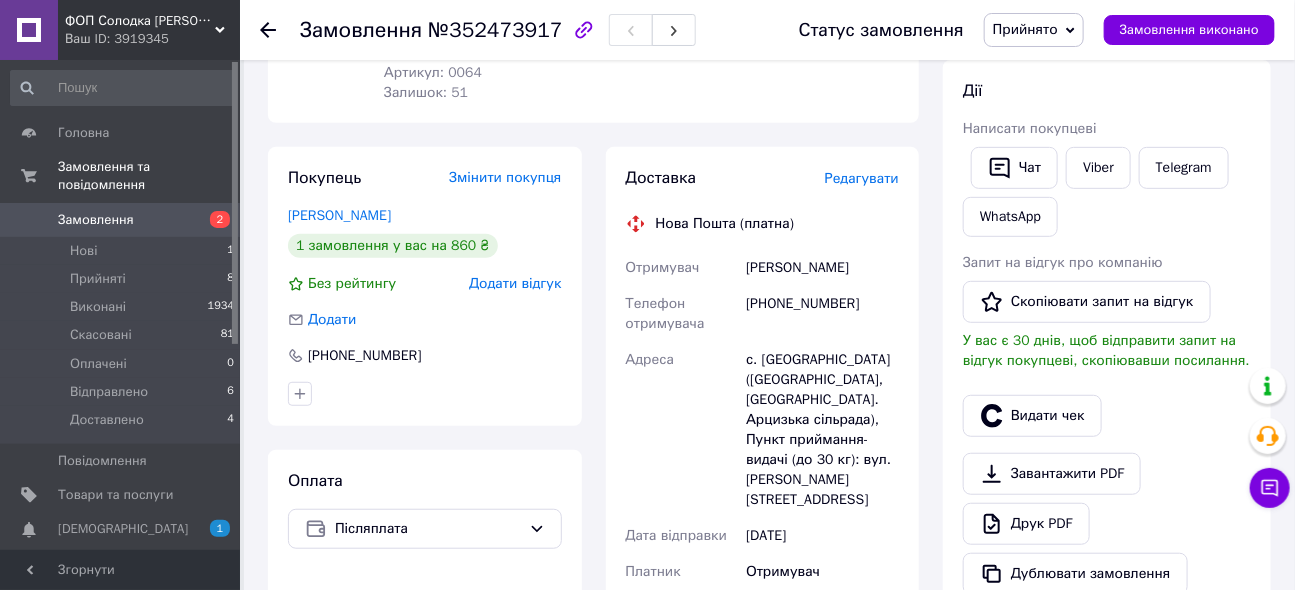 click 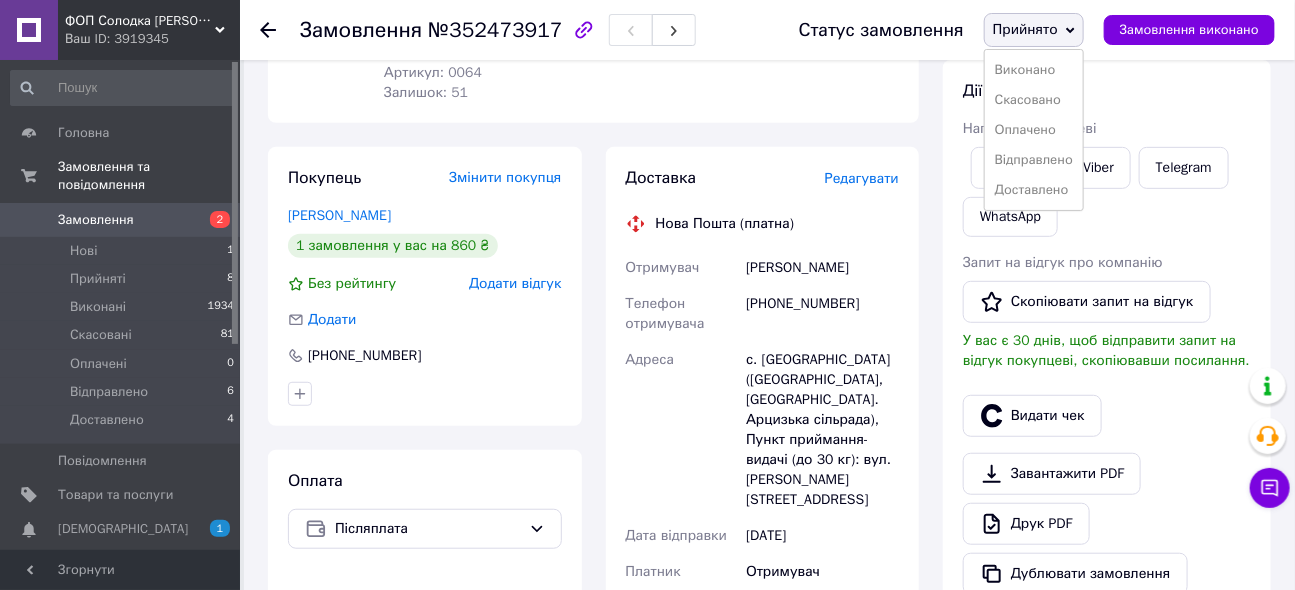 click on "Дії" at bounding box center (1107, 91) 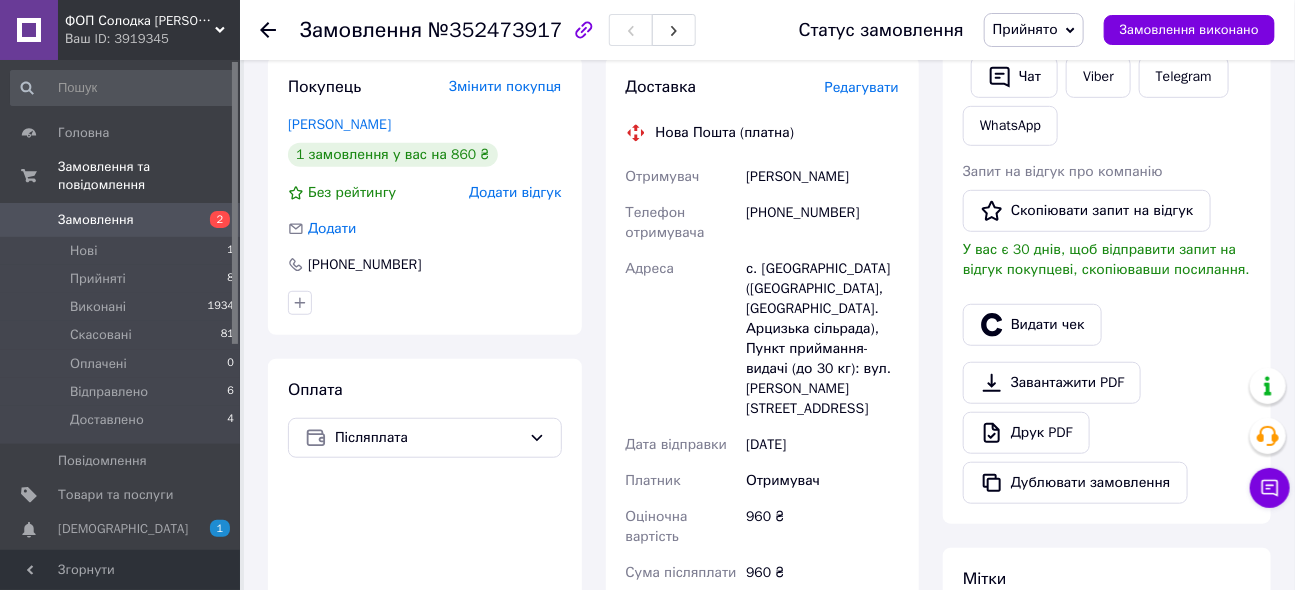 scroll, scrollTop: 879, scrollLeft: 0, axis: vertical 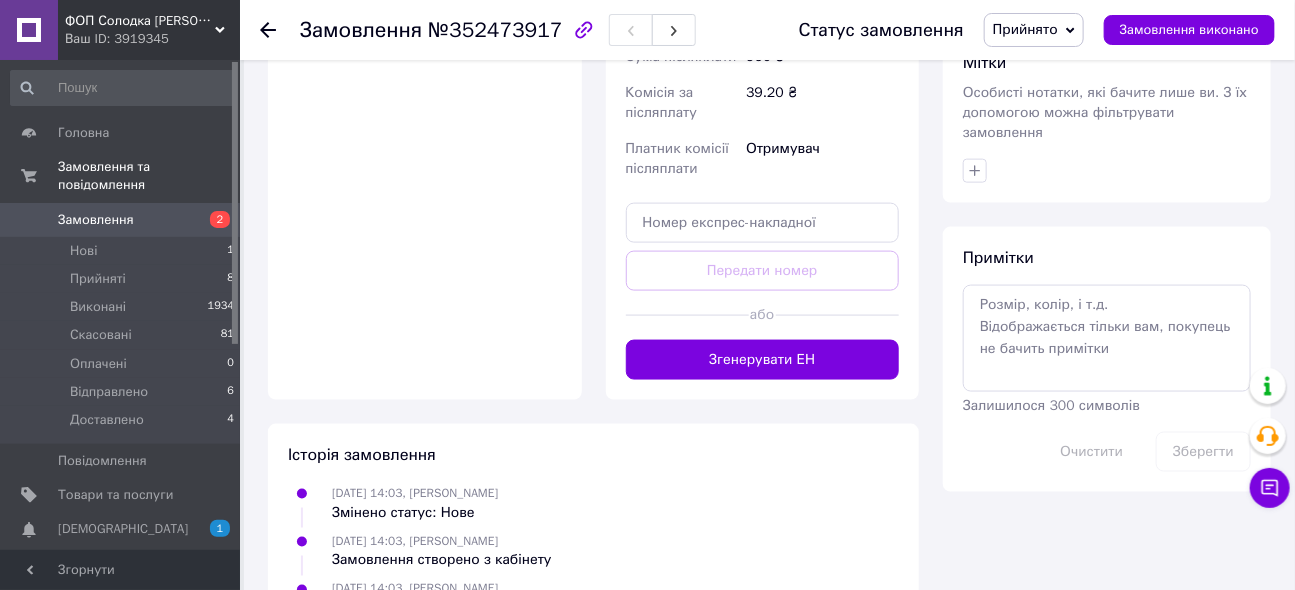 click on "Замовлення" at bounding box center [96, 220] 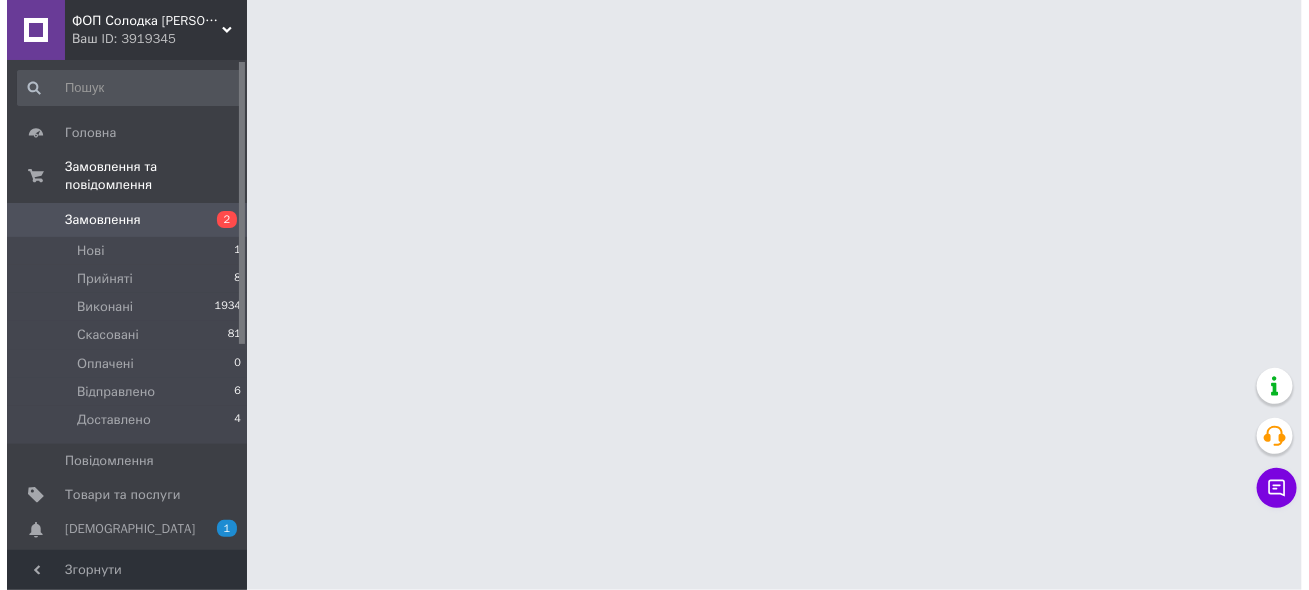 scroll, scrollTop: 0, scrollLeft: 0, axis: both 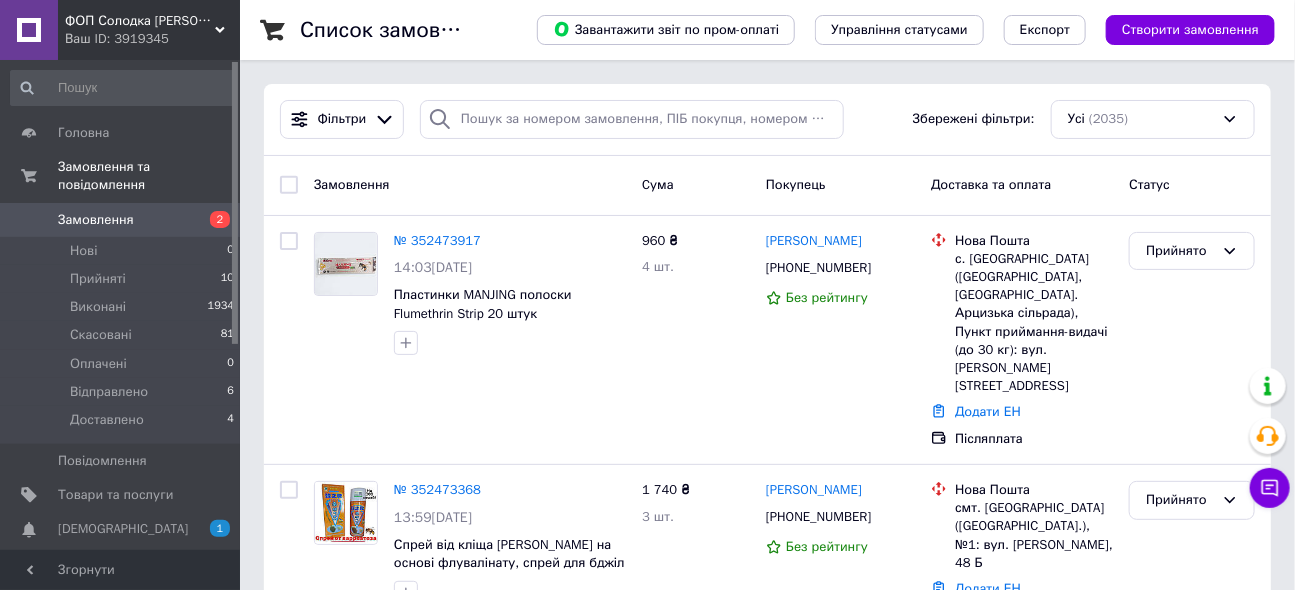 click on "Створити замовлення" at bounding box center (1190, 30) 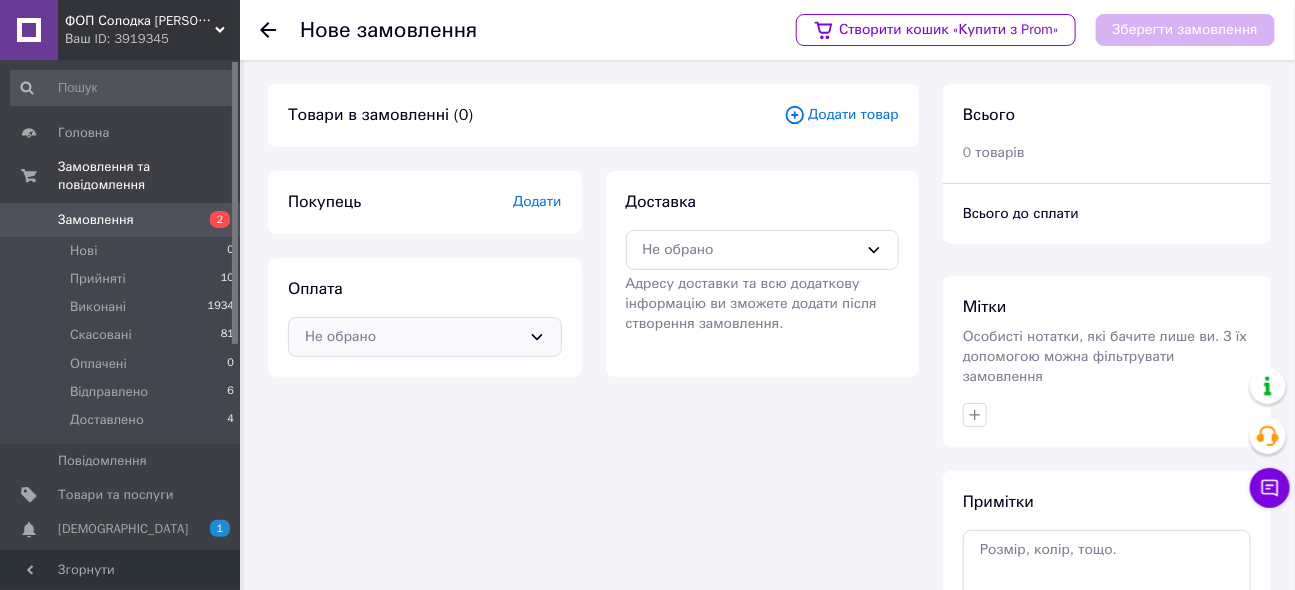 click on "Не обрано" at bounding box center [425, 337] 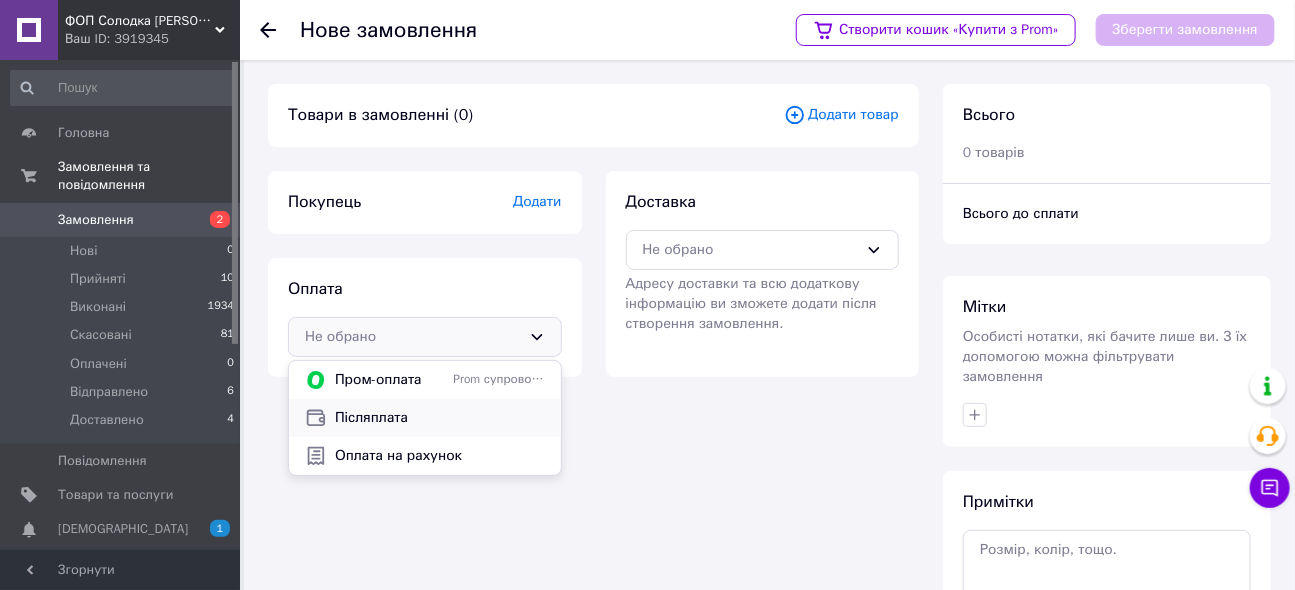 click on "Післяплата" at bounding box center (440, 418) 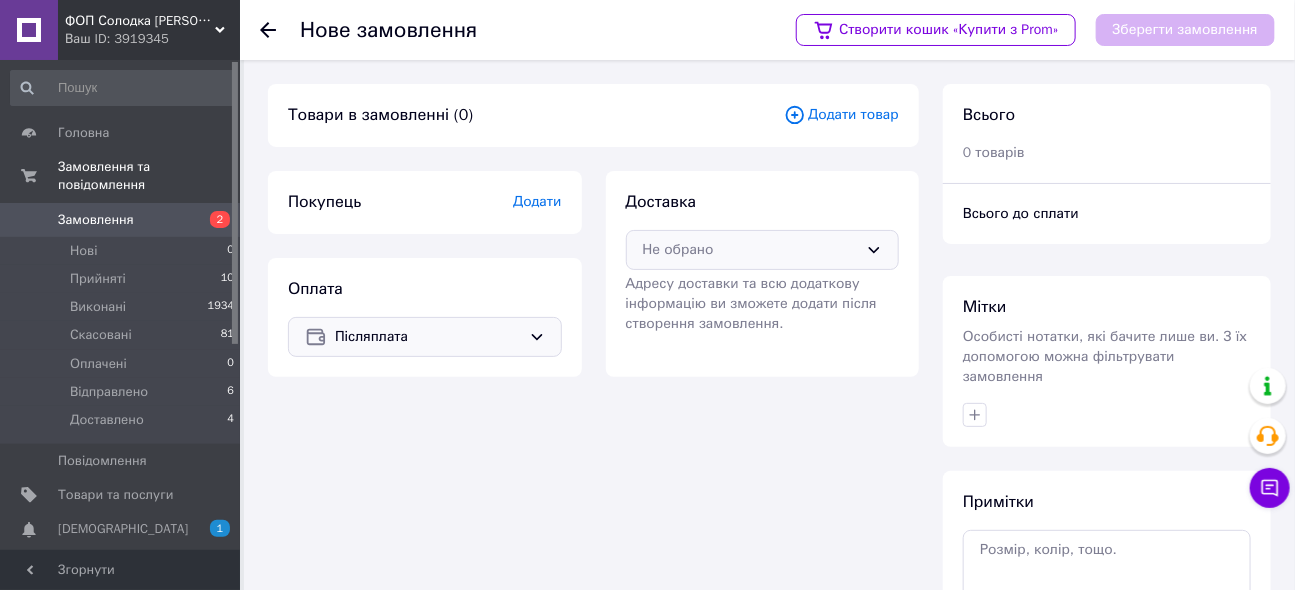 click on "Не обрано" at bounding box center (763, 250) 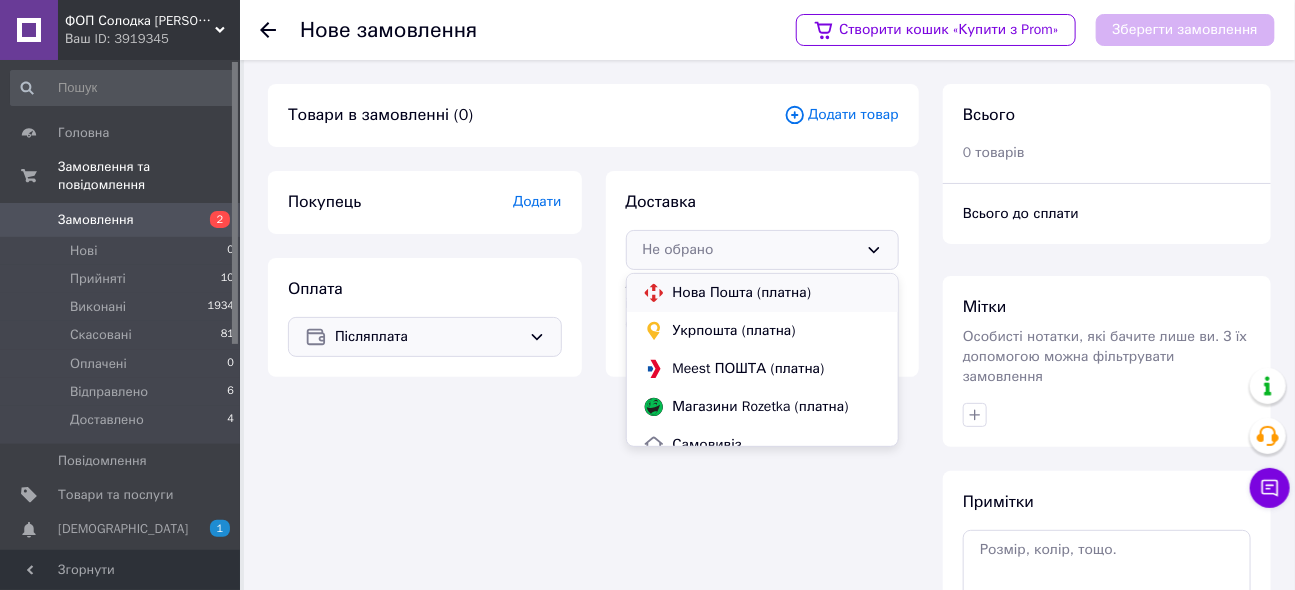 click on "Нова Пошта (платна)" at bounding box center (778, 293) 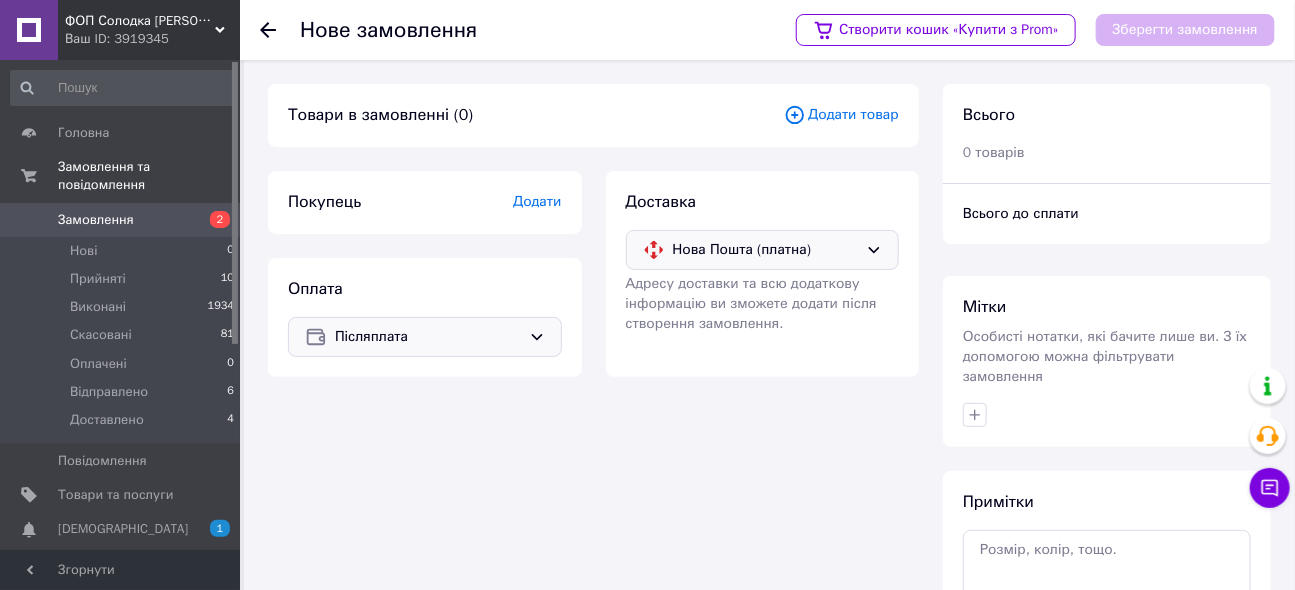 click on "Додати" at bounding box center [537, 201] 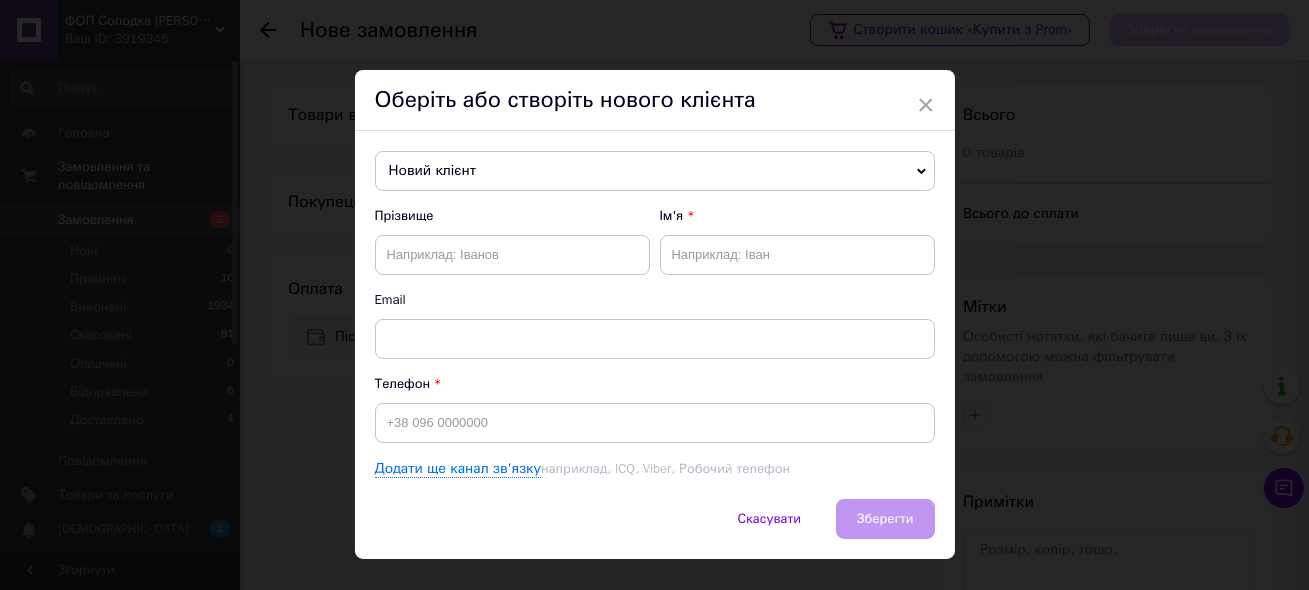 click on "Новий клієнт" at bounding box center [655, 171] 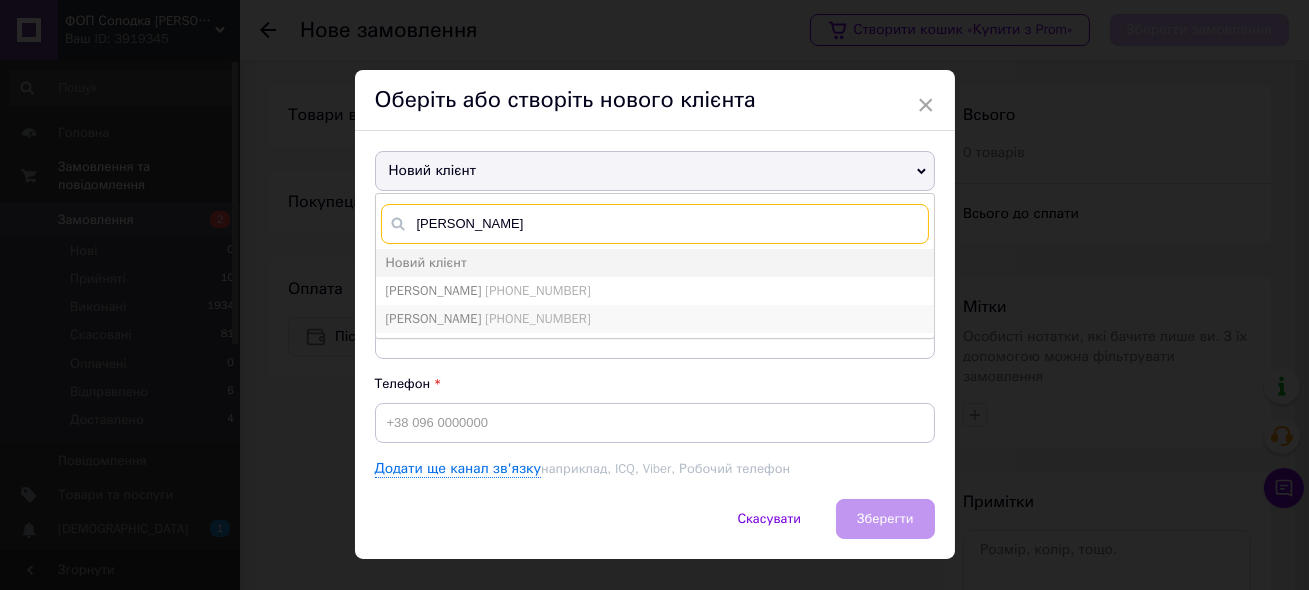 type on "гребенюк" 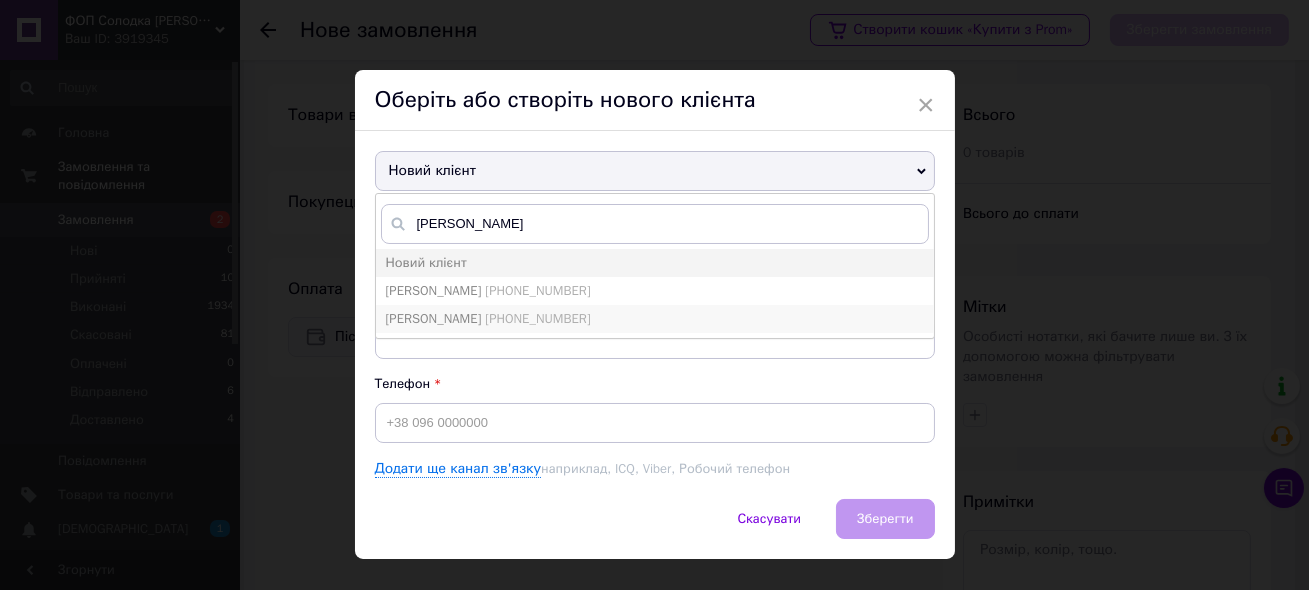 click on "+380661592377" at bounding box center (537, 318) 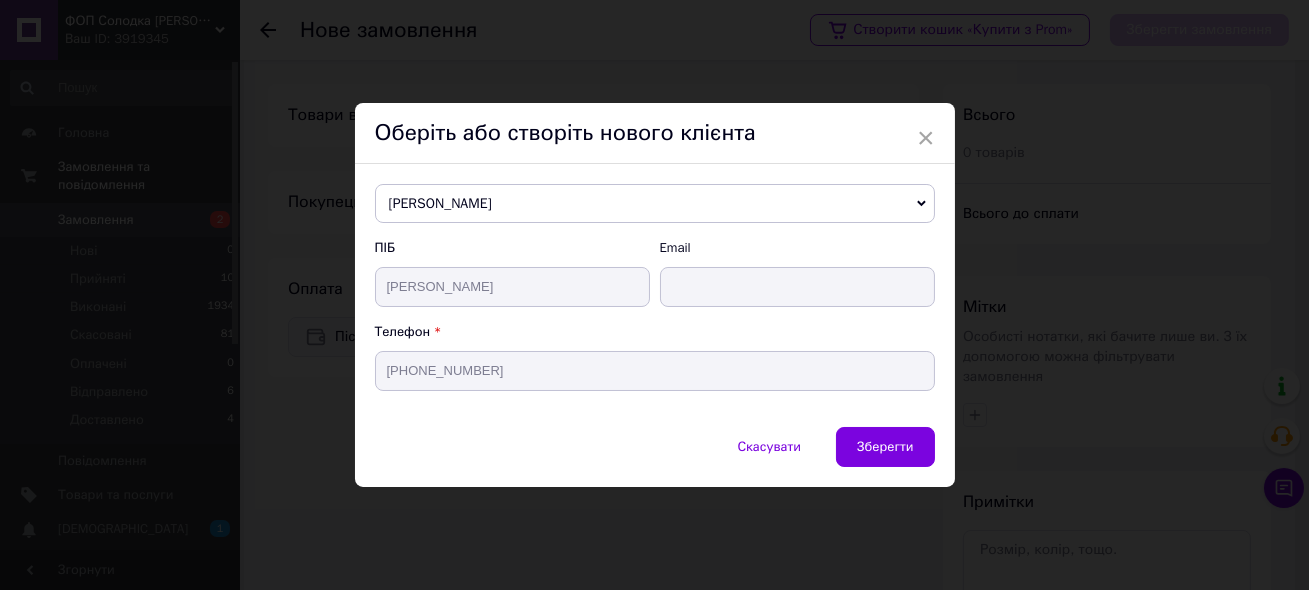 type on "Гребенюк Сергій" 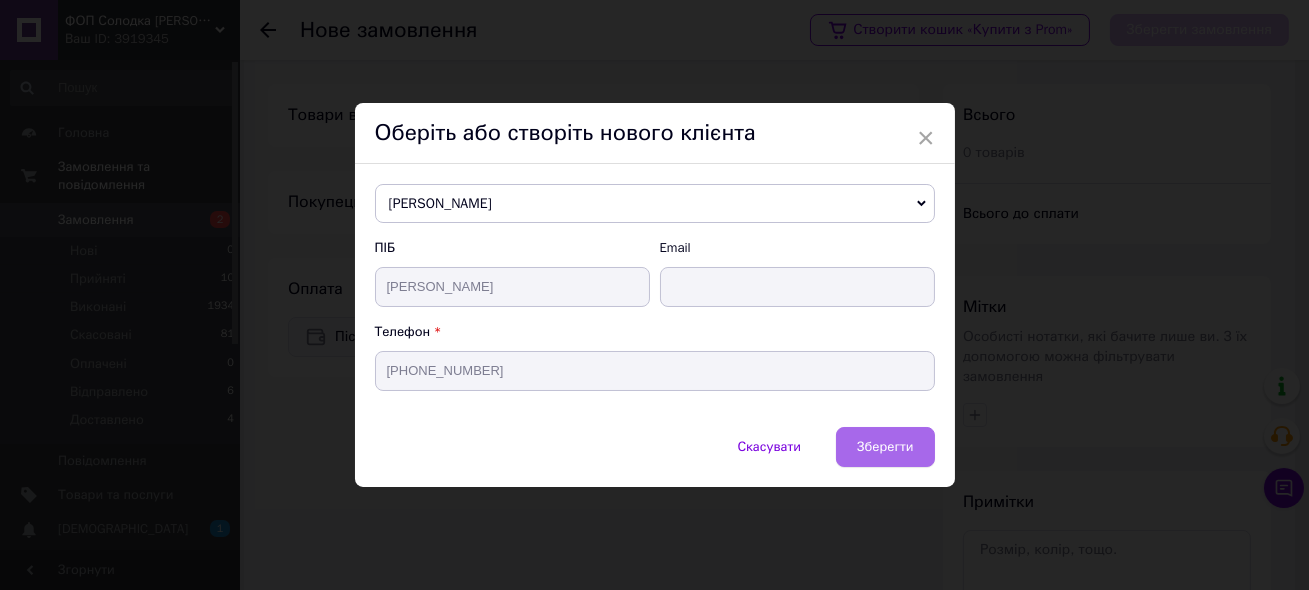 click on "Зберегти" at bounding box center [885, 446] 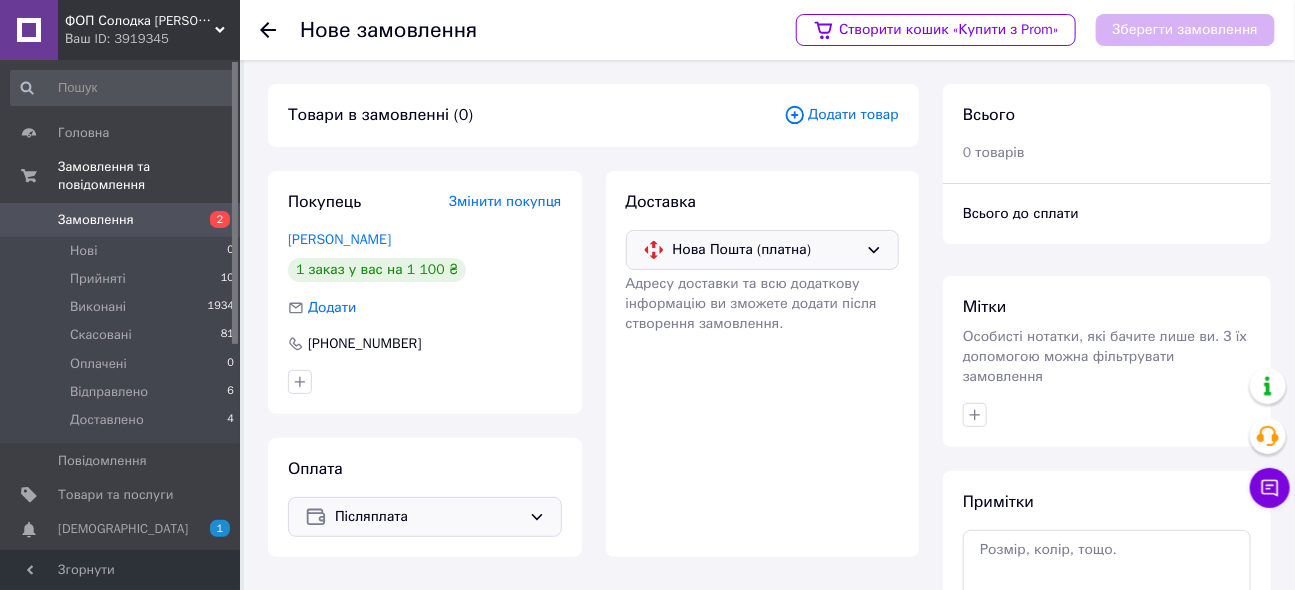 click on "Додати товар" at bounding box center [841, 115] 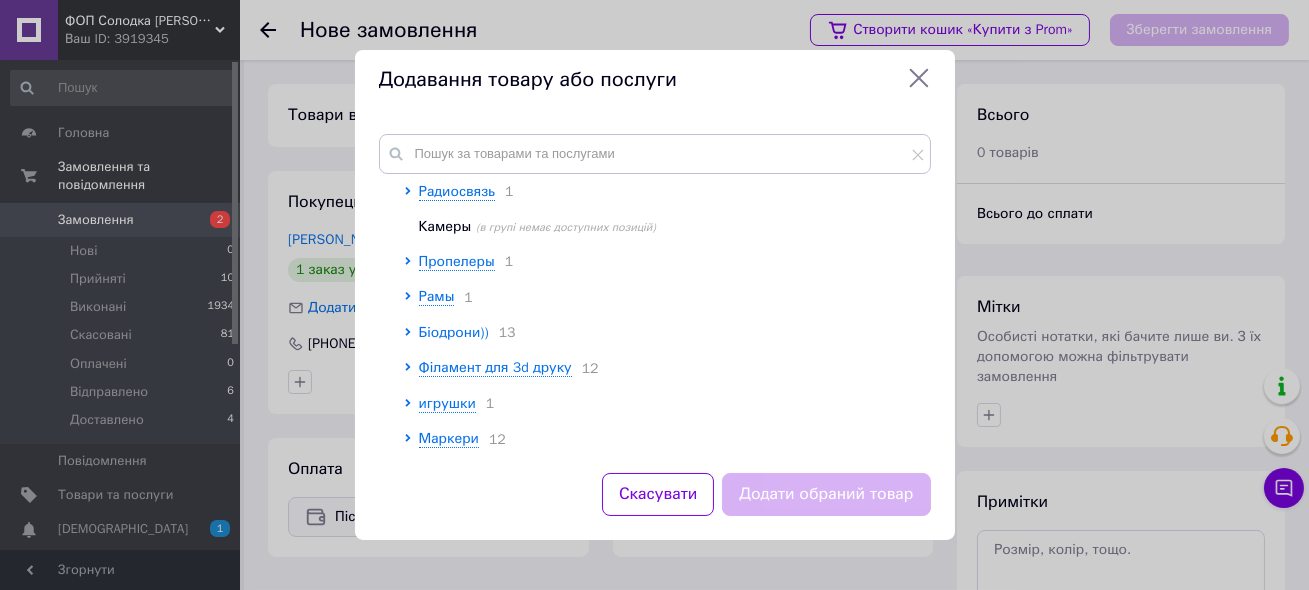 click on "Біодрони))" at bounding box center (454, 332) 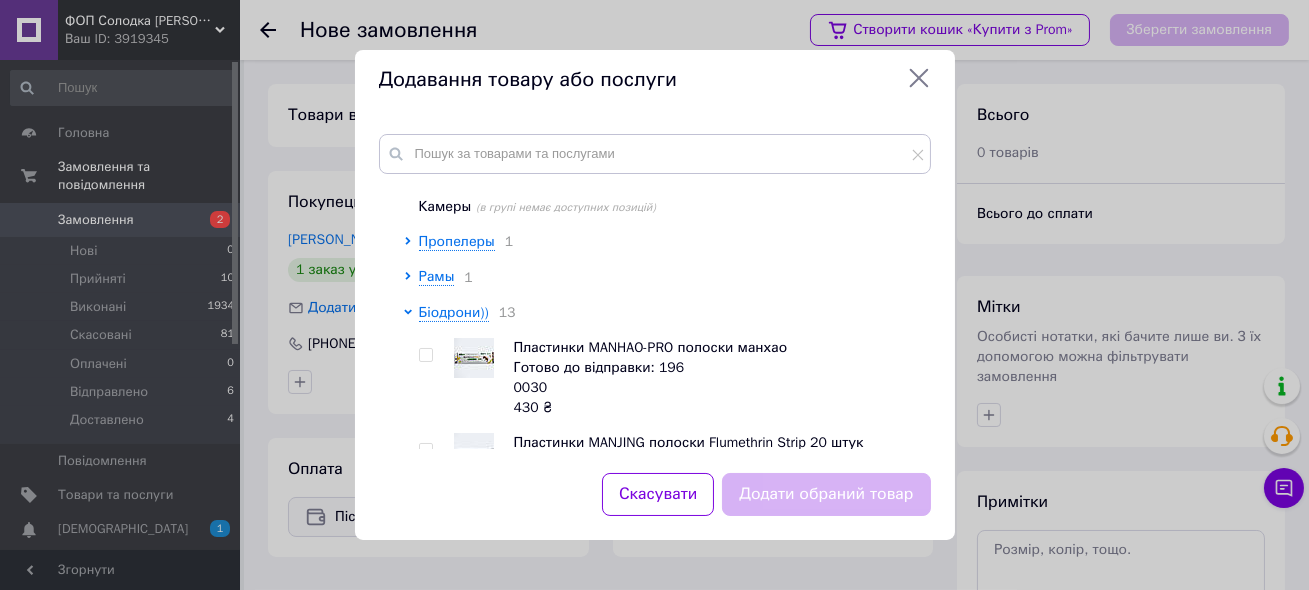 scroll, scrollTop: 602, scrollLeft: 0, axis: vertical 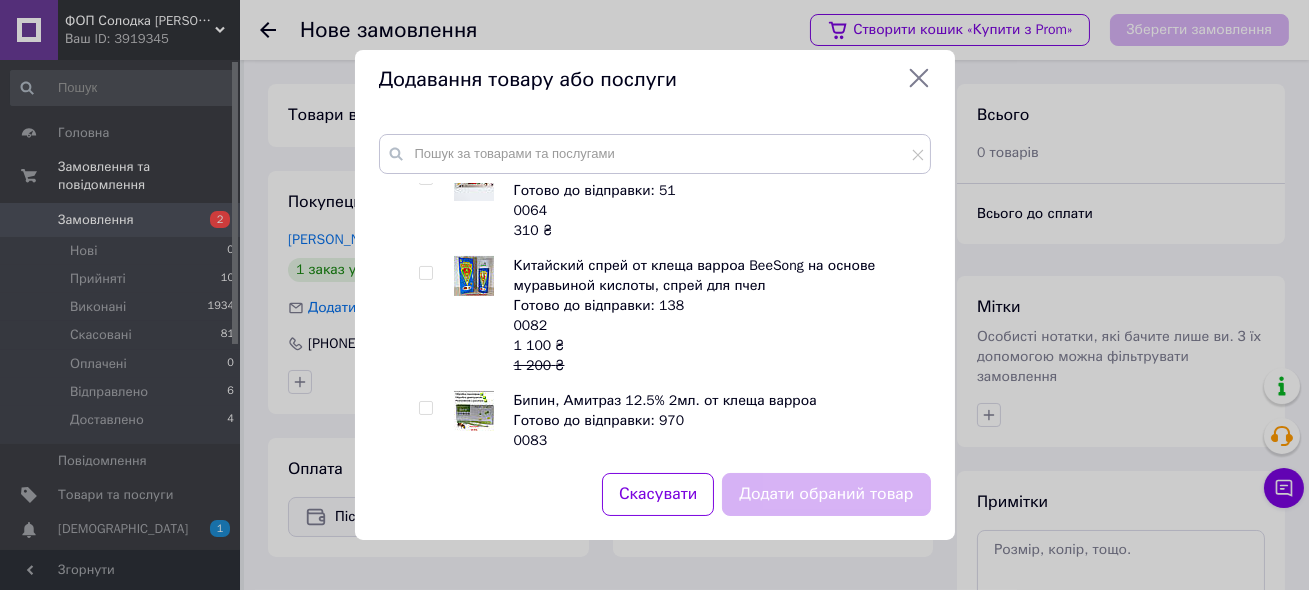 click at bounding box center [425, 273] 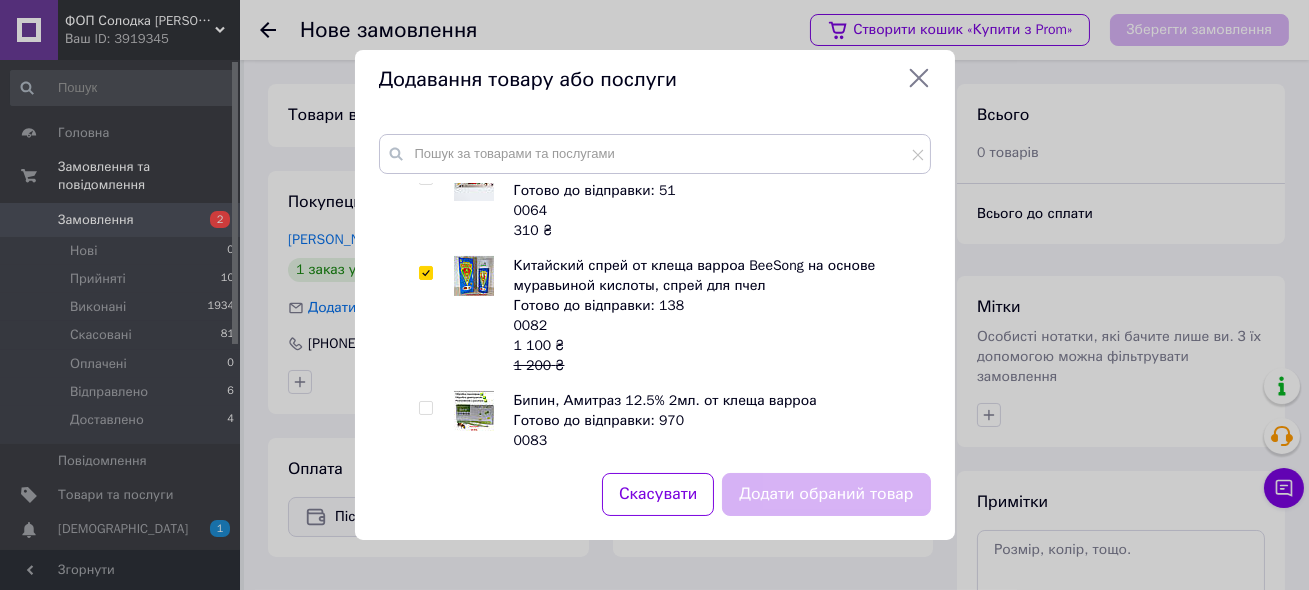checkbox on "true" 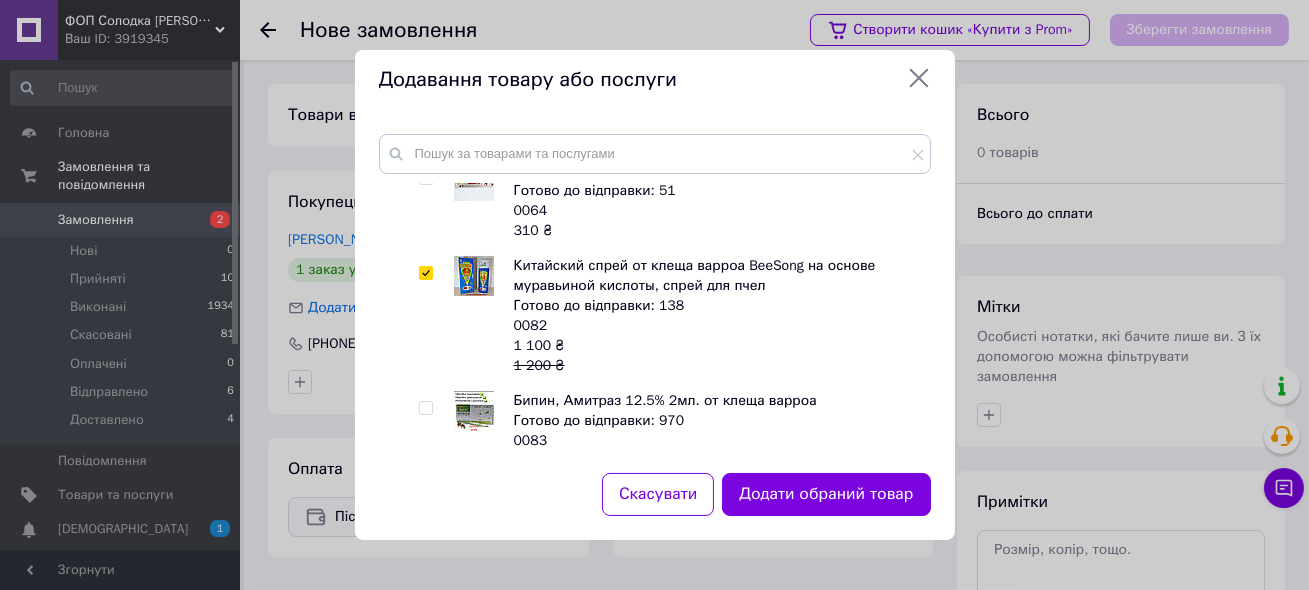 scroll, scrollTop: 784, scrollLeft: 0, axis: vertical 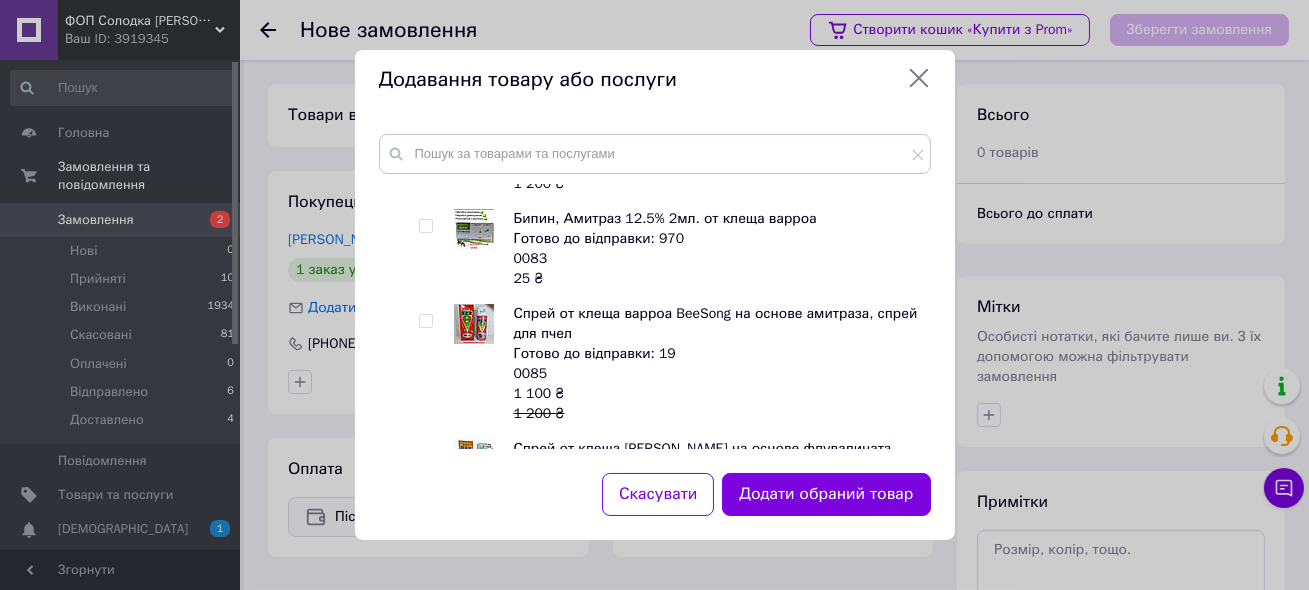 click at bounding box center [425, 321] 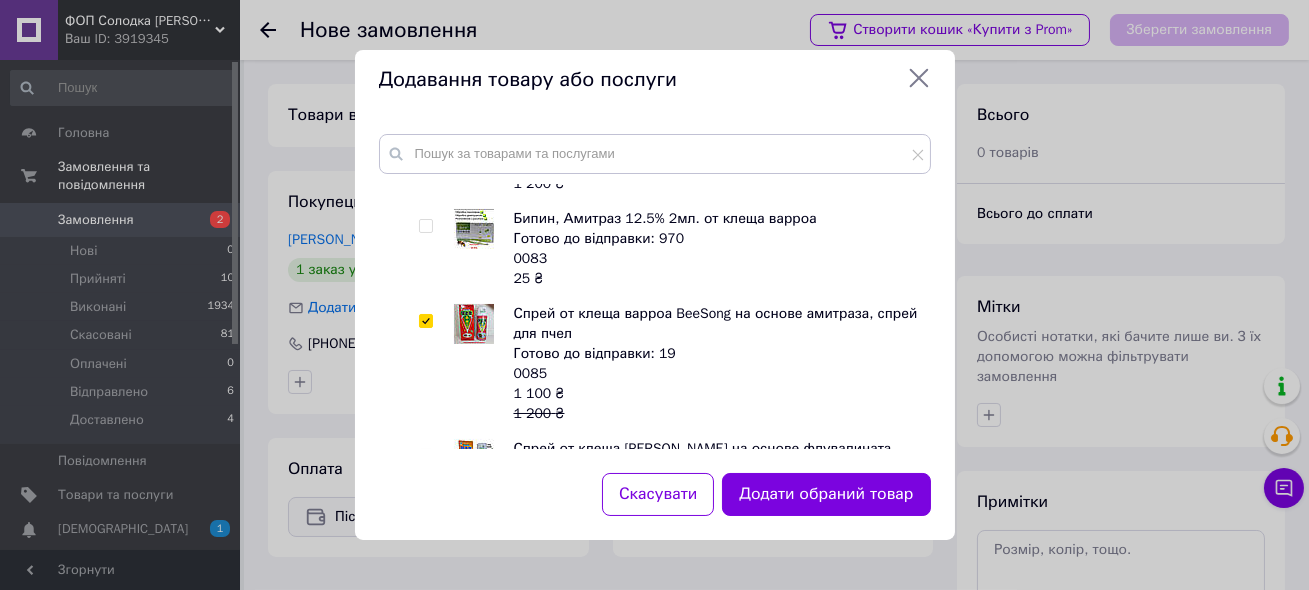 checkbox on "true" 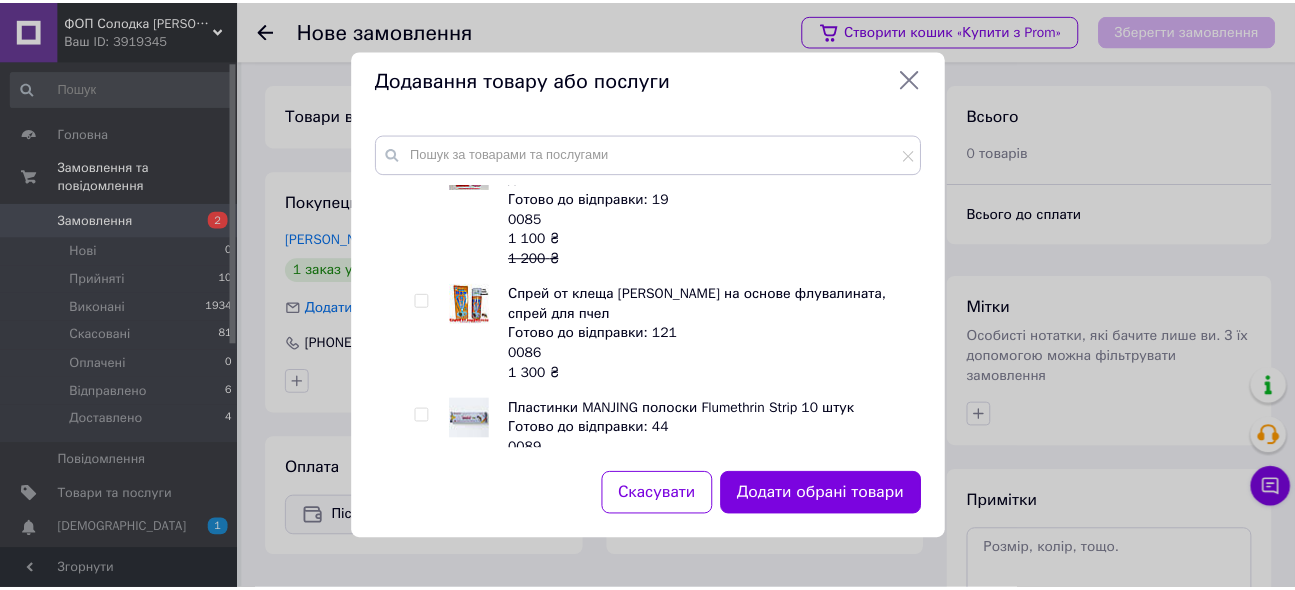 scroll, scrollTop: 966, scrollLeft: 0, axis: vertical 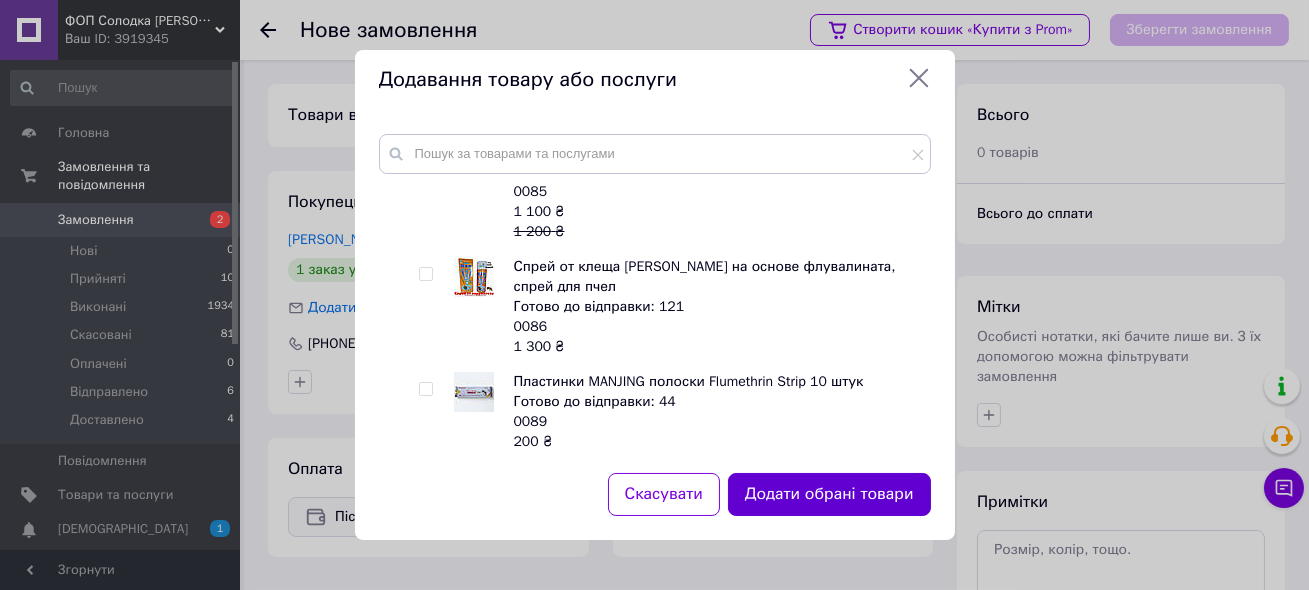 click on "Додати обрані товари" at bounding box center [829, 494] 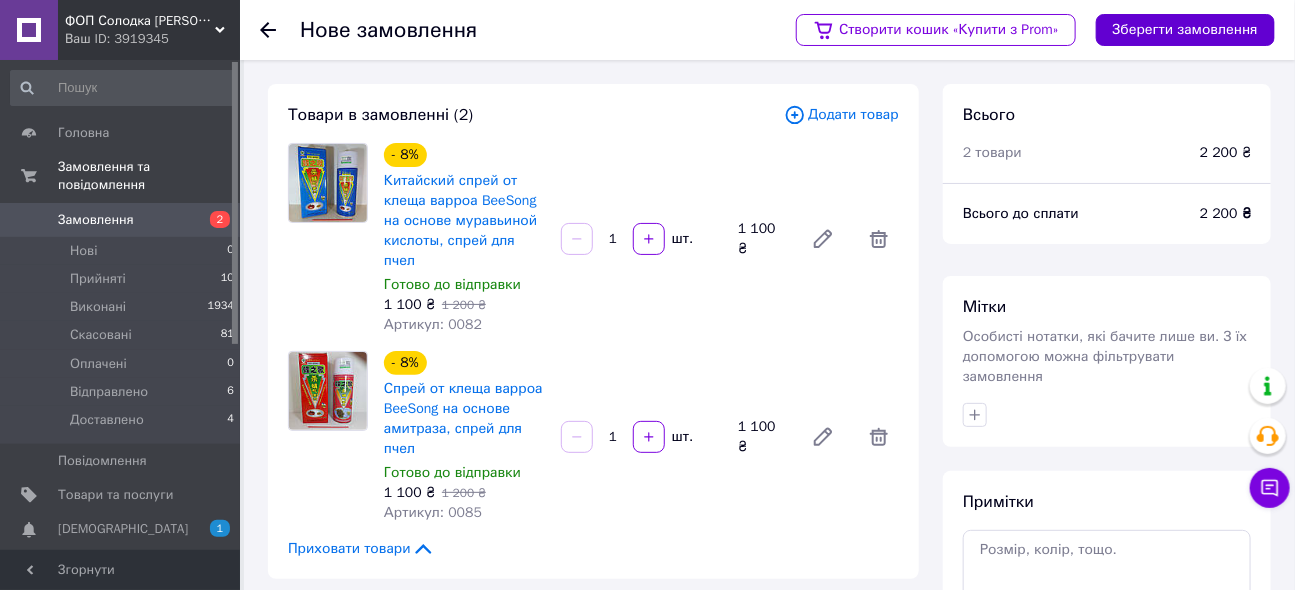 click on "Зберегти замовлення" at bounding box center [1185, 30] 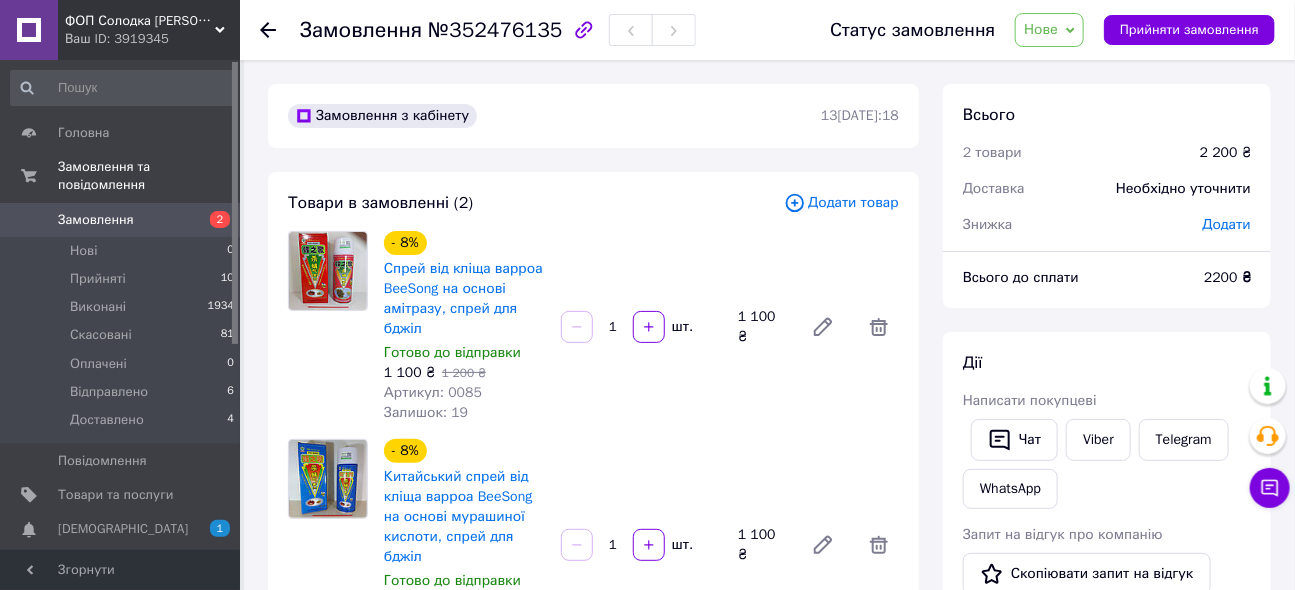 click on "Додати" at bounding box center (1227, 224) 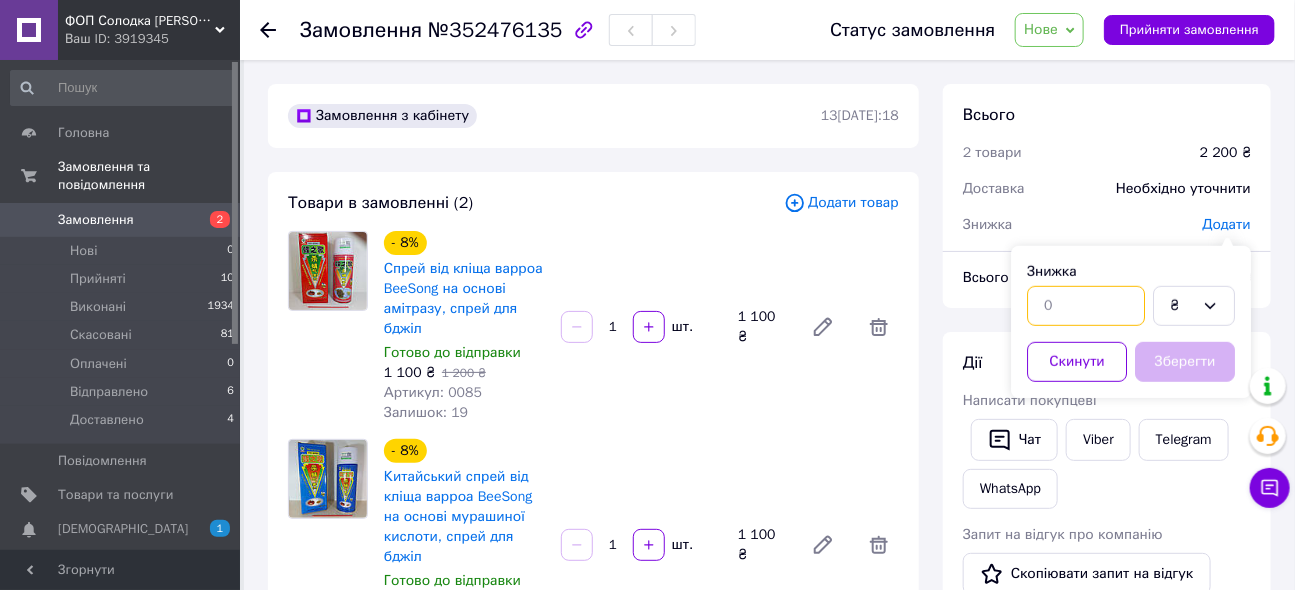 click at bounding box center [1086, 306] 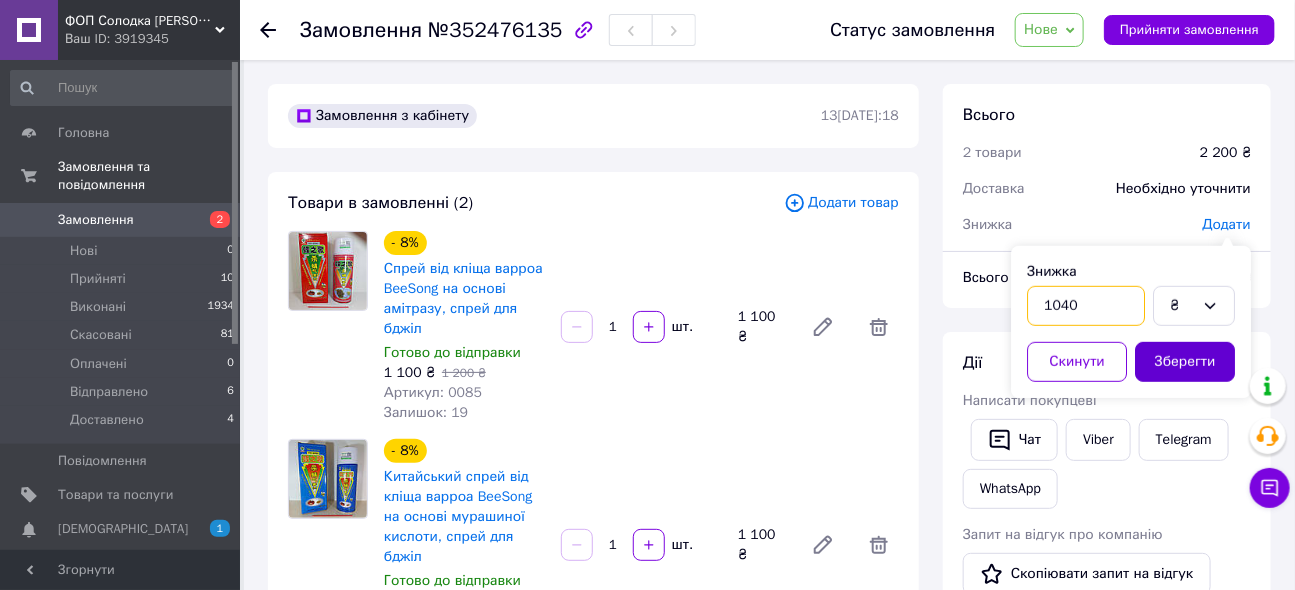 type on "1040" 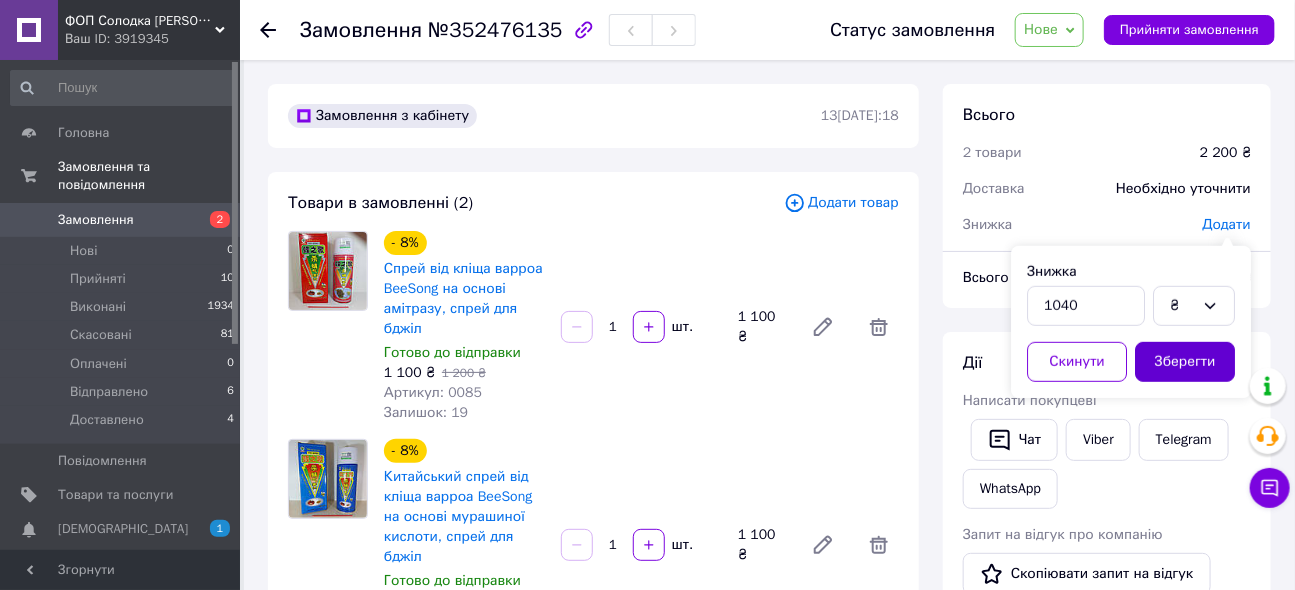 click on "Зберегти" at bounding box center (1185, 362) 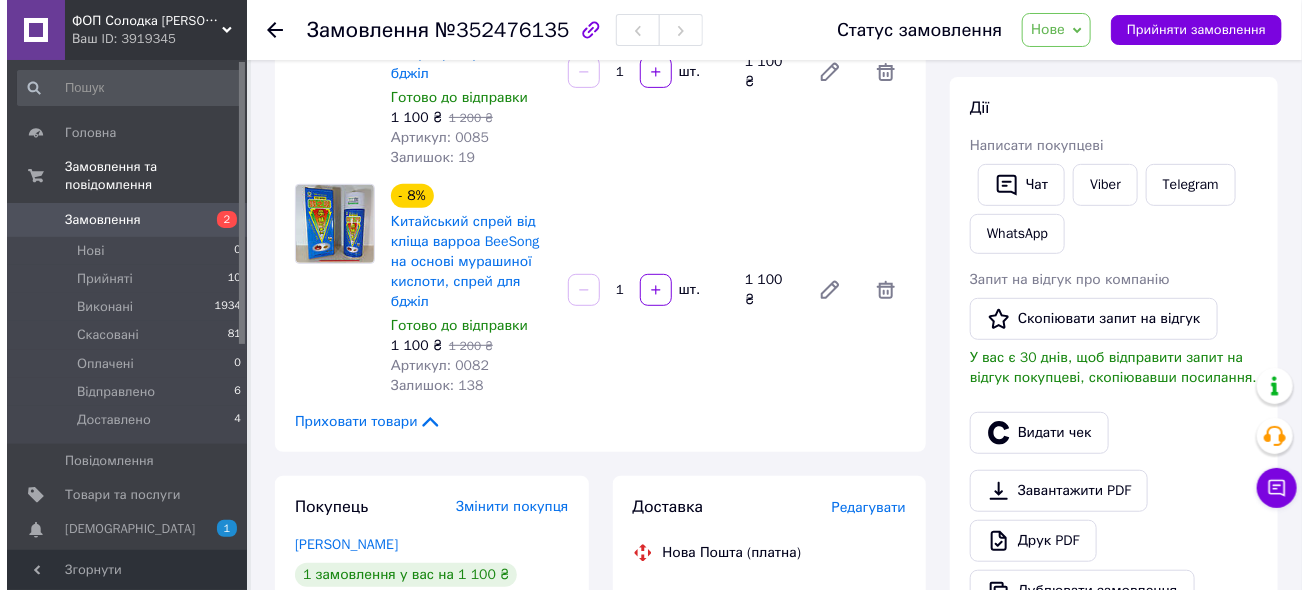 scroll, scrollTop: 272, scrollLeft: 0, axis: vertical 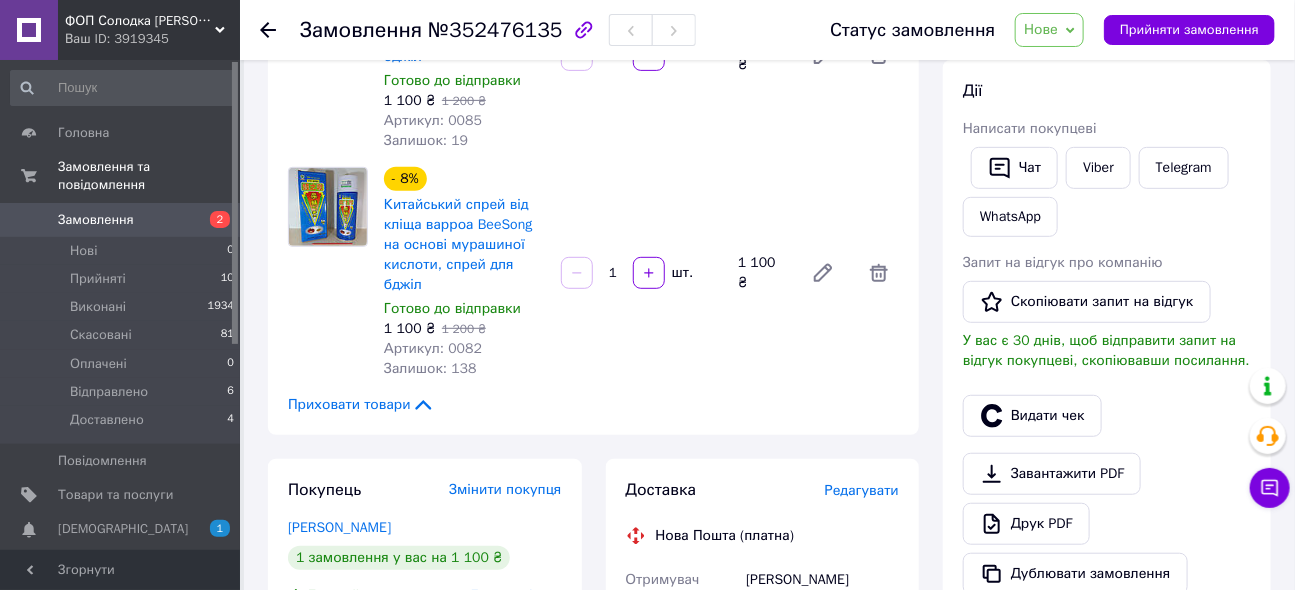click on "Редагувати" at bounding box center [862, 490] 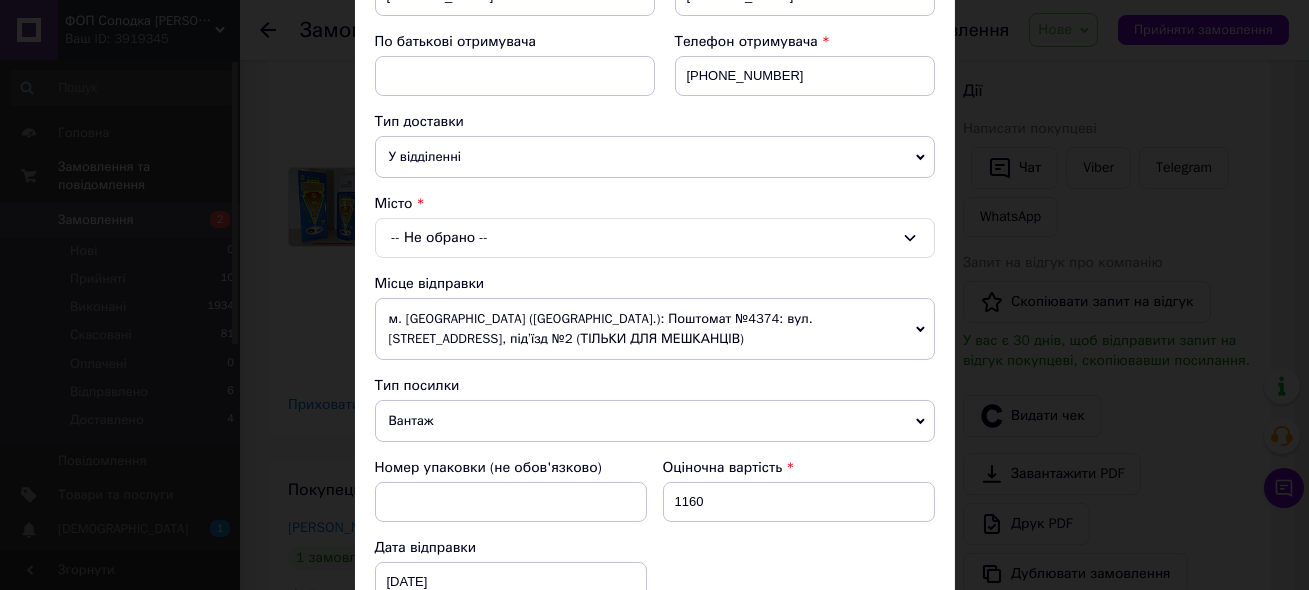 scroll, scrollTop: 363, scrollLeft: 0, axis: vertical 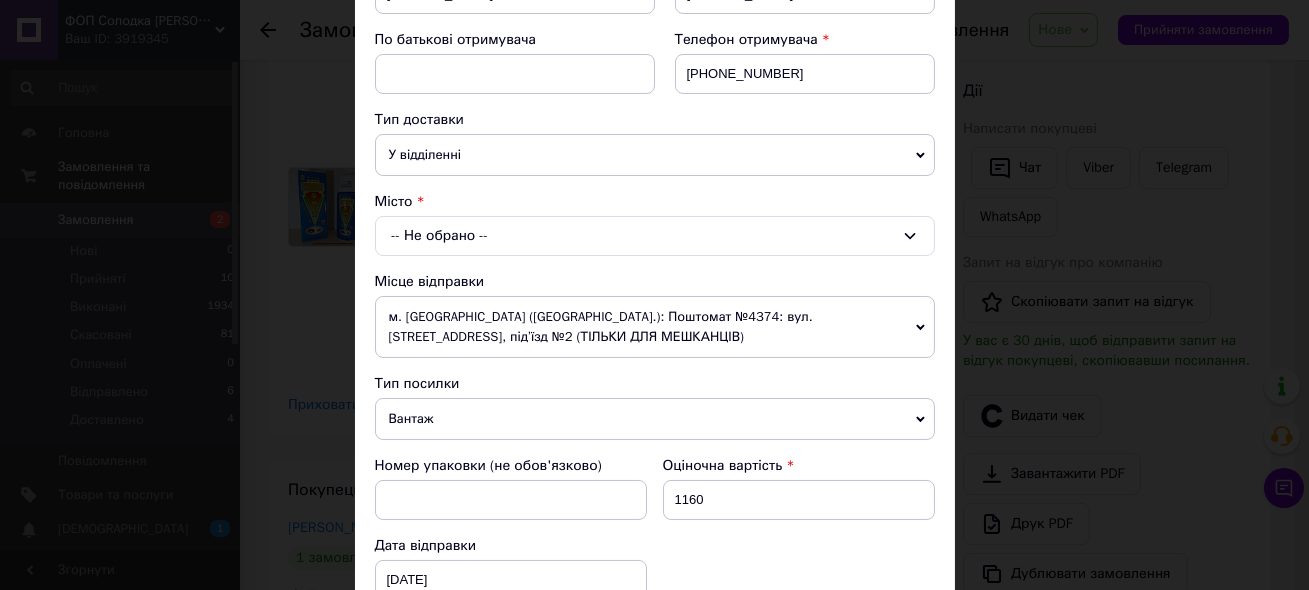click on "-- Не обрано --" at bounding box center (655, 236) 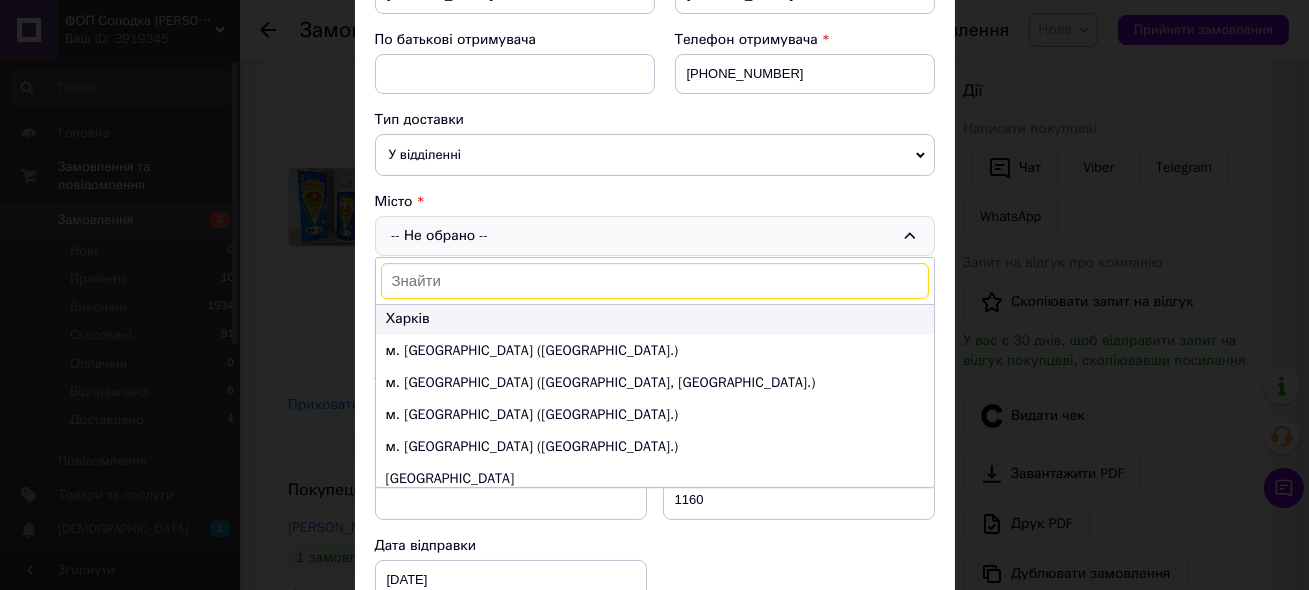 scroll, scrollTop: 181, scrollLeft: 0, axis: vertical 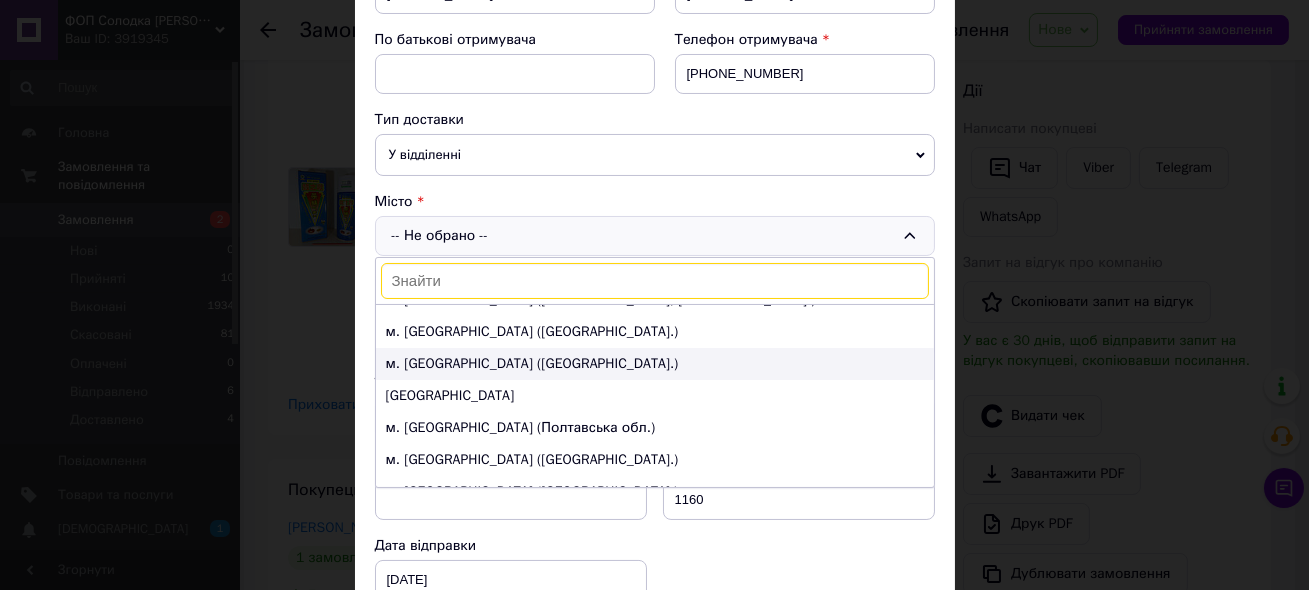 click on "м. [GEOGRAPHIC_DATA] ([GEOGRAPHIC_DATA].)" at bounding box center (655, 364) 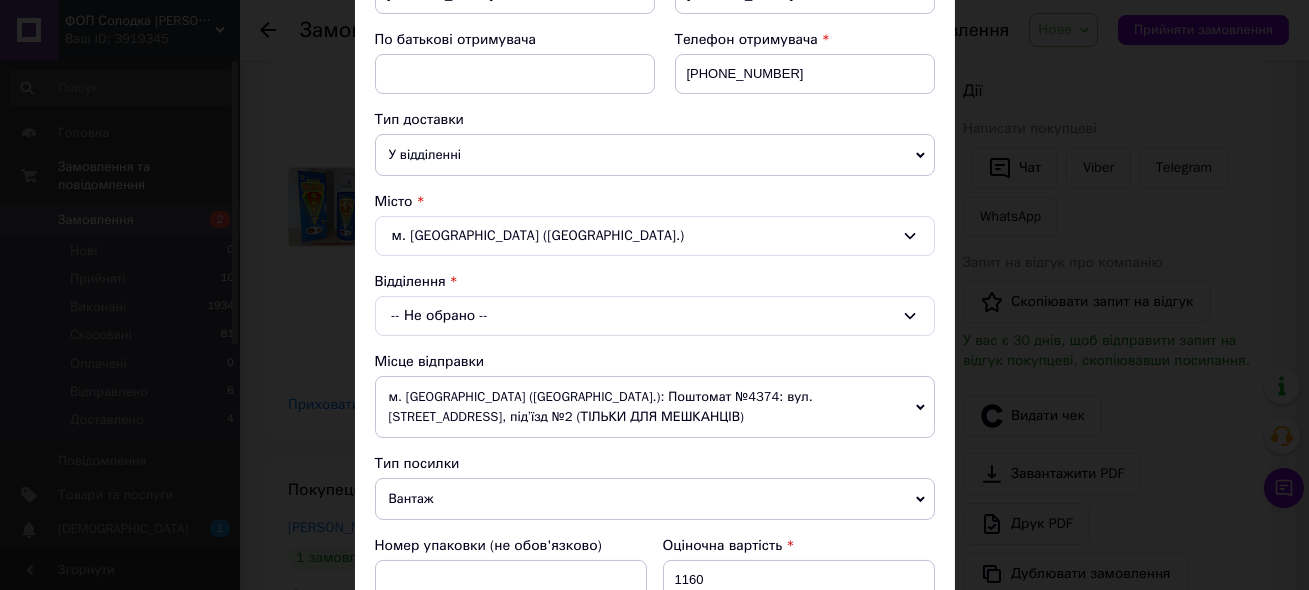 click on "-- Не обрано --" at bounding box center (655, 316) 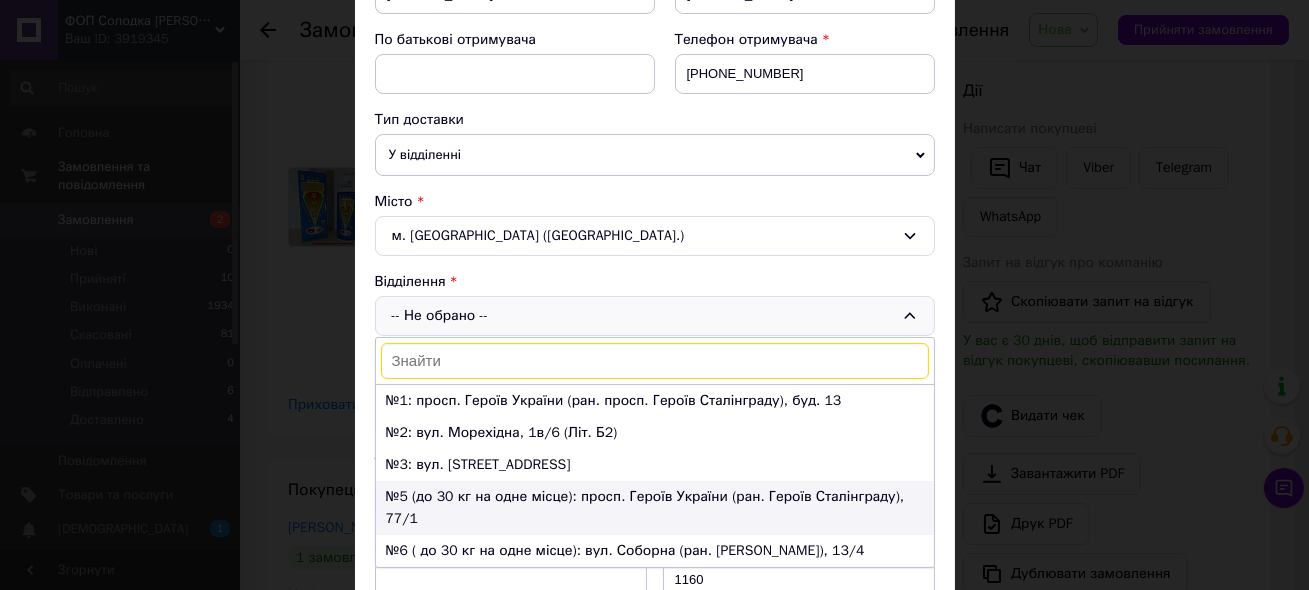 click on "№5 (до 30 кг на одне місце): просп. Героїв України (ран. Героїв Сталінграду), 77/1" at bounding box center (655, 508) 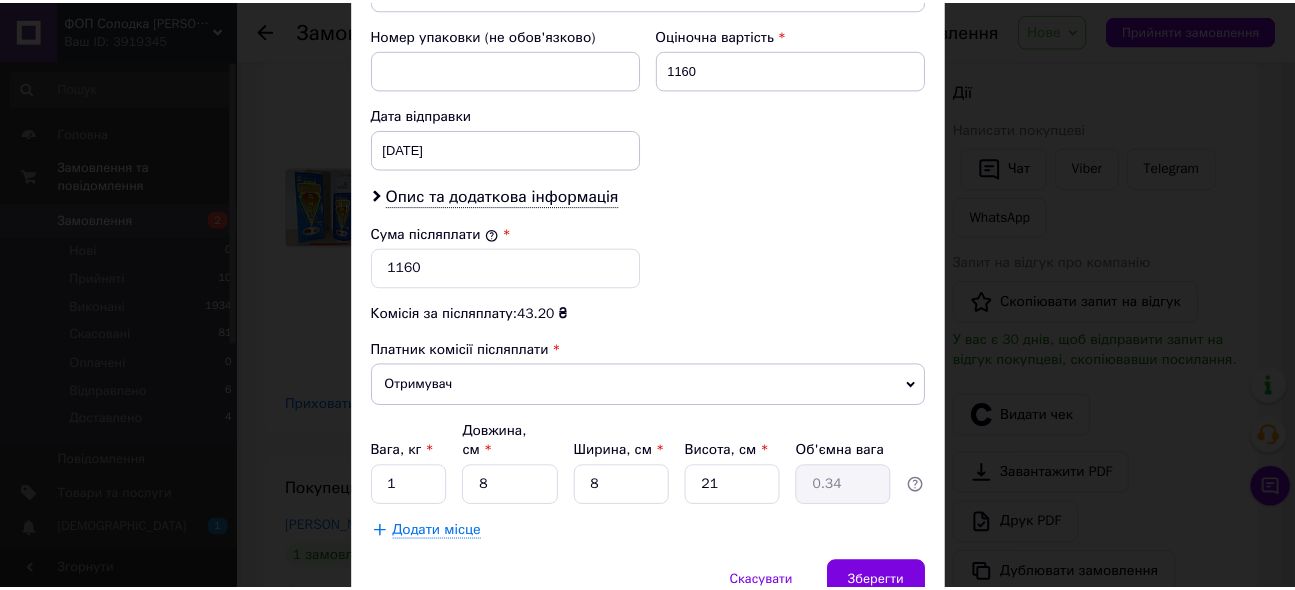 scroll, scrollTop: 975, scrollLeft: 0, axis: vertical 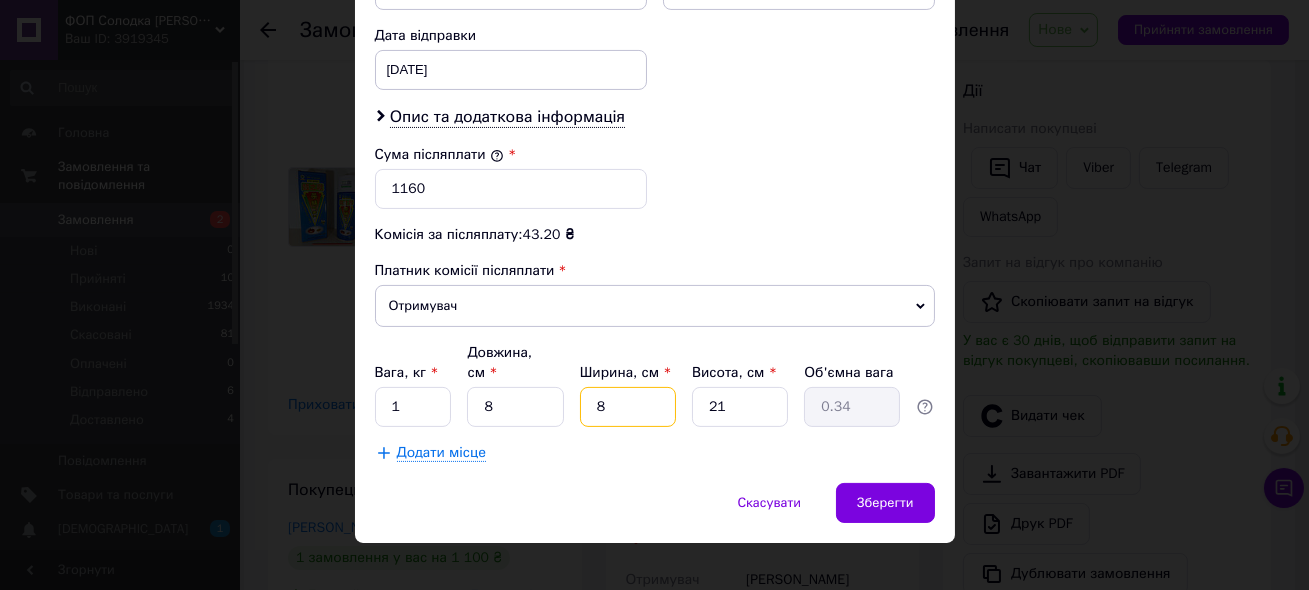 drag, startPoint x: 641, startPoint y: 387, endPoint x: 586, endPoint y: 382, distance: 55.226807 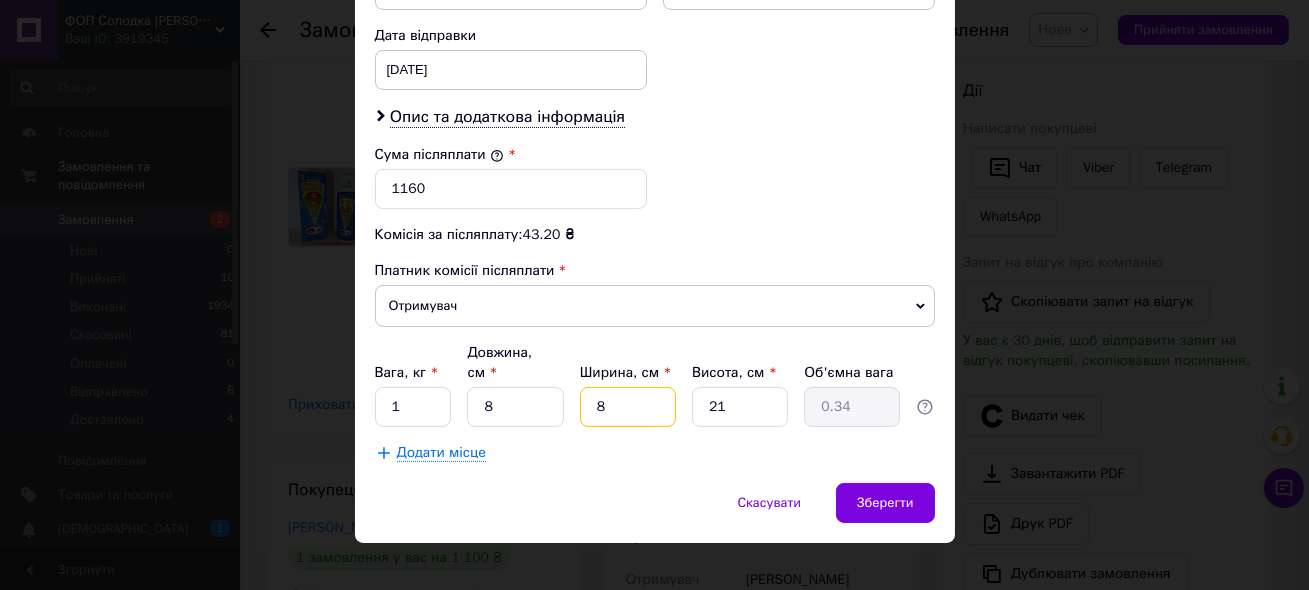 type on "1" 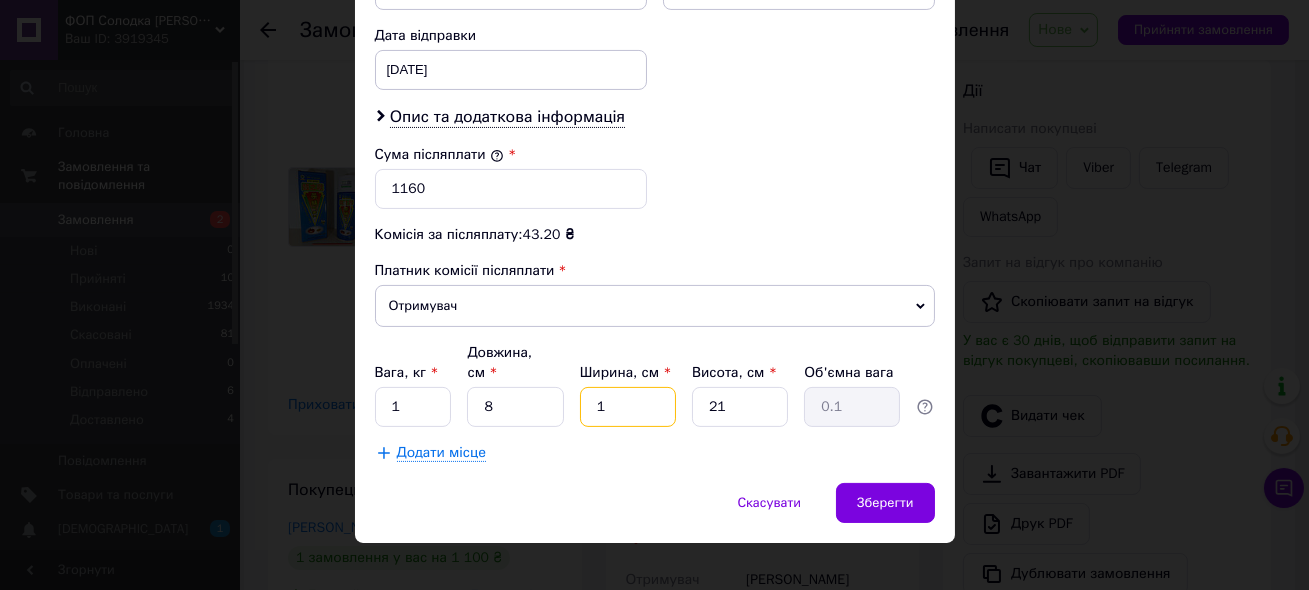 type on "16" 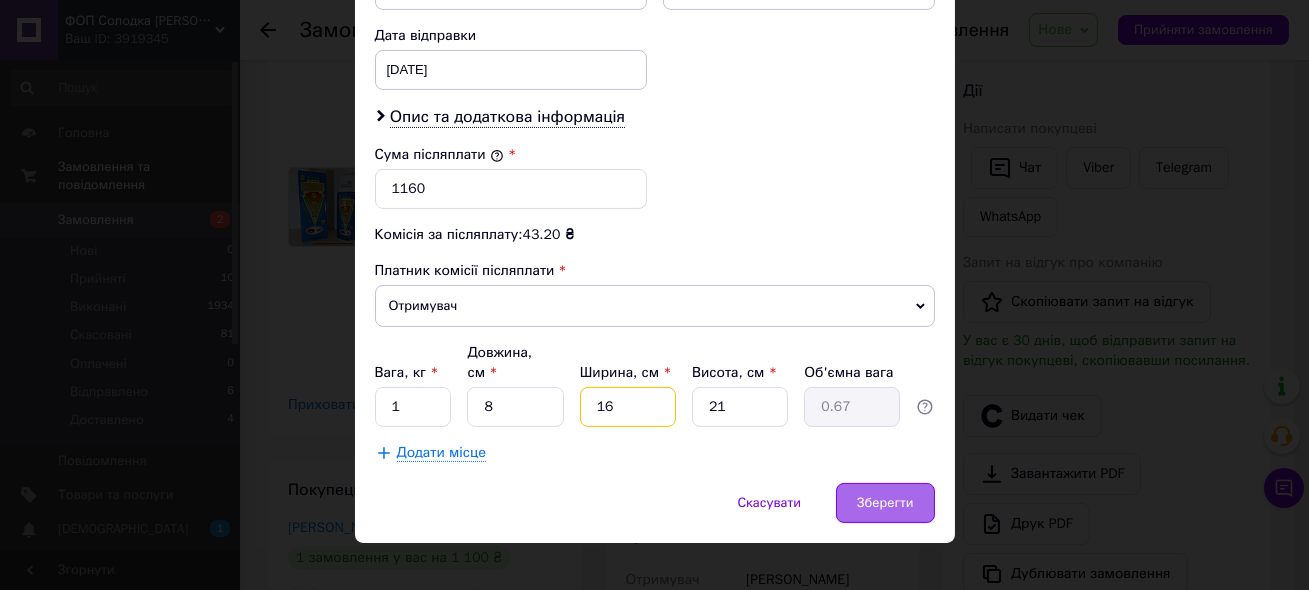 type on "16" 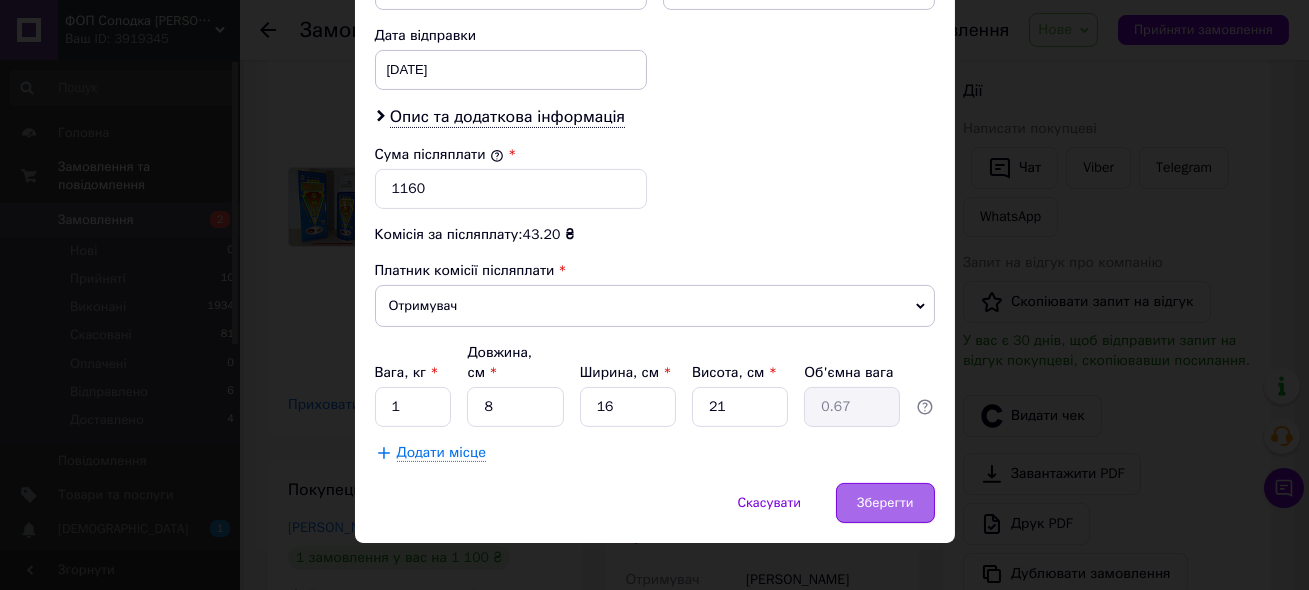 click on "Зберегти" at bounding box center (885, 503) 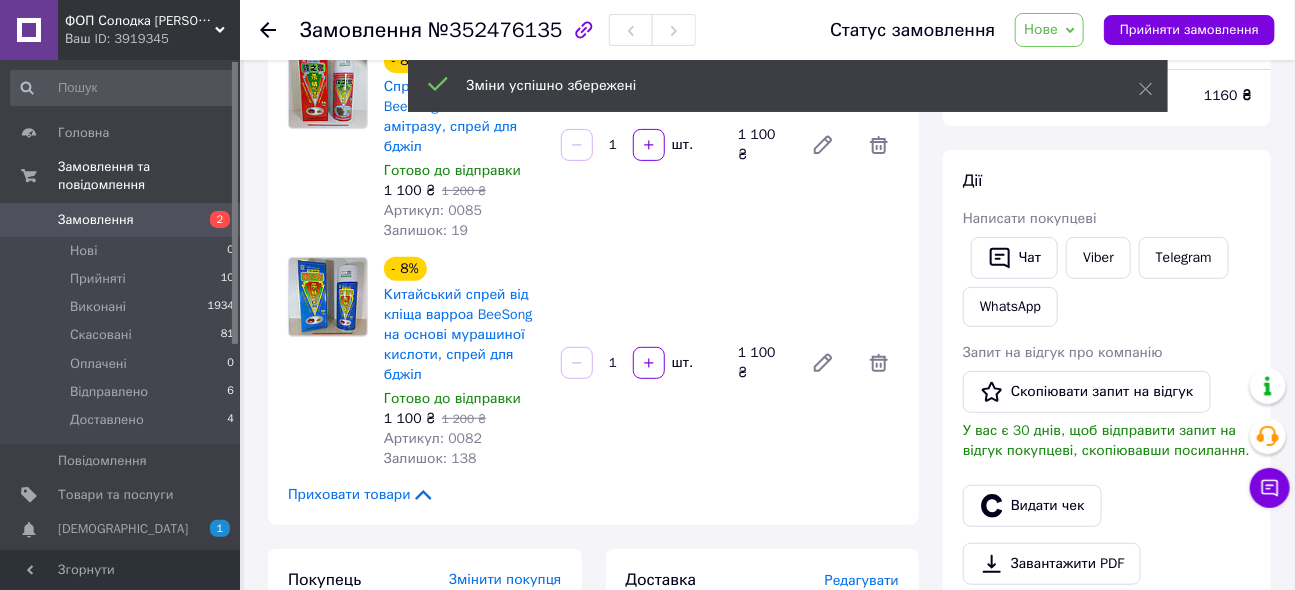 scroll, scrollTop: 0, scrollLeft: 0, axis: both 